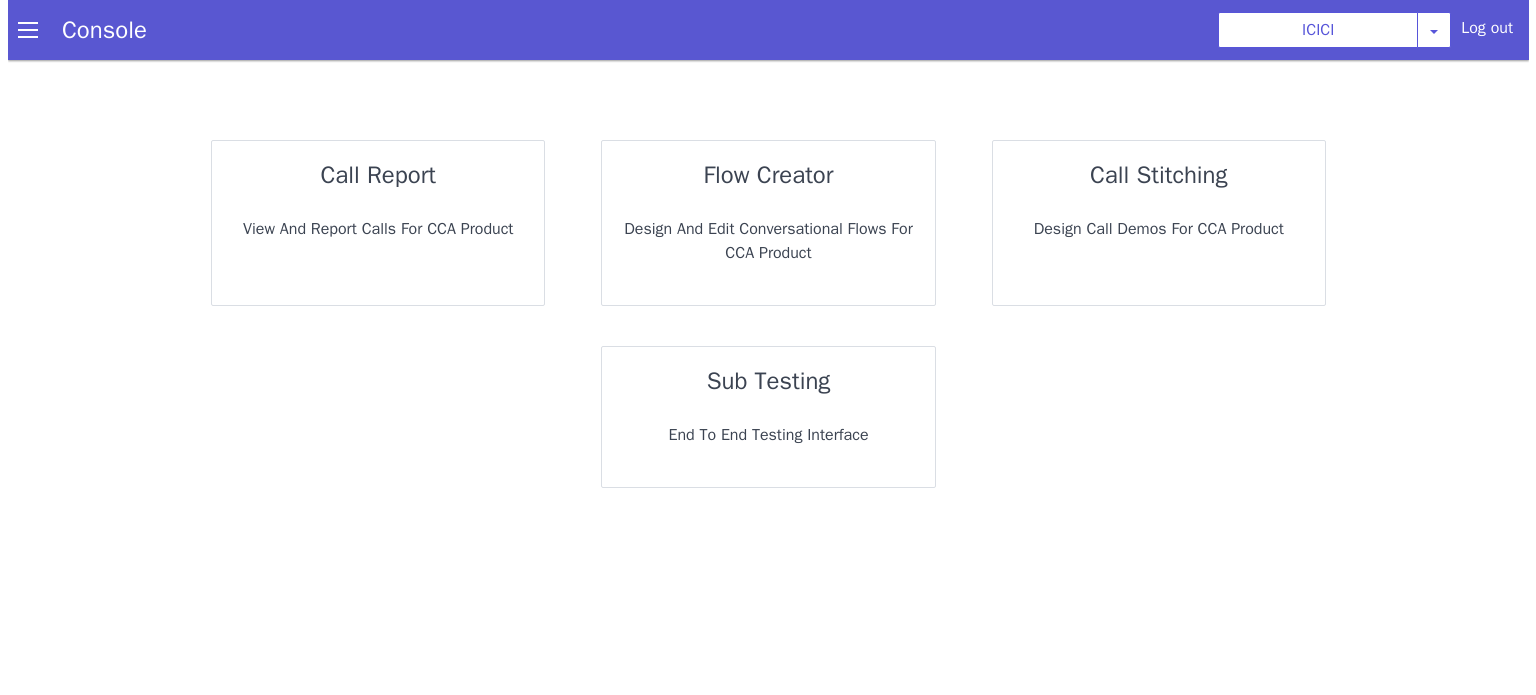 scroll, scrollTop: 0, scrollLeft: 0, axis: both 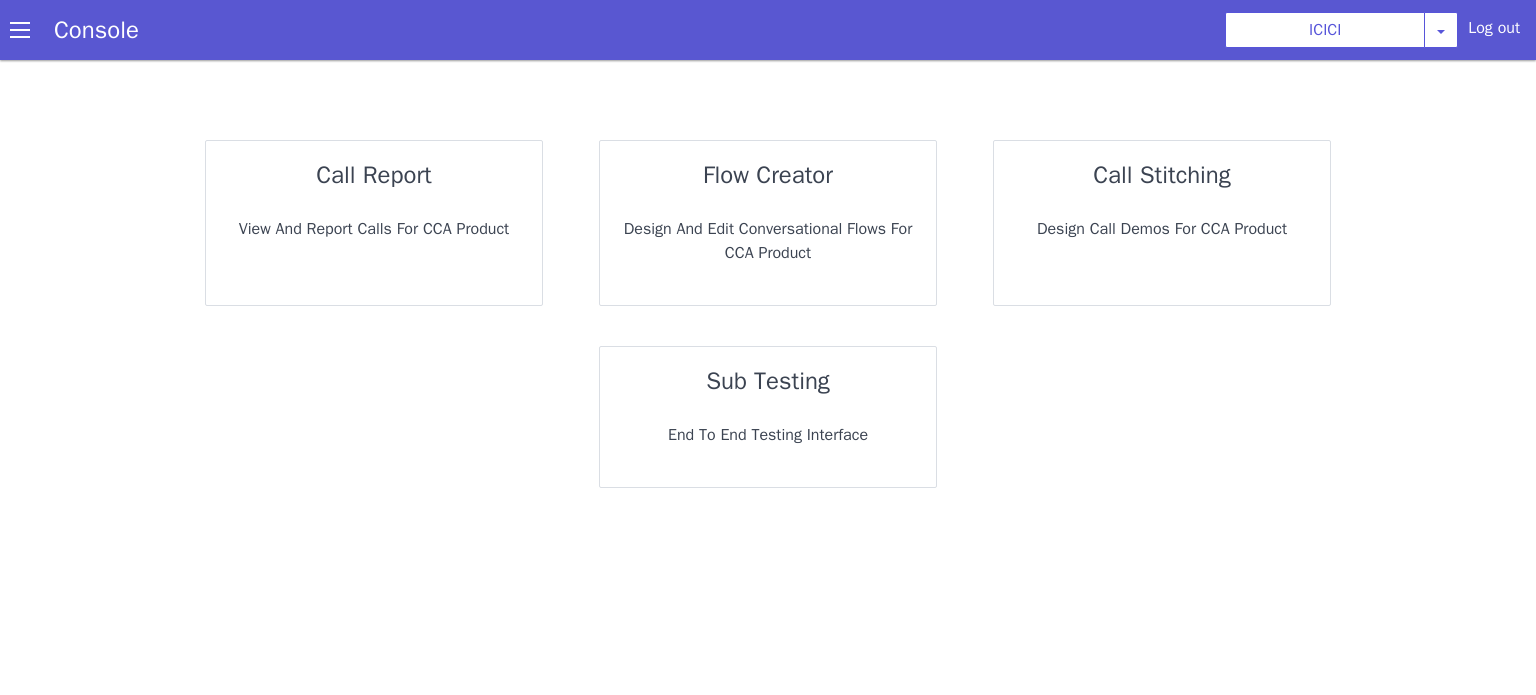 click on "call report" at bounding box center [374, 175] 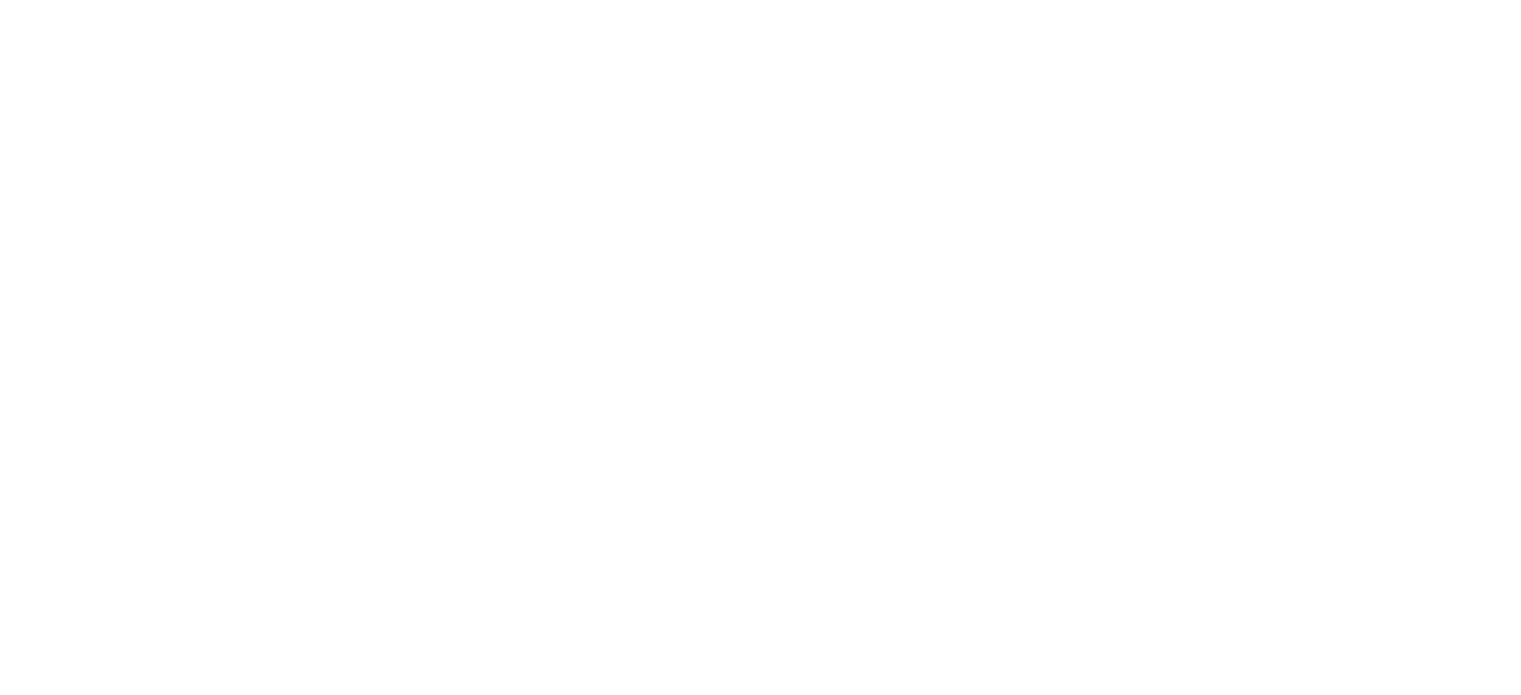 scroll, scrollTop: 0, scrollLeft: 0, axis: both 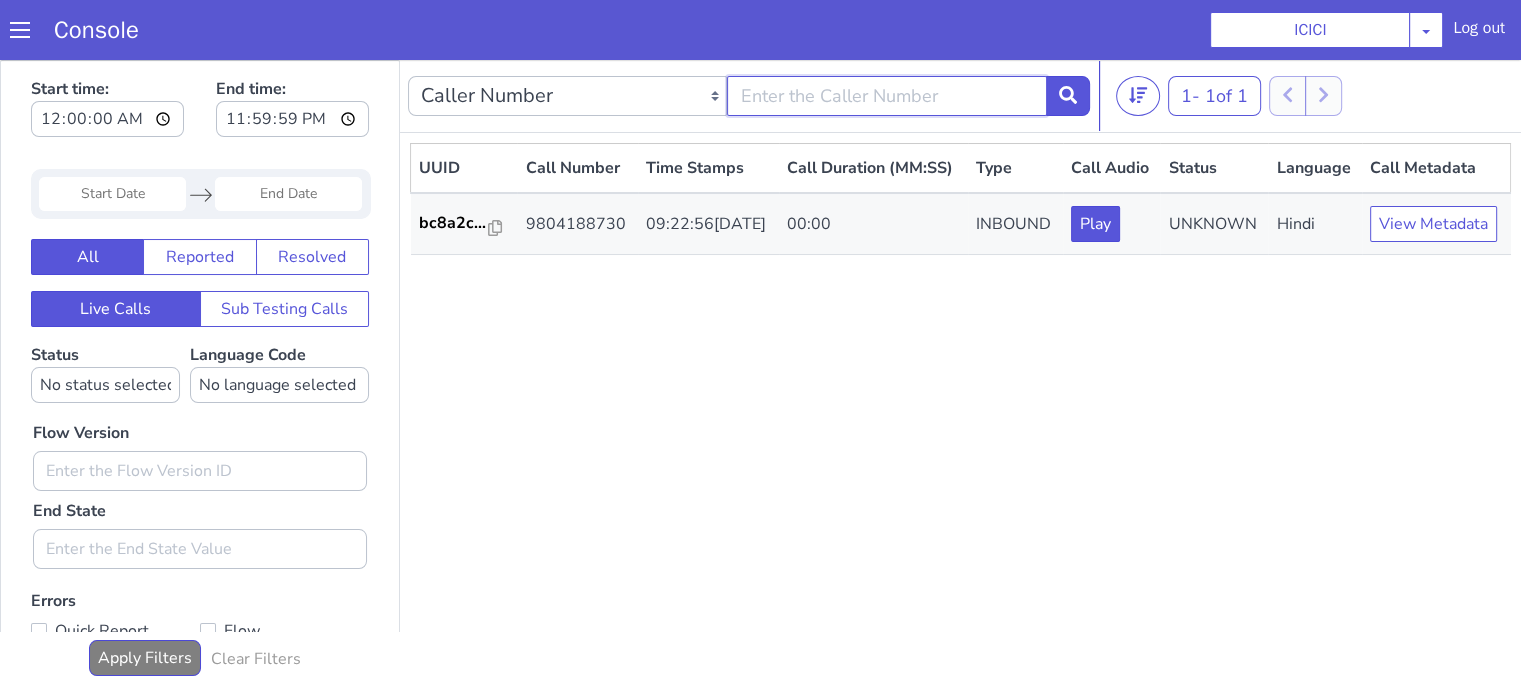 click at bounding box center [1212, 1070] 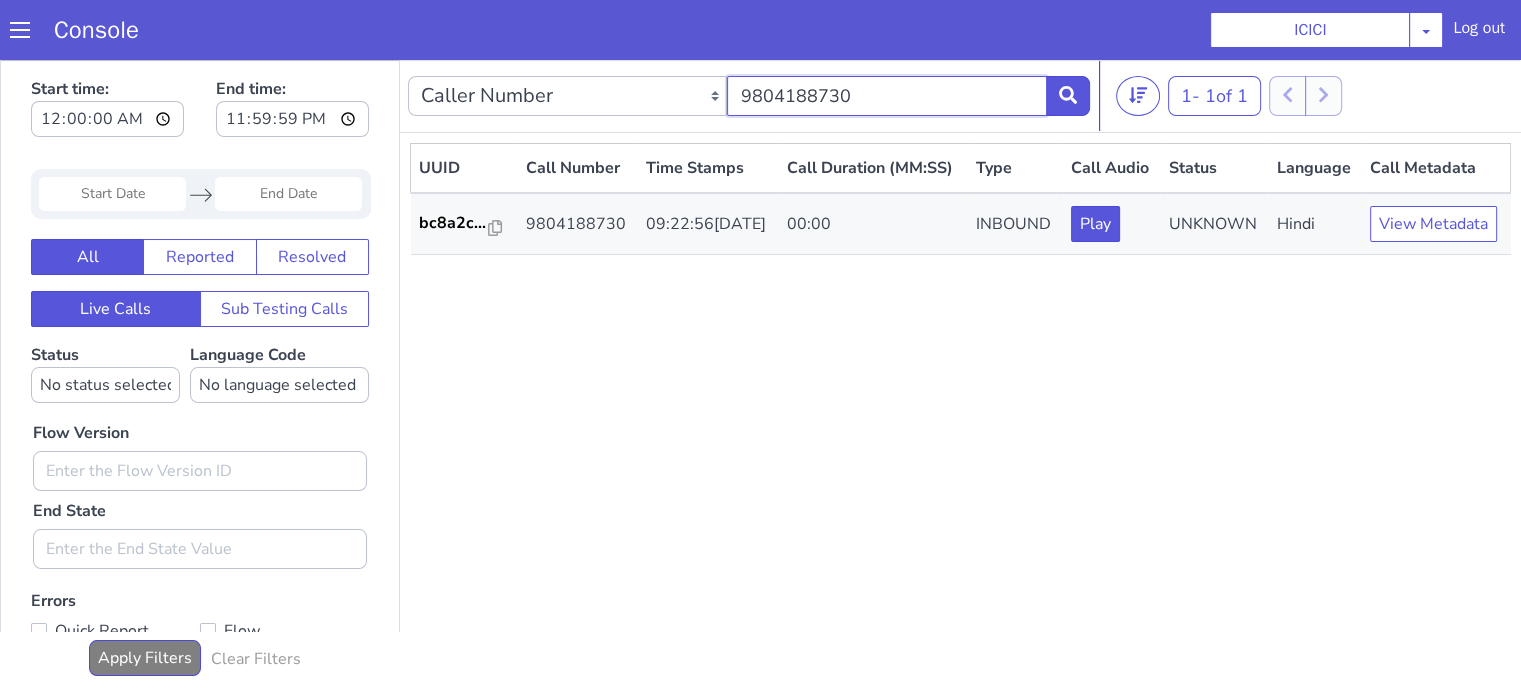 type on "9804188730" 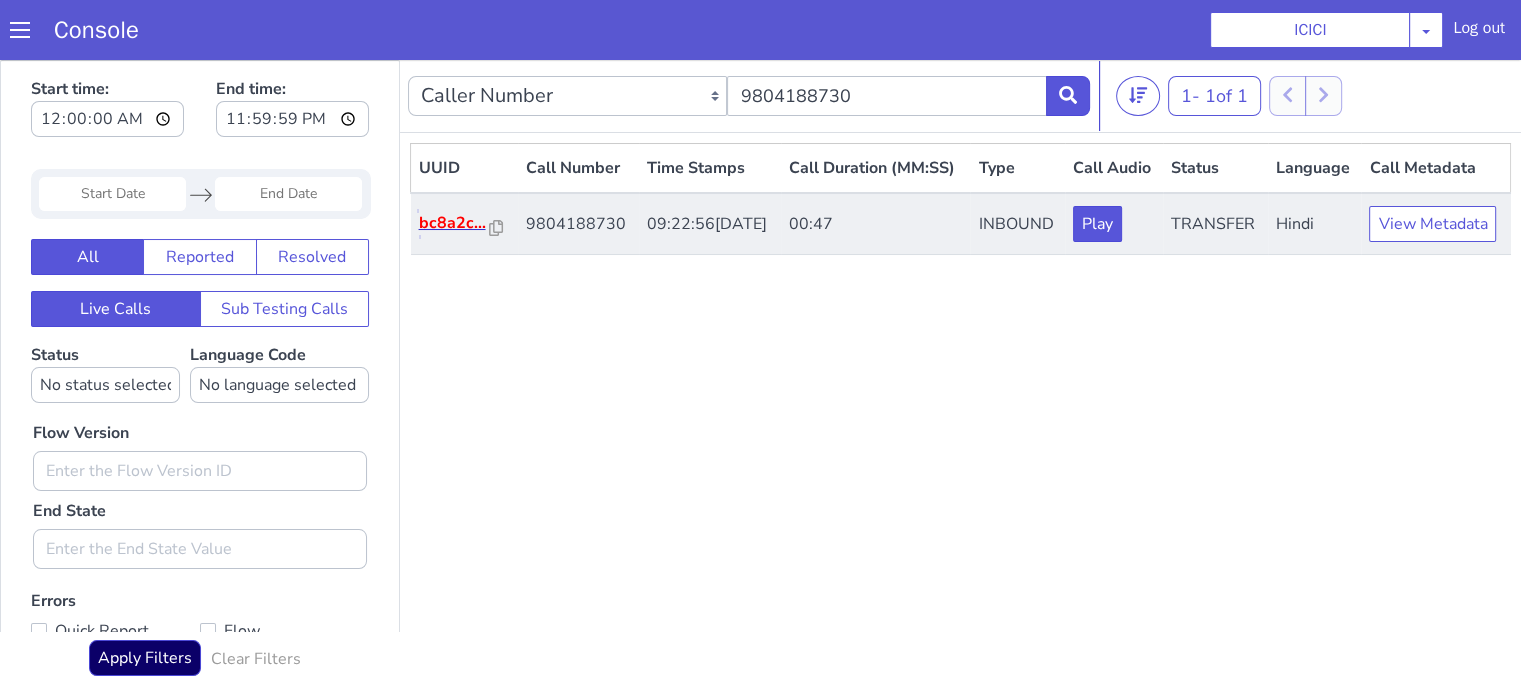 click on "bc8a2c..." at bounding box center [1972, 805] 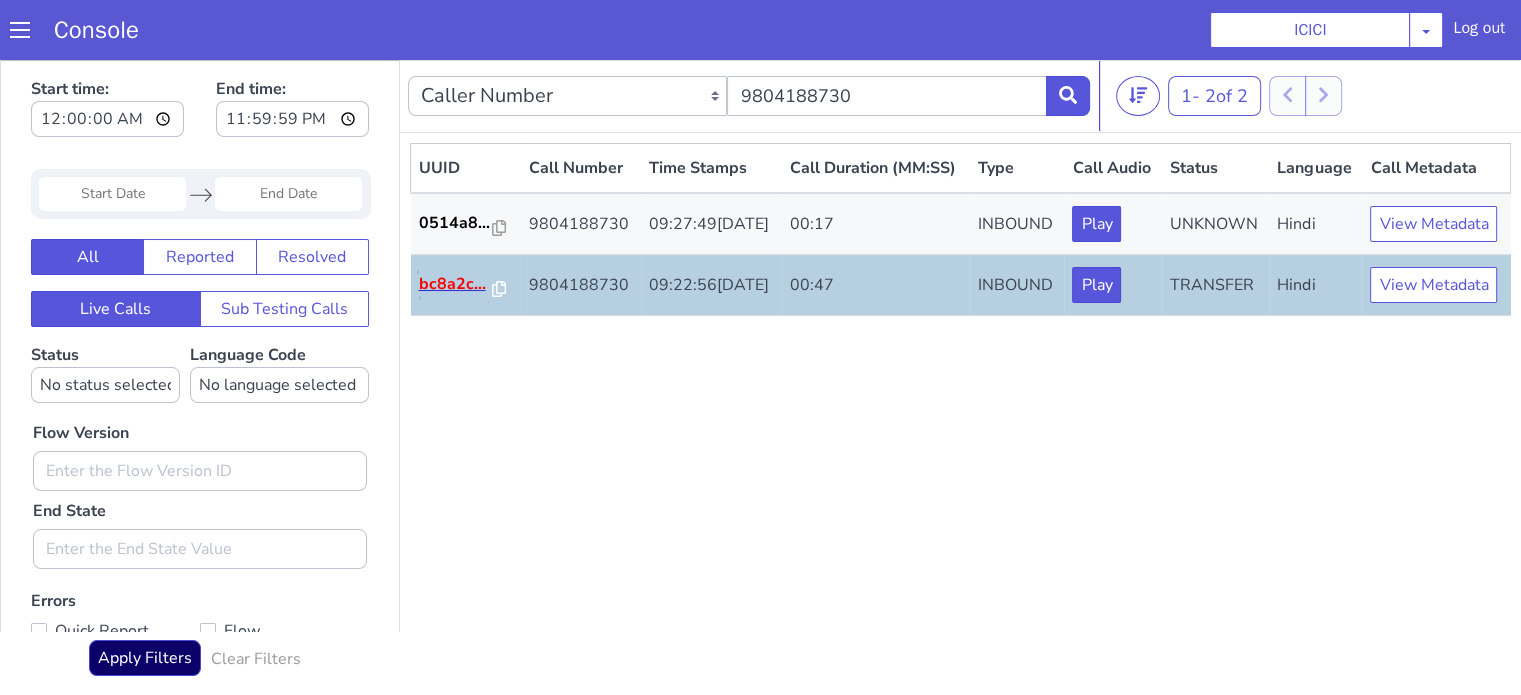 click on "bc8a2c..." at bounding box center (1398, 1364) 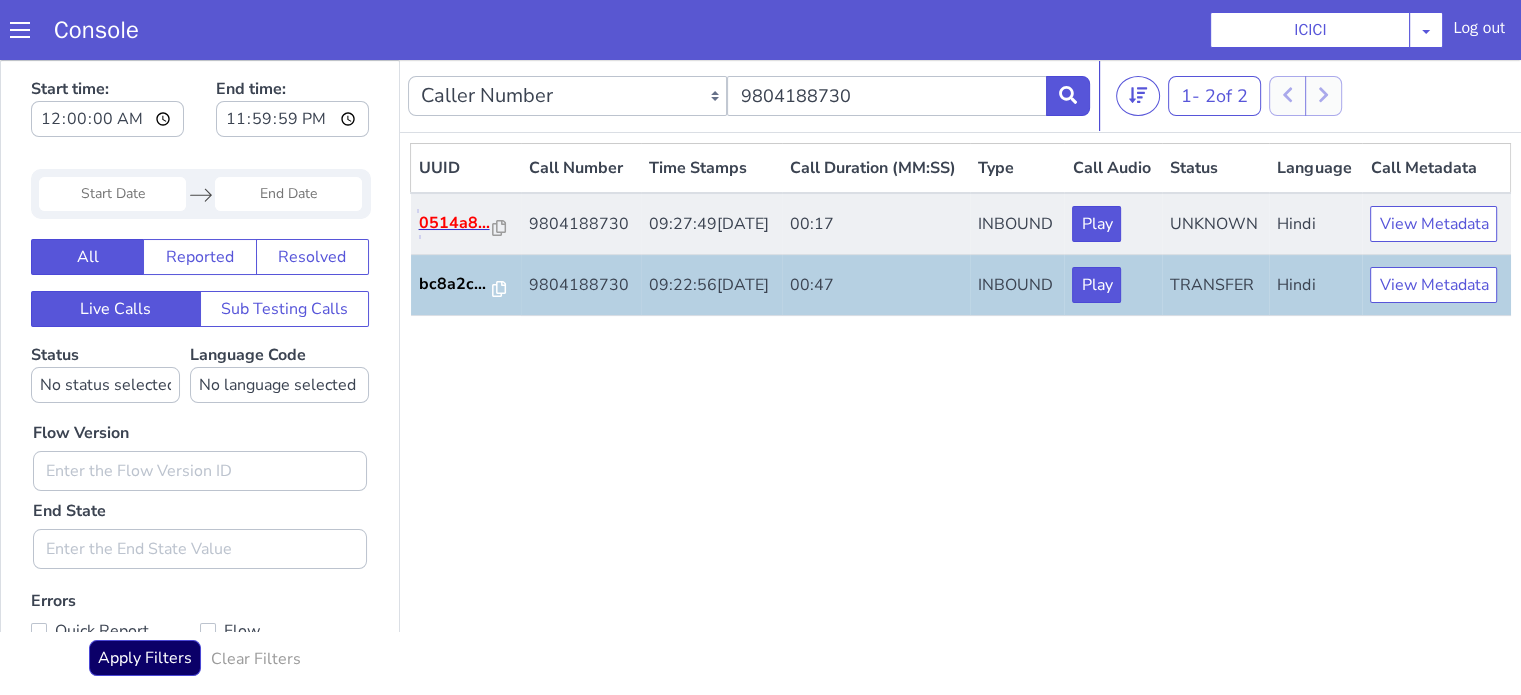 click on "0514a8..." at bounding box center [1183, 1323] 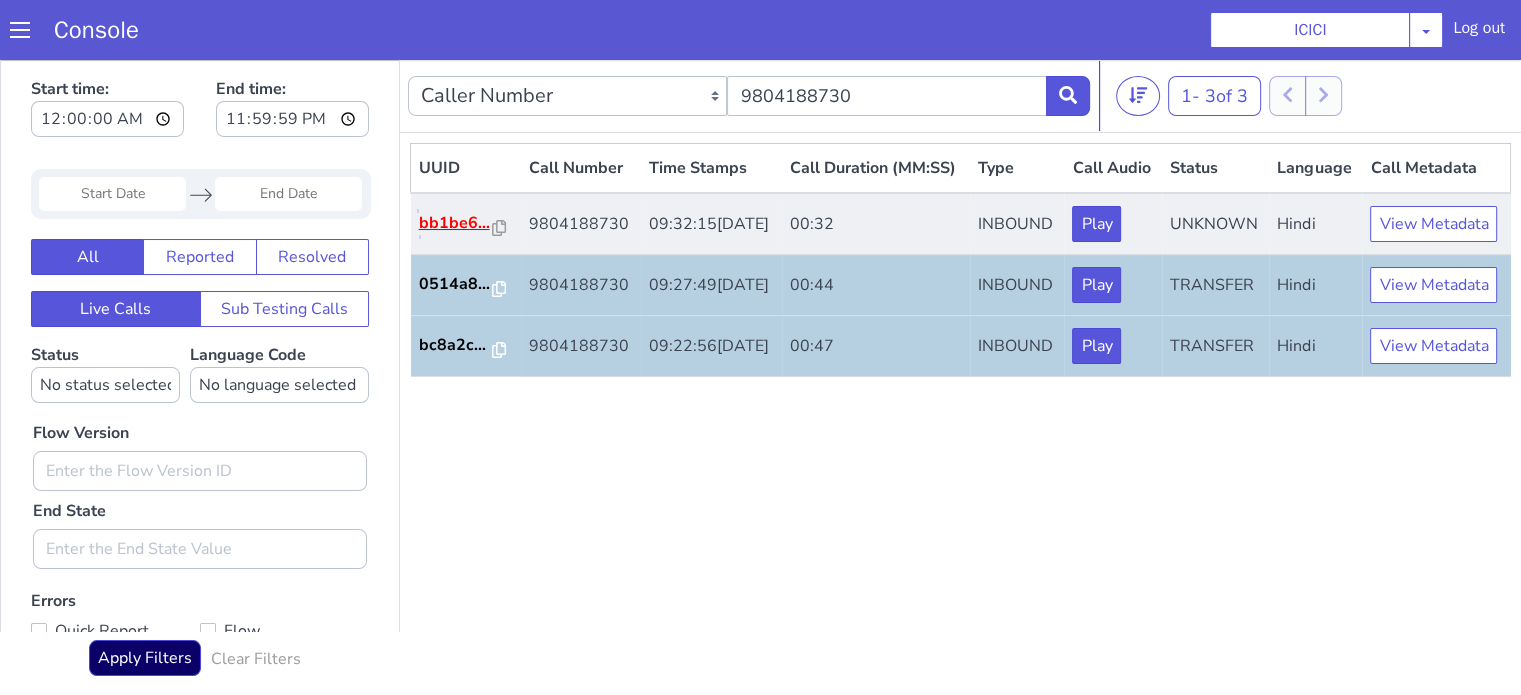 click on "bb1be6..." at bounding box center [2023, 607] 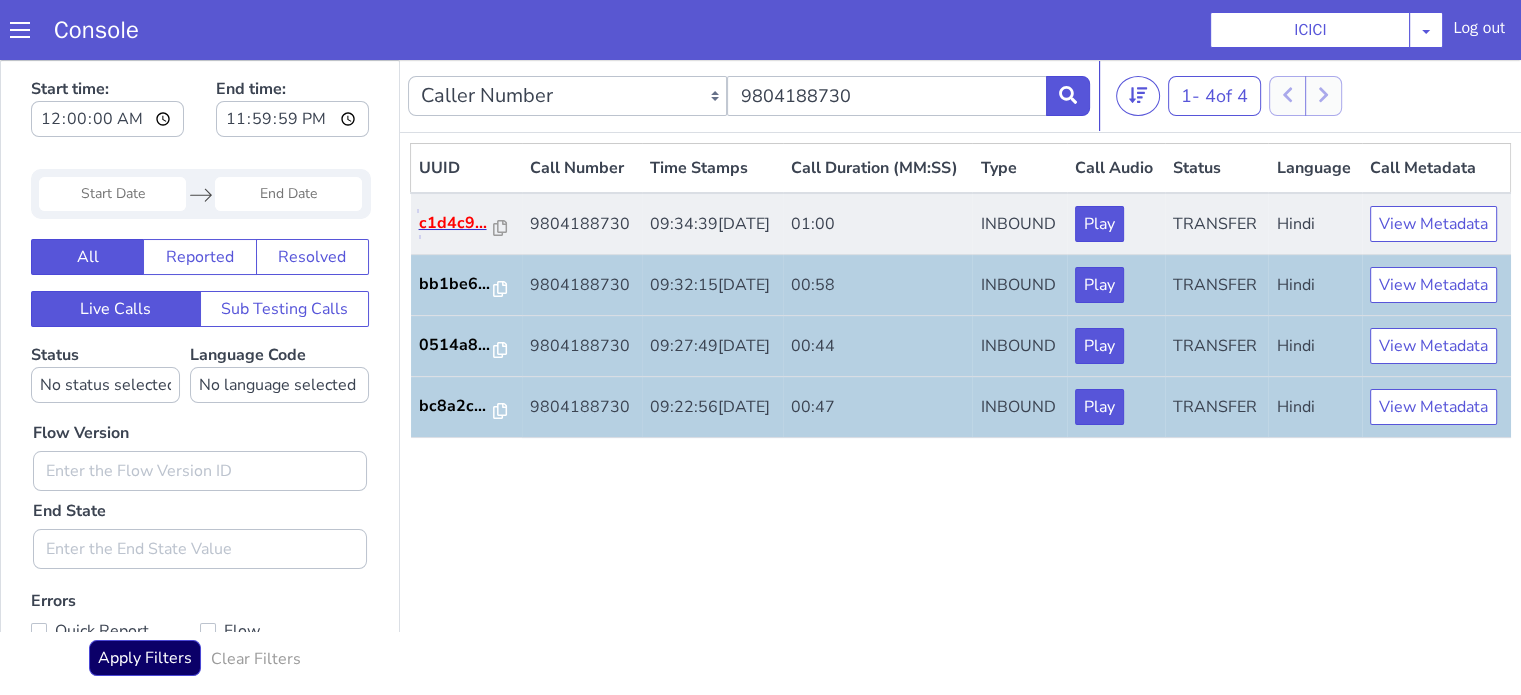 click on "c1d4c9..." at bounding box center [1932, 895] 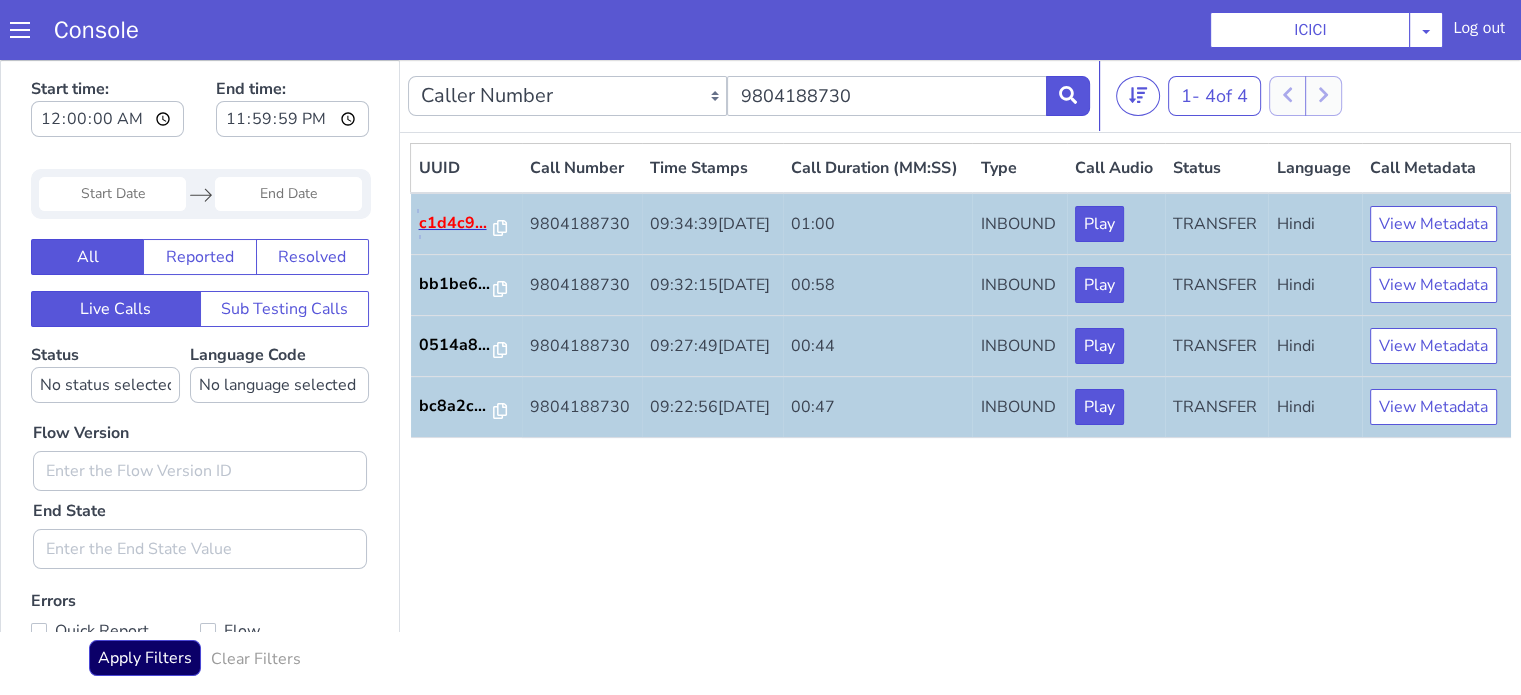 scroll, scrollTop: 0, scrollLeft: 0, axis: both 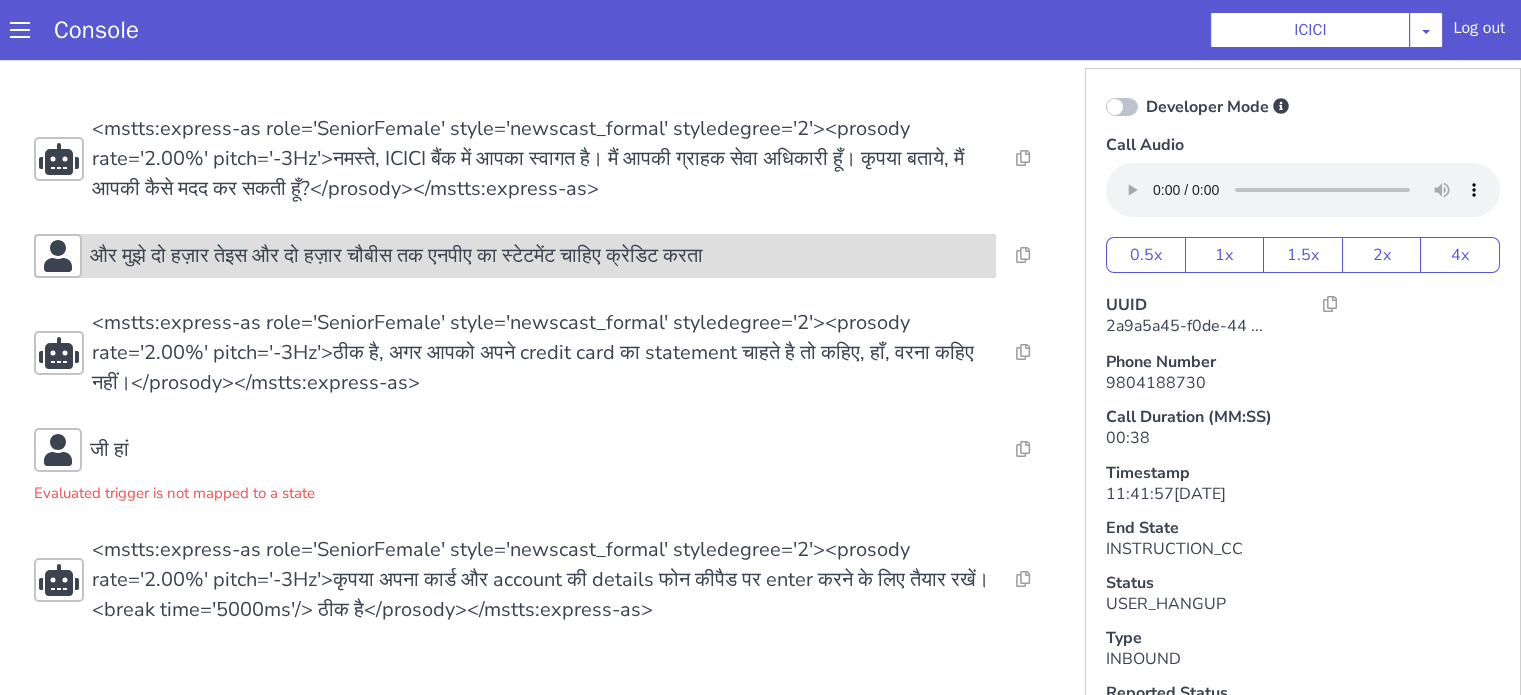 click on "और मुझे दो हज़ार तेइस और दो हज़ार चौबीस तक एनपीए का स्टेटमेंट चाहिए क्रेडिट करता" at bounding box center [396, 256] 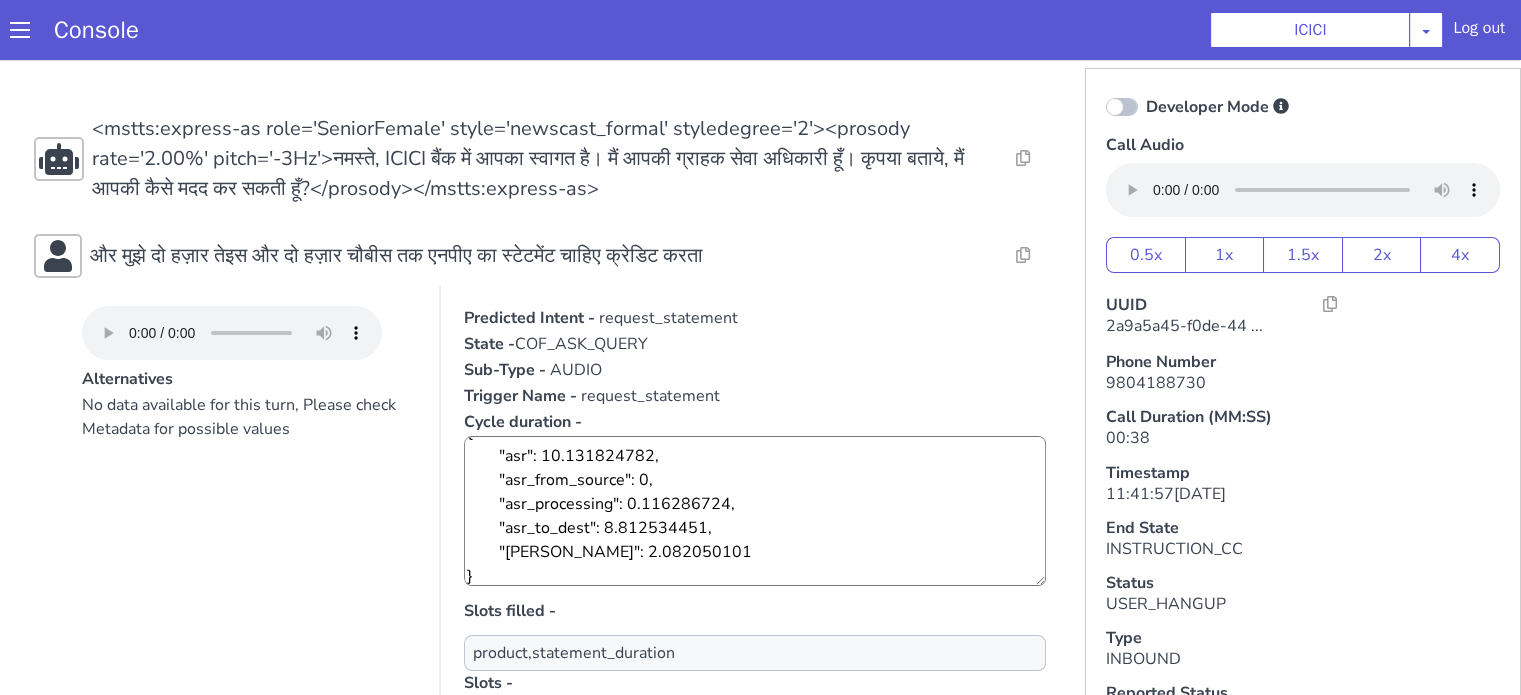 scroll, scrollTop: 24, scrollLeft: 0, axis: vertical 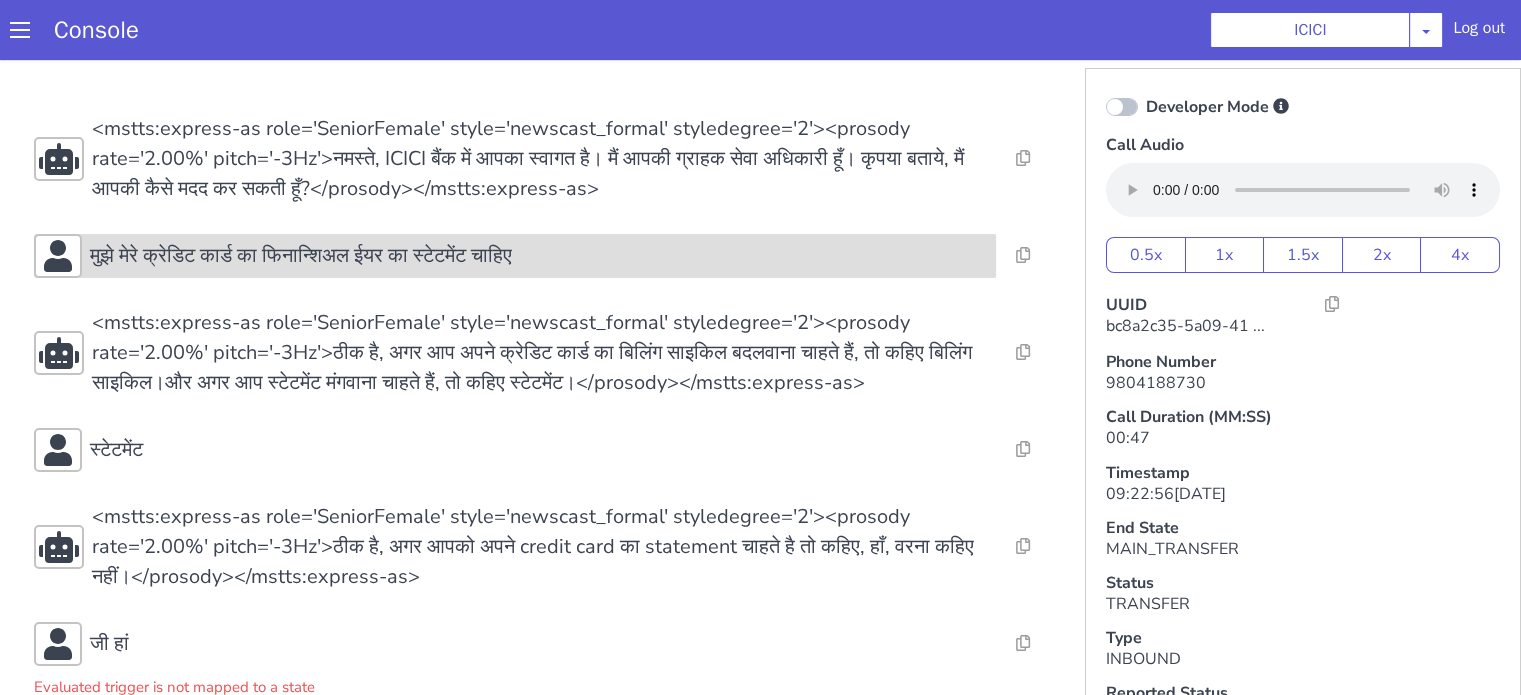 click on "मुझे मेरे क्रेडिट कार्ड का फिनान्शिअल ईयर का स्टेटमेंट चाहिए" at bounding box center (515, 256) 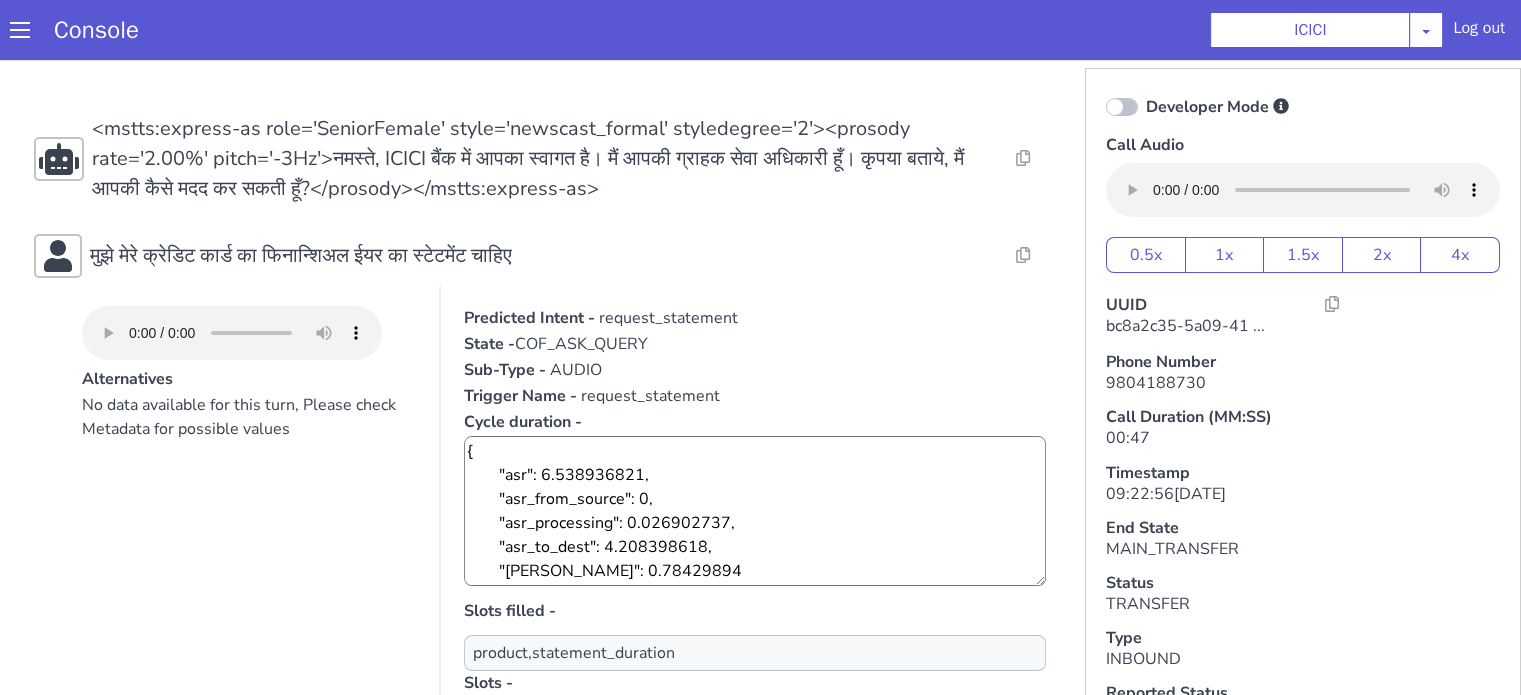 scroll, scrollTop: 400, scrollLeft: 0, axis: vertical 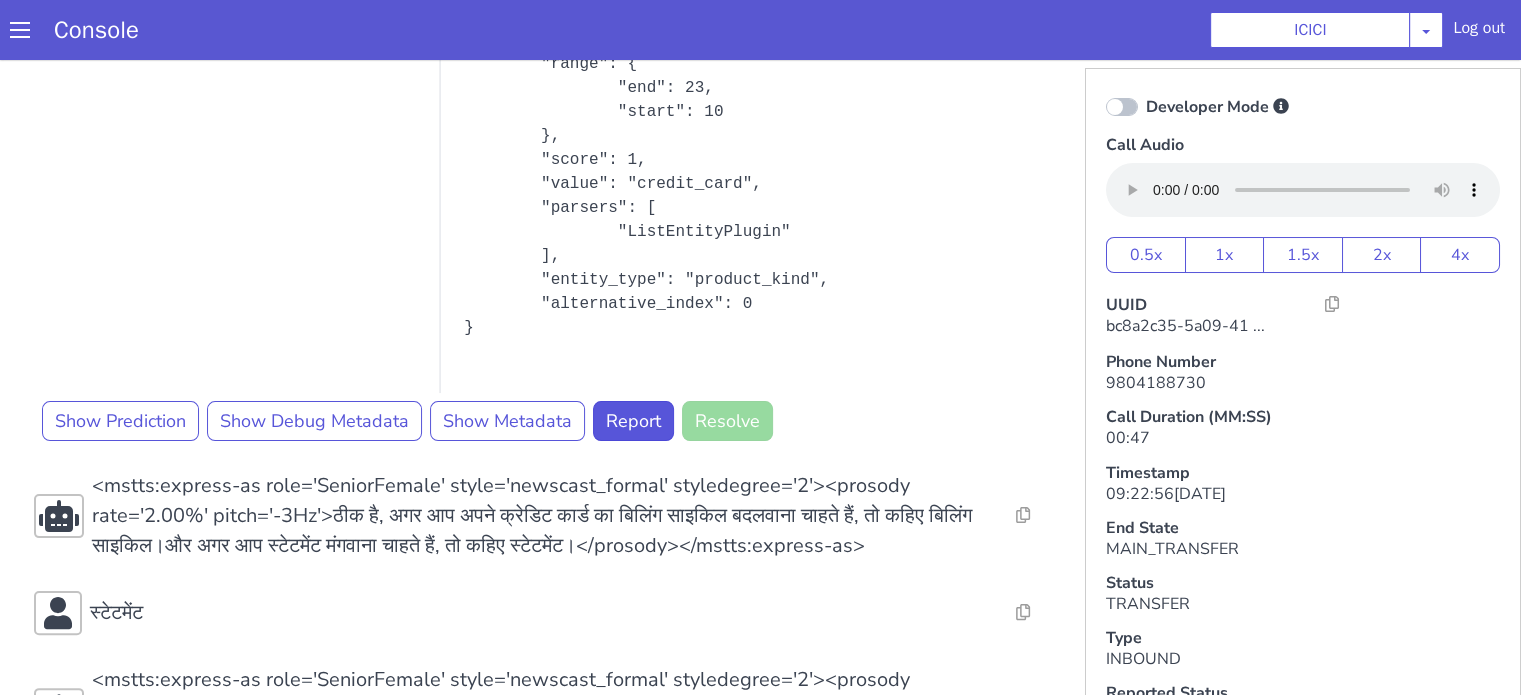 click at bounding box center (1122, 107) 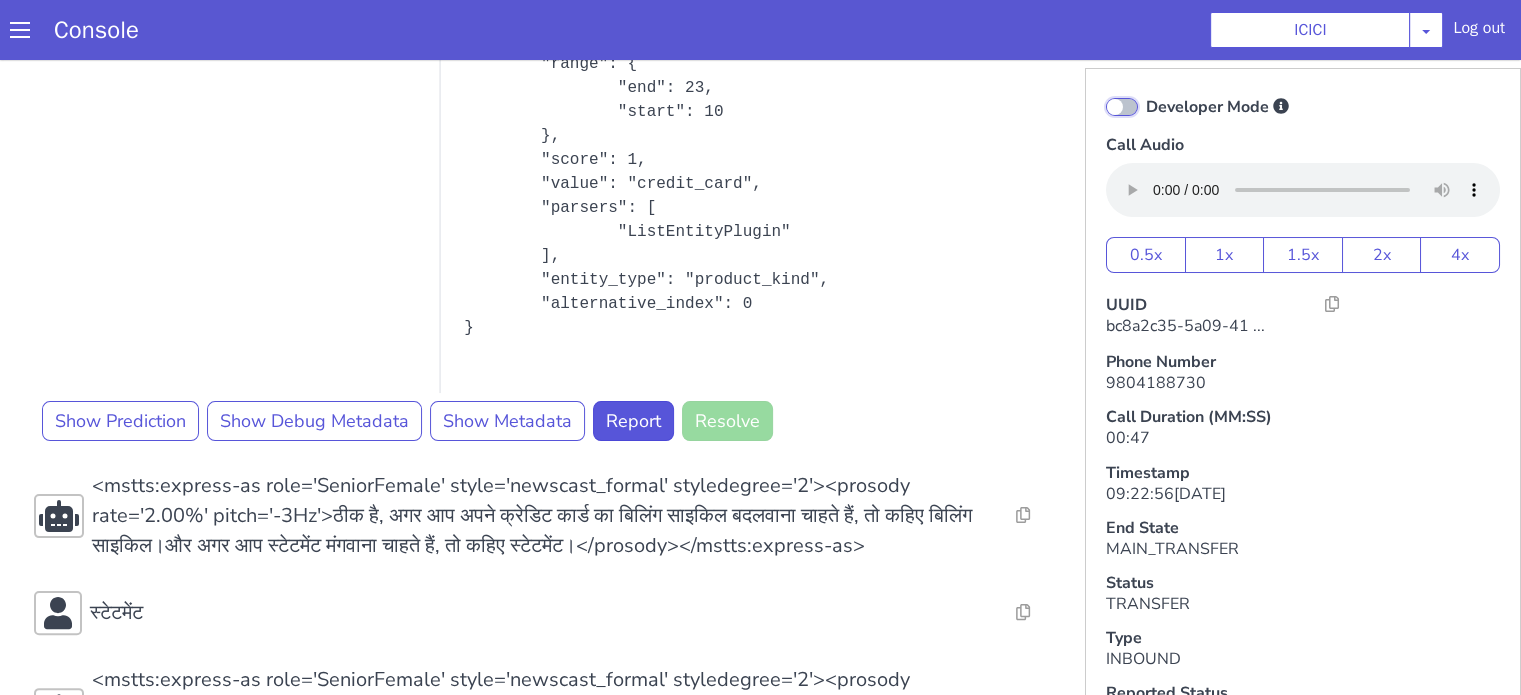 click on "Developer Mode" at bounding box center (1145, 94) 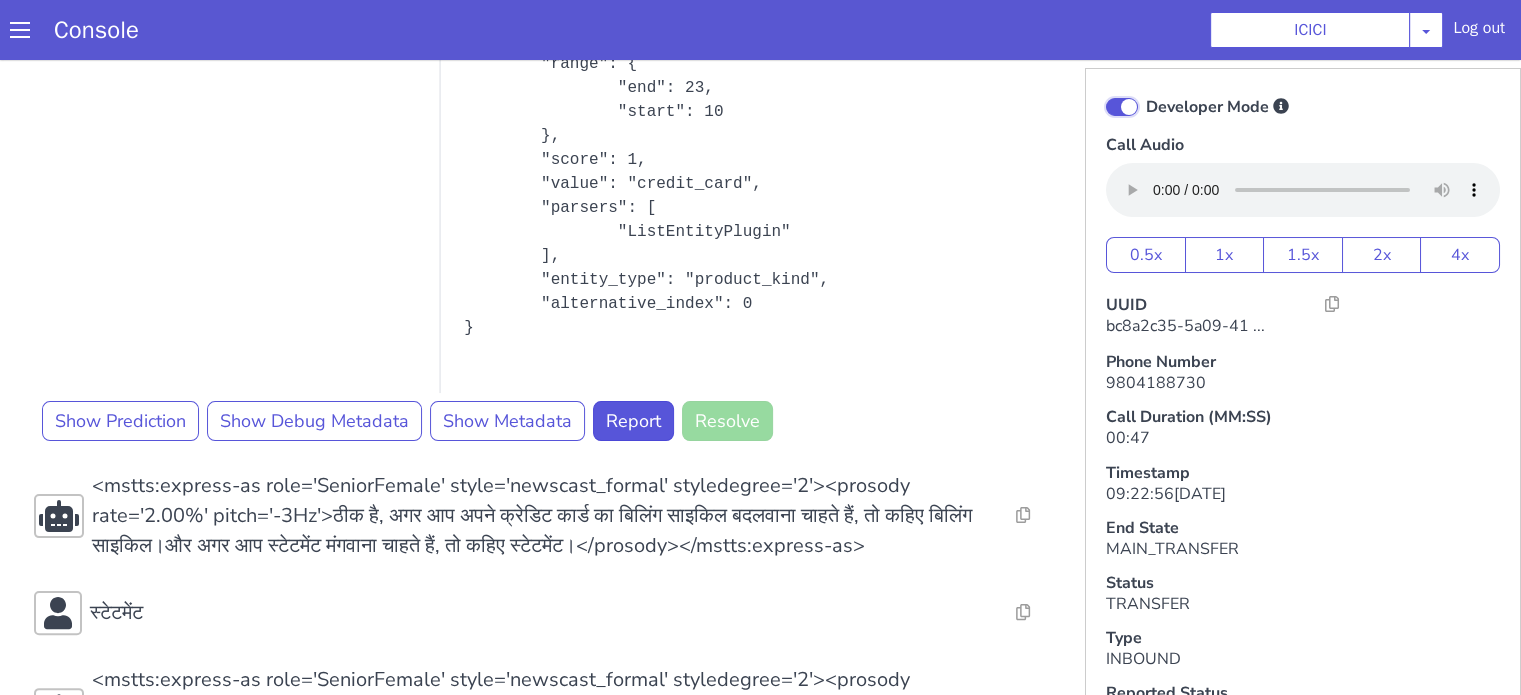 checkbox on "true" 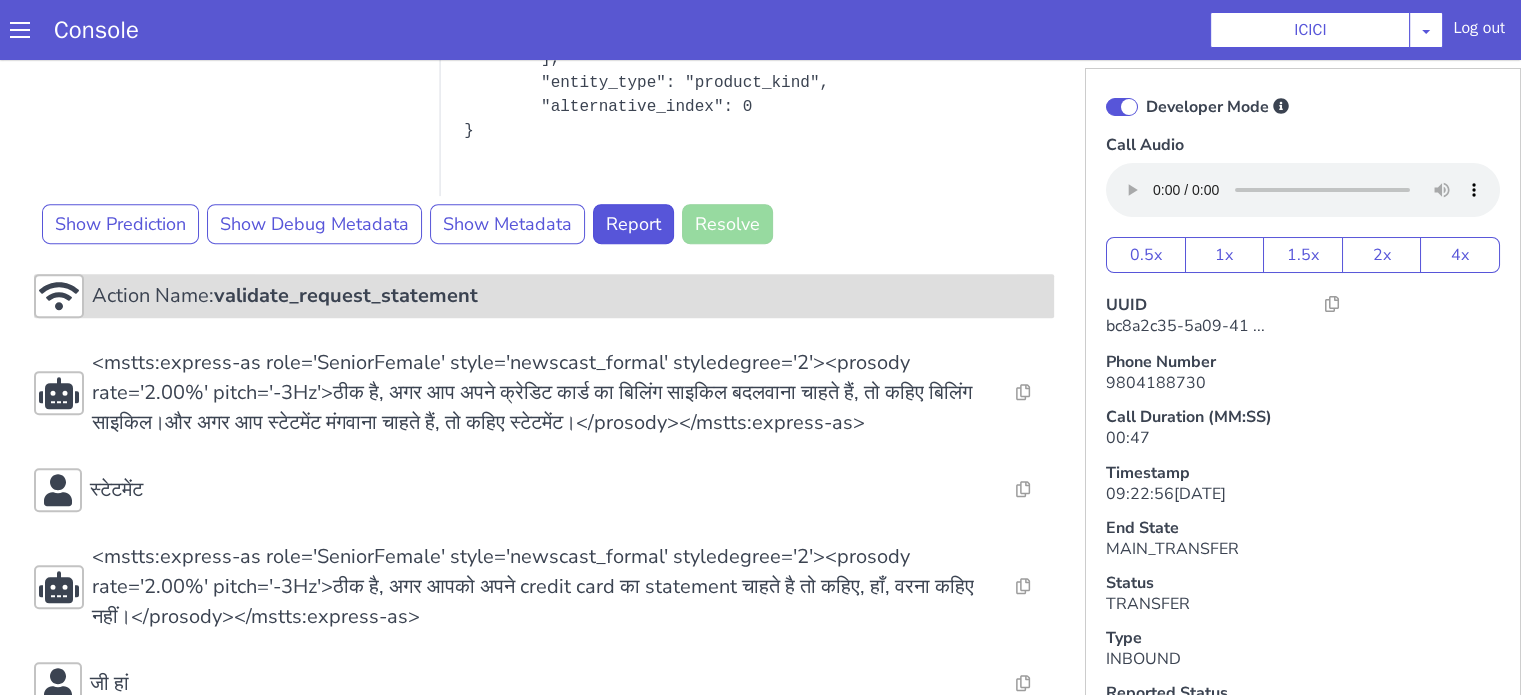 click on "validate_request_statement" at bounding box center [346, 295] 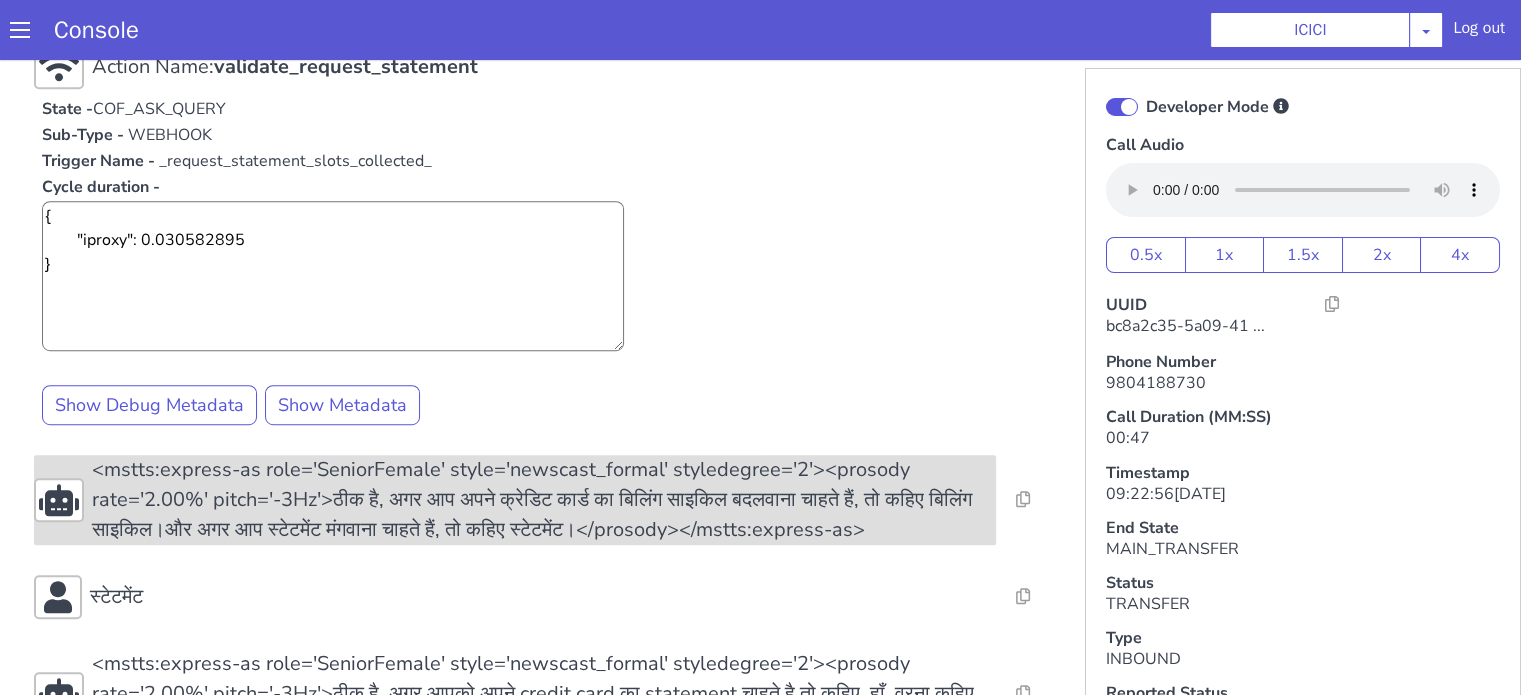 scroll, scrollTop: 1119, scrollLeft: 0, axis: vertical 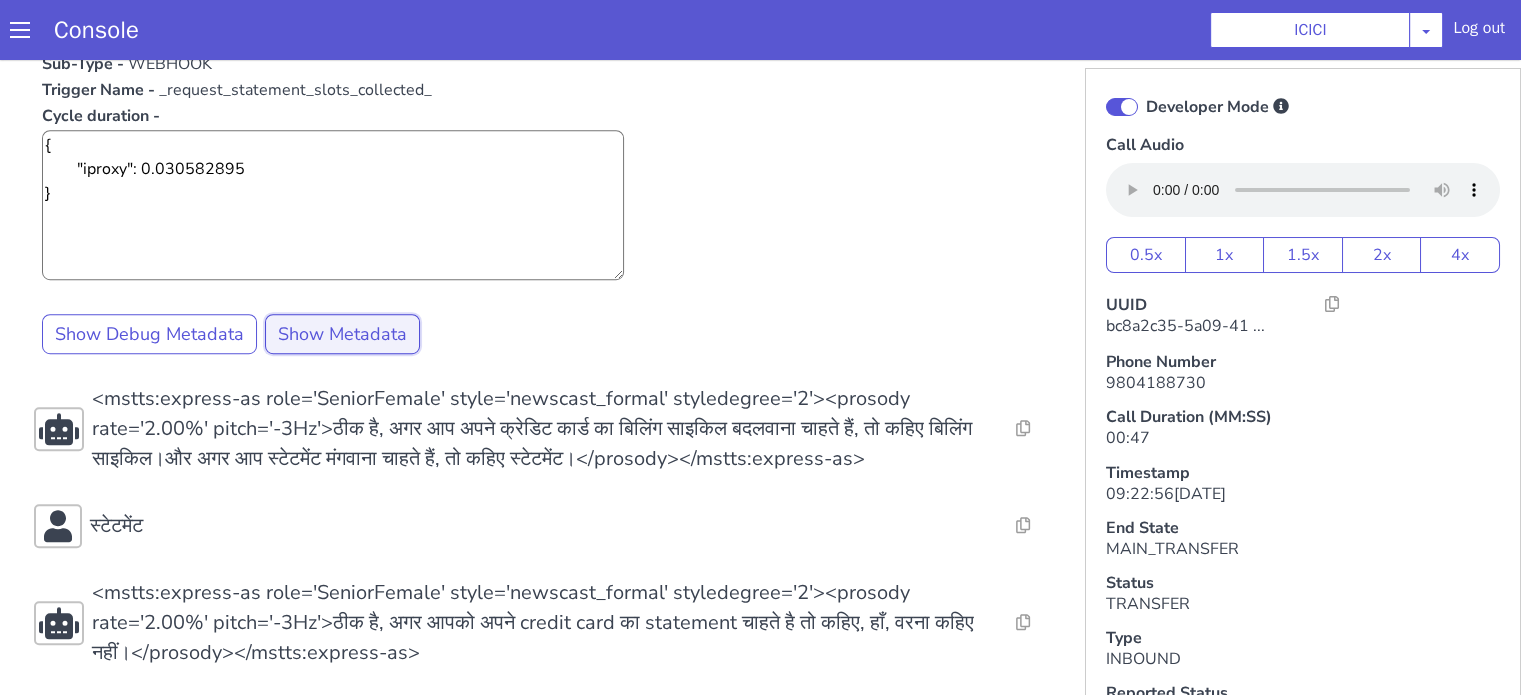 click on "Show Metadata" at bounding box center [342, 334] 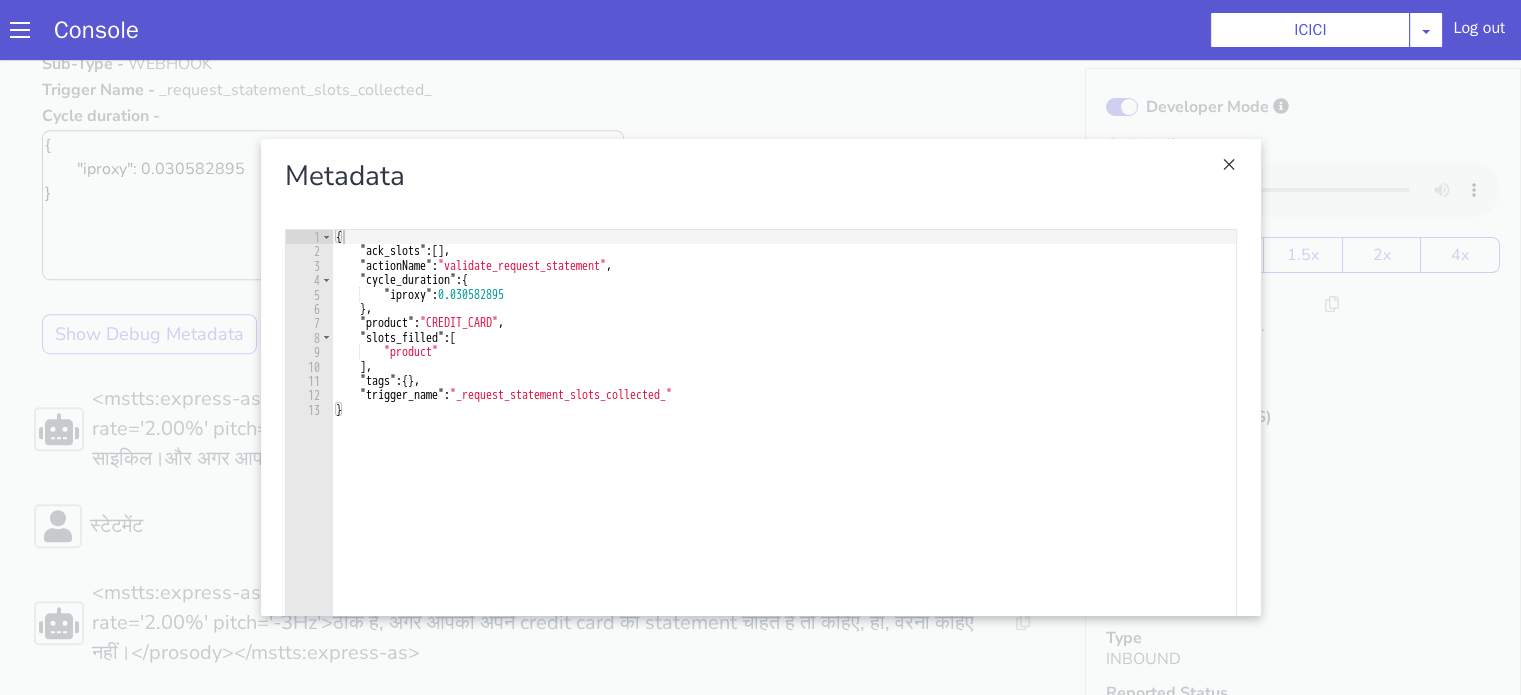 click at bounding box center (760, 377) 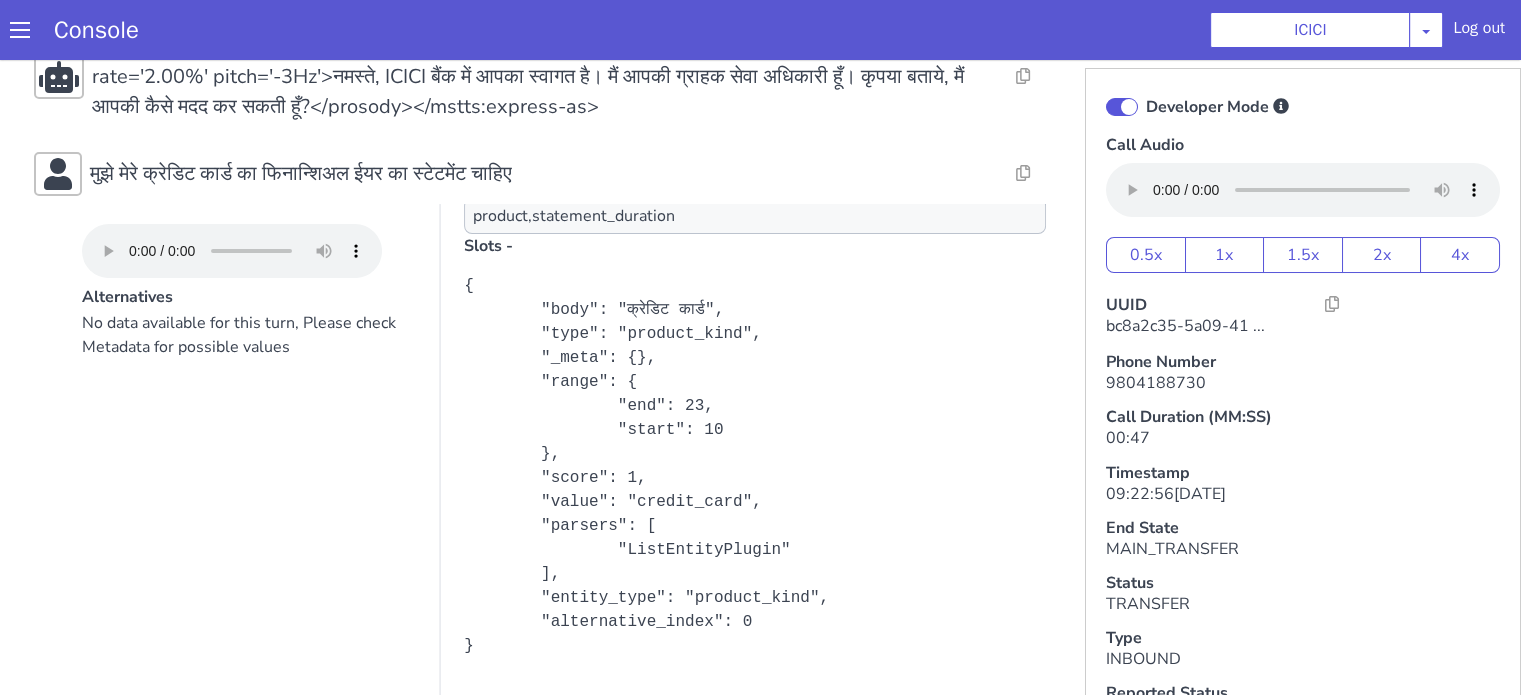 scroll, scrollTop: 219, scrollLeft: 0, axis: vertical 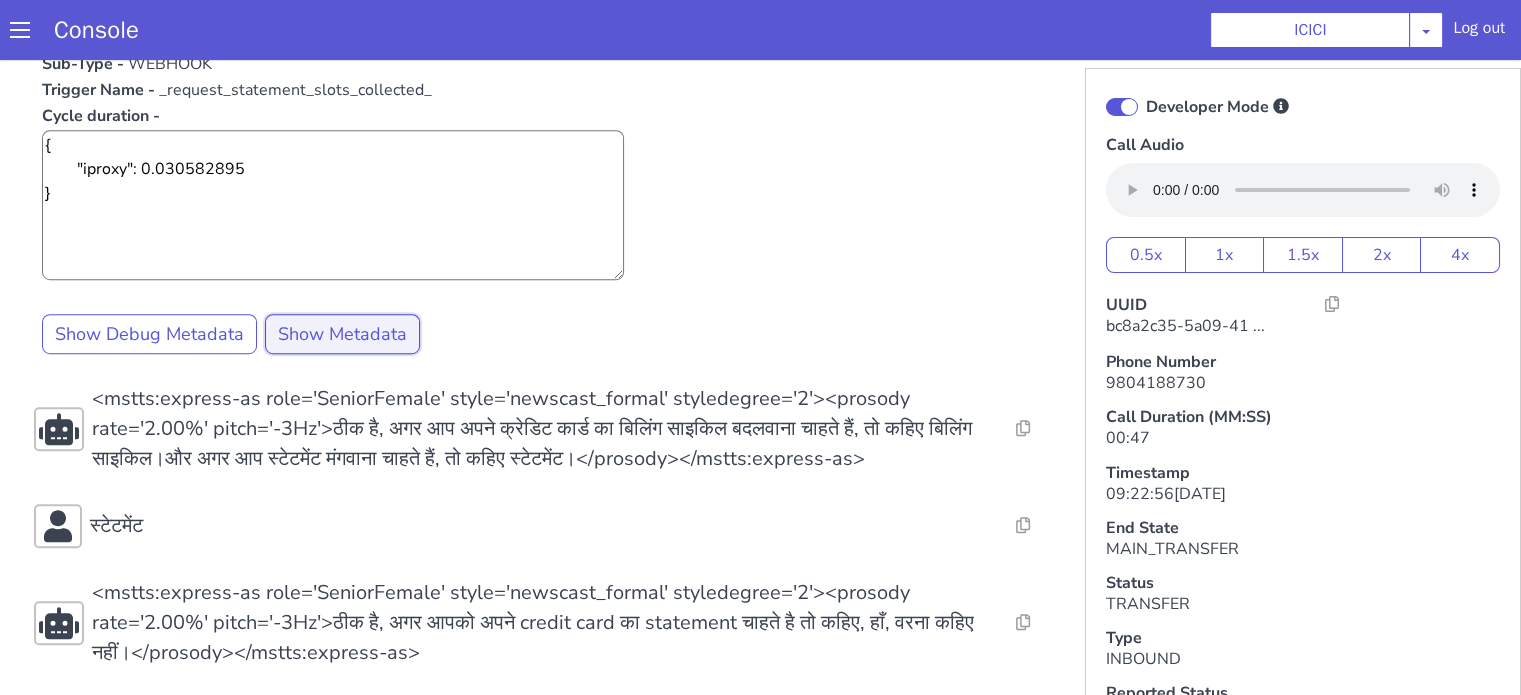 click on "Show Metadata" at bounding box center (342, 334) 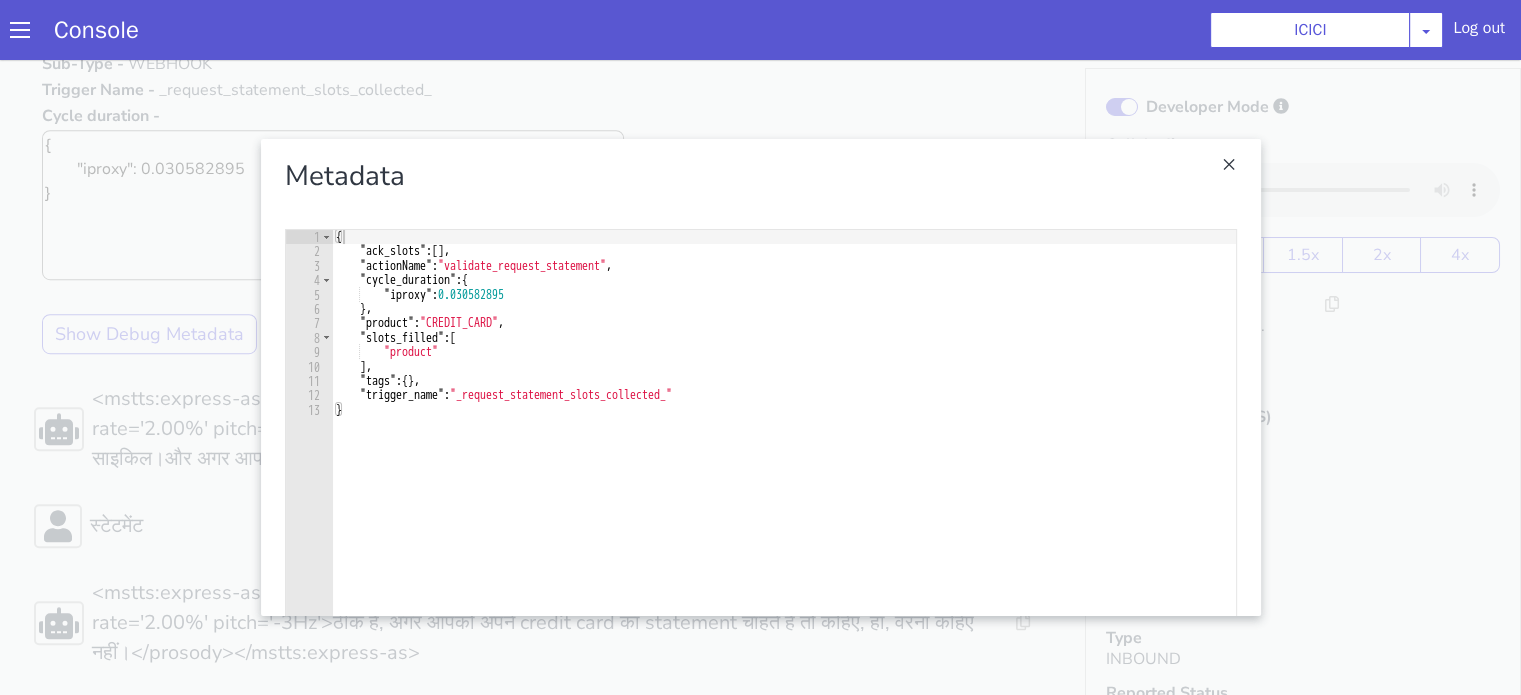 click at bounding box center [760, 377] 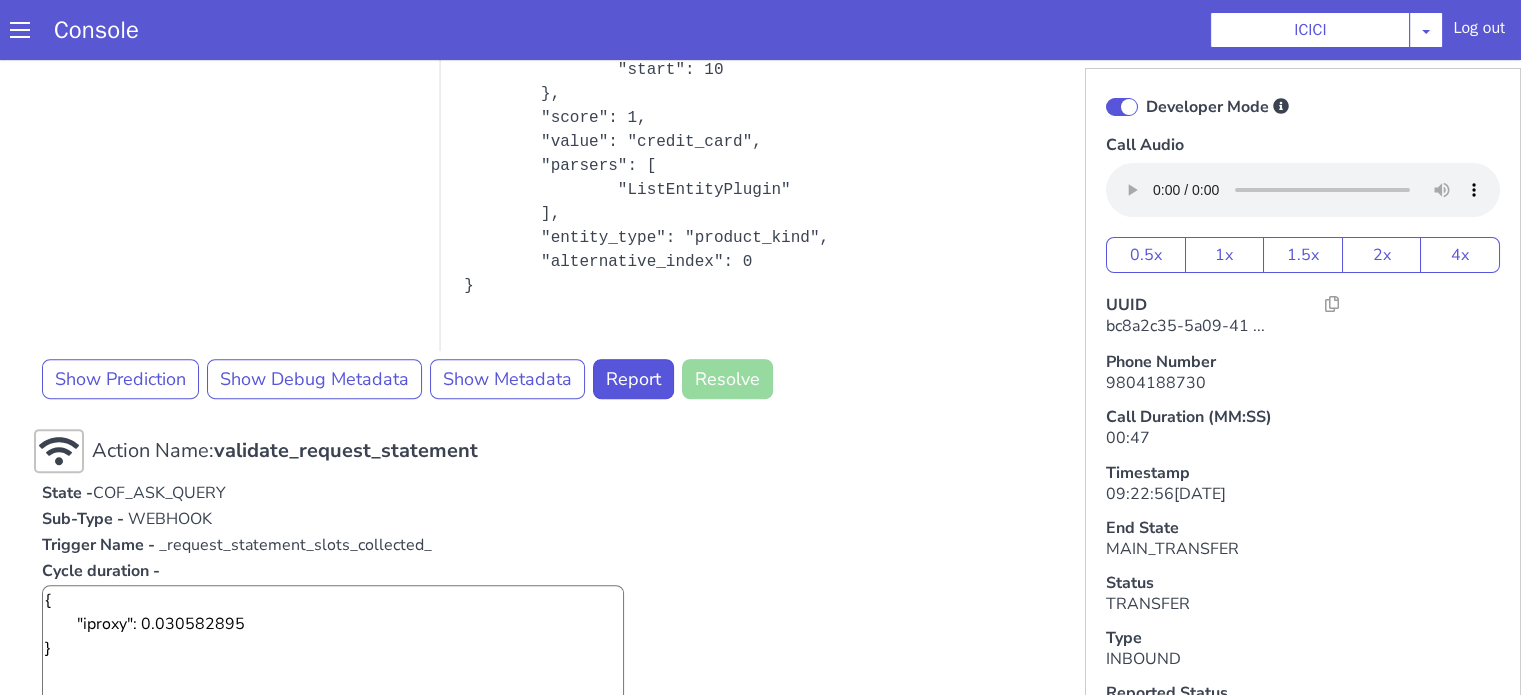 scroll, scrollTop: 219, scrollLeft: 0, axis: vertical 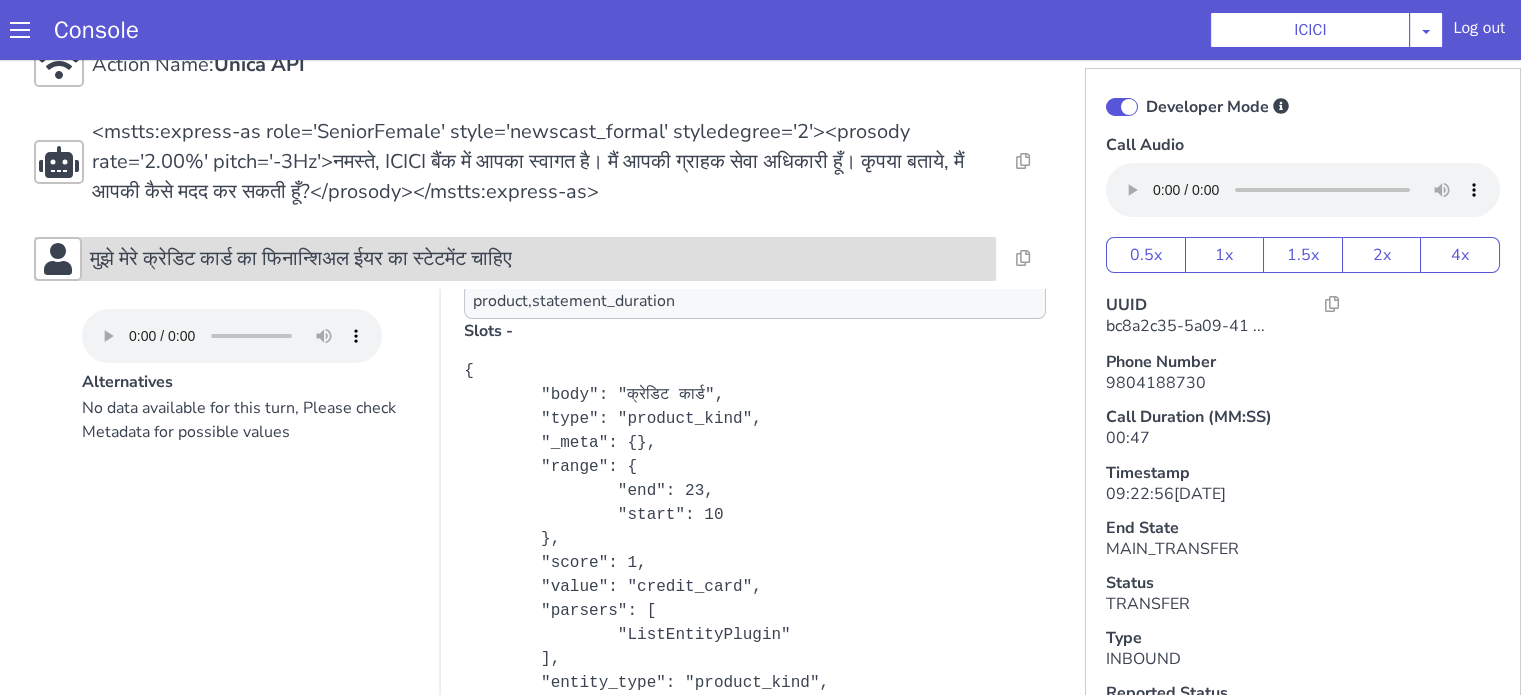 click on "मुझे मेरे क्रेडिट कार्ड का फिनान्शिअल ईयर का स्टेटमेंट चाहिए" at bounding box center (301, 259) 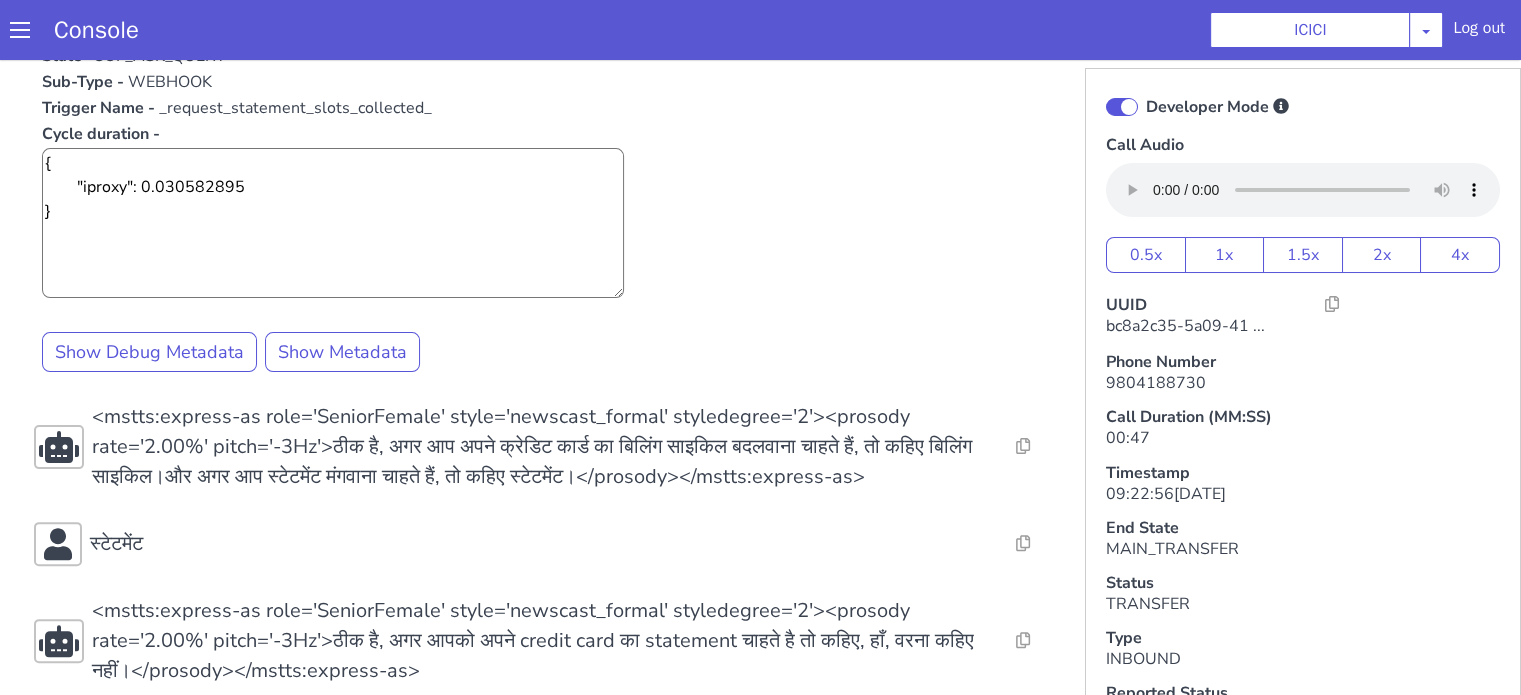 scroll, scrollTop: 619, scrollLeft: 0, axis: vertical 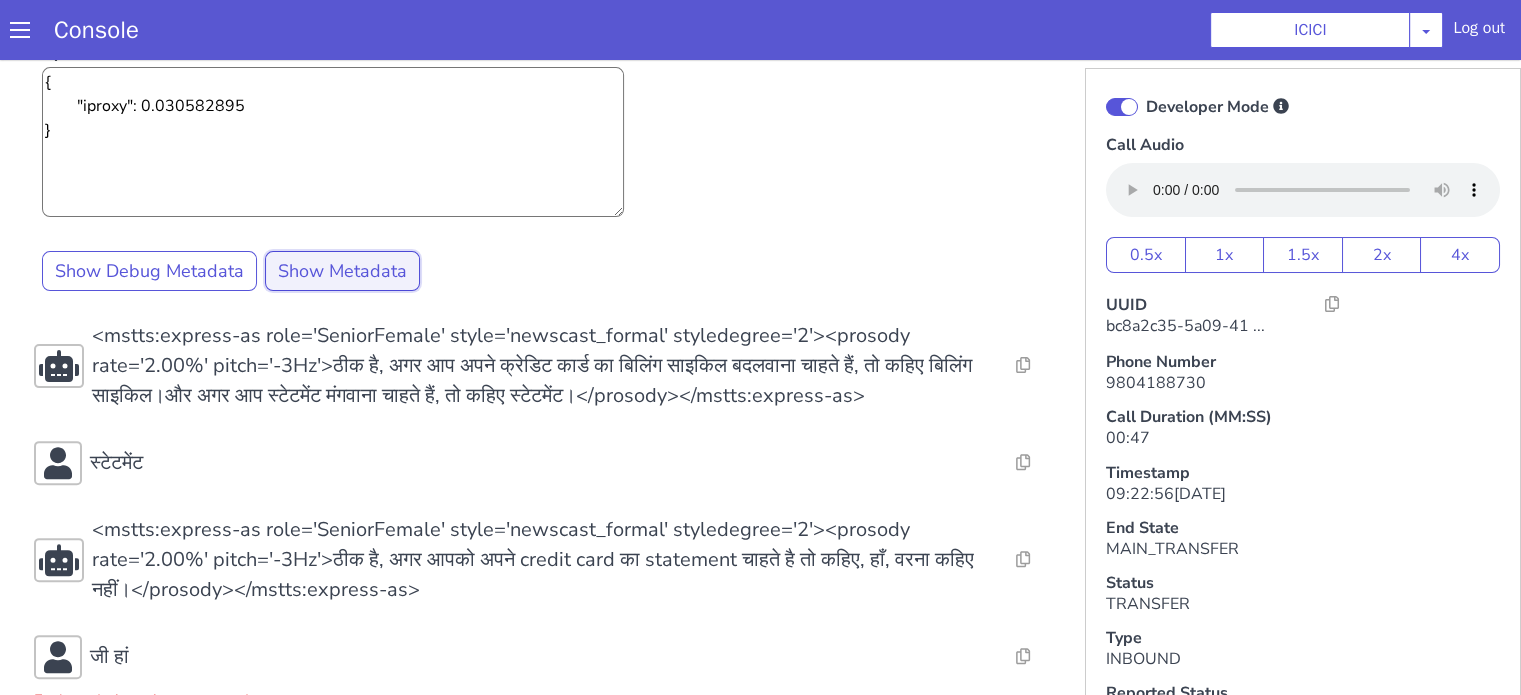 click on "Show Metadata" at bounding box center [342, 271] 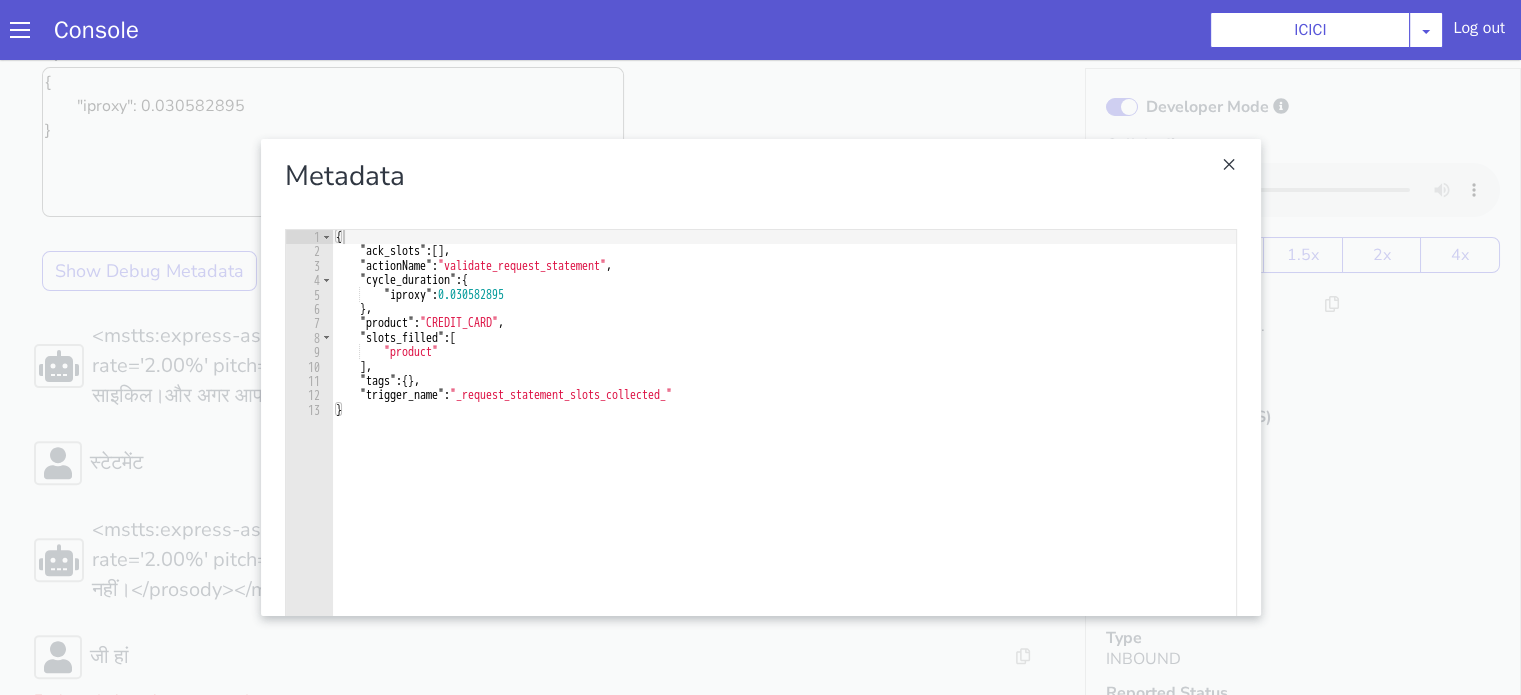 type on "{" 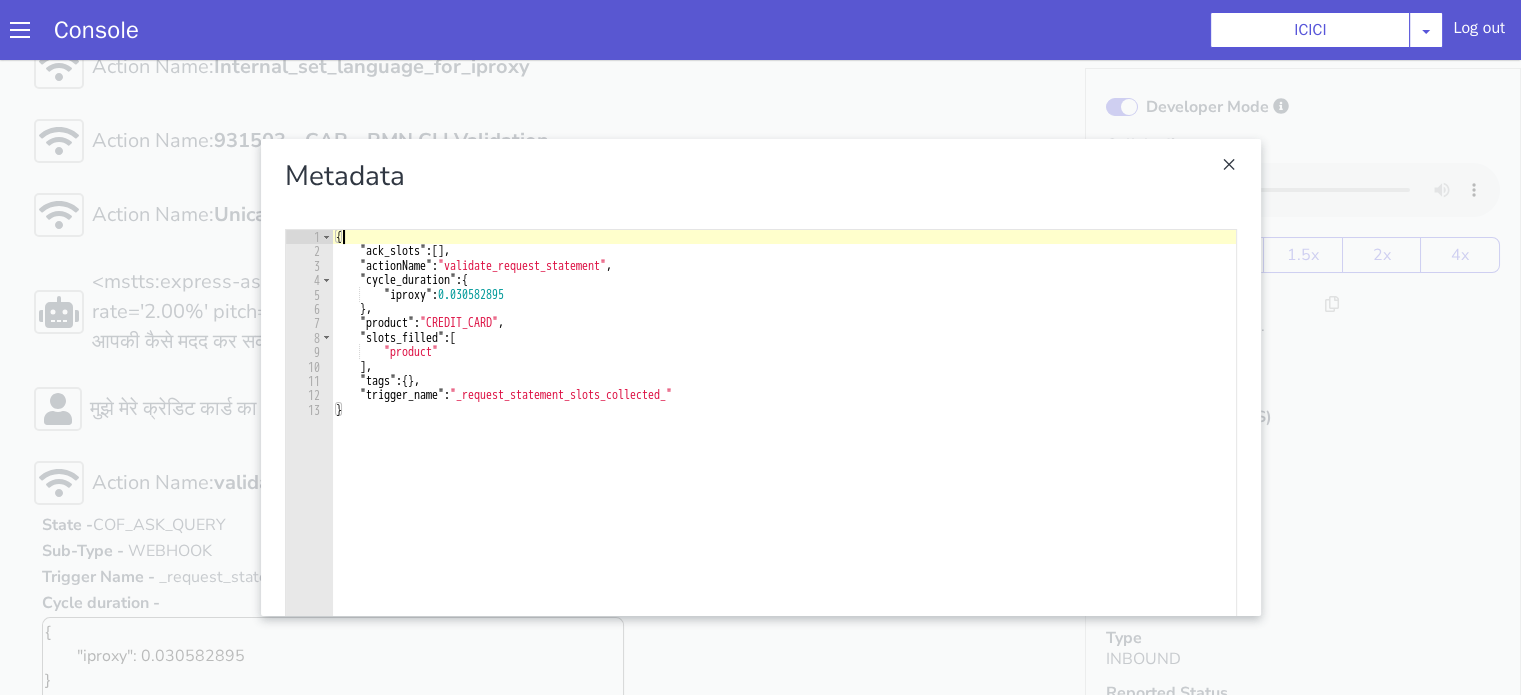 scroll, scrollTop: 0, scrollLeft: 0, axis: both 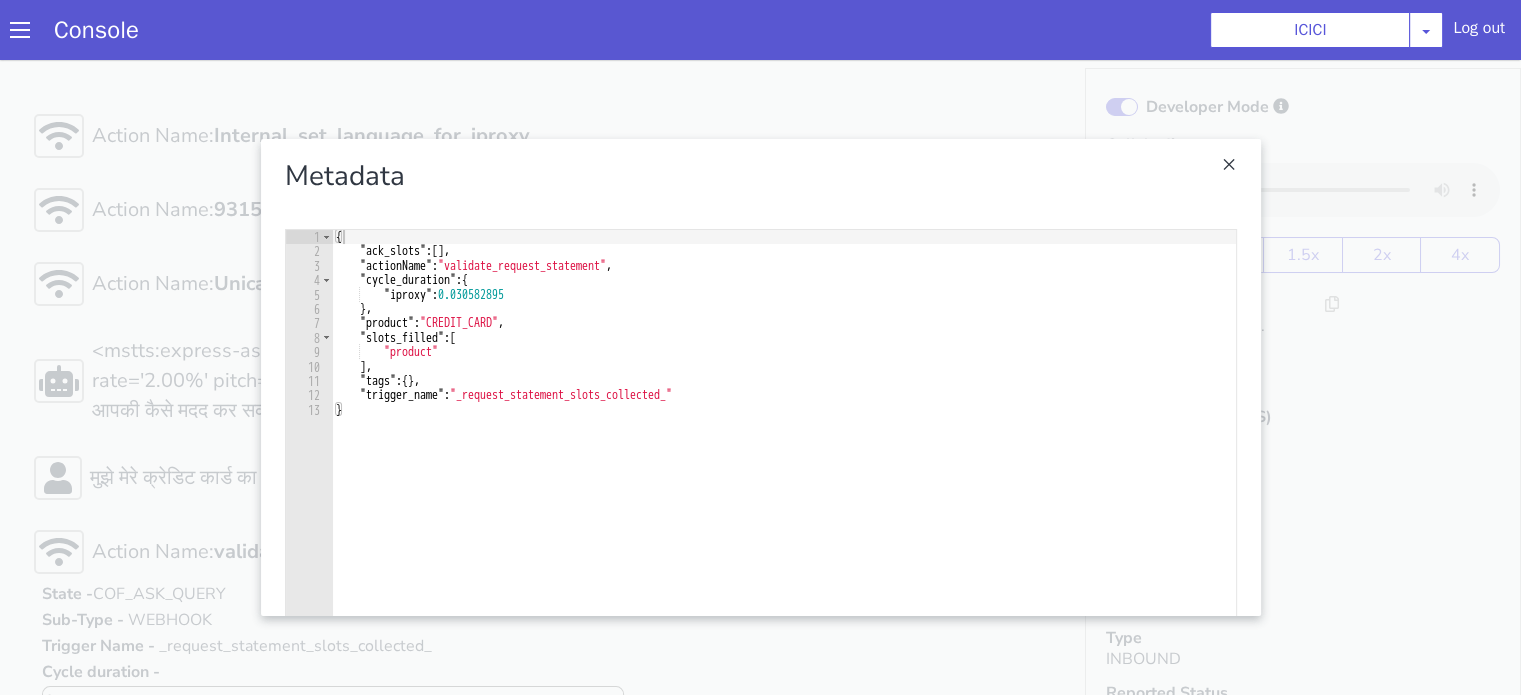 click at bounding box center (760, 377) 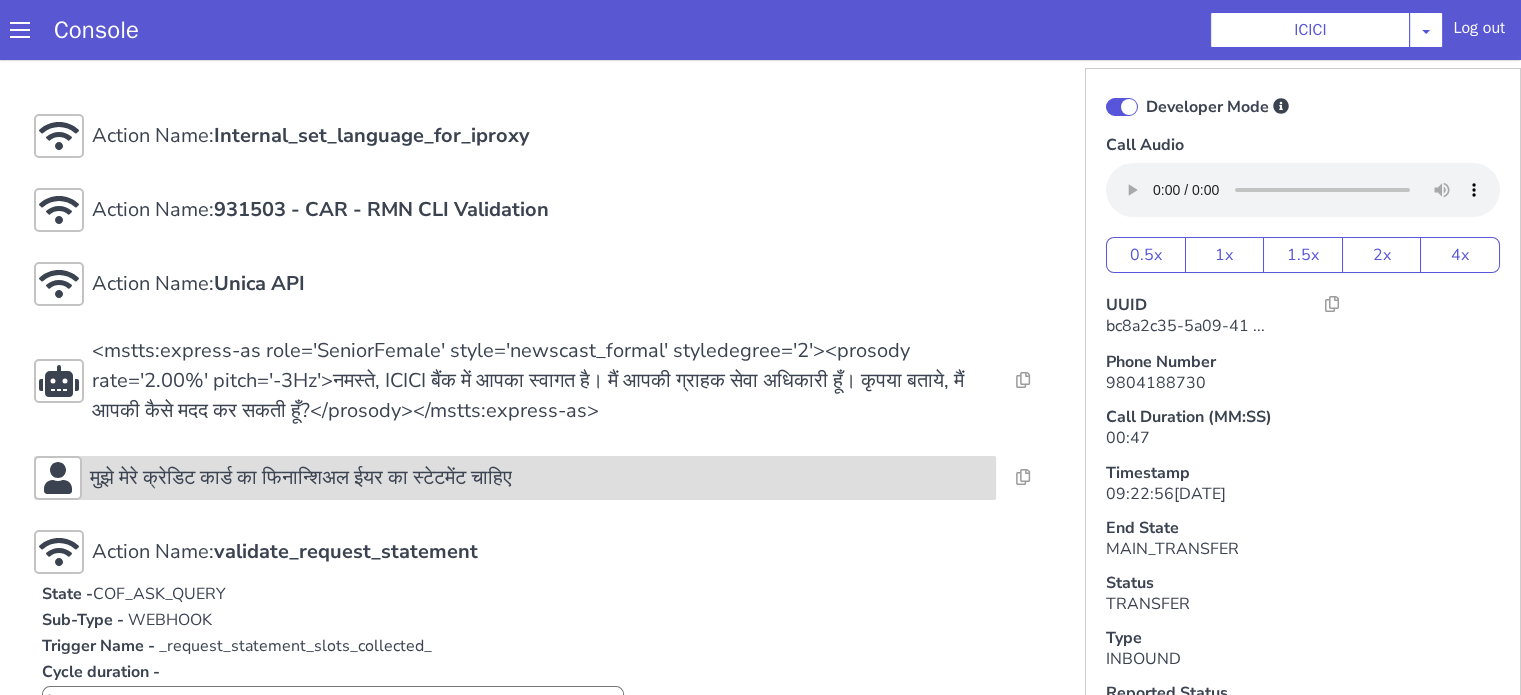 click on "मुझे मेरे क्रेडिट कार्ड का फिनान्शिअल ईयर का स्टेटमेंट चाहिए" at bounding box center [301, 478] 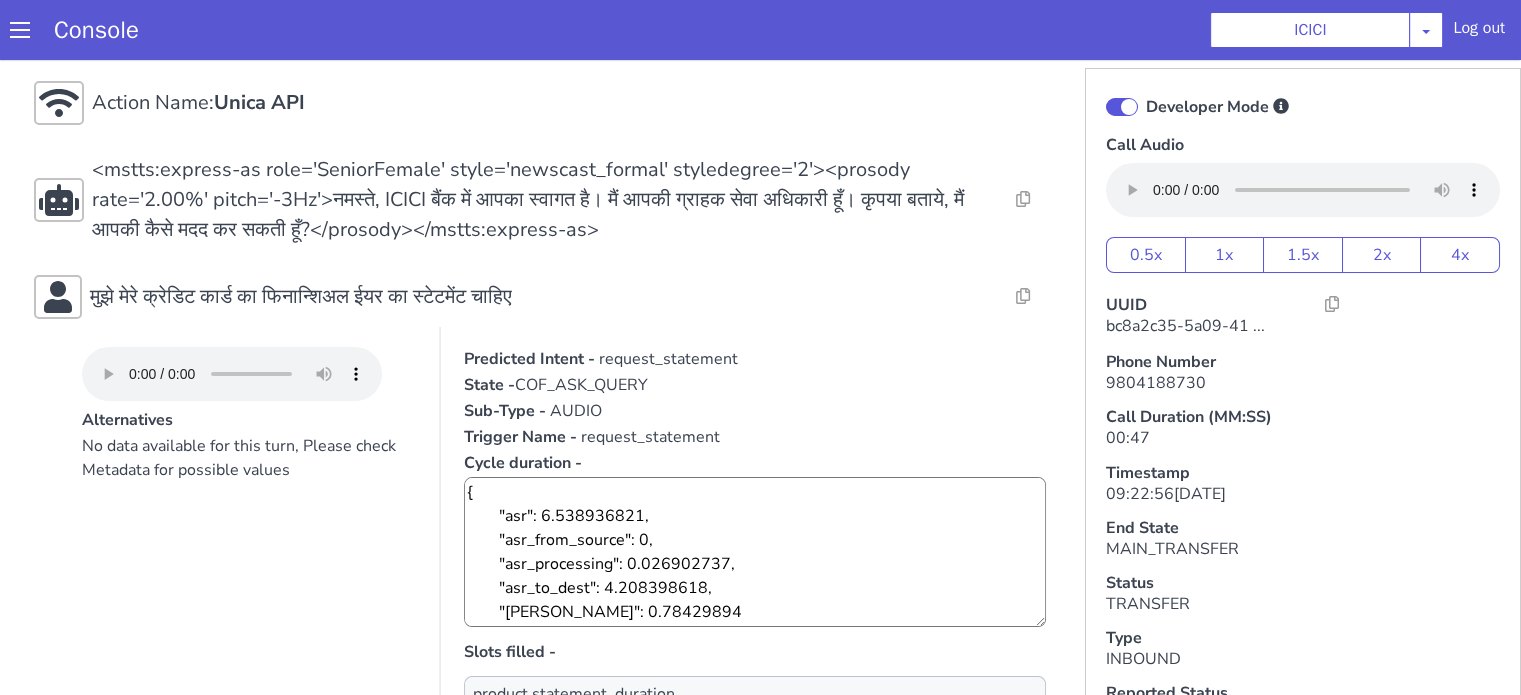 scroll, scrollTop: 300, scrollLeft: 0, axis: vertical 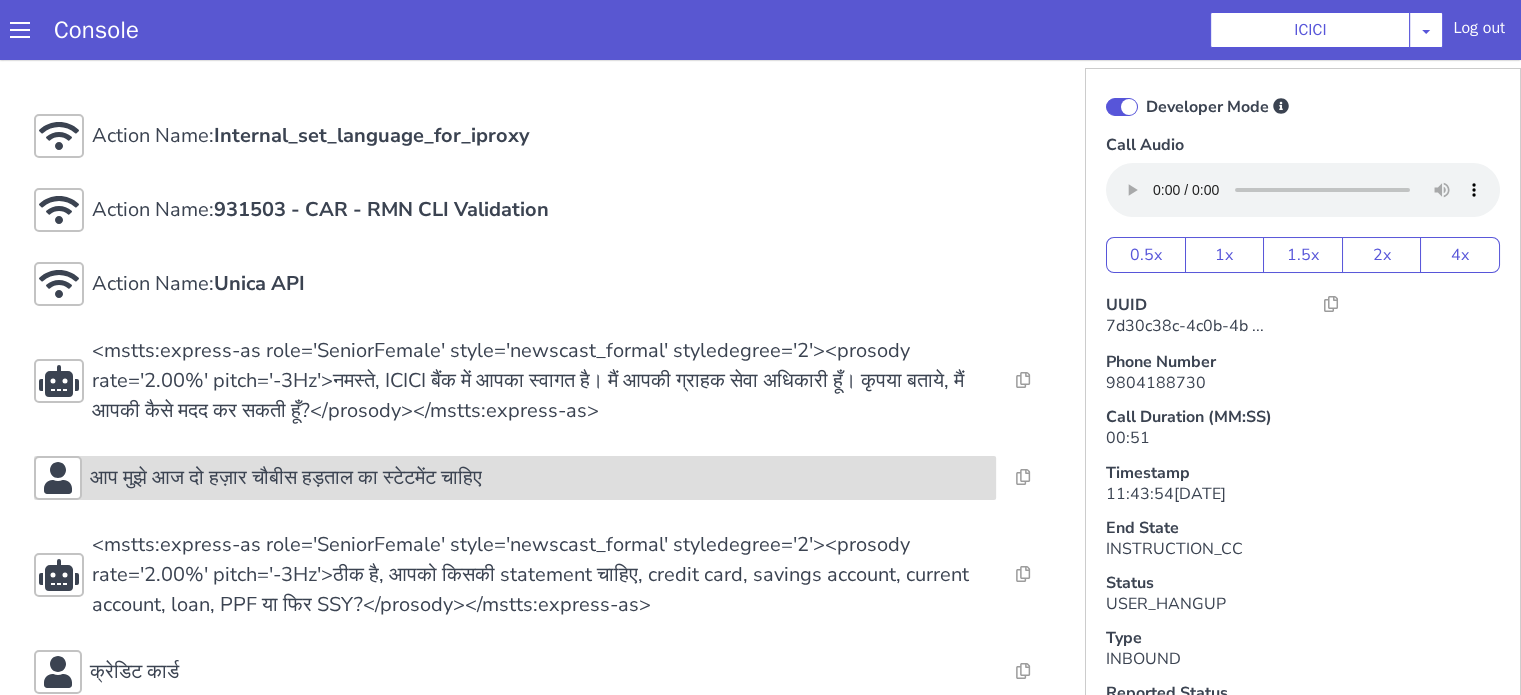 click on "आप मुझे आज दो हज़ार चौबीस हड़ताल का स्टेटमेंट चाहिए" at bounding box center [1498, 90] 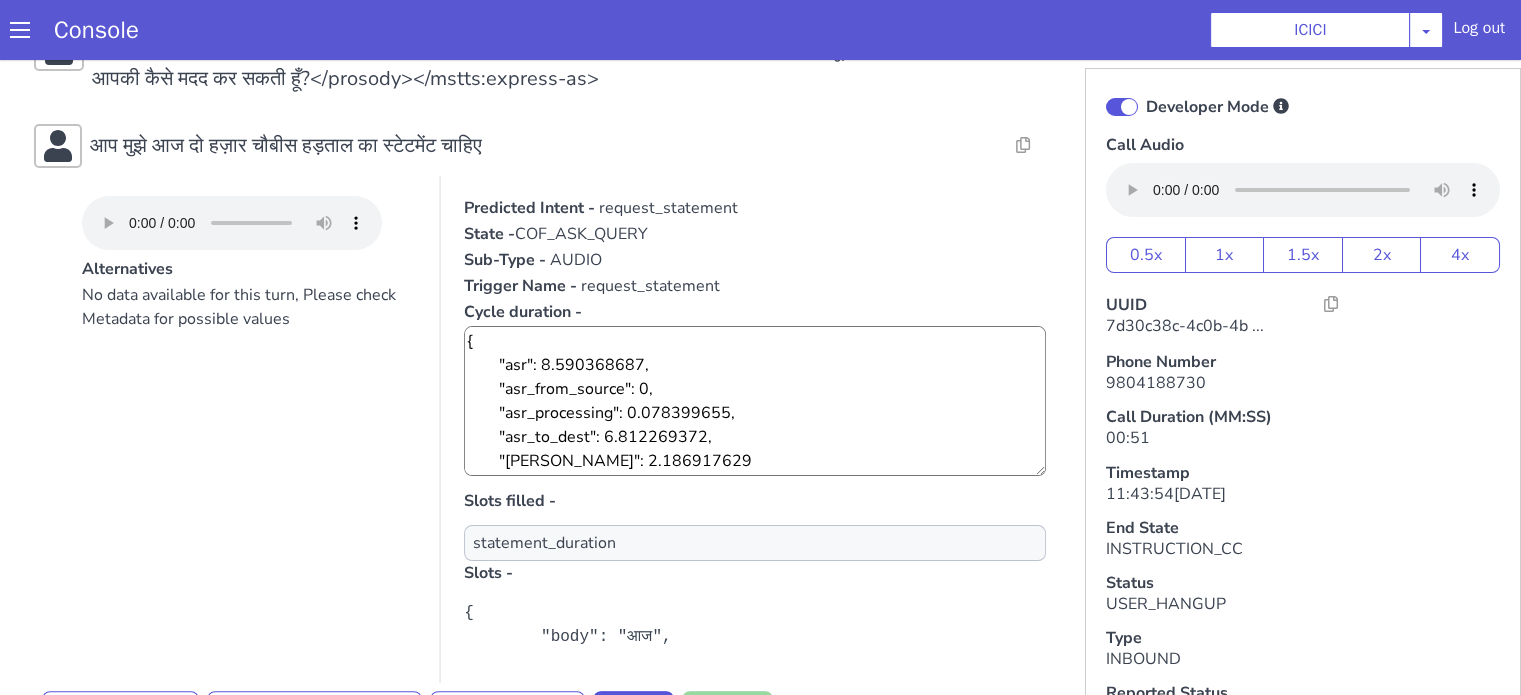 scroll, scrollTop: 500, scrollLeft: 0, axis: vertical 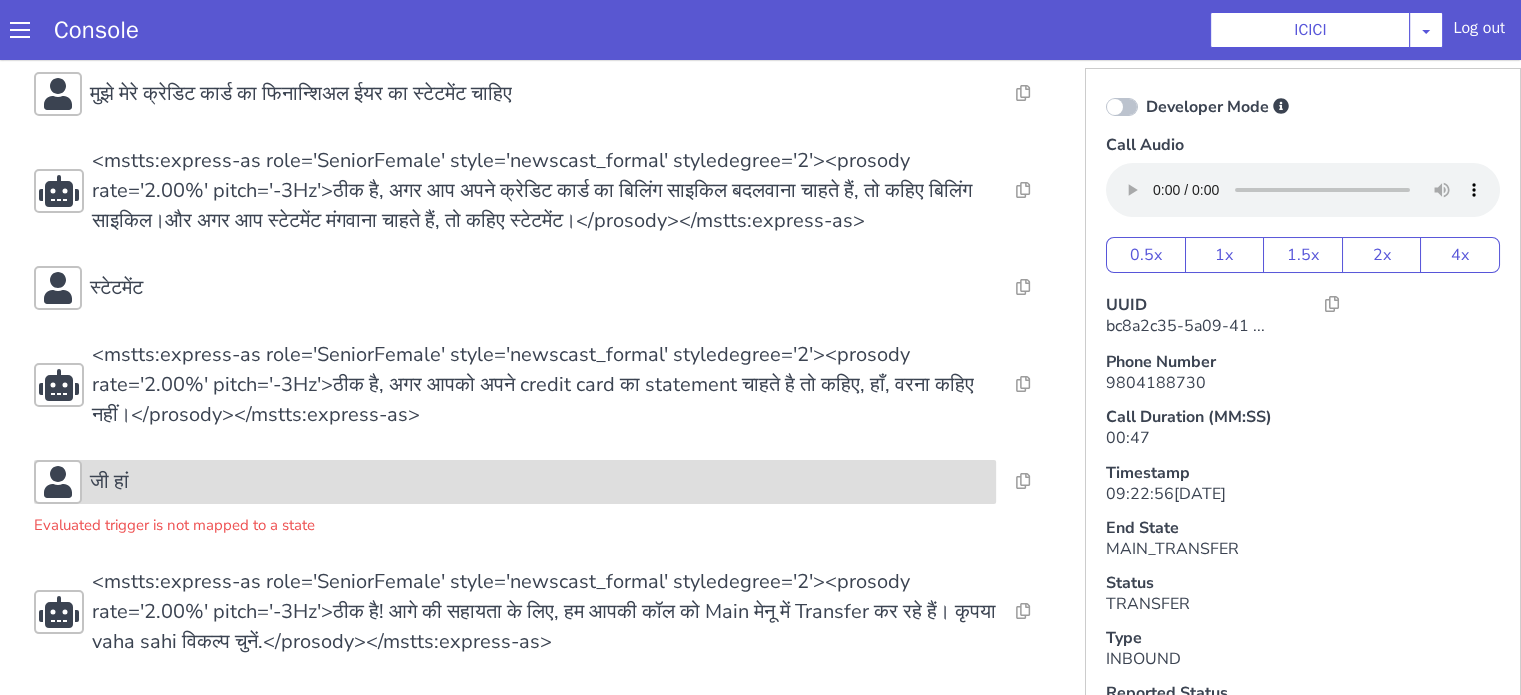 click on "जी हां" at bounding box center [539, 482] 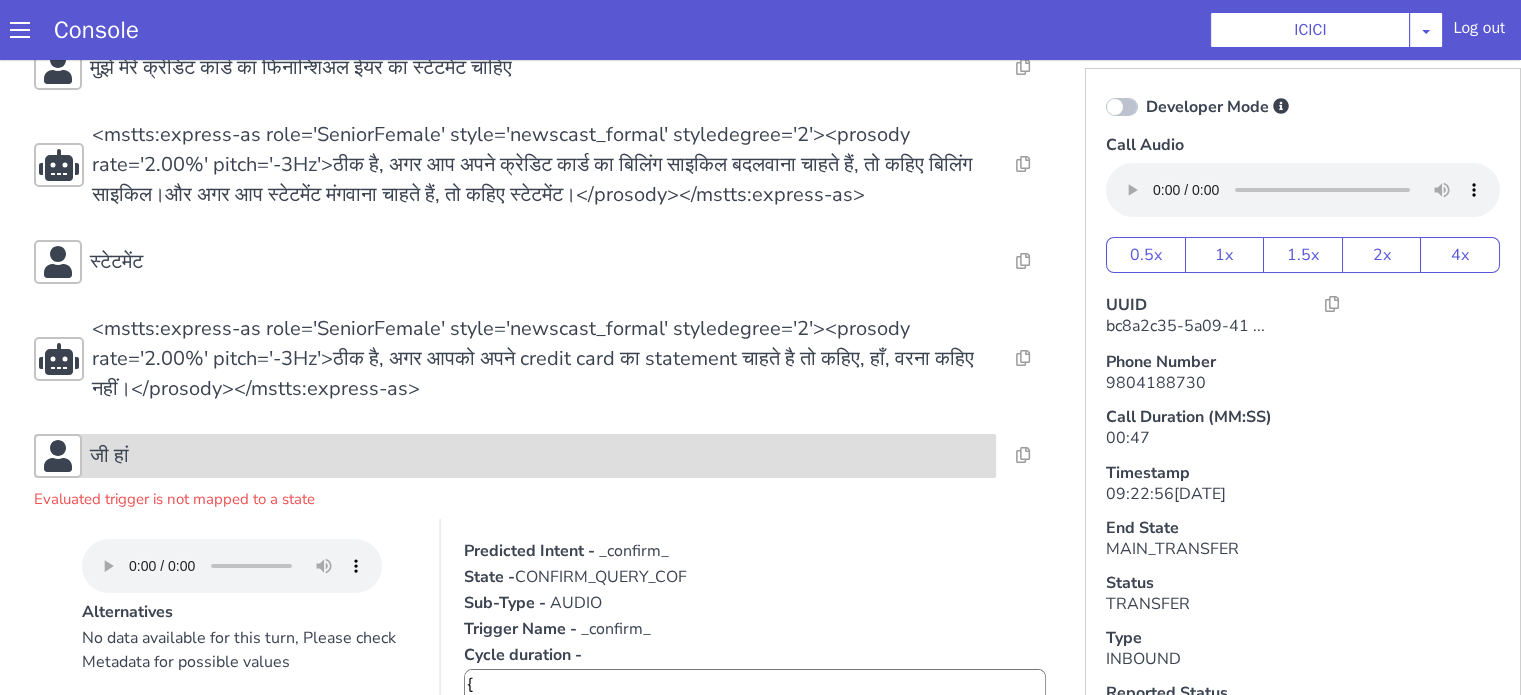 click on "जी हां" at bounding box center [539, 456] 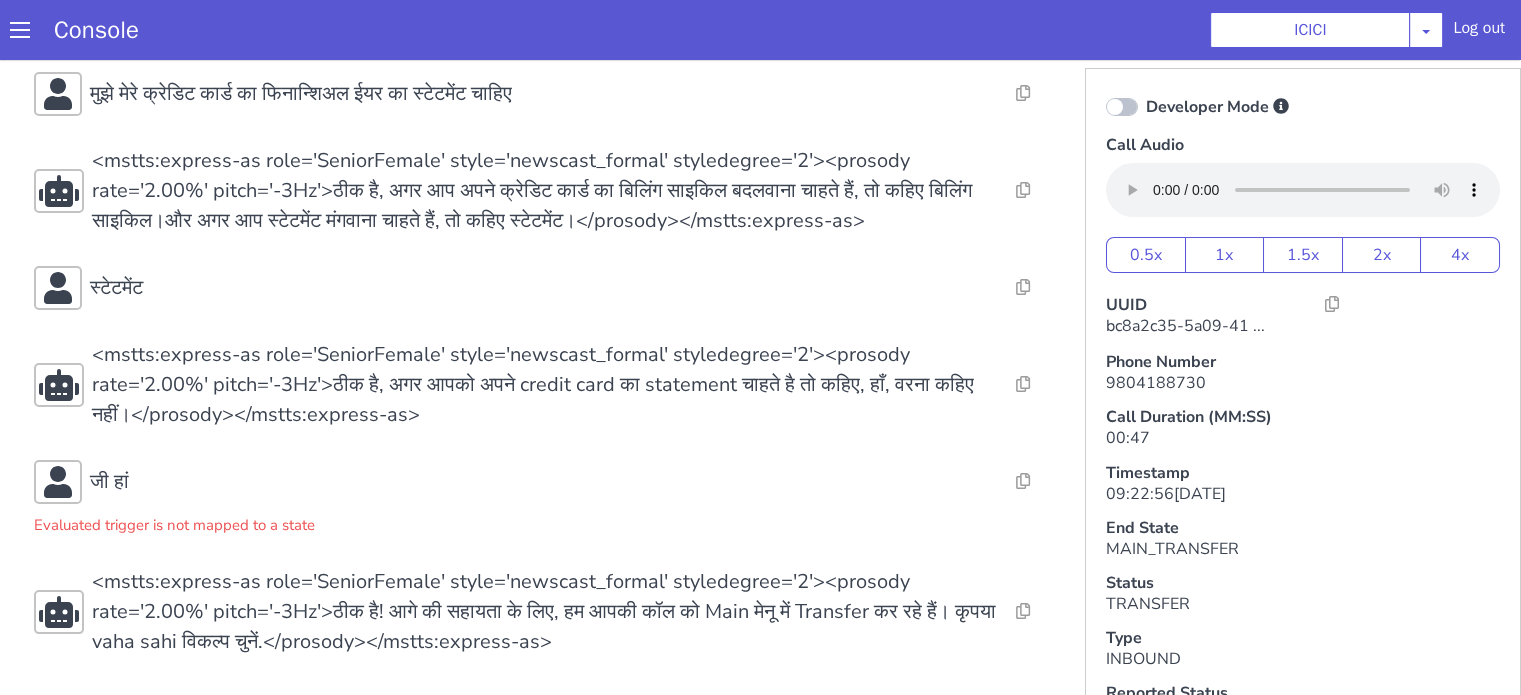 scroll, scrollTop: 5, scrollLeft: 0, axis: vertical 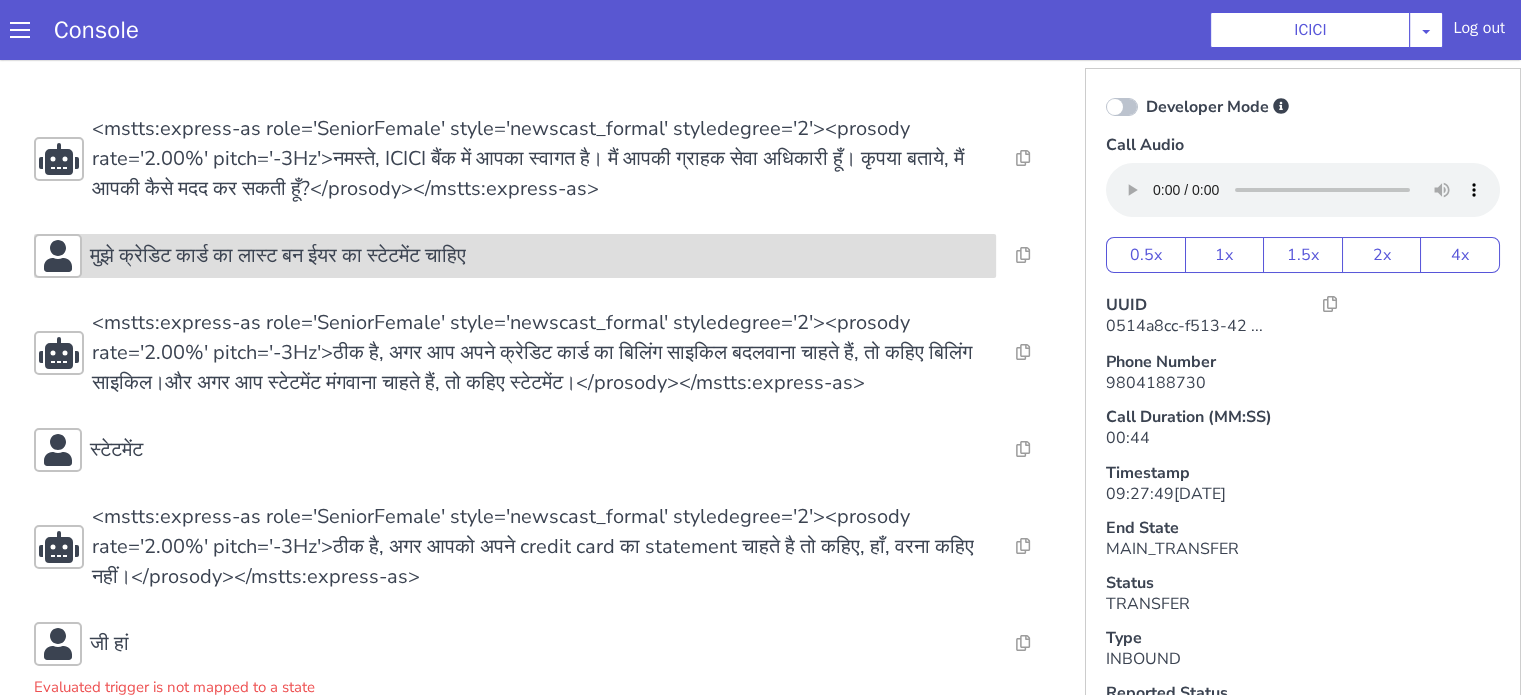 click on "मुझे क्रेडिट कार्ड का लास्ट बन ईयर का स्टेटमेंट चाहिए" at bounding box center [278, 256] 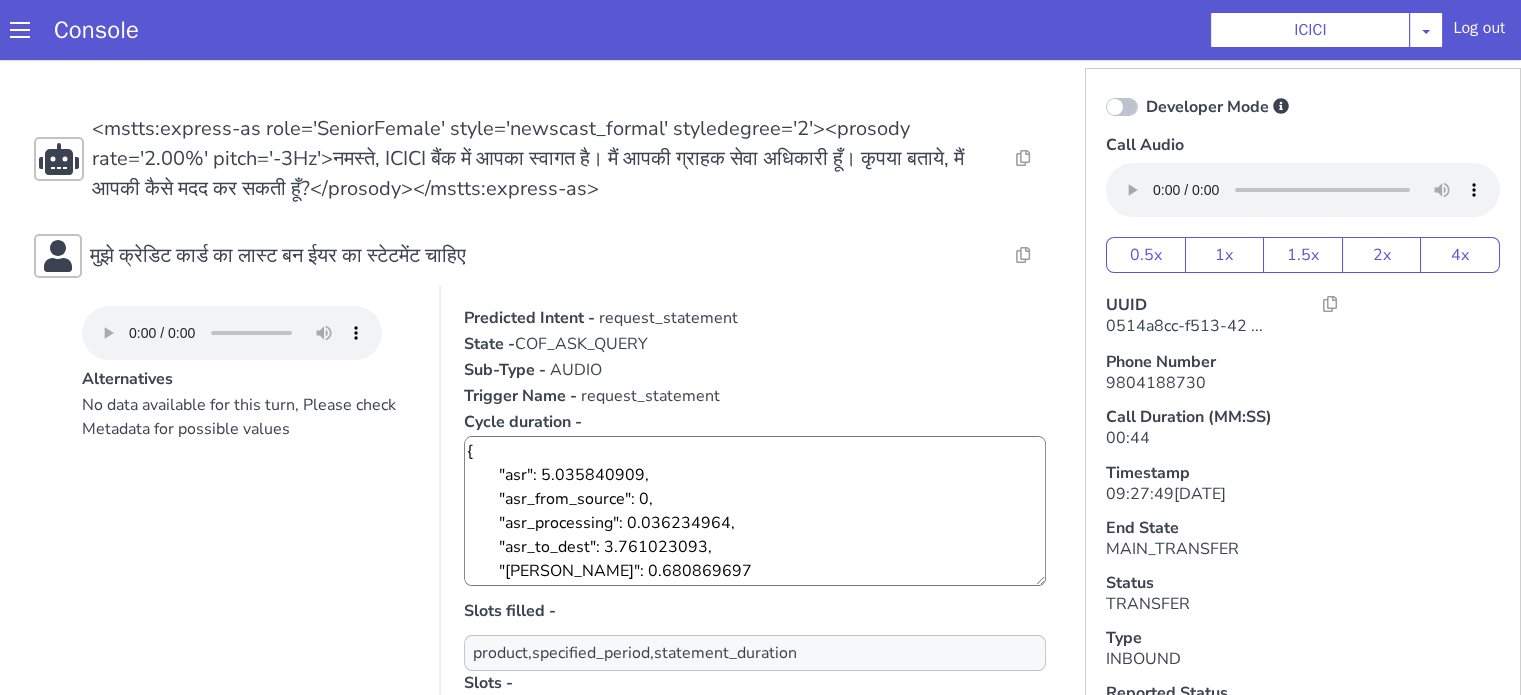 scroll, scrollTop: 200, scrollLeft: 0, axis: vertical 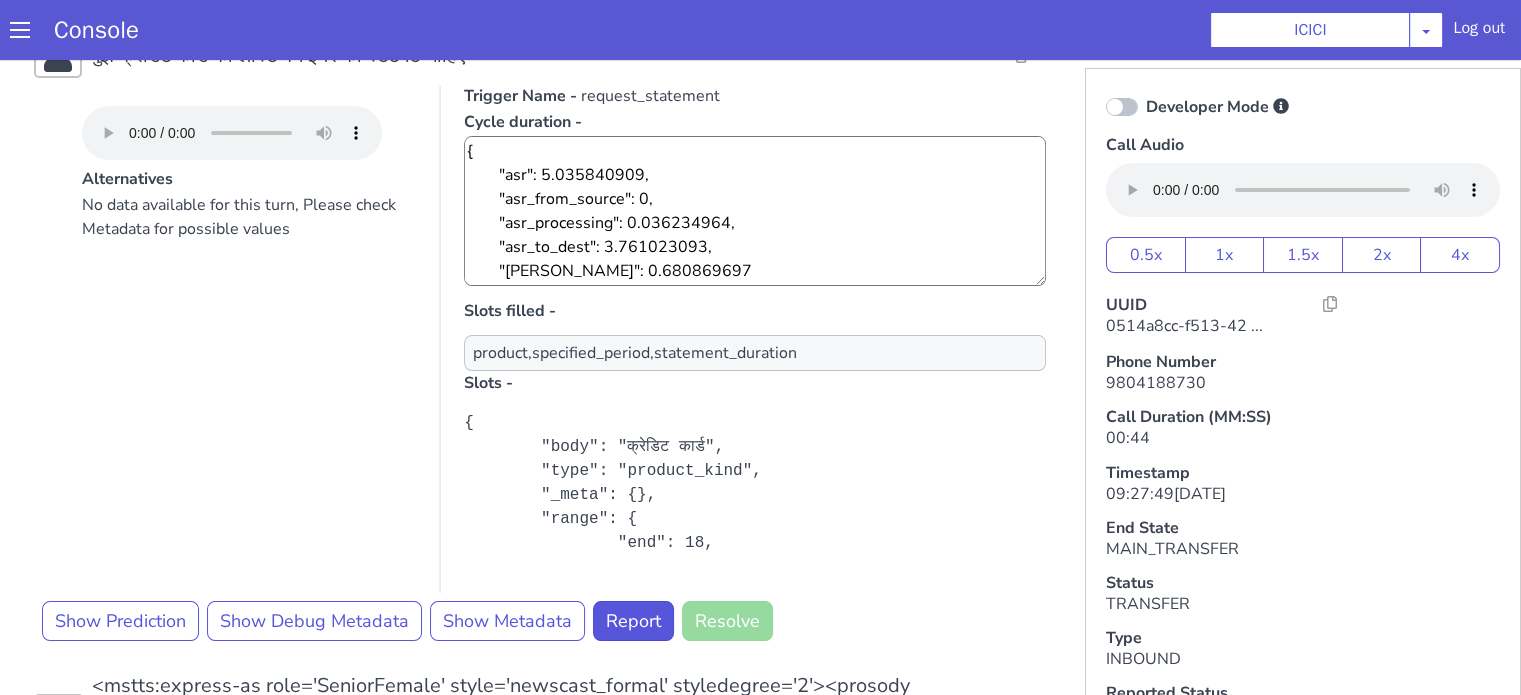 click at bounding box center [1122, 107] 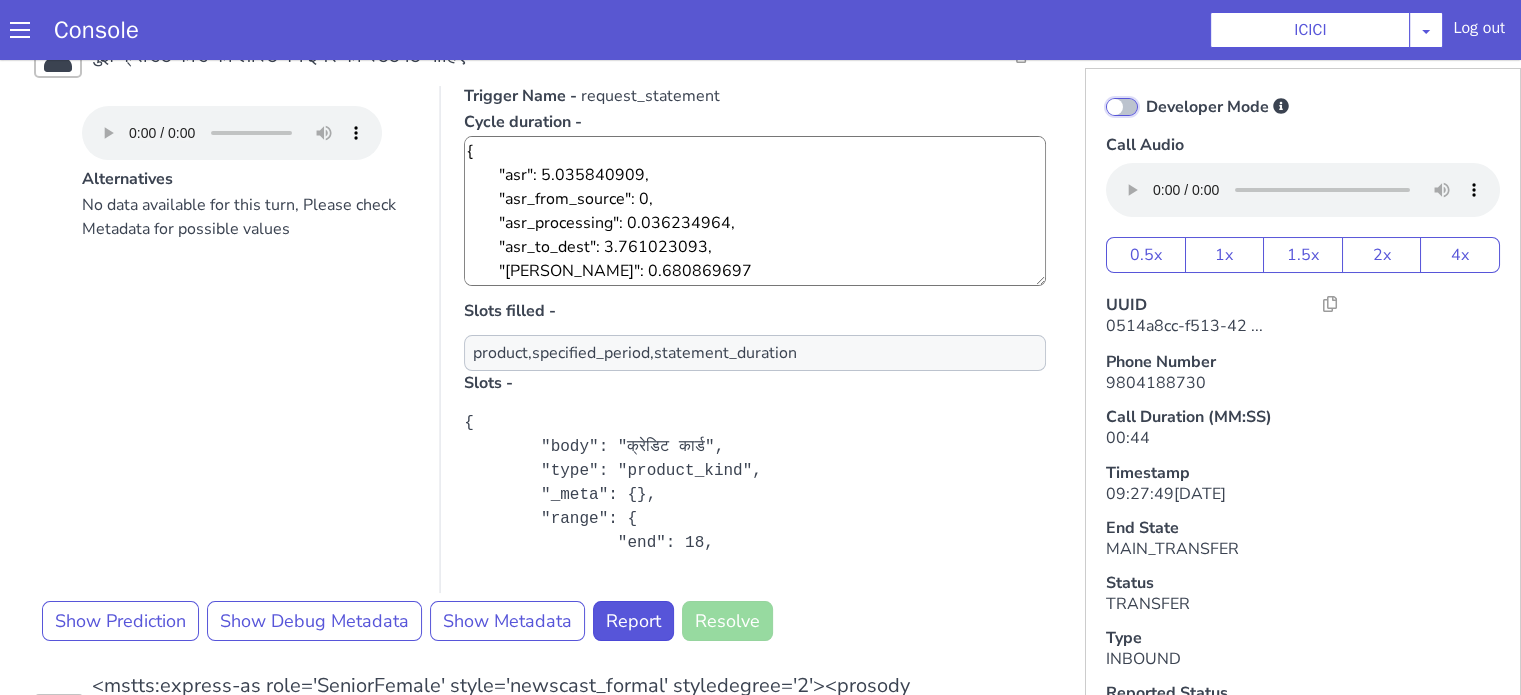 click on "Developer Mode" at bounding box center [1145, 94] 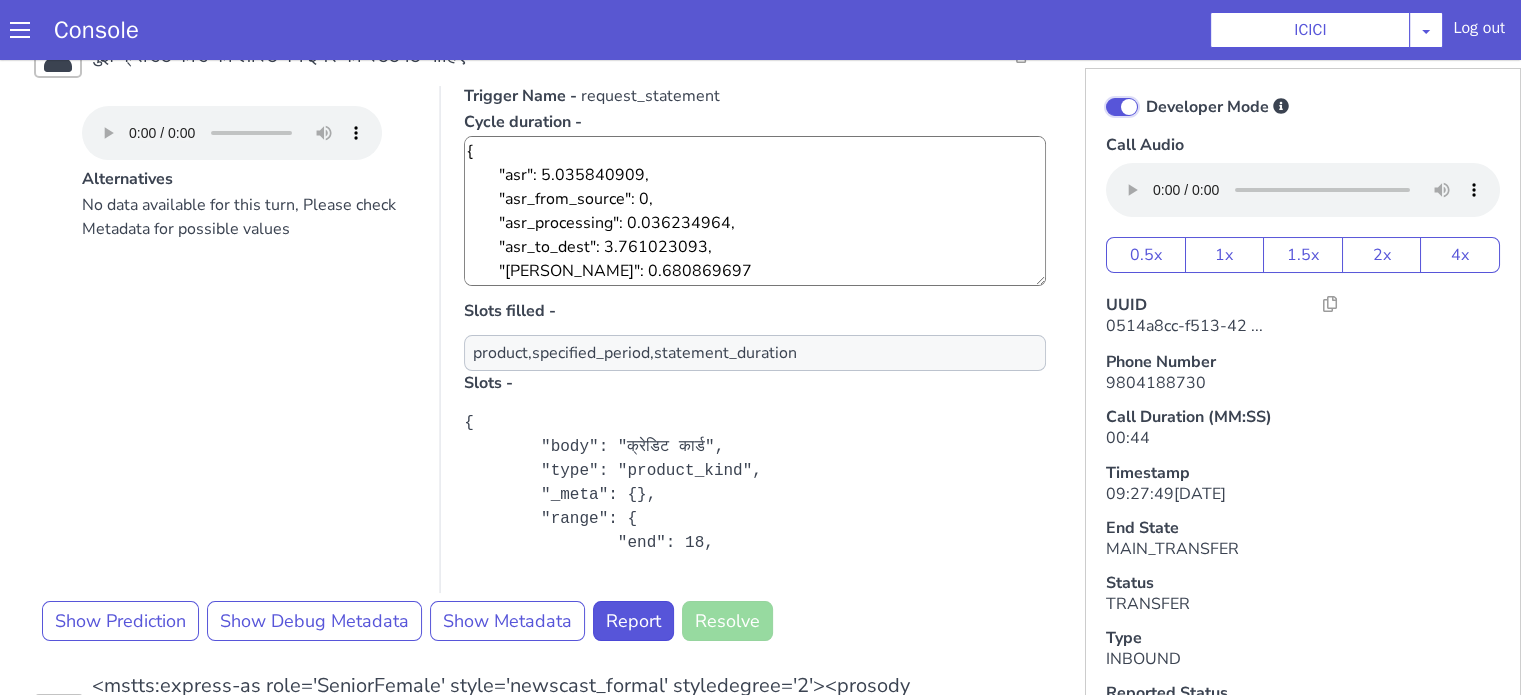 checkbox on "true" 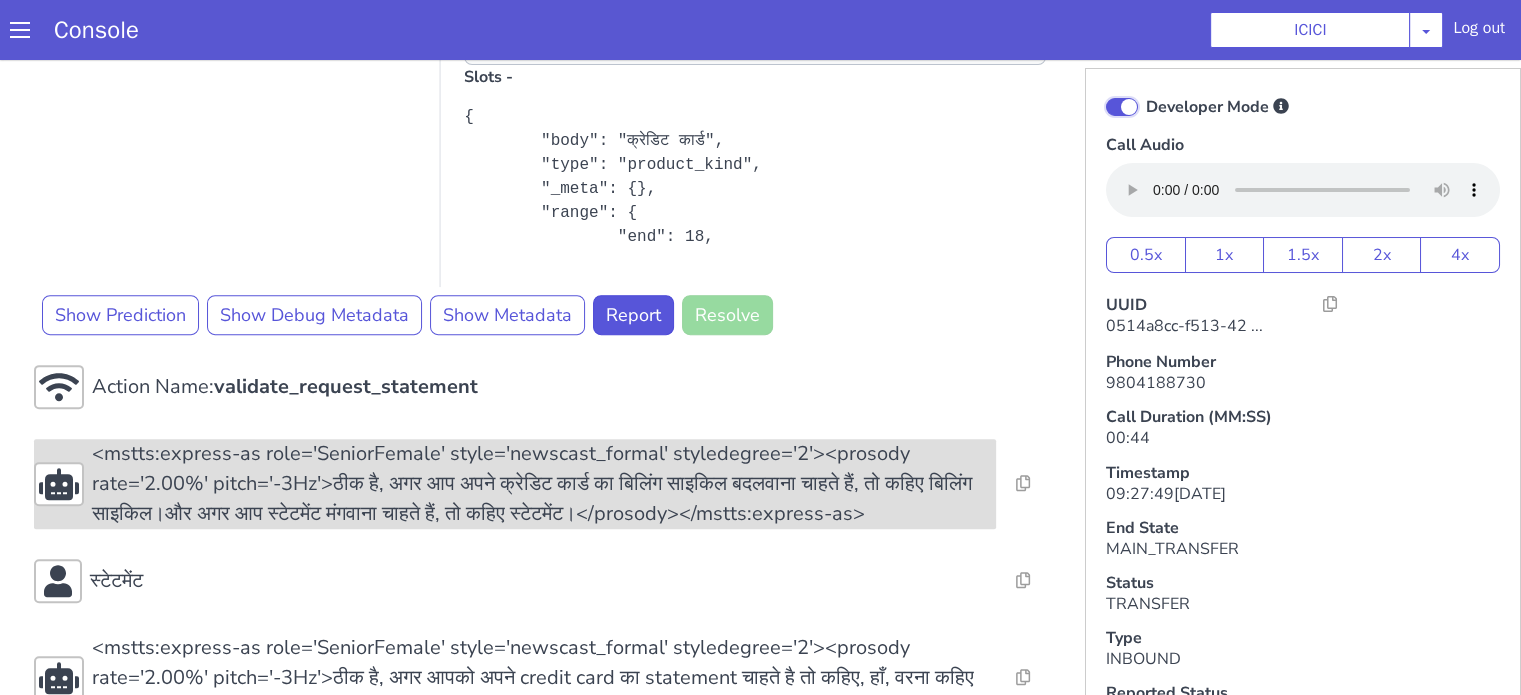 scroll, scrollTop: 819, scrollLeft: 0, axis: vertical 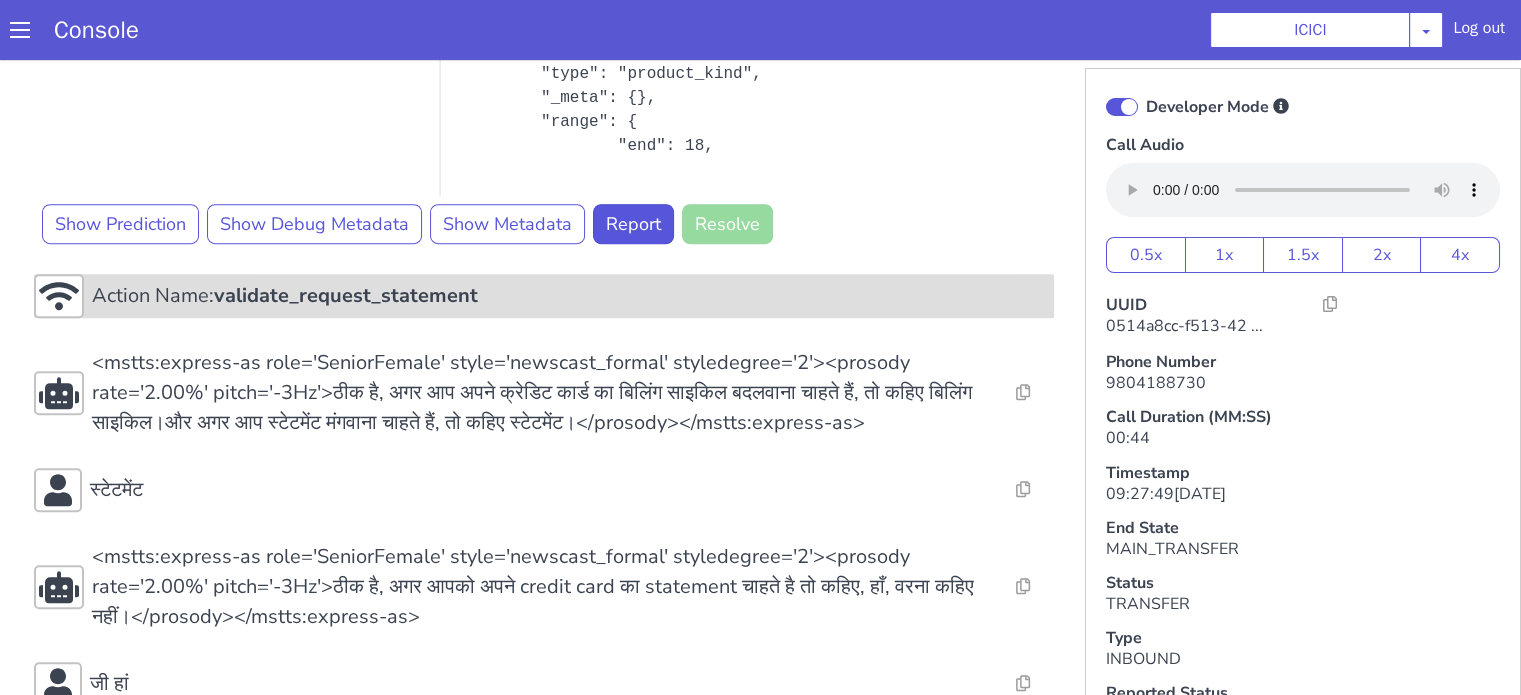 click on "Action Name:  validate_request_statement" at bounding box center [544, 296] 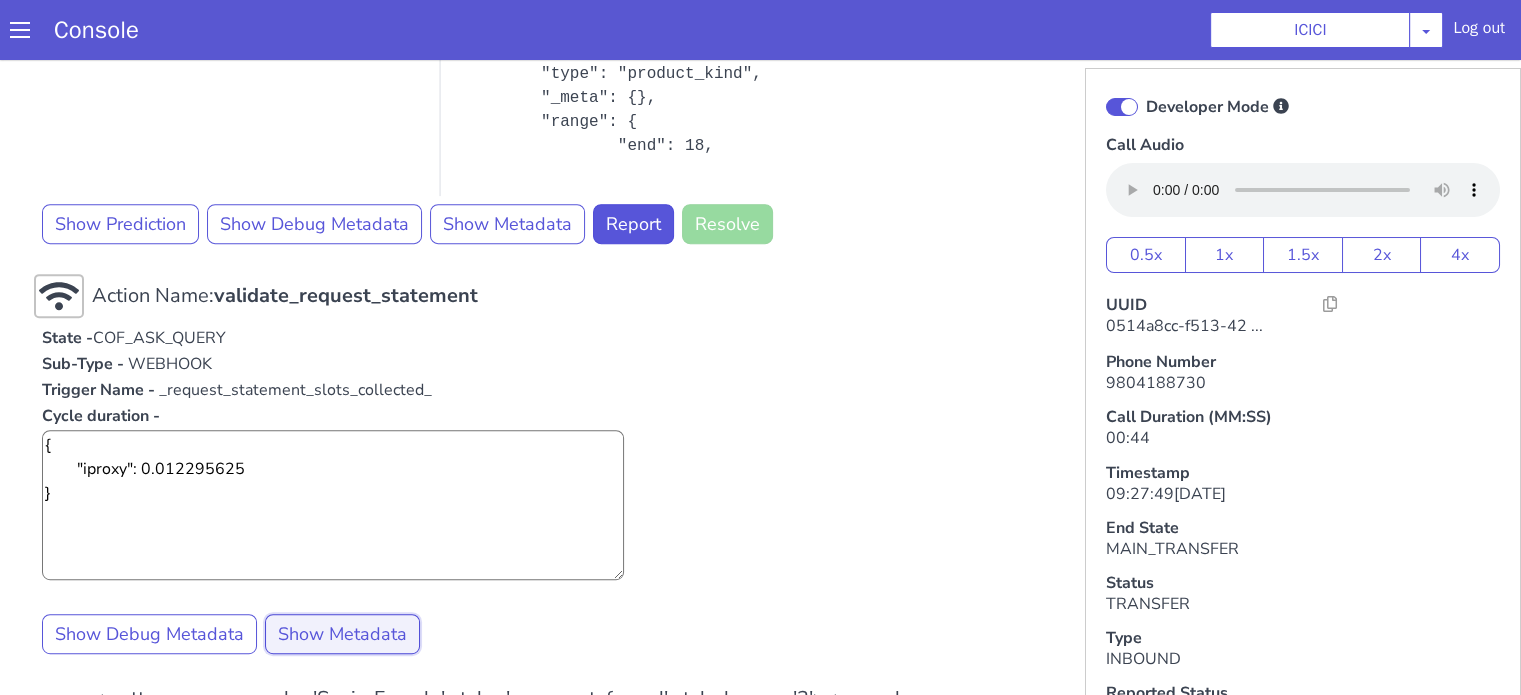 click on "Show Metadata" at bounding box center [342, 634] 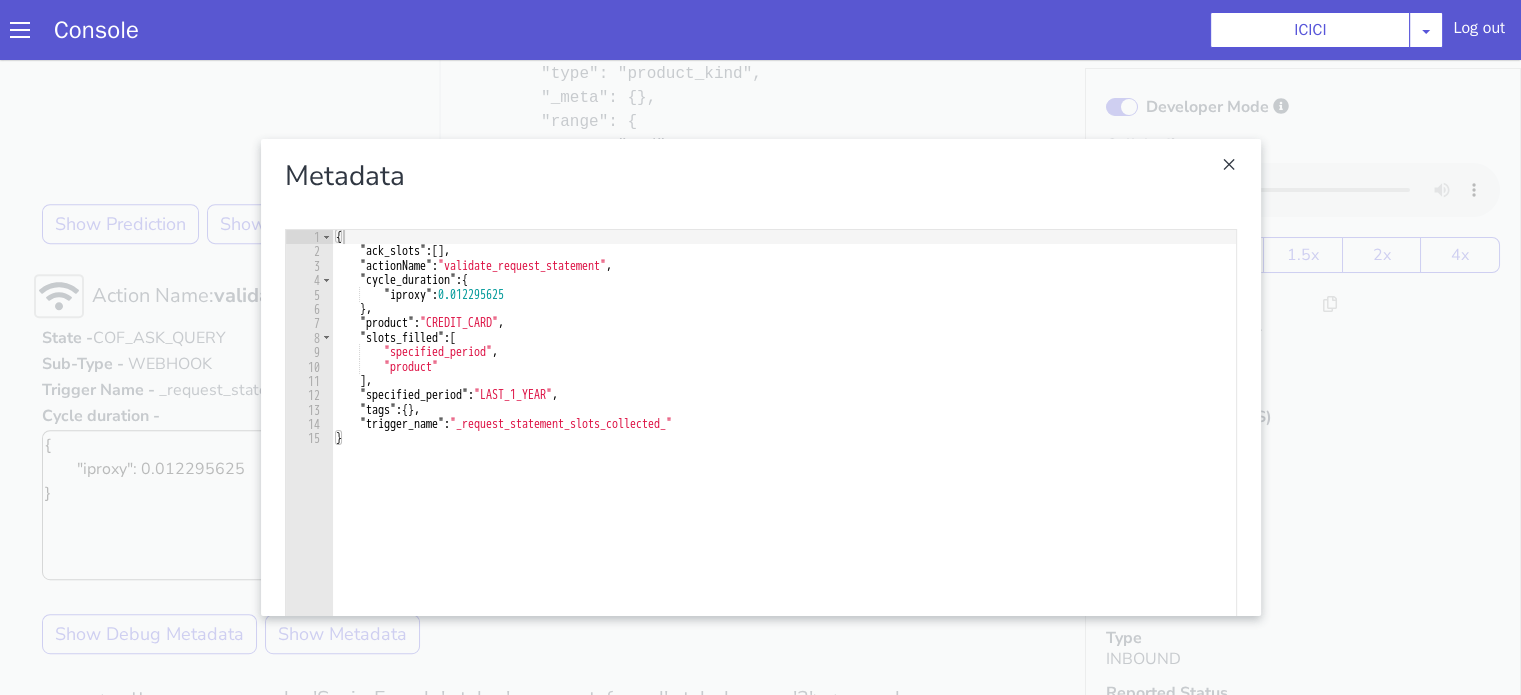 click at bounding box center [760, 377] 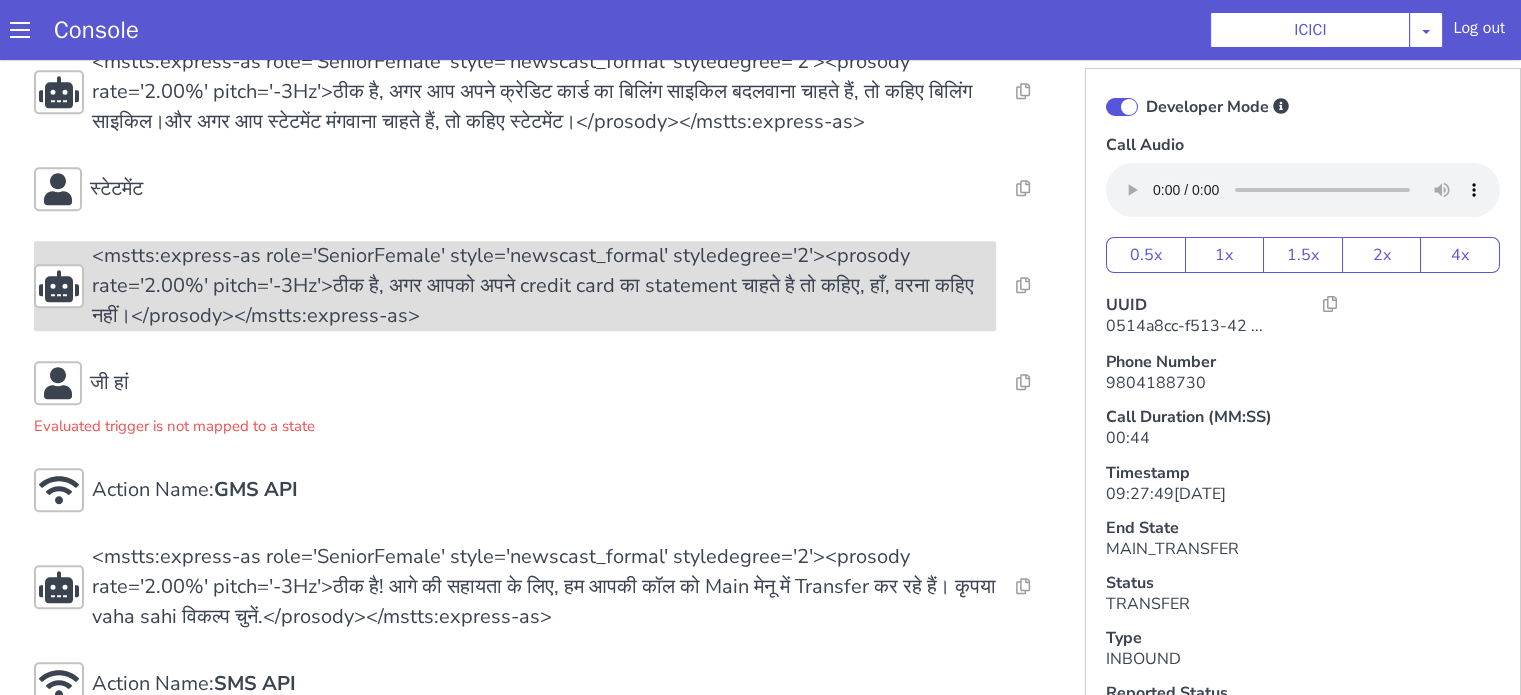 scroll, scrollTop: 1527, scrollLeft: 0, axis: vertical 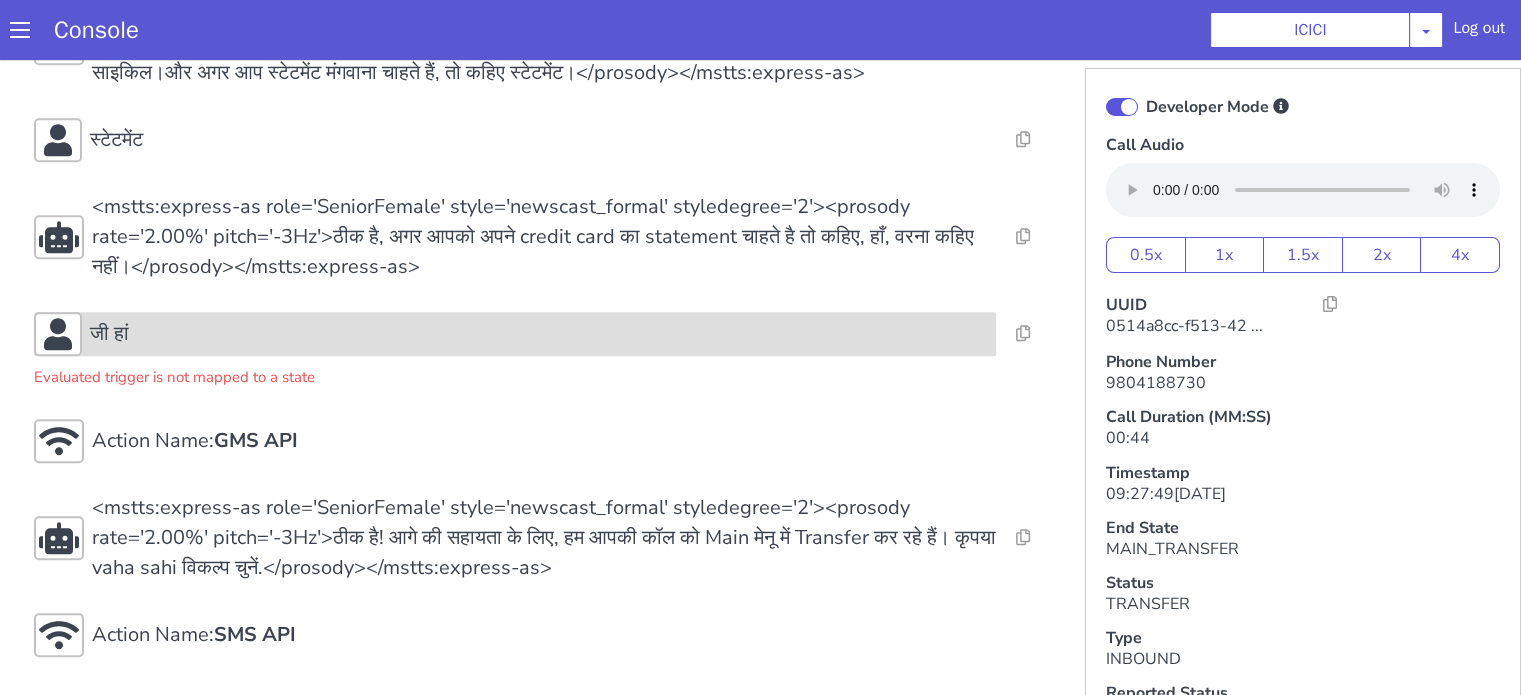 click on "जी हां" at bounding box center [515, 334] 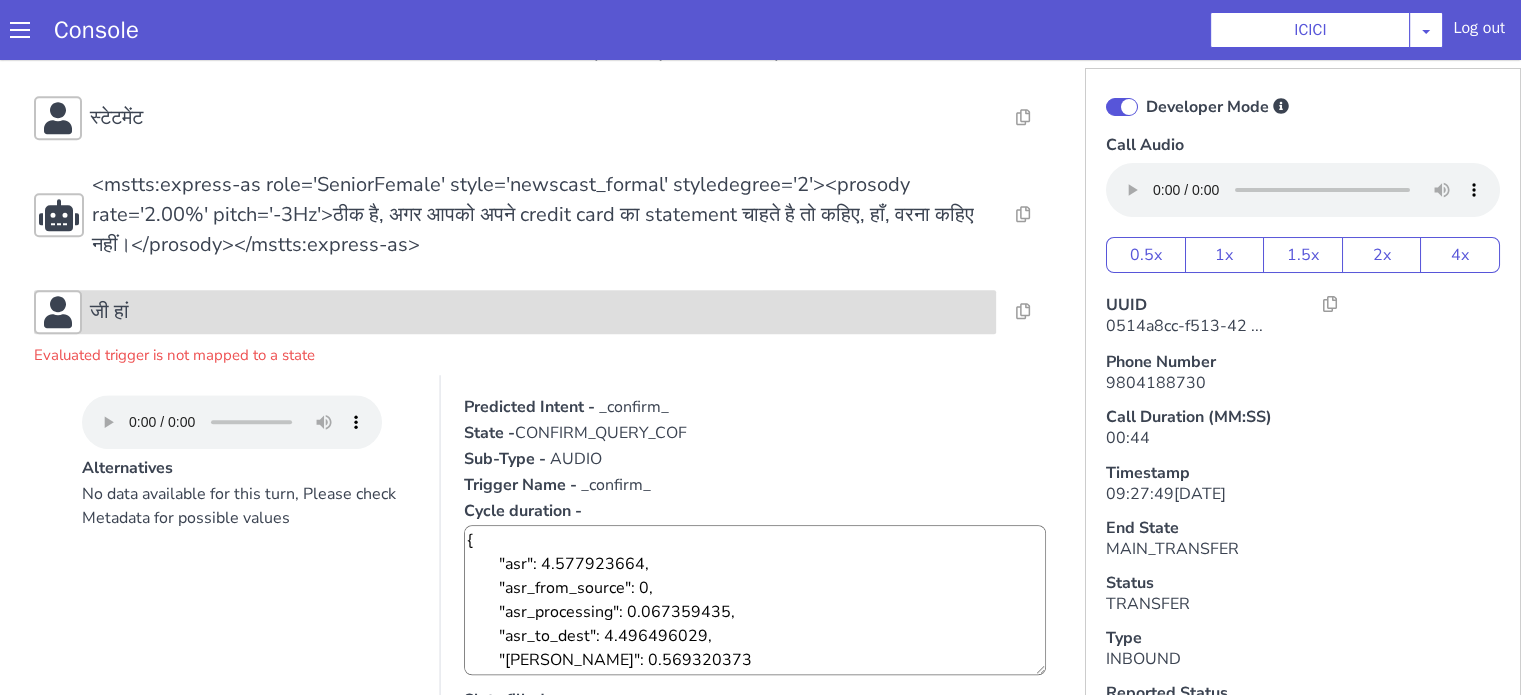 click on "जी हां" at bounding box center [515, 312] 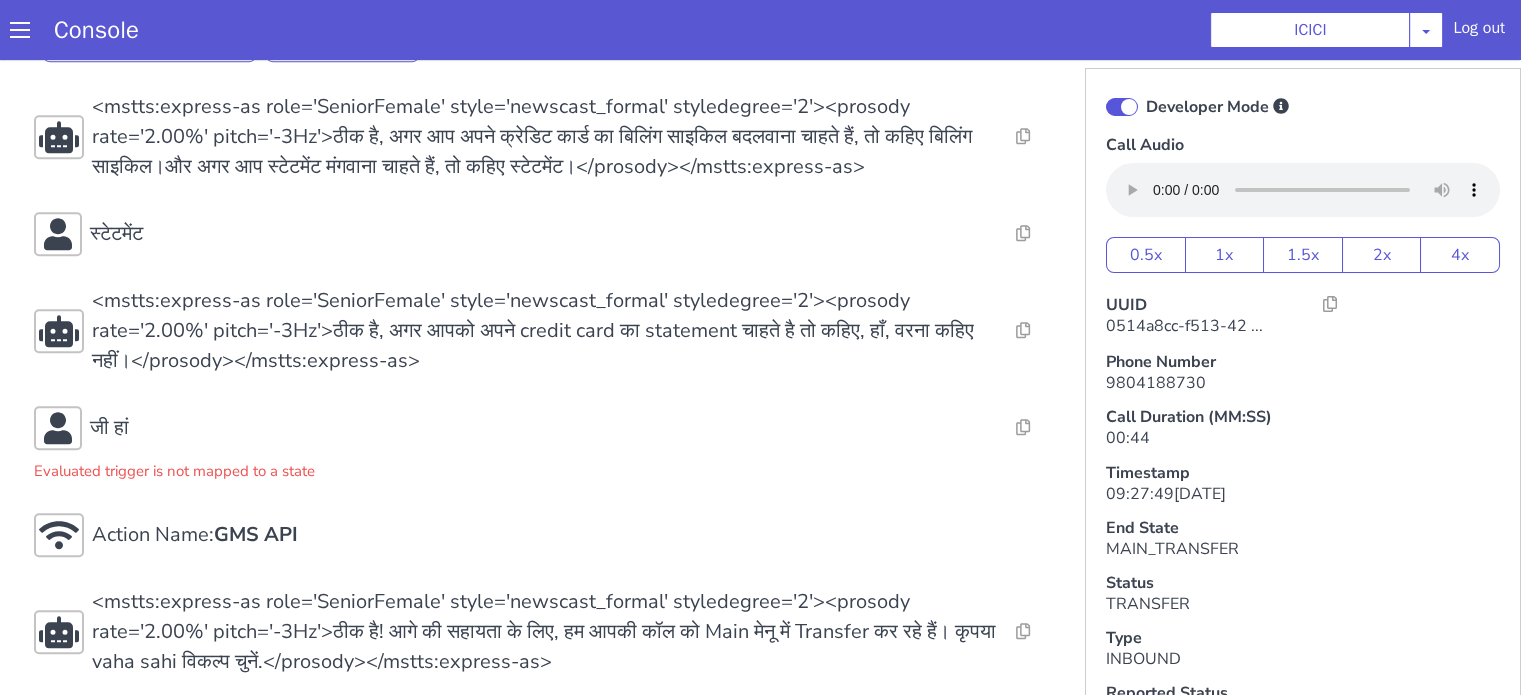 scroll, scrollTop: 1327, scrollLeft: 0, axis: vertical 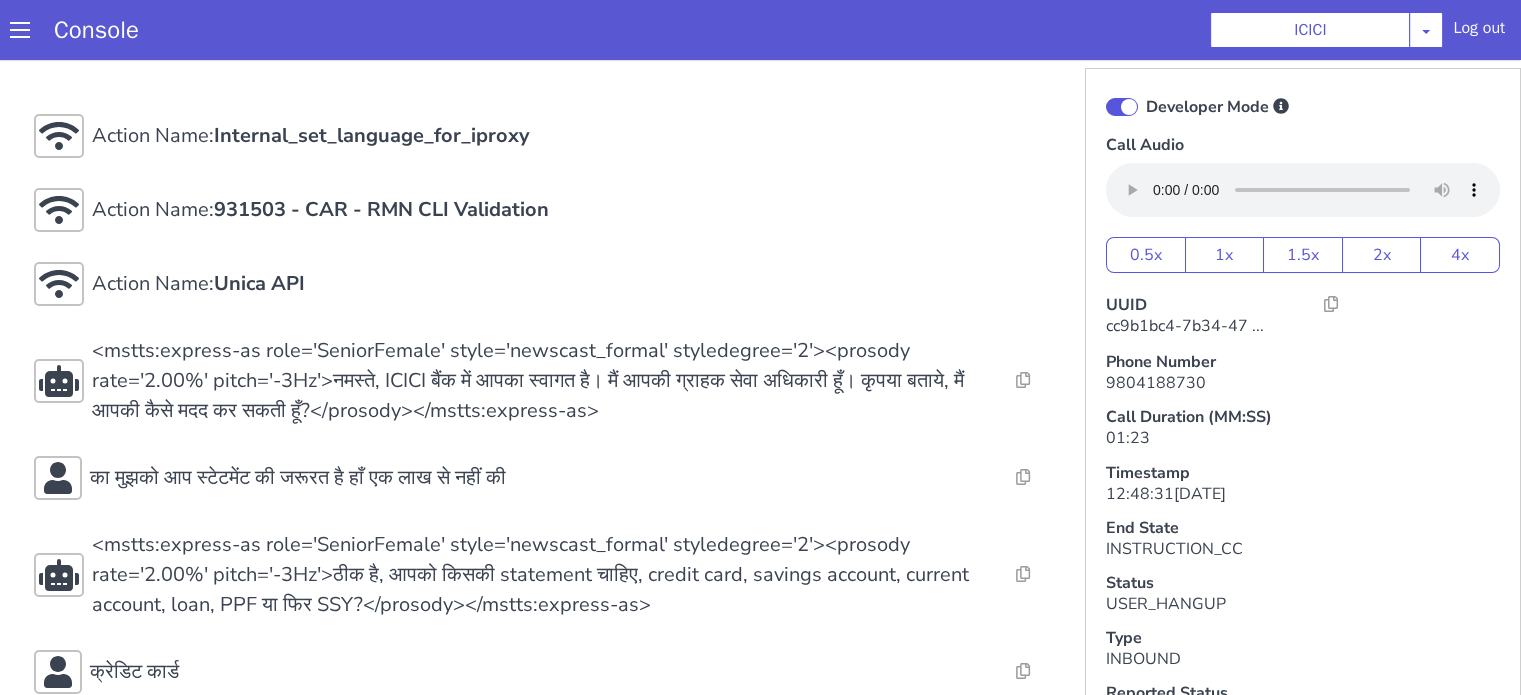 click at bounding box center (1122, 107) 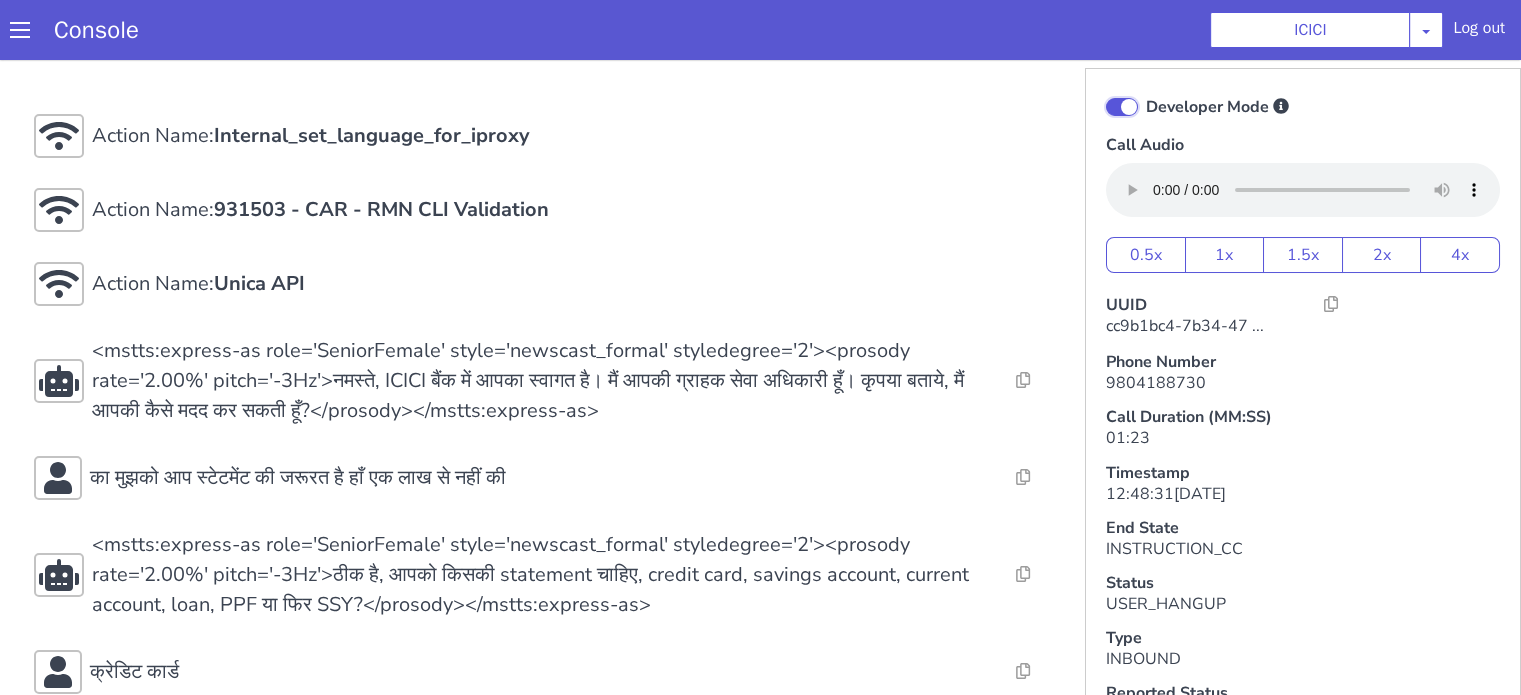 click on "Developer Mode" at bounding box center [1145, 94] 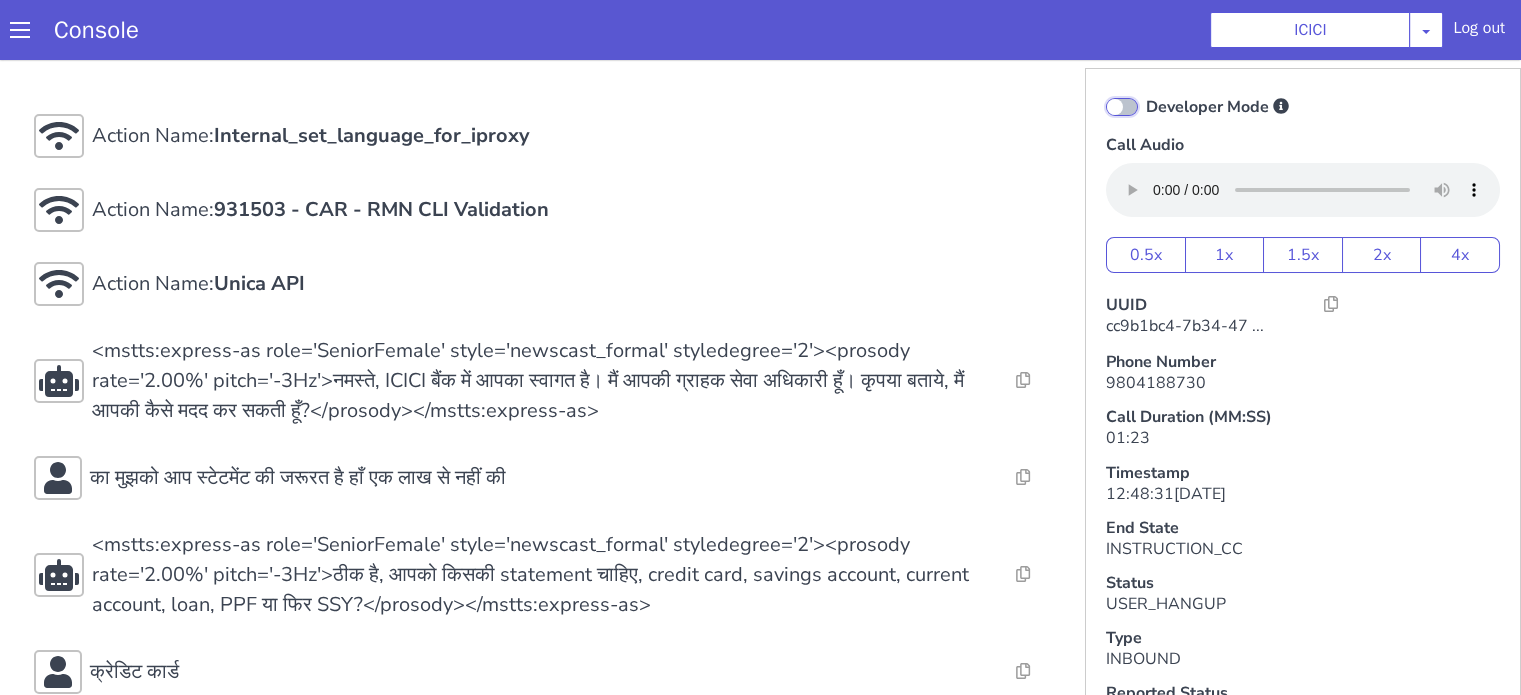 checkbox on "false" 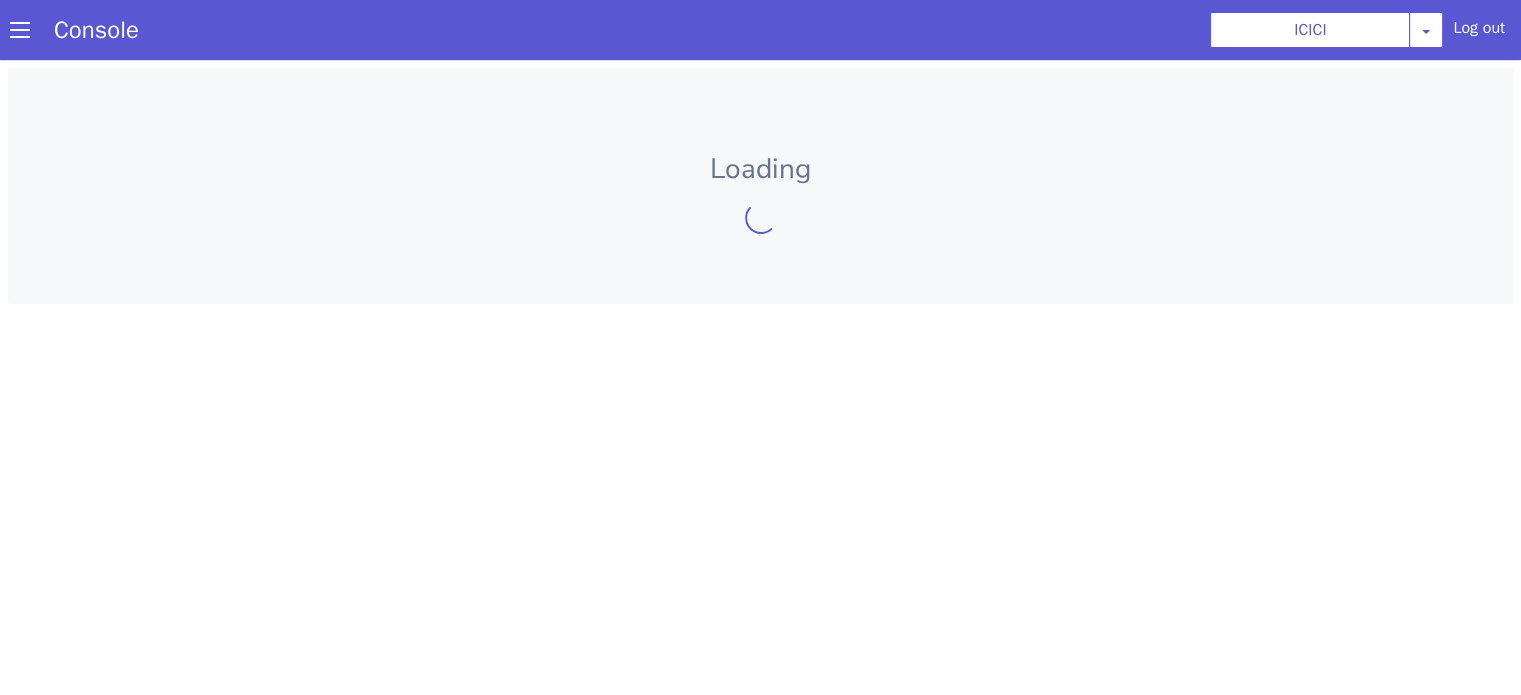 scroll, scrollTop: 0, scrollLeft: 0, axis: both 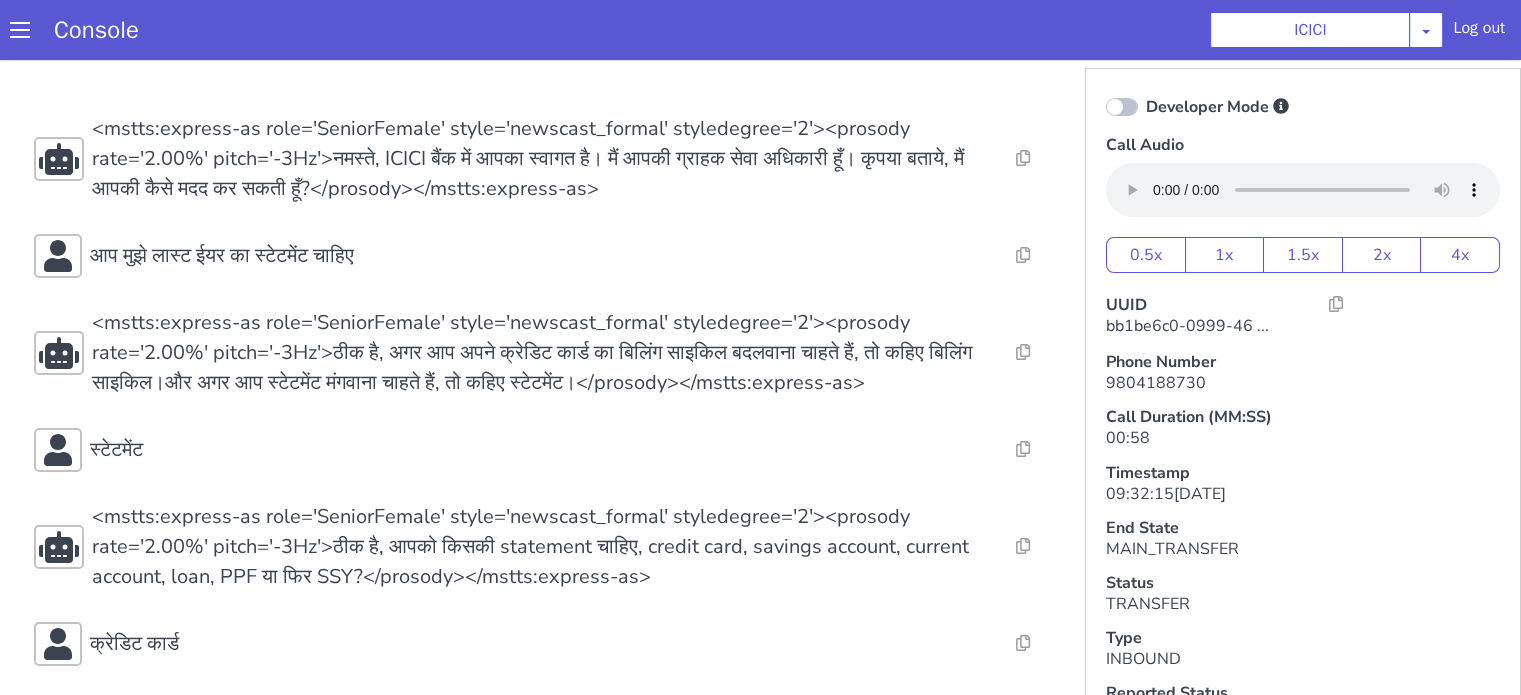 click at bounding box center (1542, -343) 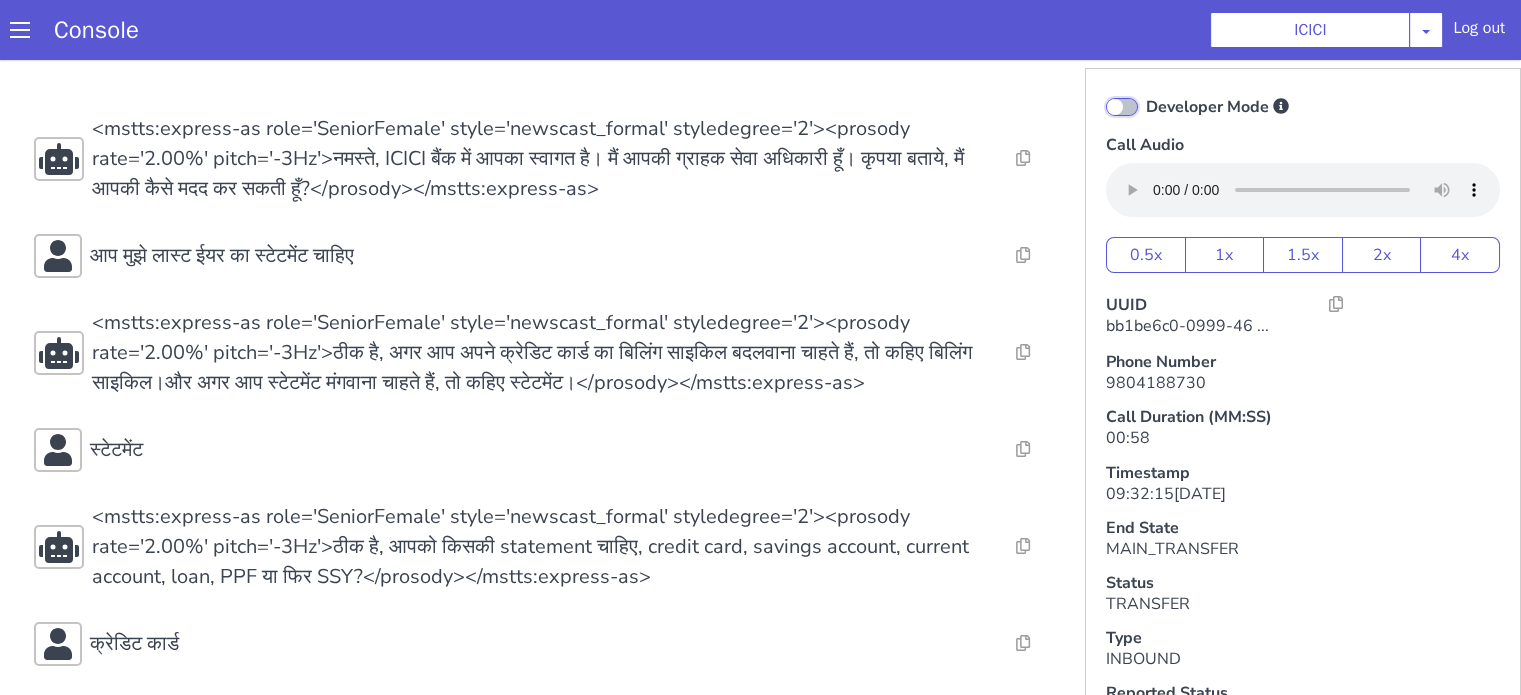 click on "Developer Mode" at bounding box center (1490, -317) 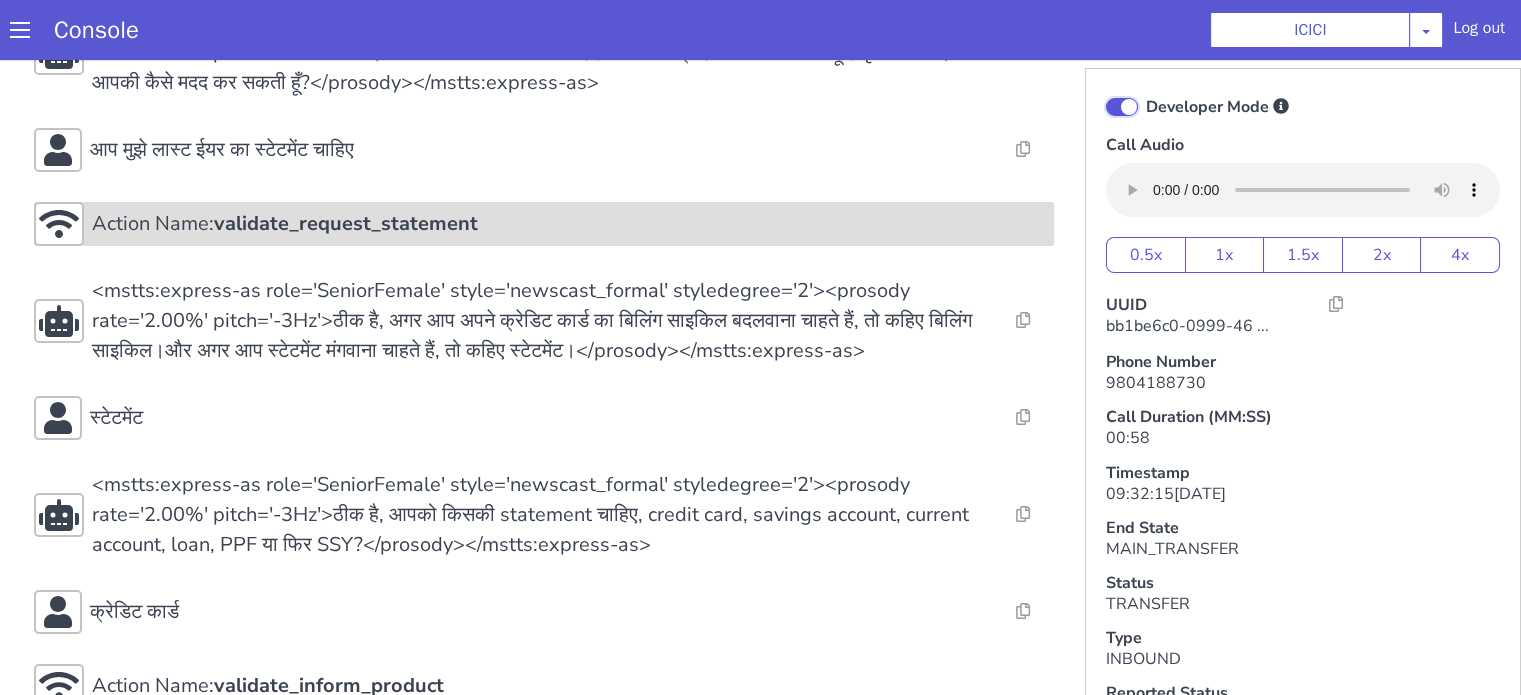 scroll, scrollTop: 400, scrollLeft: 0, axis: vertical 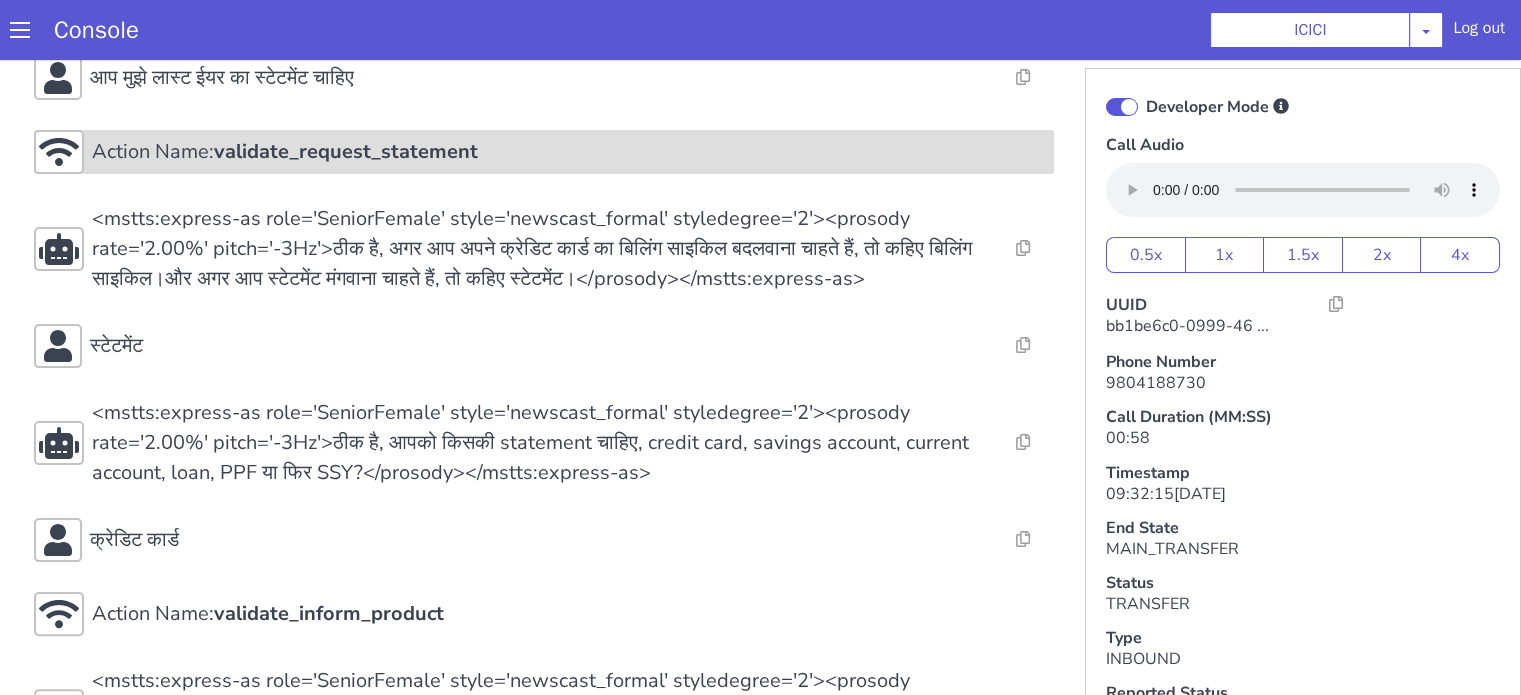 click on "validate_request_statement" at bounding box center (479, -79) 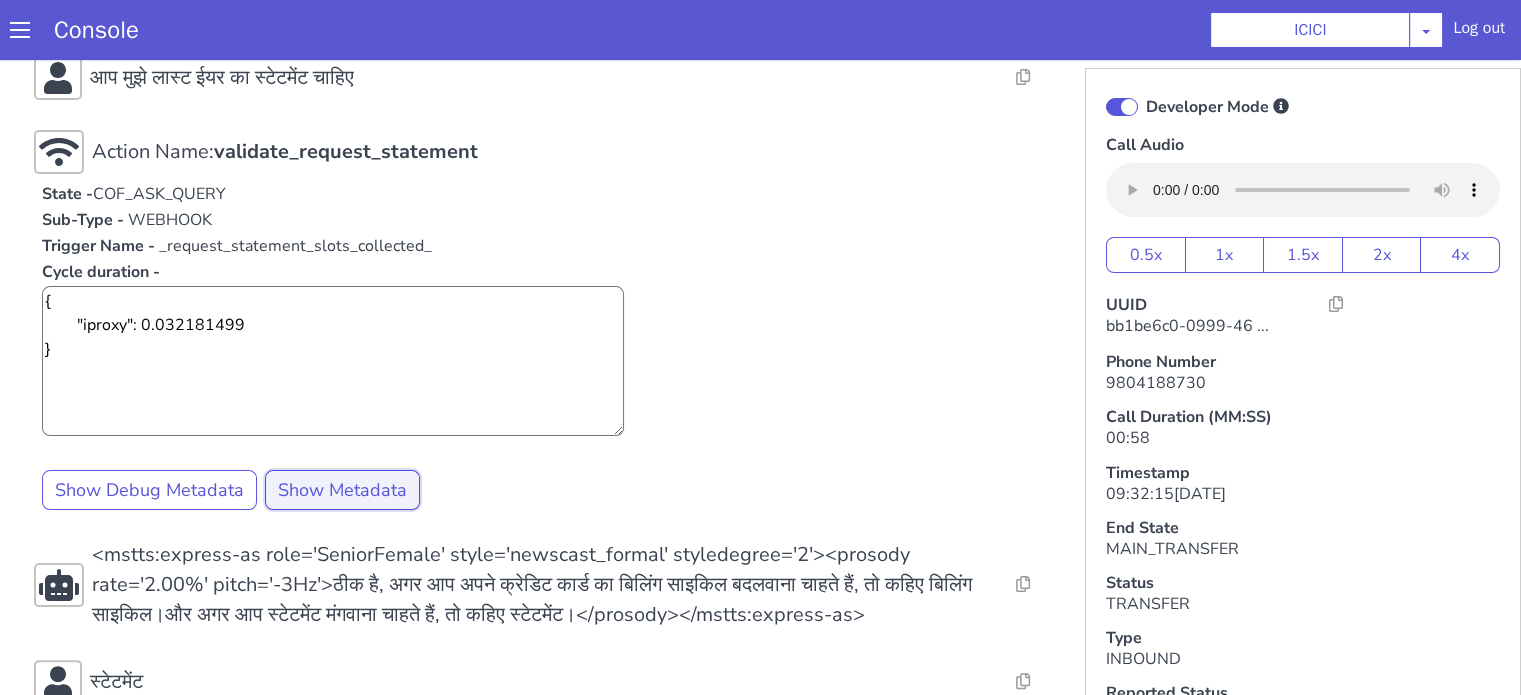 click on "Show Metadata" at bounding box center [564, 168] 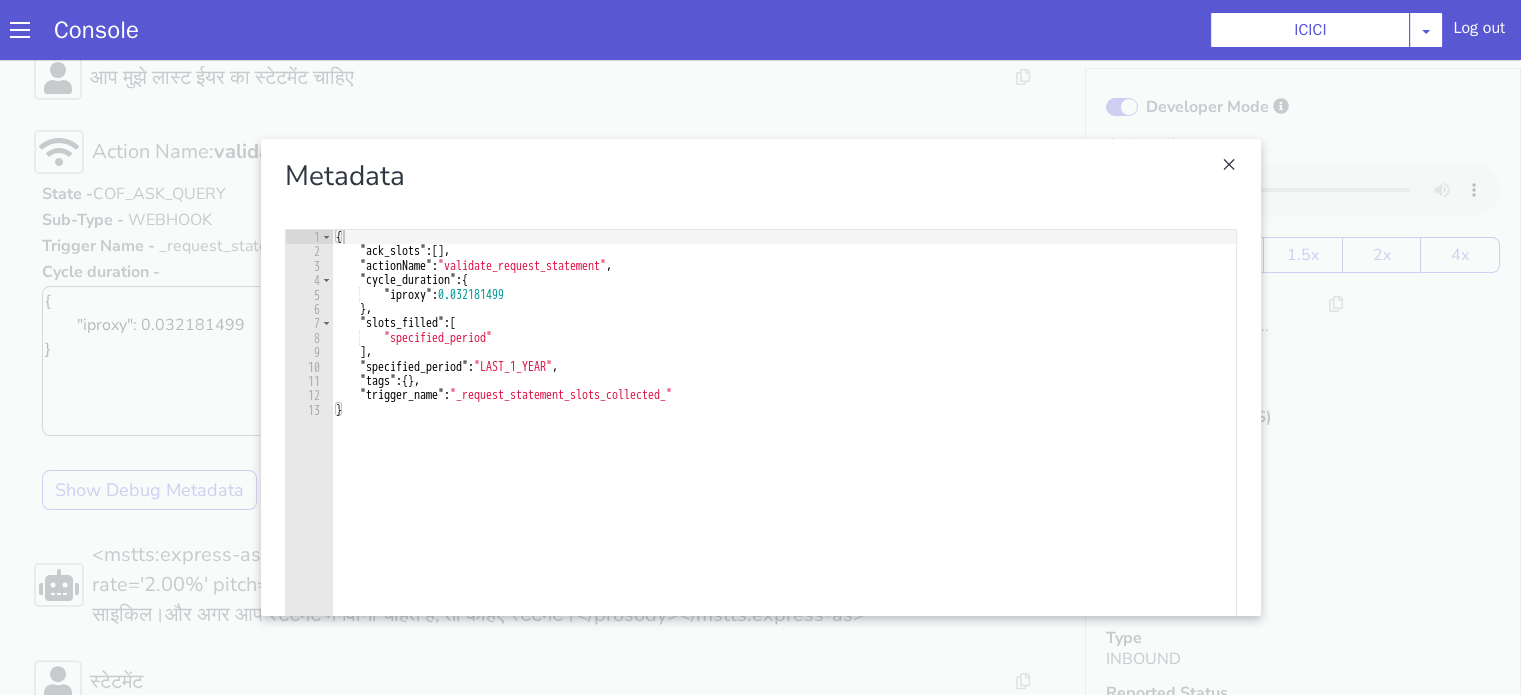click at bounding box center [1263, -106] 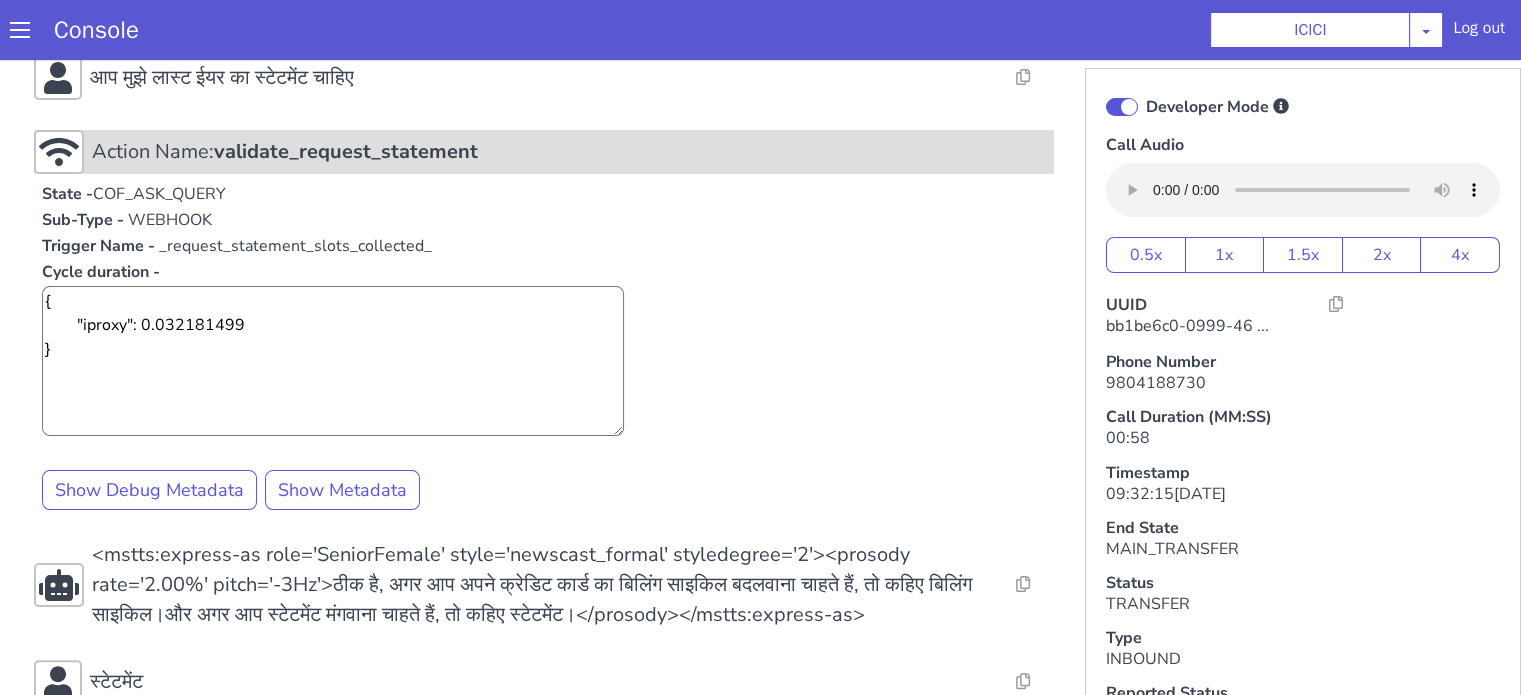 click on "validate_request_statement" at bounding box center [850, -333] 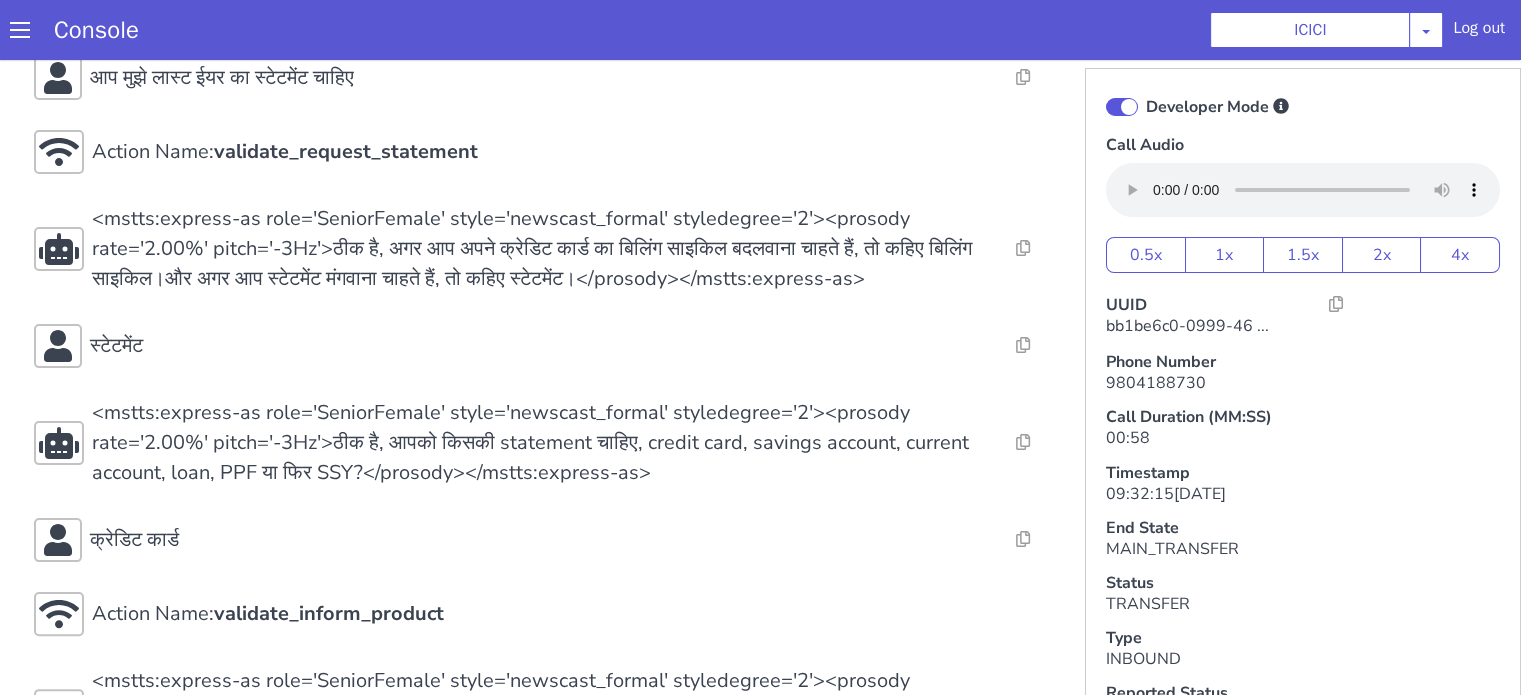 click on "Developer Mode" at bounding box center [1648, -304] 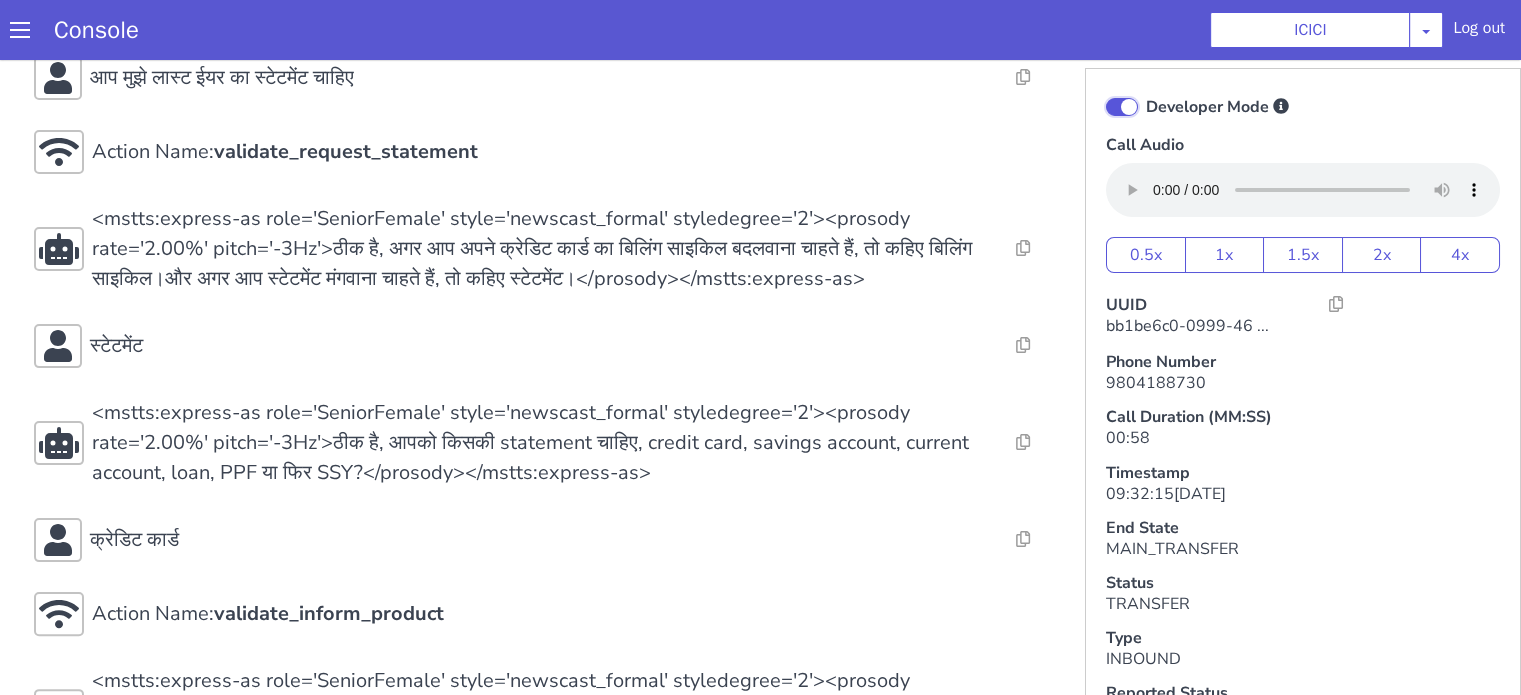 click on "Developer Mode" at bounding box center [1367, -228] 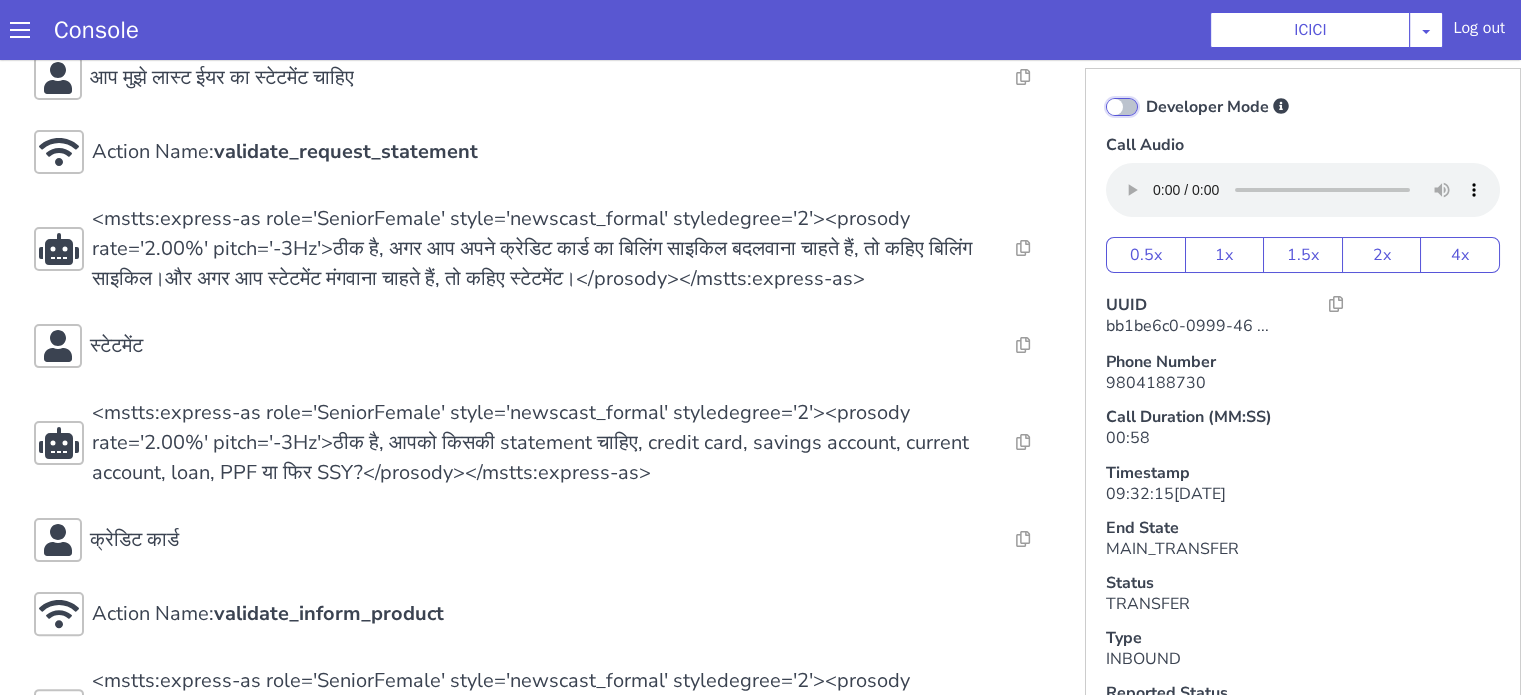 checkbox on "false" 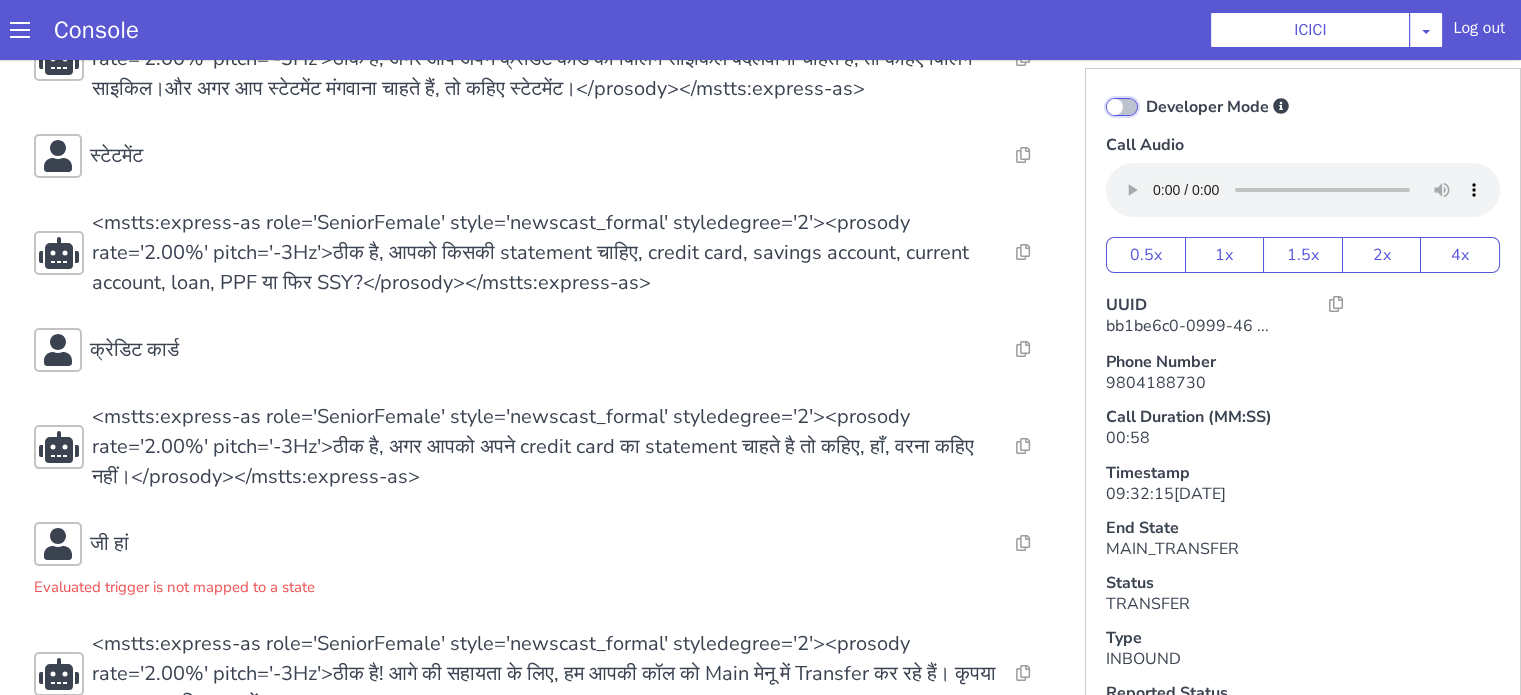scroll, scrollTop: 380, scrollLeft: 0, axis: vertical 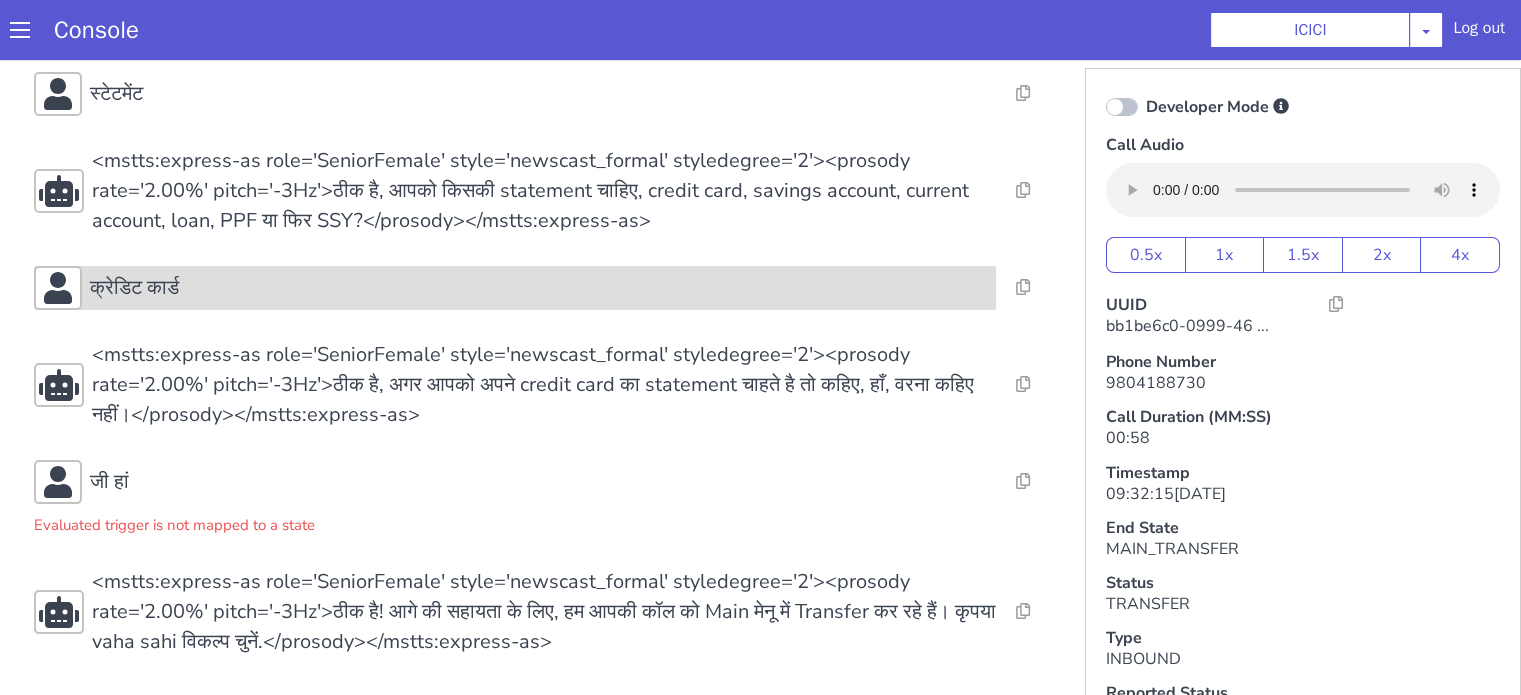 click on "क्रेडिट कार्ड" at bounding box center (761, -34) 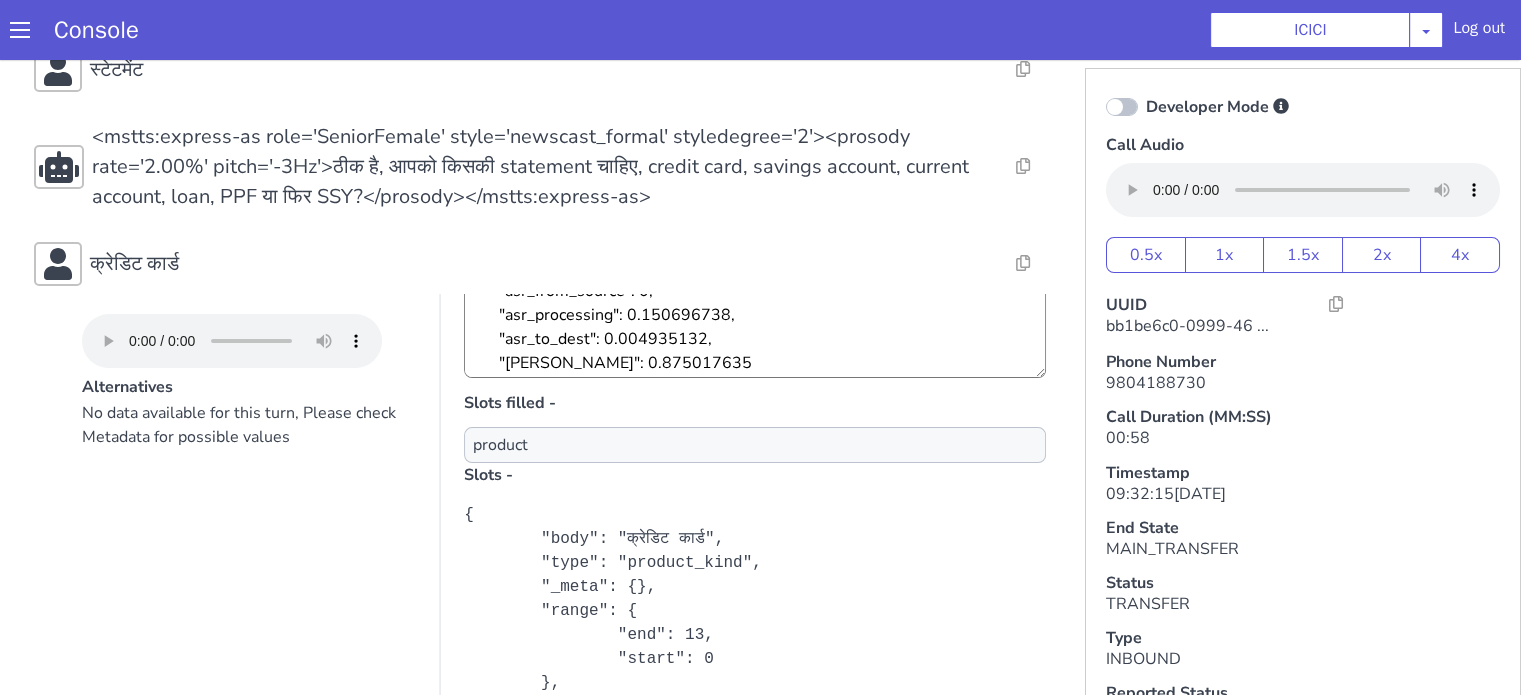 scroll, scrollTop: 369, scrollLeft: 0, axis: vertical 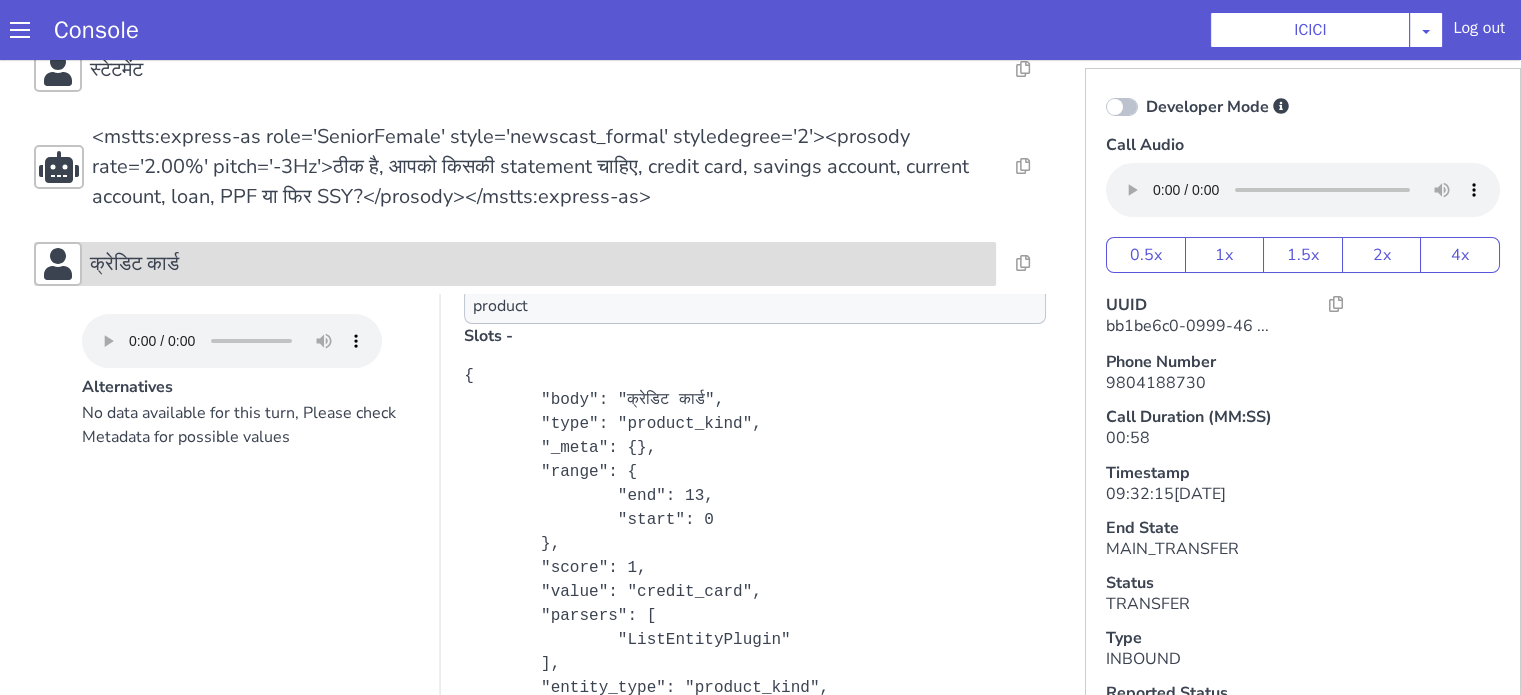 click on "क्रेडिट कार्ड" at bounding box center (1336, -260) 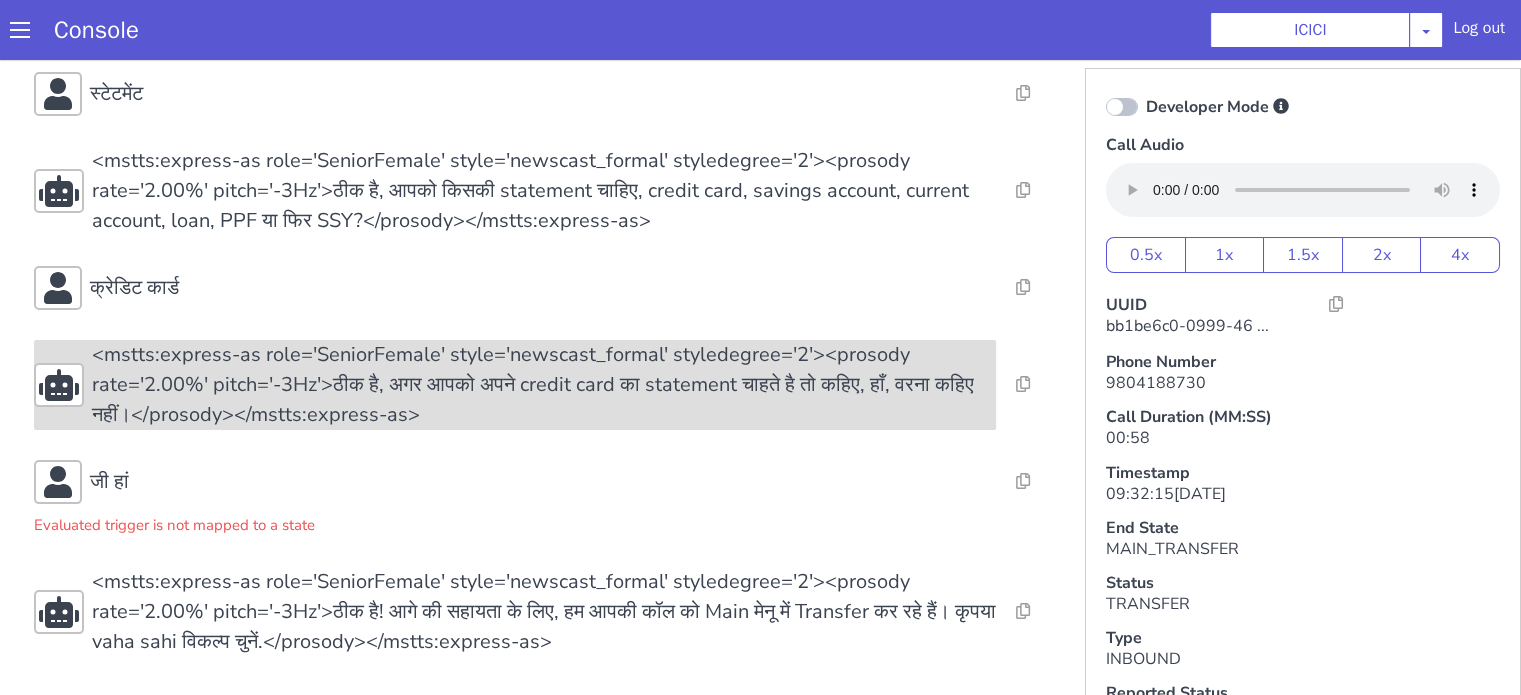 scroll, scrollTop: 382, scrollLeft: 0, axis: vertical 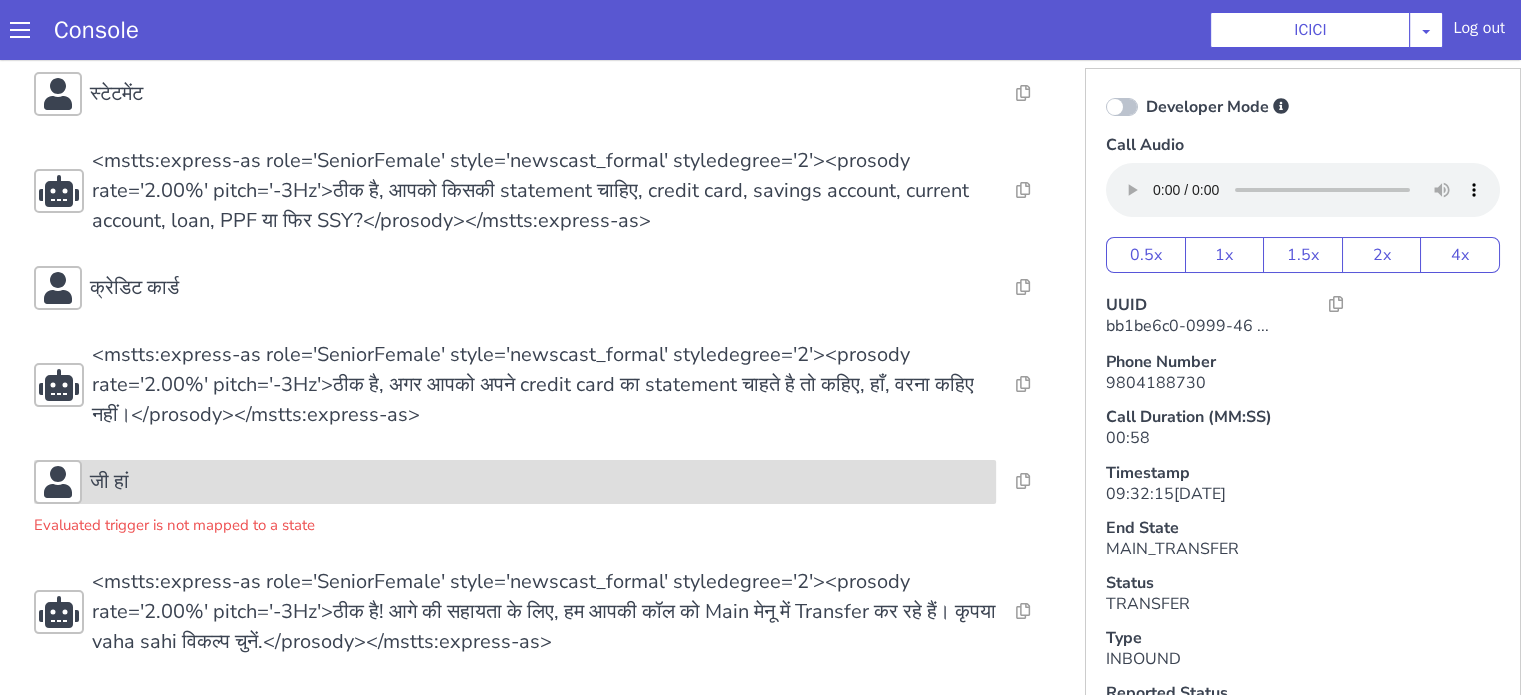 click on "जी हां" at bounding box center (1921, 246) 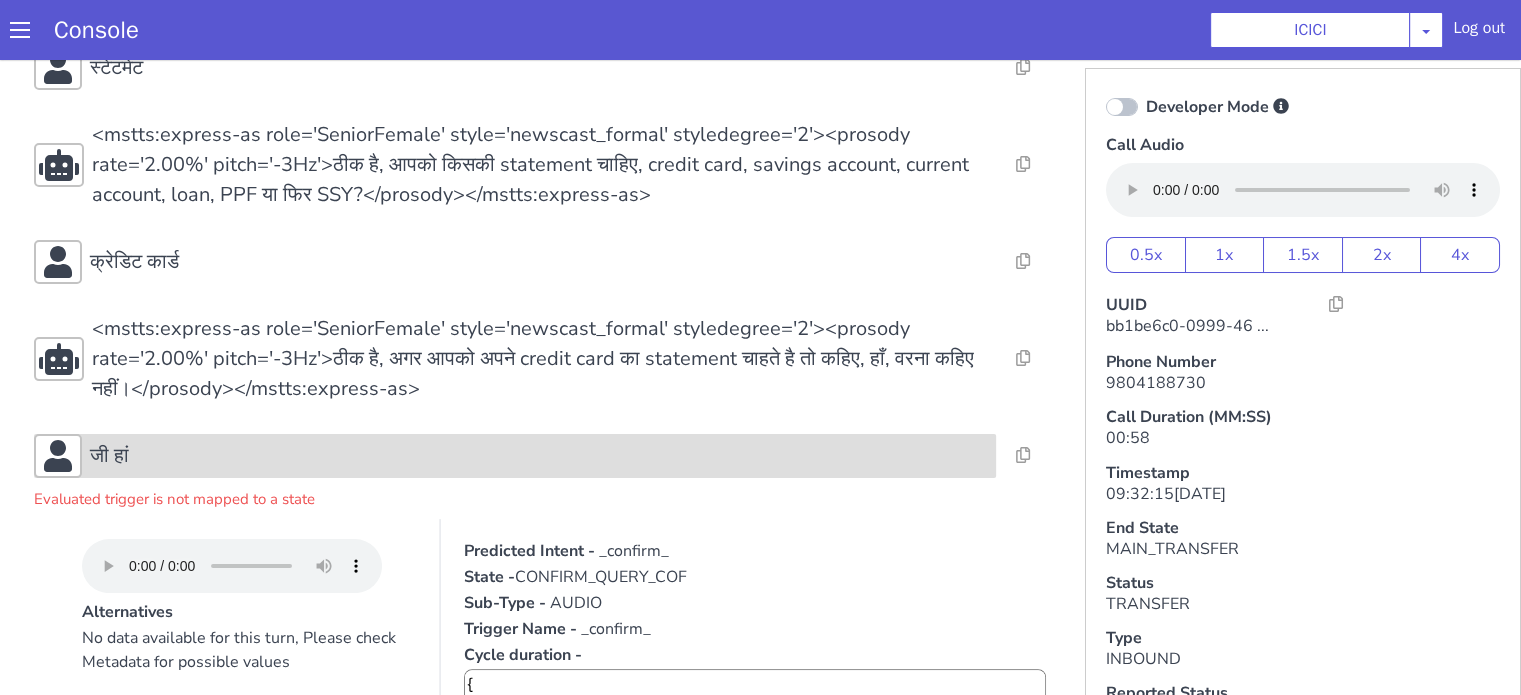 click on "जी हां" at bounding box center (818, 88) 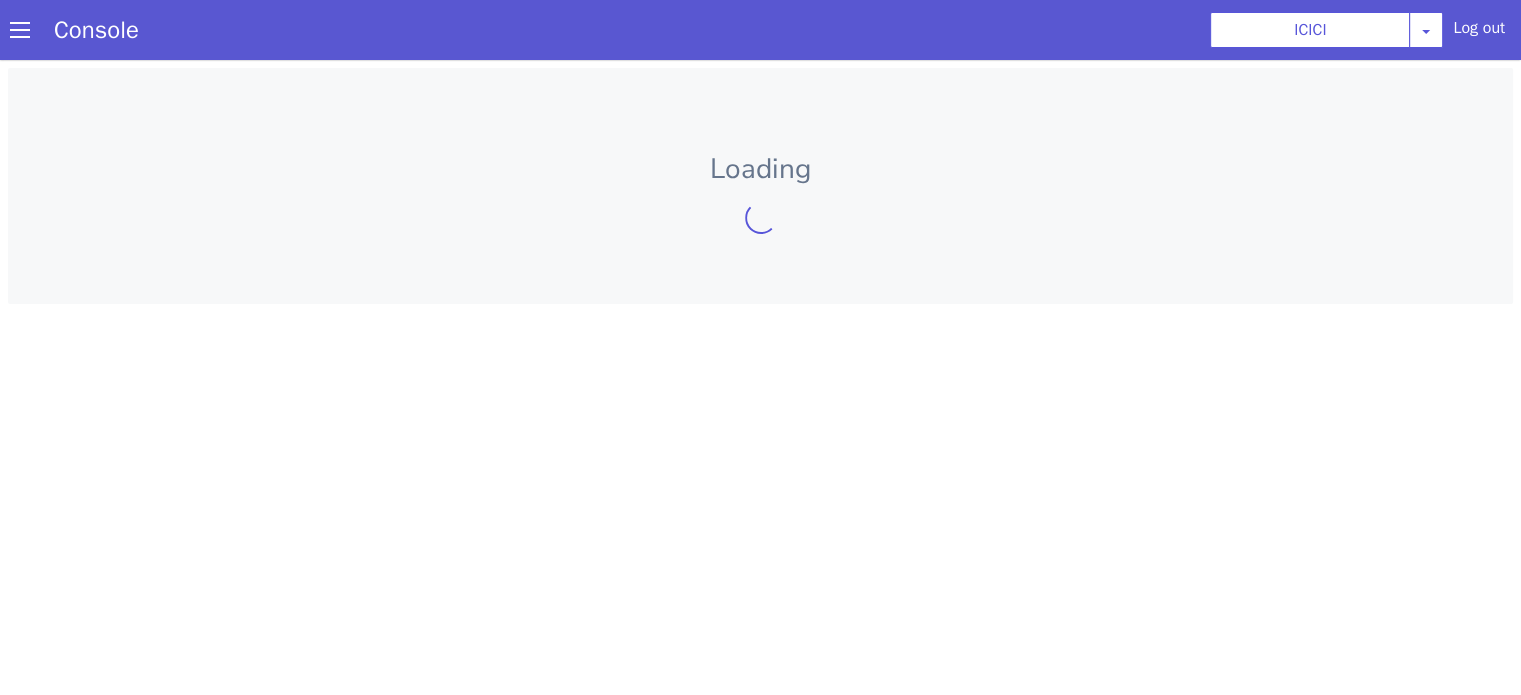 scroll, scrollTop: 0, scrollLeft: 0, axis: both 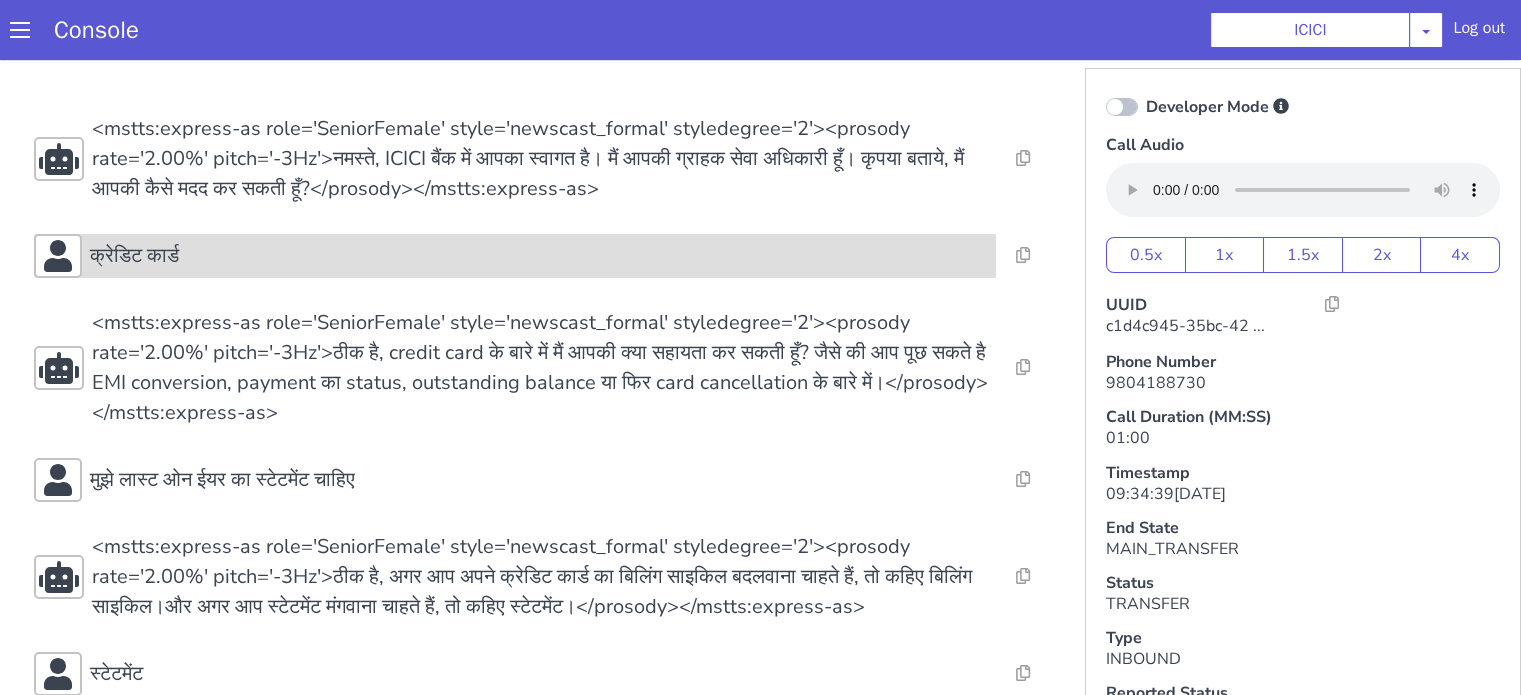 click on "क्रेडिट कार्ड" at bounding box center (539, 256) 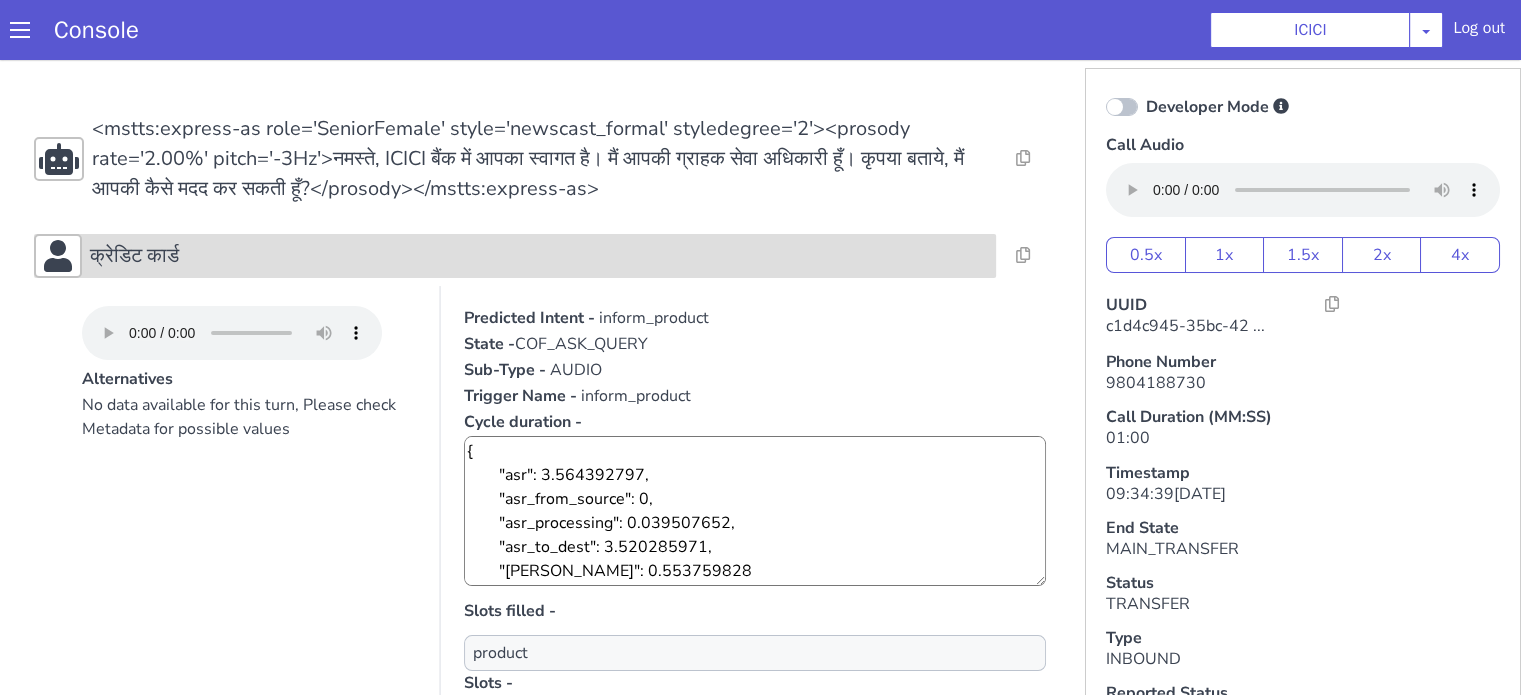 click on "क्रेडिट कार्ड" at bounding box center (539, 256) 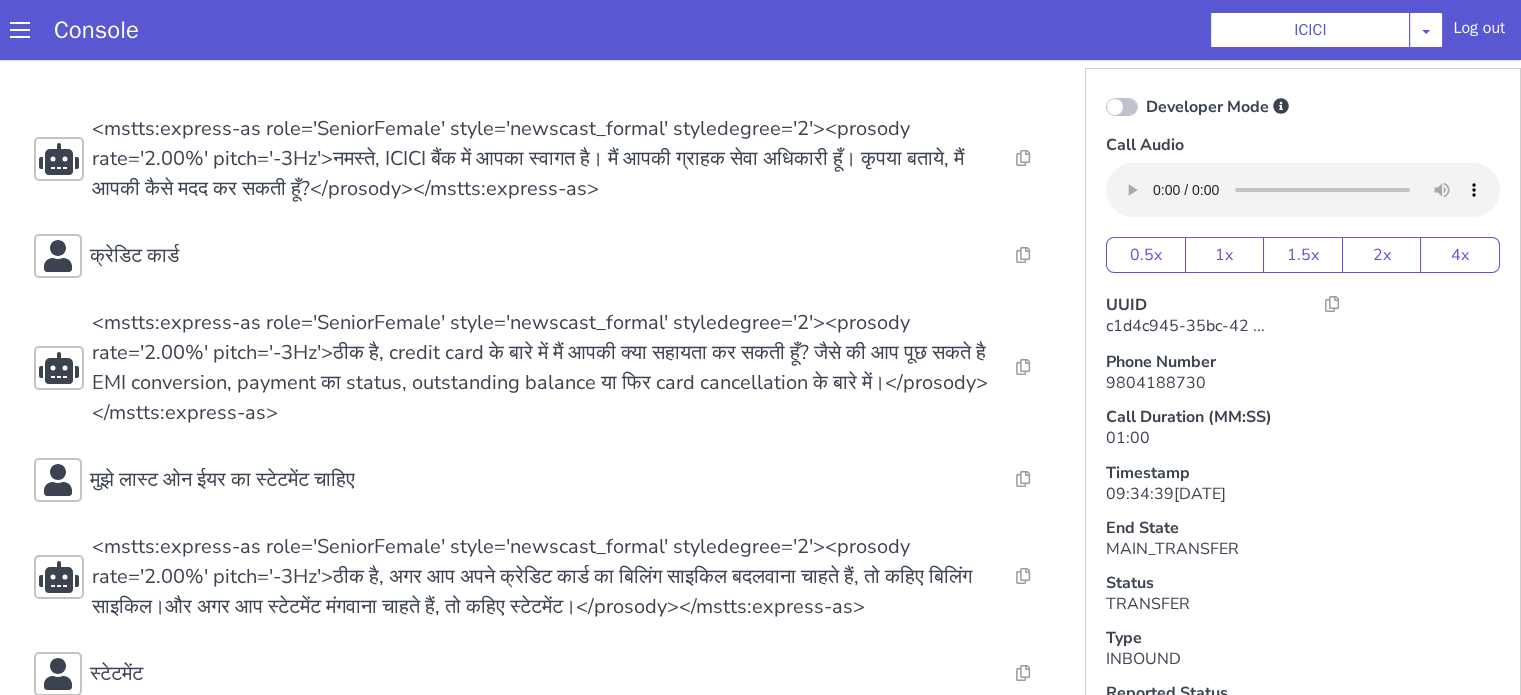 scroll, scrollTop: 300, scrollLeft: 0, axis: vertical 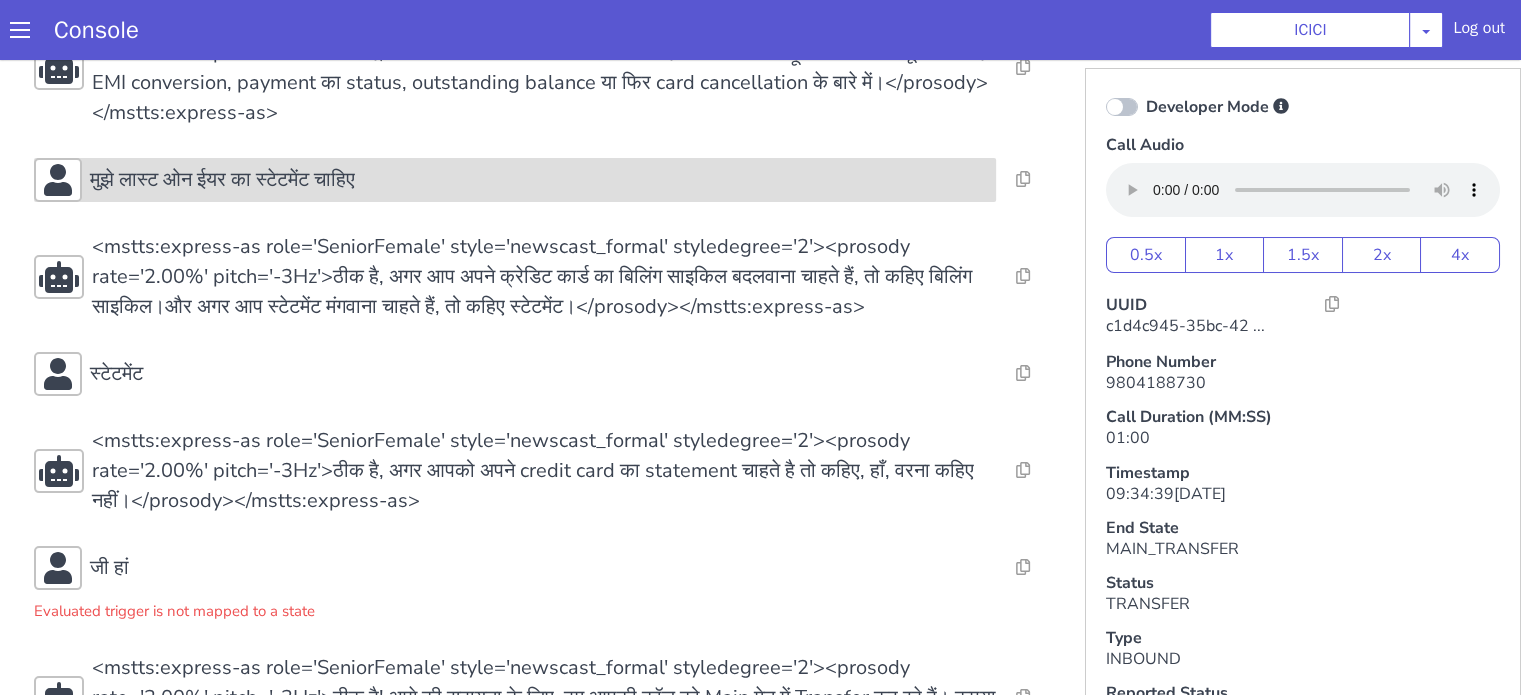 click on "मुझे लास्ट ओन ईयर का स्टेटमेंट चाहिए" at bounding box center (222, 180) 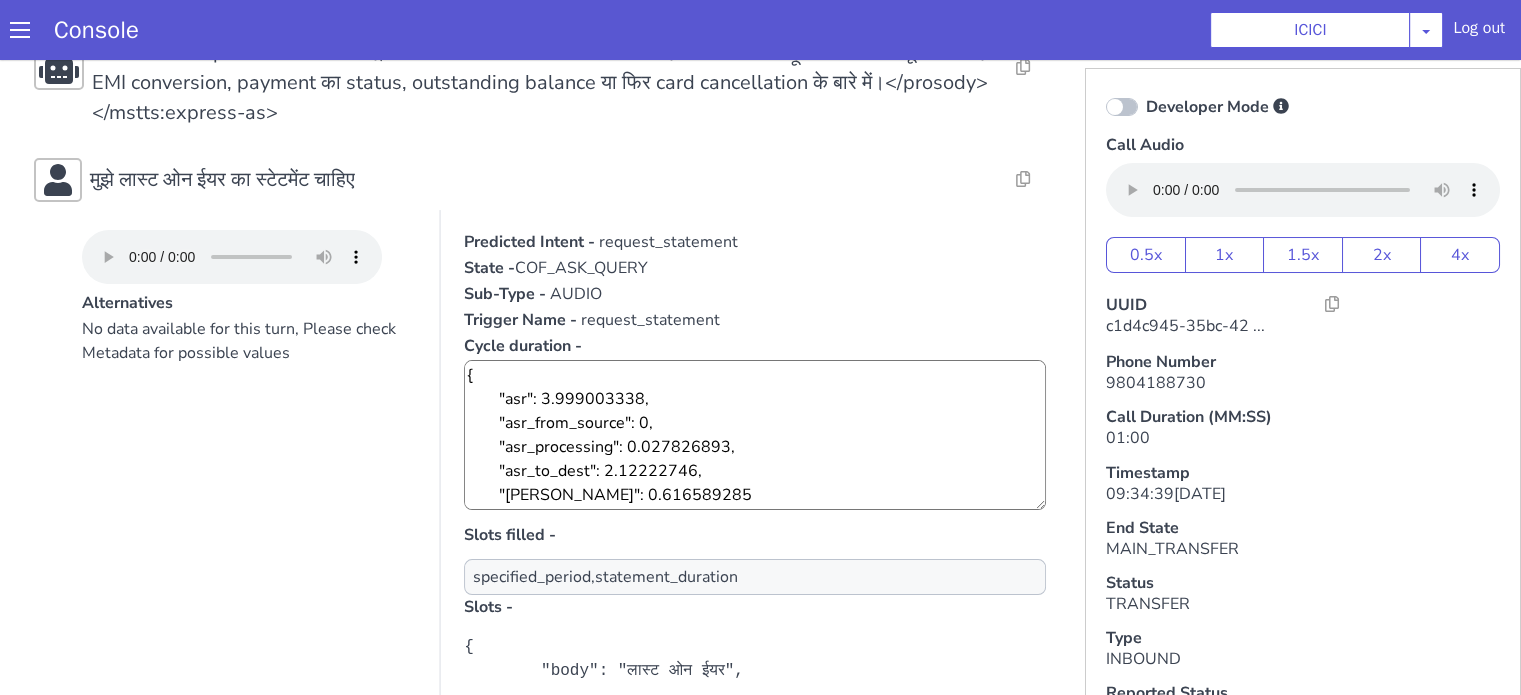click at bounding box center (1122, 107) 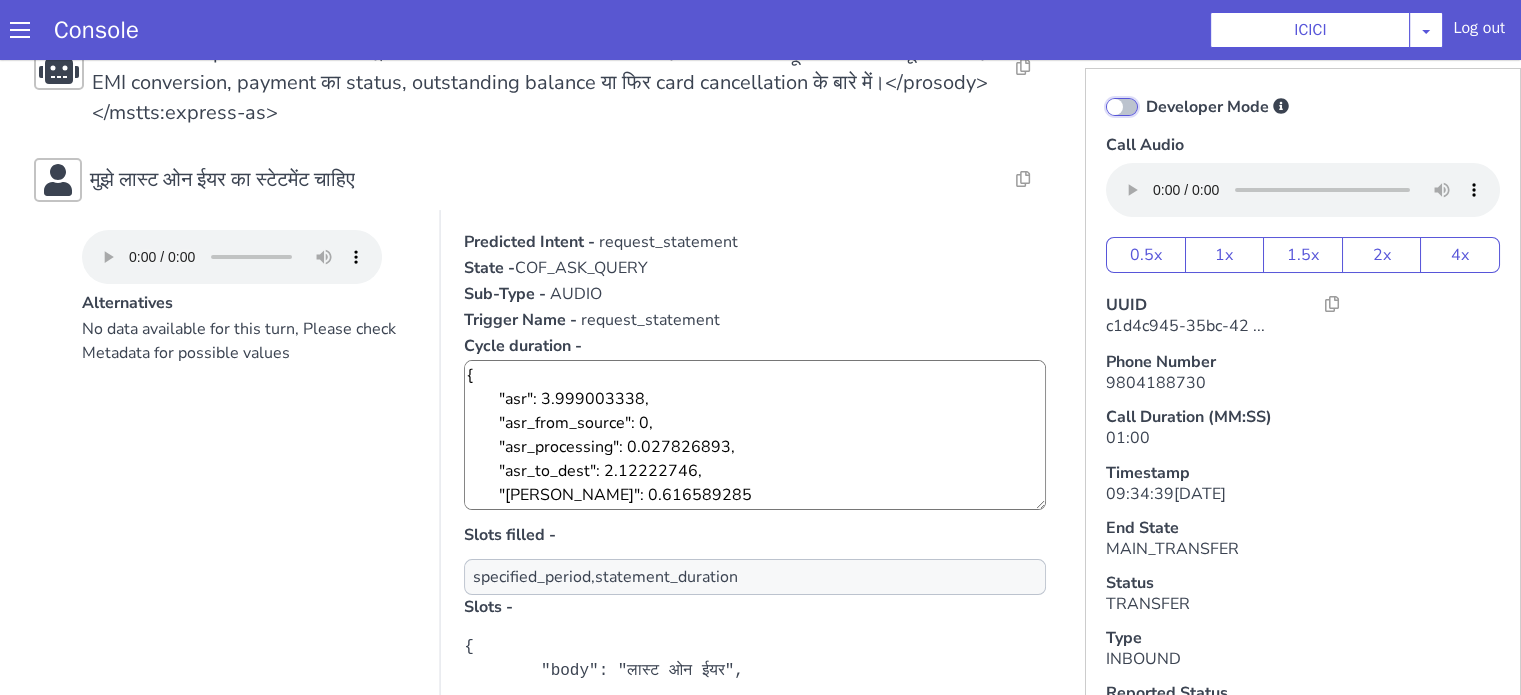 click on "Developer Mode" at bounding box center [1145, 94] 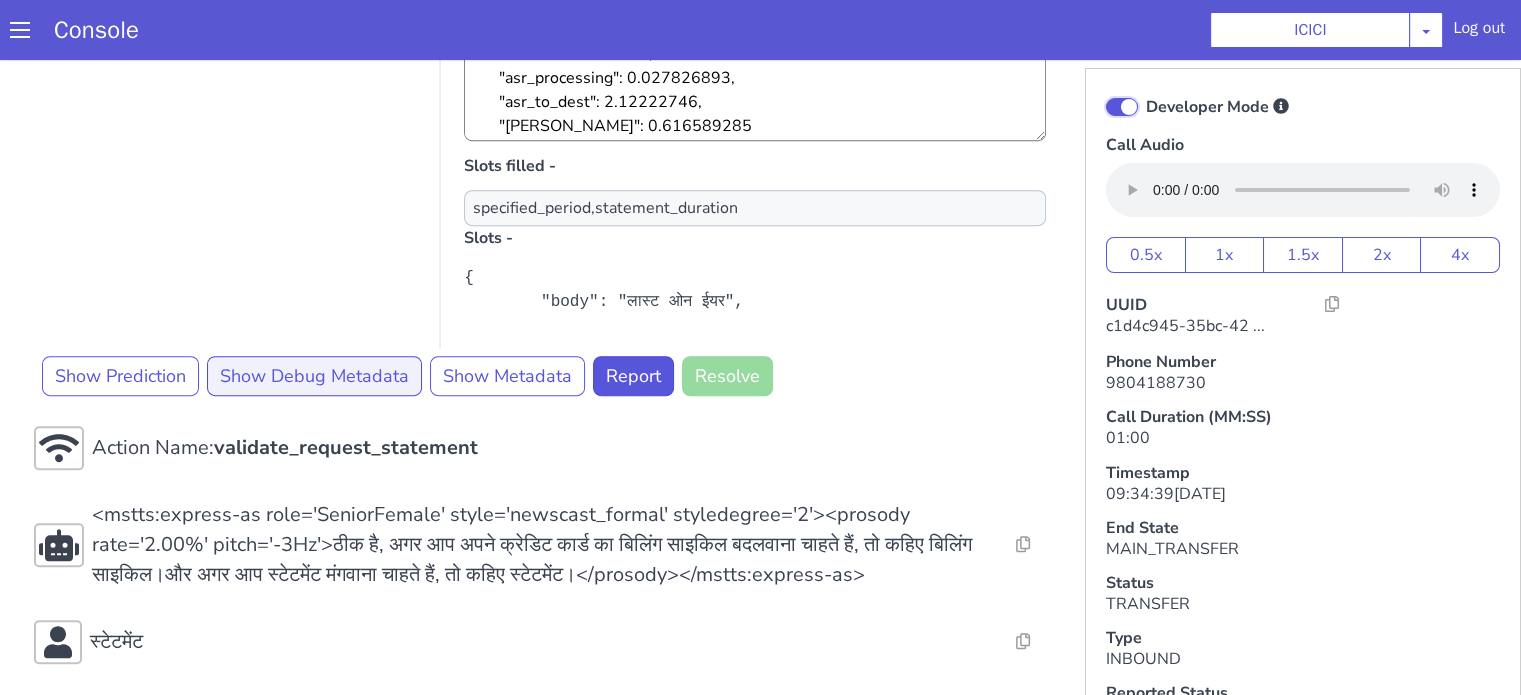 scroll, scrollTop: 992, scrollLeft: 0, axis: vertical 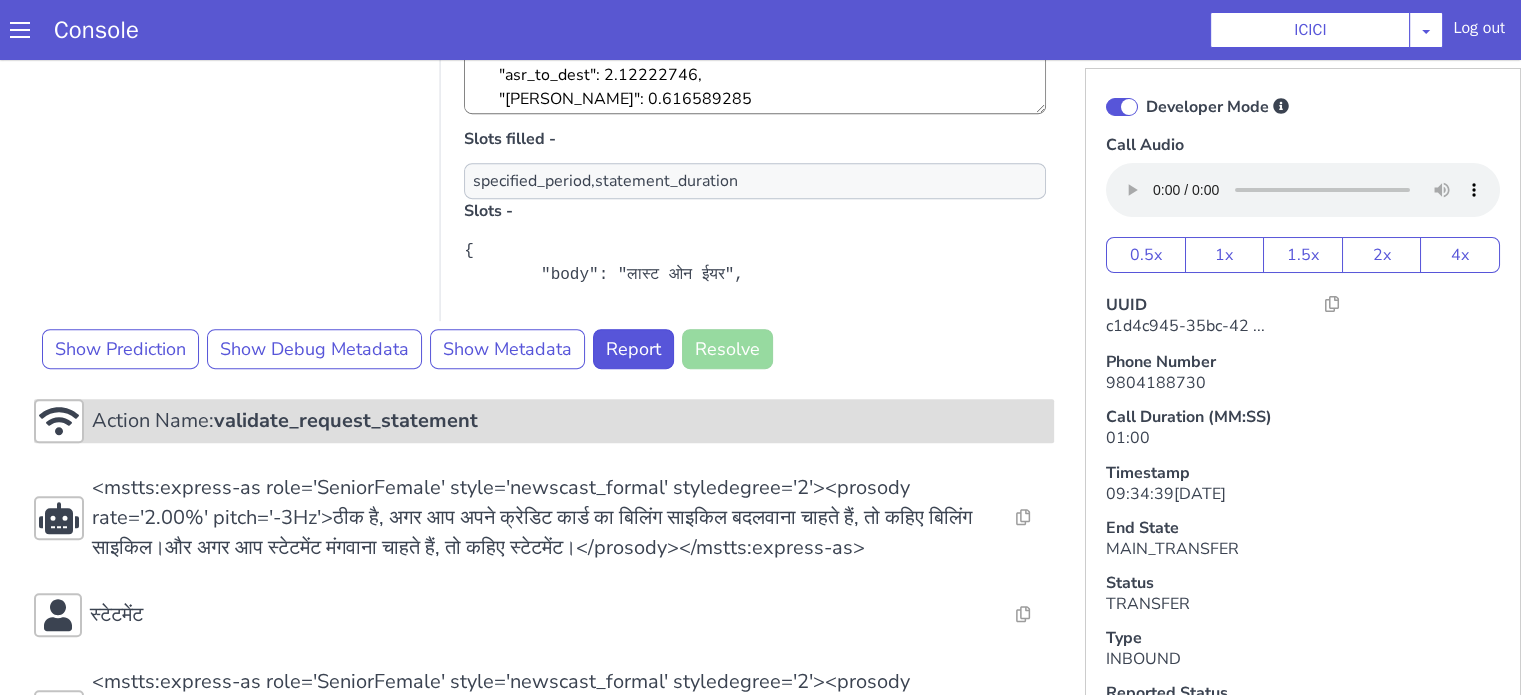 click on "validate_request_statement" at bounding box center (346, 420) 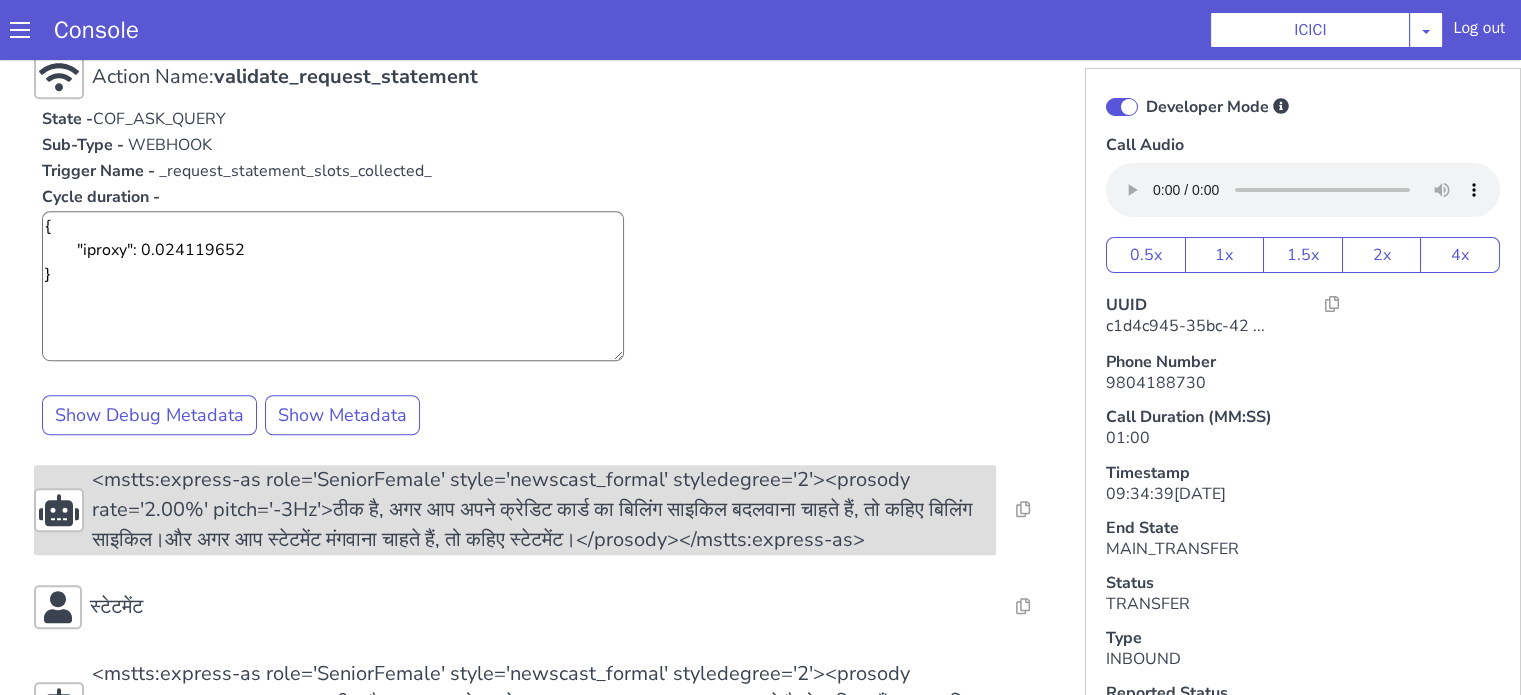 scroll, scrollTop: 1392, scrollLeft: 0, axis: vertical 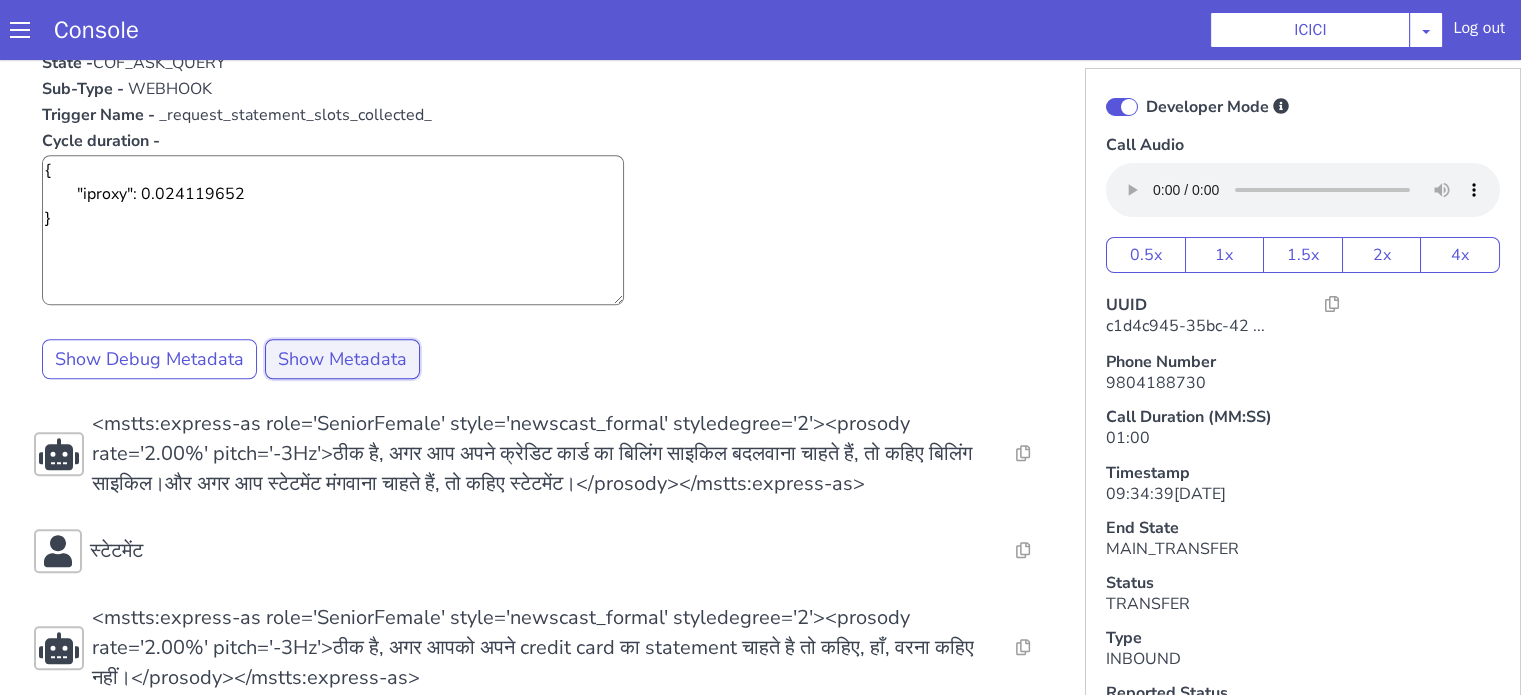 click on "Show Metadata" at bounding box center [342, 359] 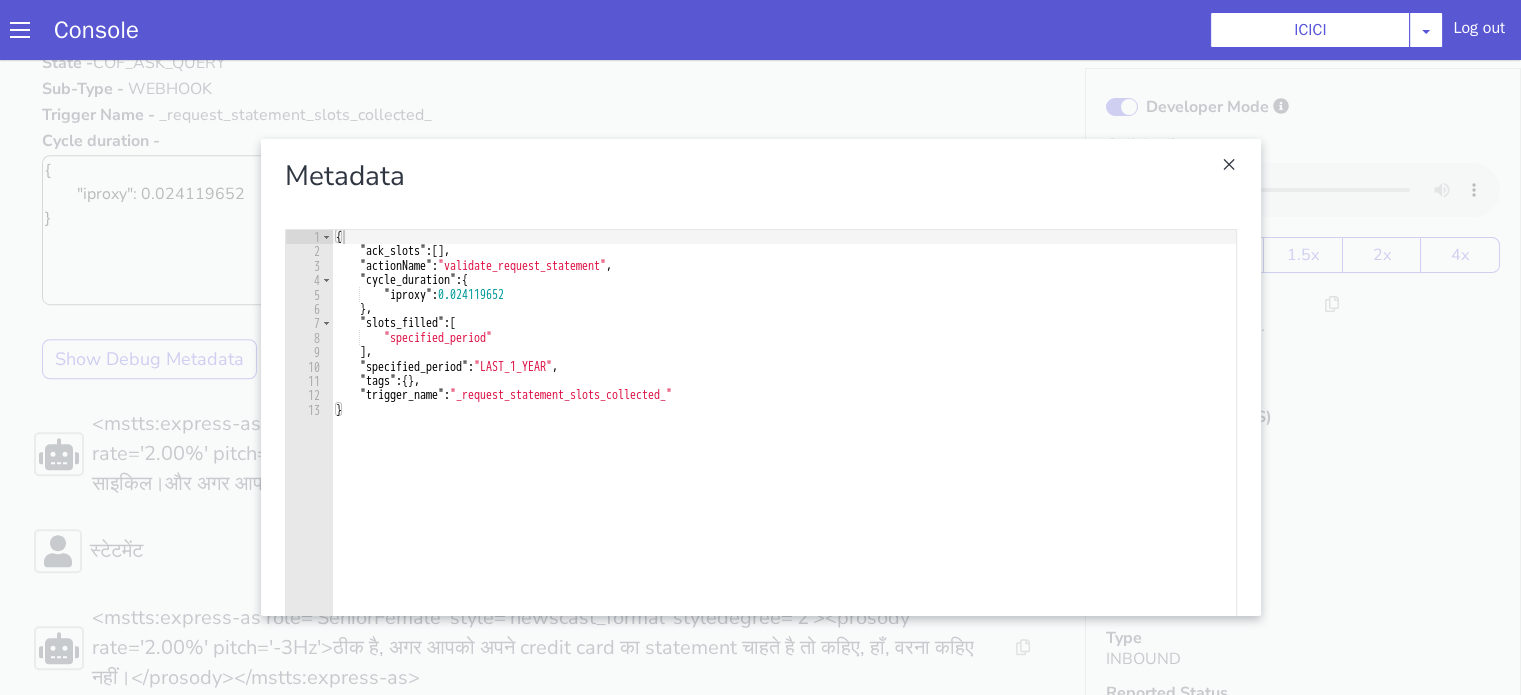 click at bounding box center (760, 377) 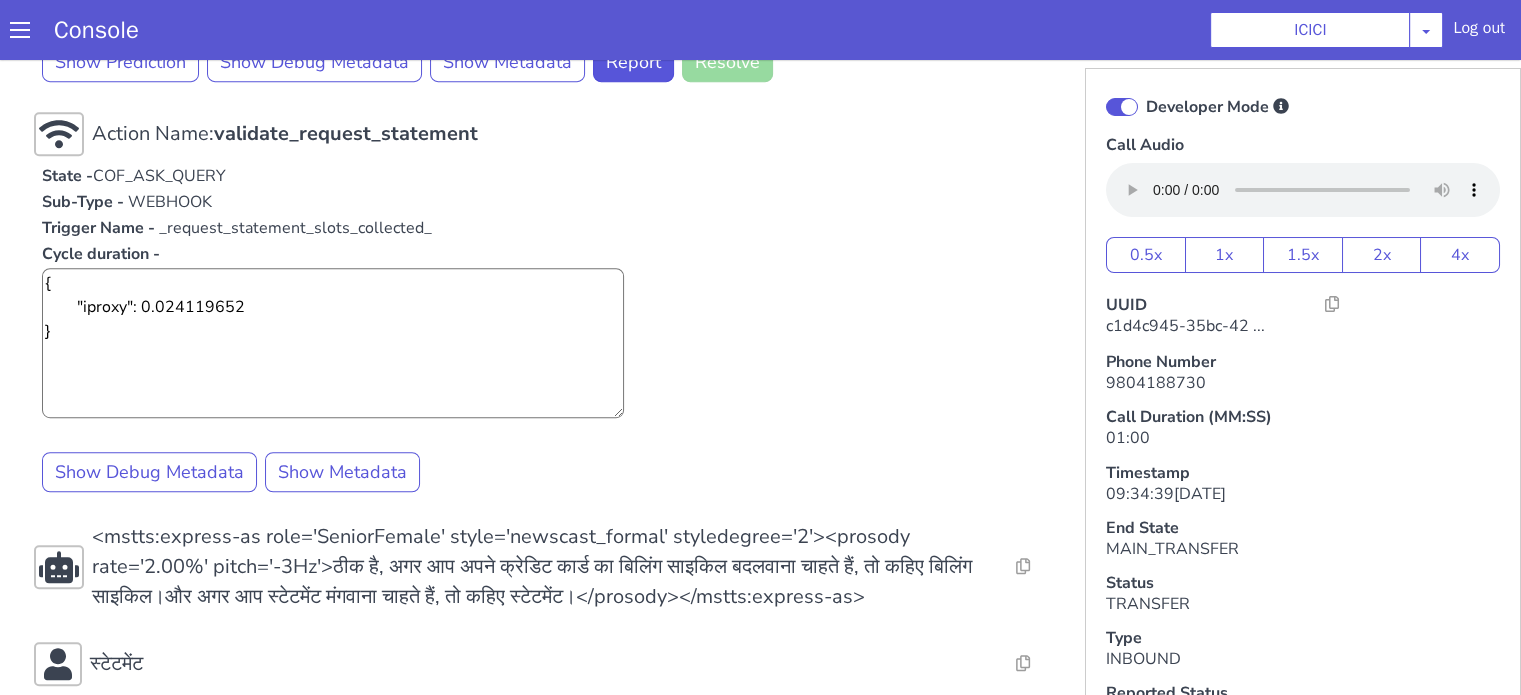 scroll, scrollTop: 1192, scrollLeft: 0, axis: vertical 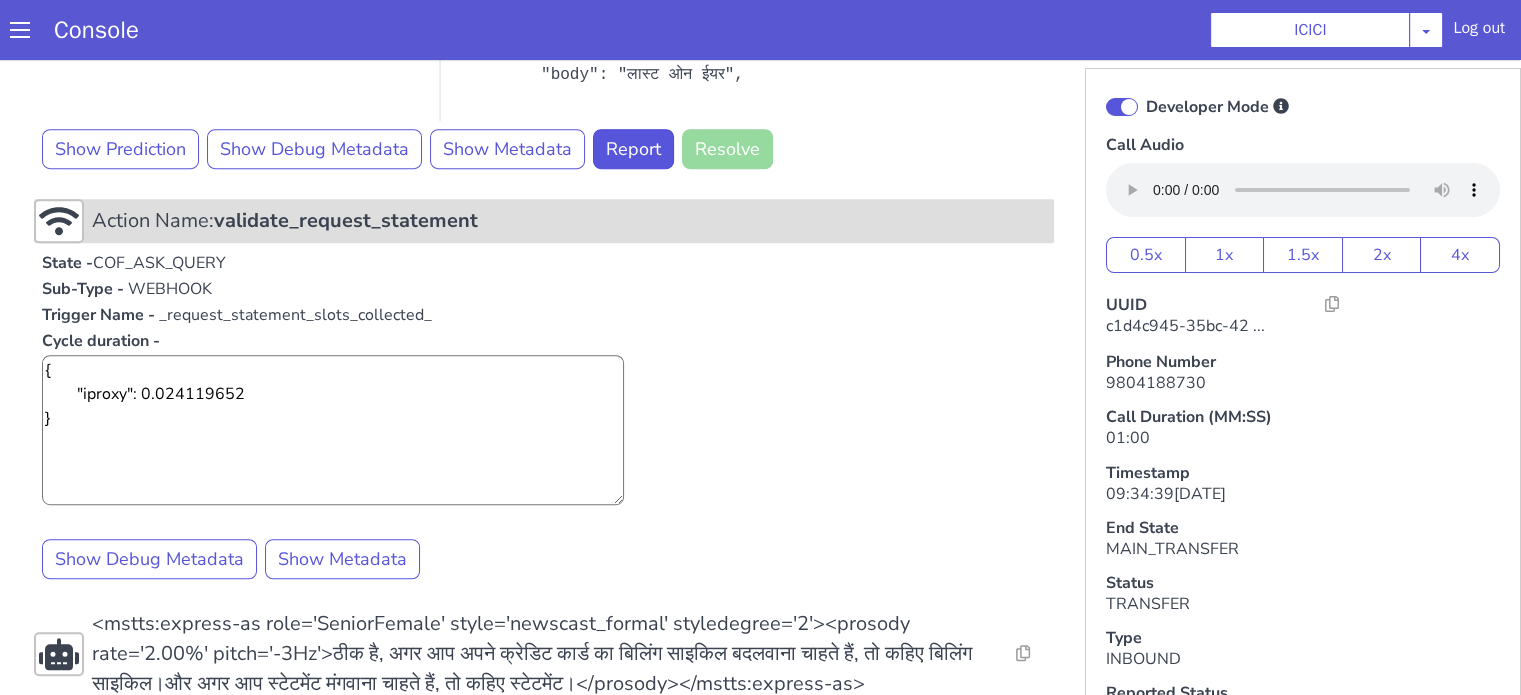 click on "validate_request_statement" at bounding box center [346, 220] 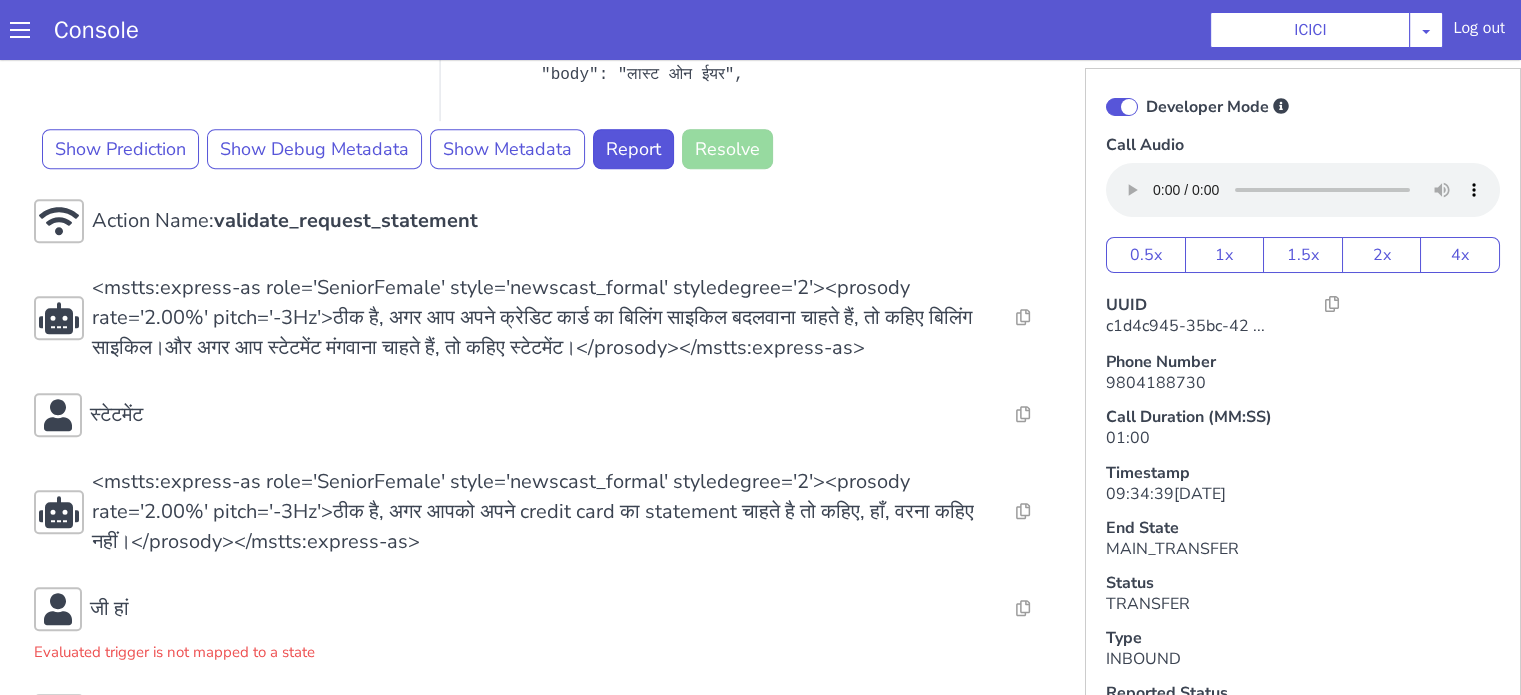click at bounding box center [1122, 107] 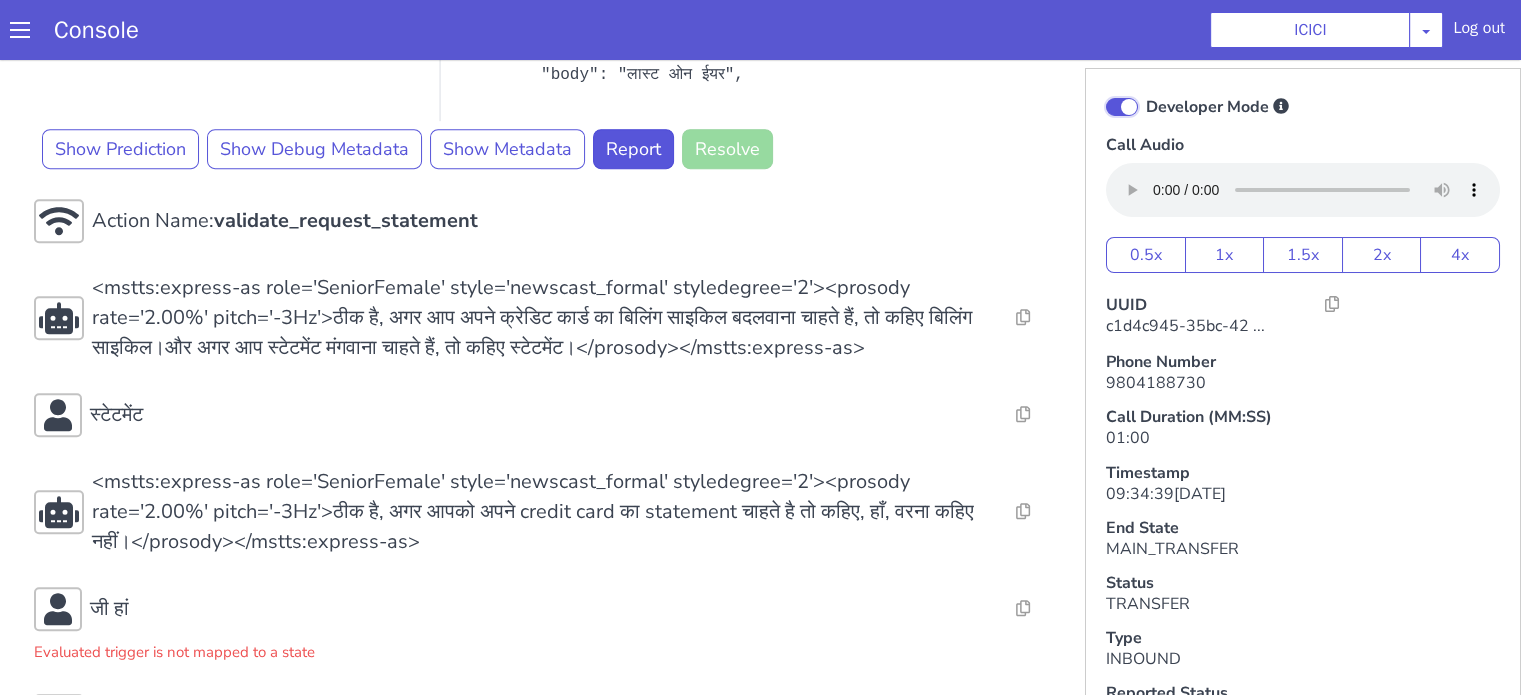 click on "Developer Mode" at bounding box center (1145, 94) 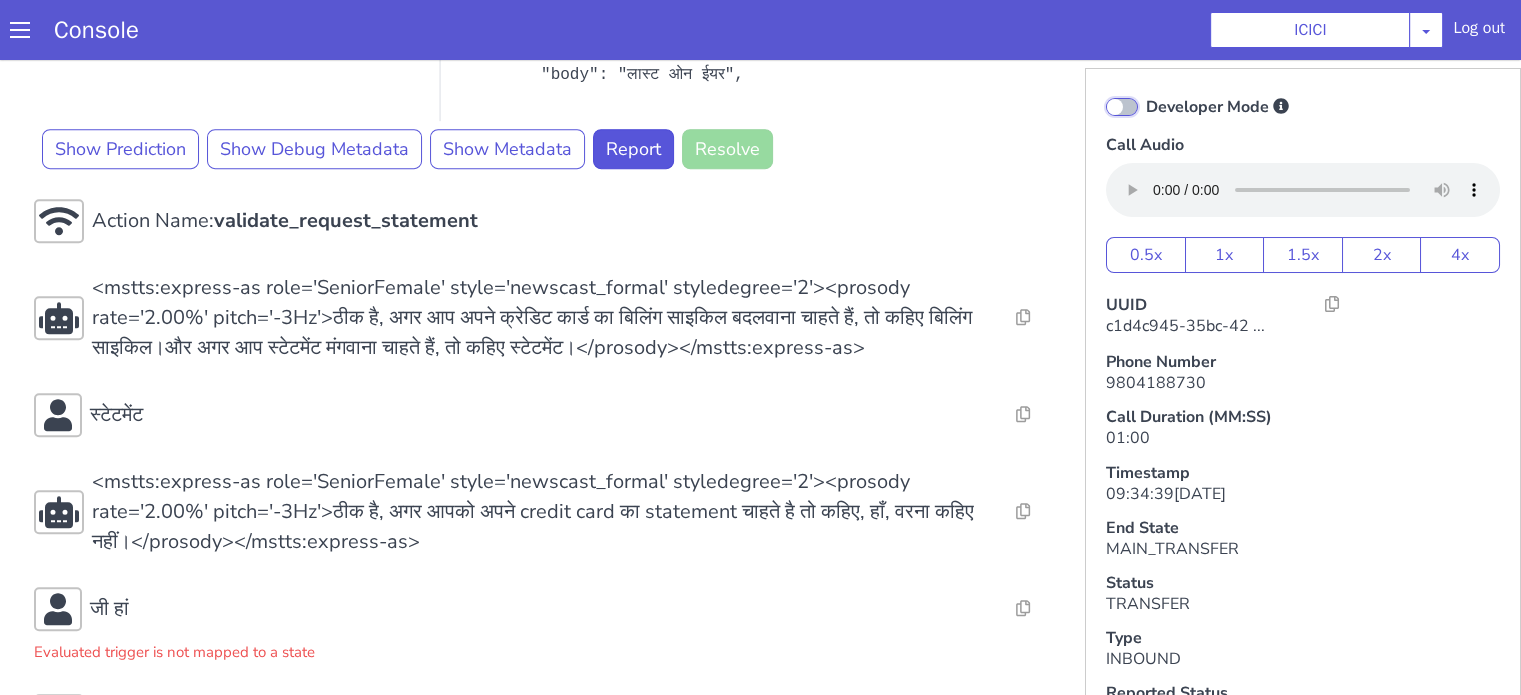 checkbox on "false" 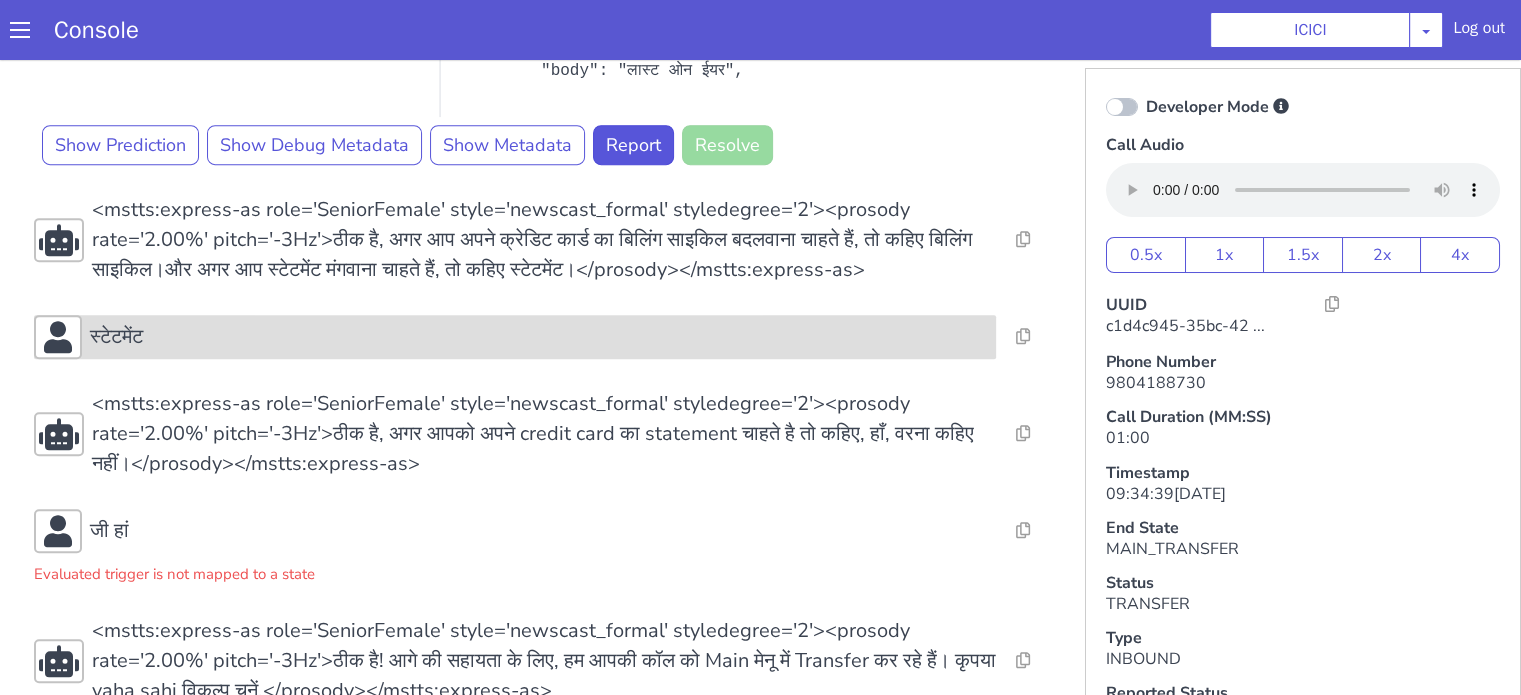 click on "स्टेटमेंट" at bounding box center [539, 337] 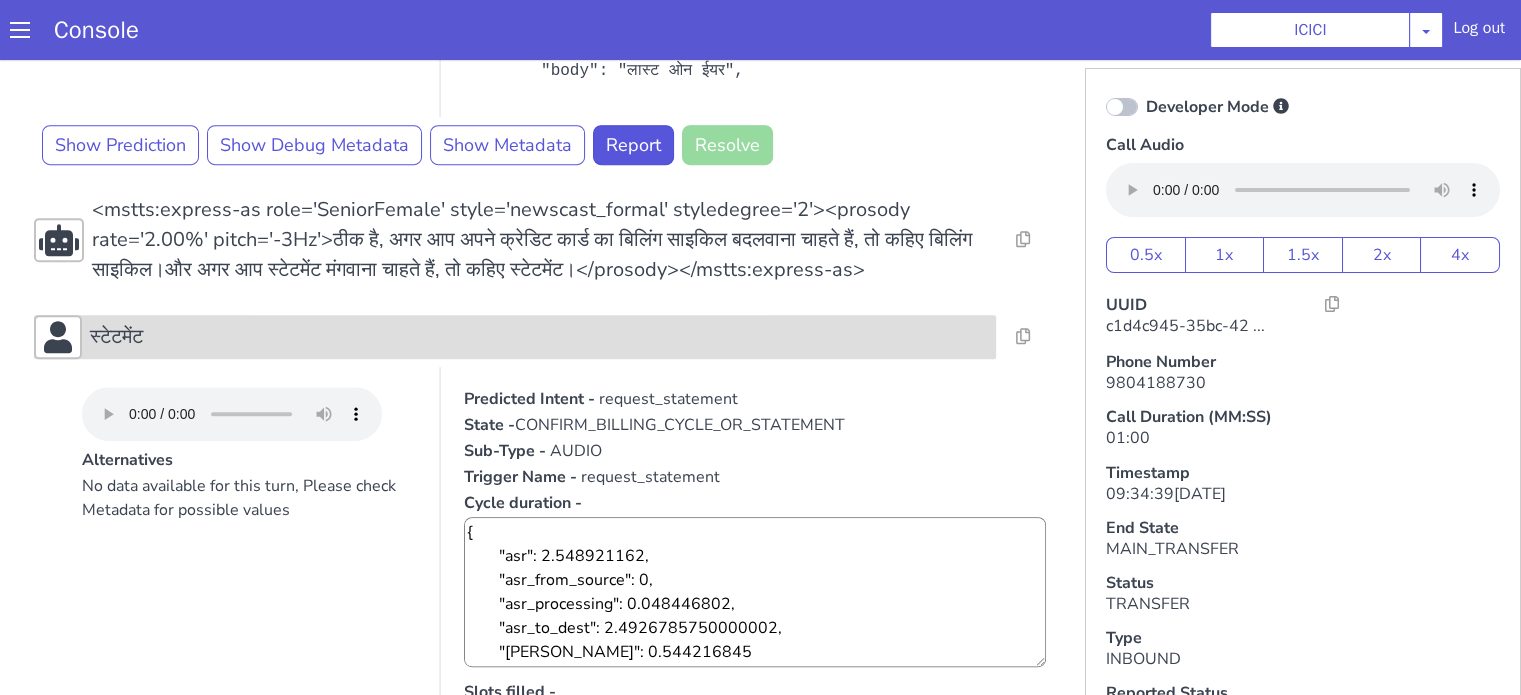 click on "स्टेटमेंट" at bounding box center [539, 337] 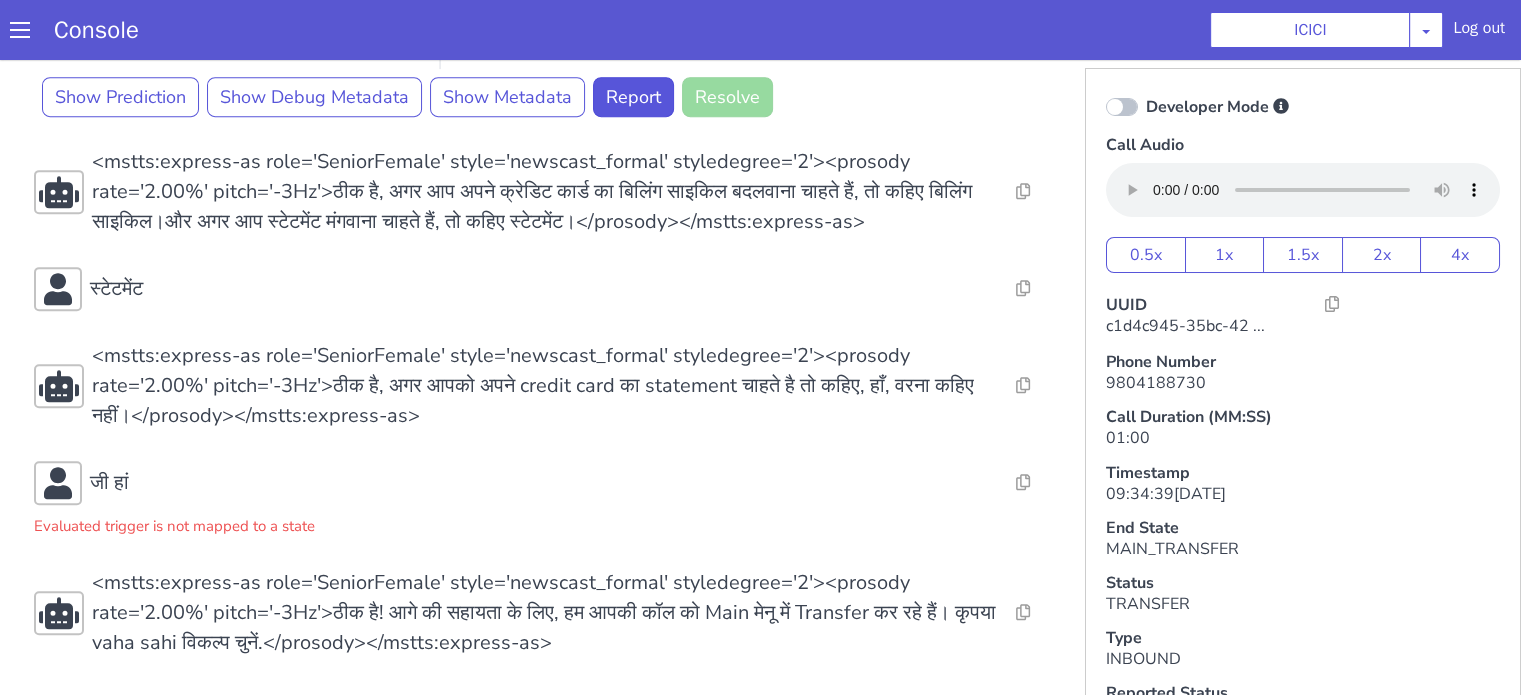 scroll, scrollTop: 975, scrollLeft: 0, axis: vertical 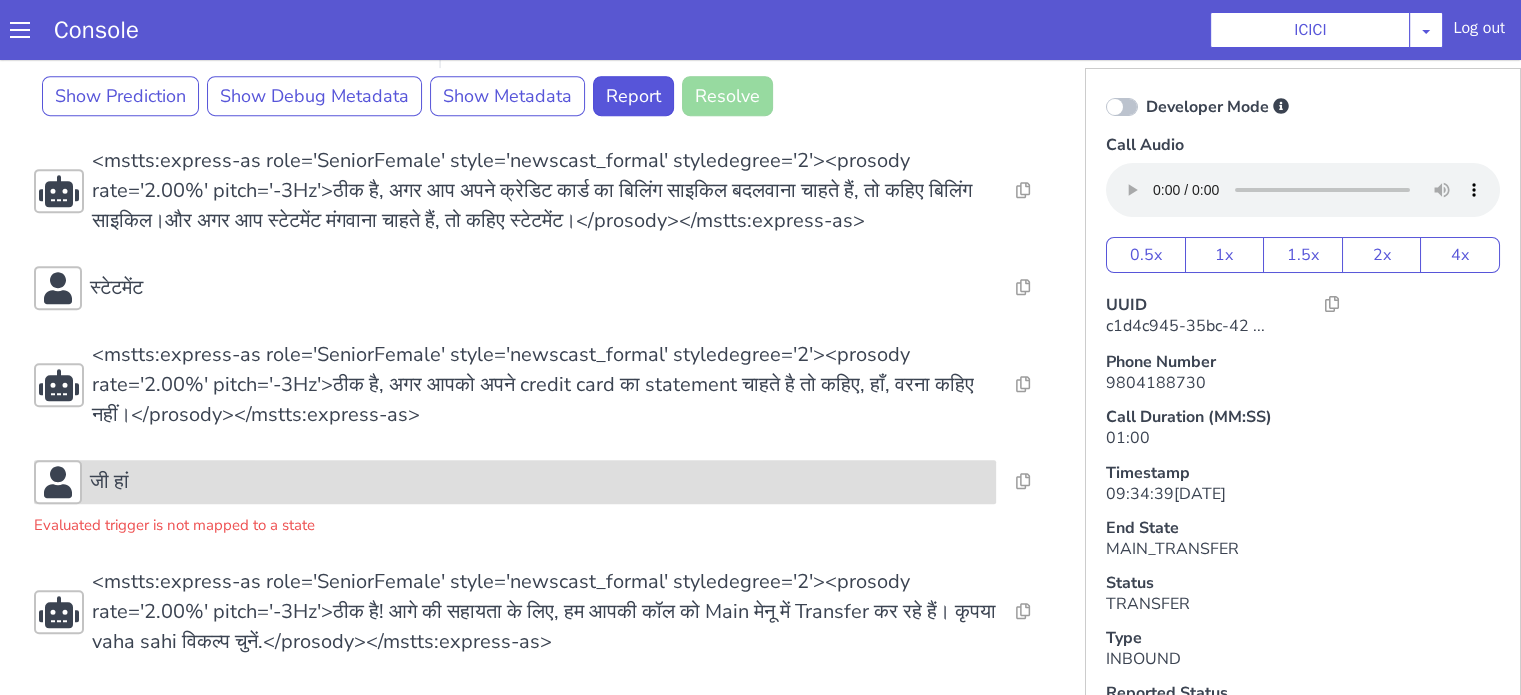 click on "जी हां" at bounding box center (539, 482) 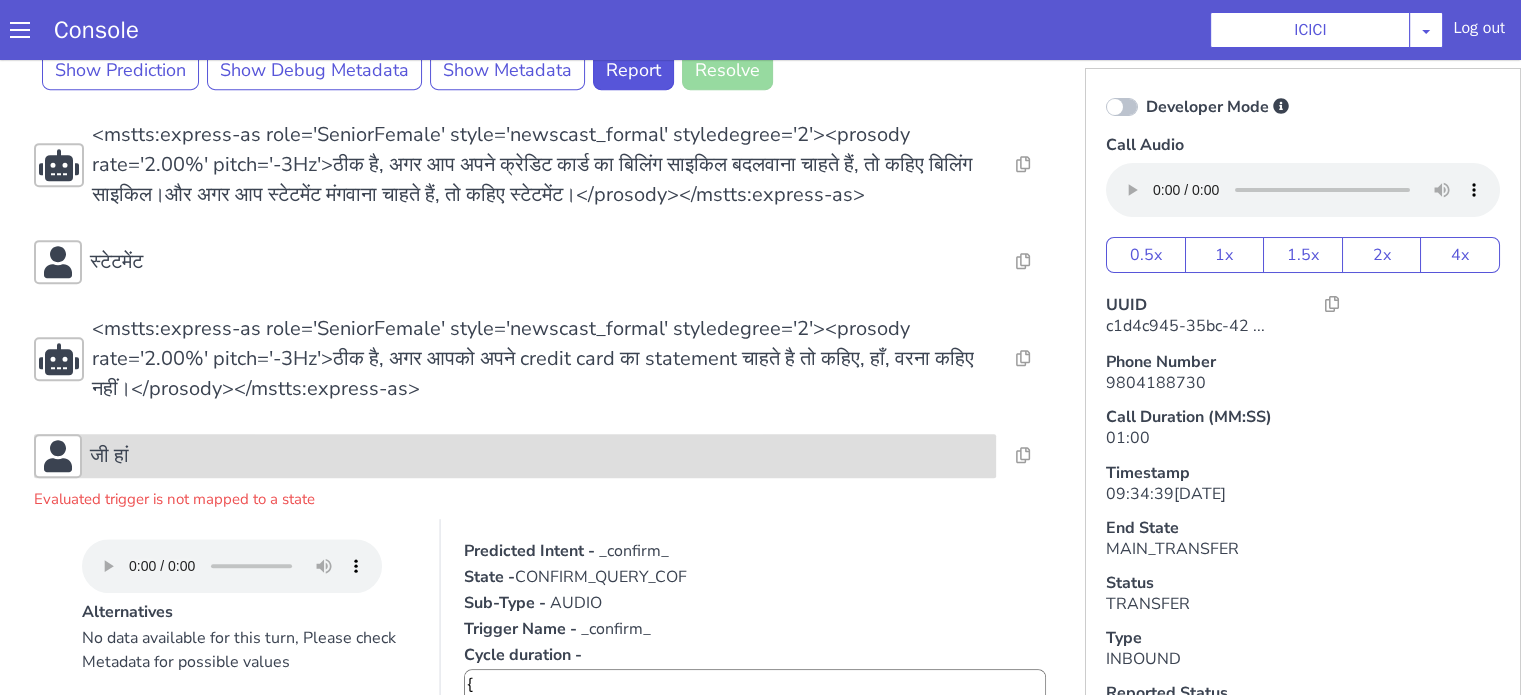 click on "जी हां" at bounding box center (539, 456) 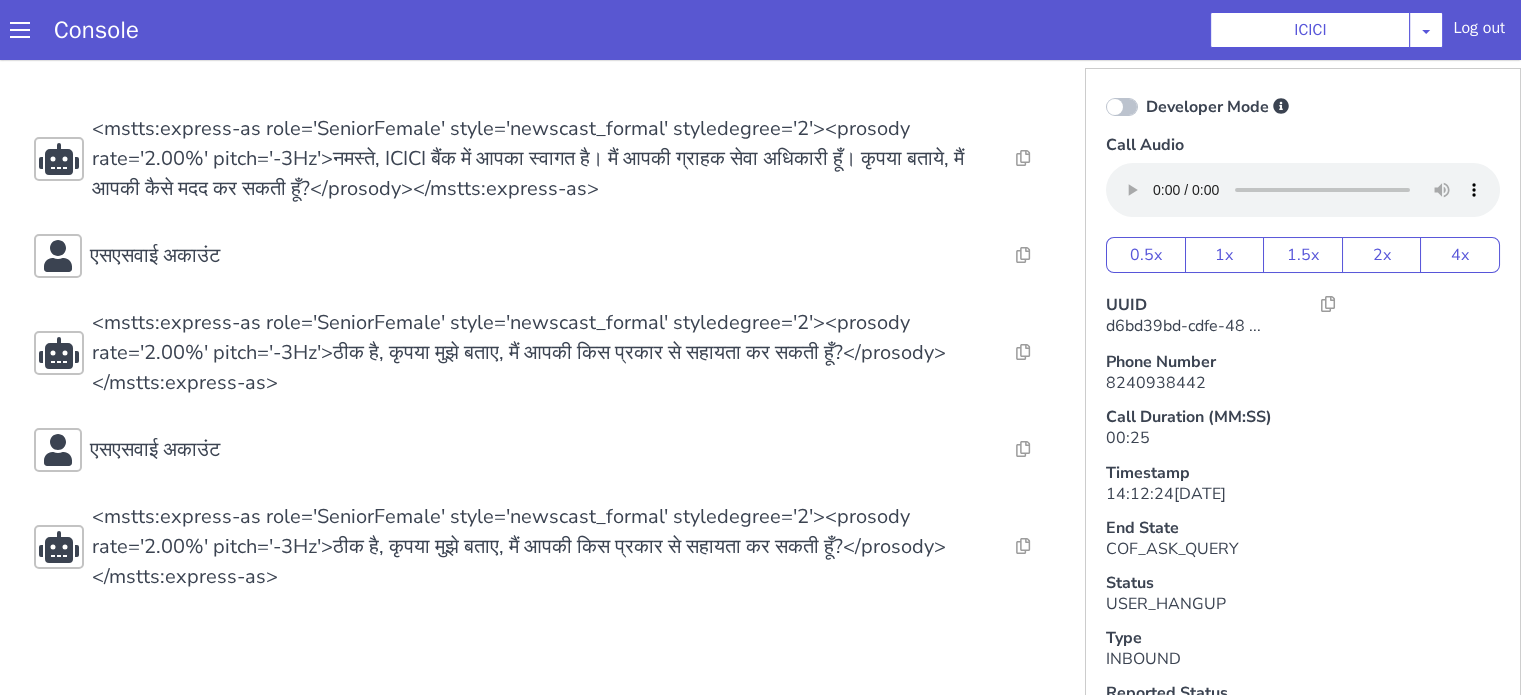scroll, scrollTop: 0, scrollLeft: 0, axis: both 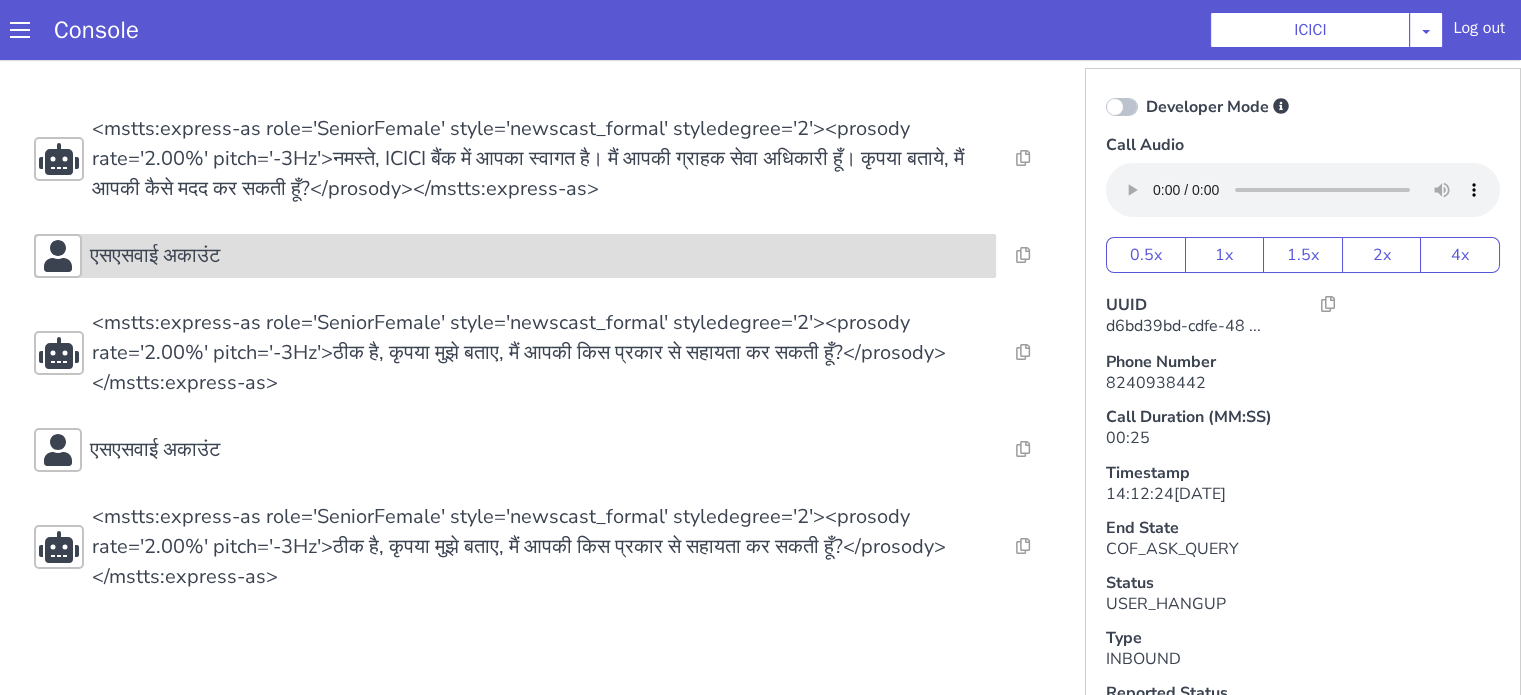 click on "एसएसवाई अकाउंट" at bounding box center (539, 256) 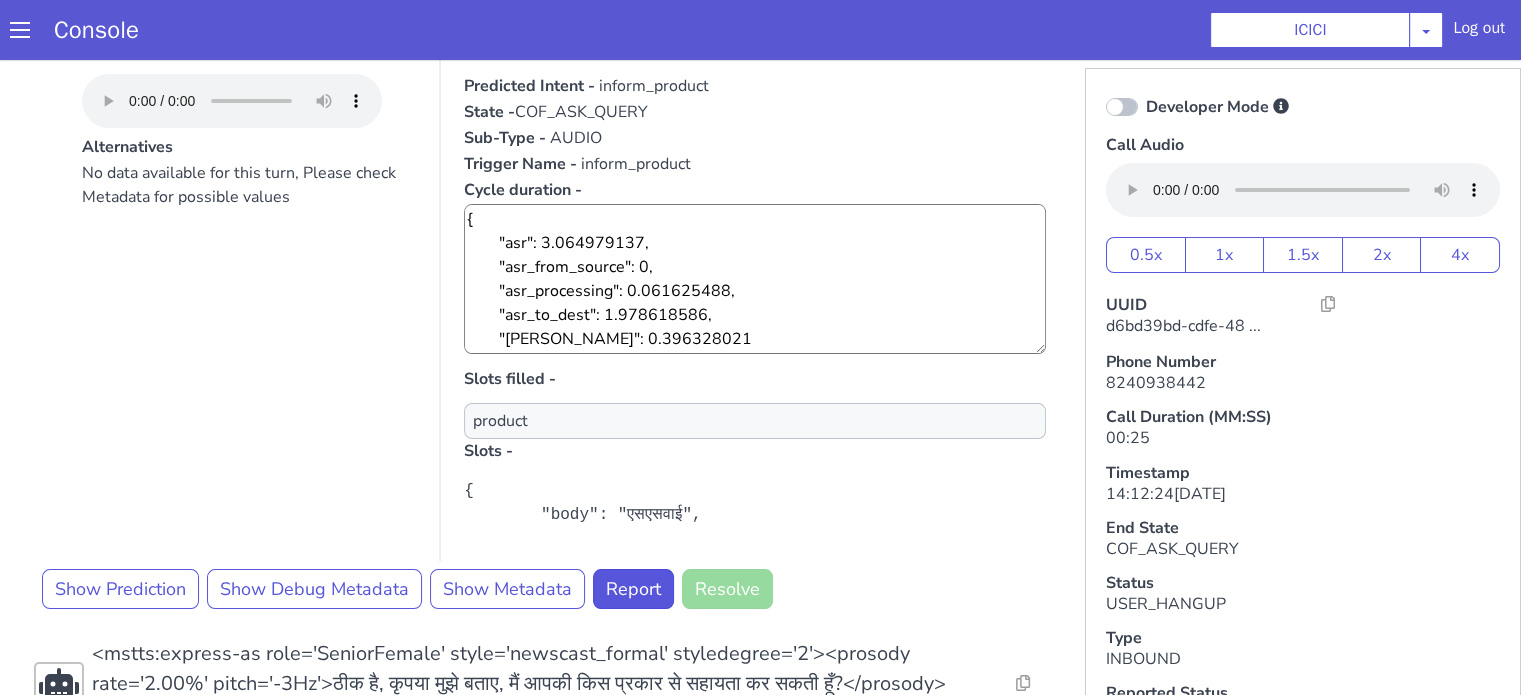 scroll, scrollTop: 400, scrollLeft: 0, axis: vertical 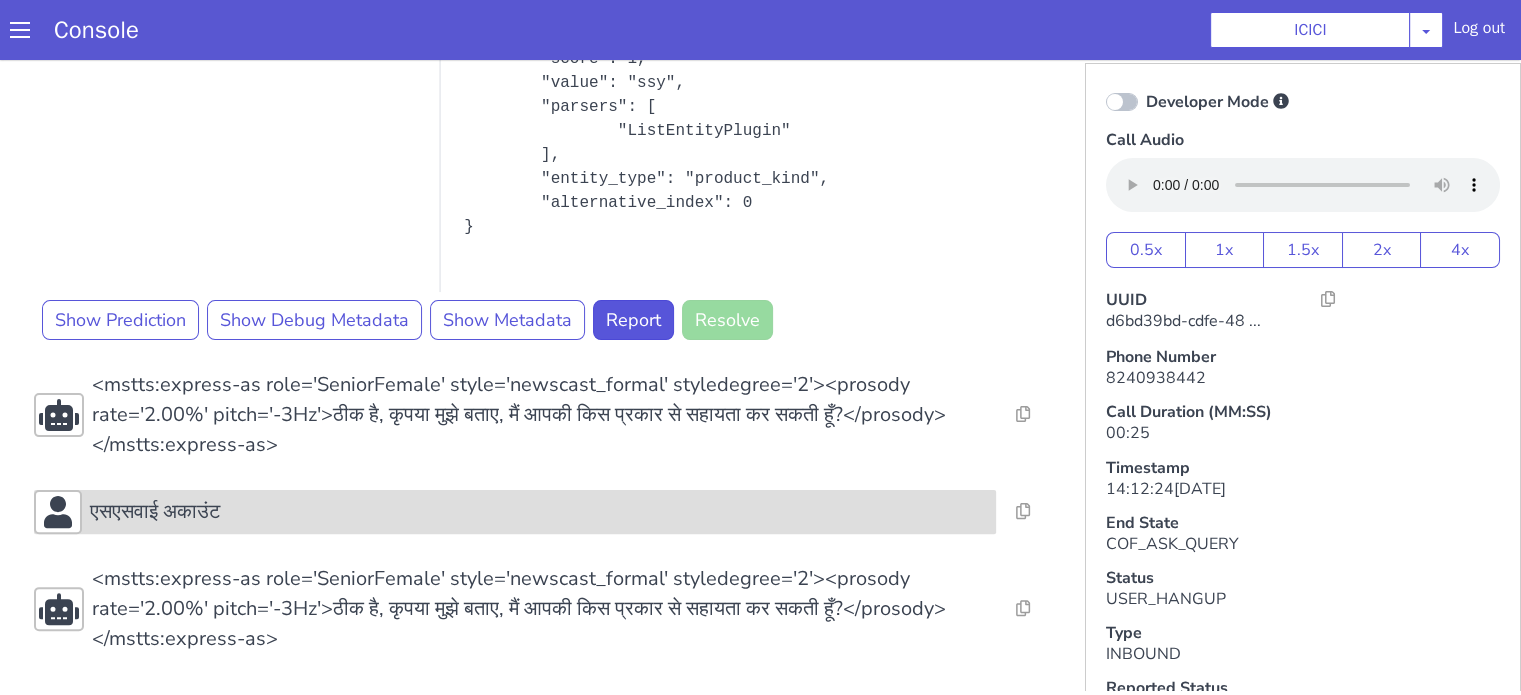 click on "एसएसवाई अकाउंट" at bounding box center (515, 512) 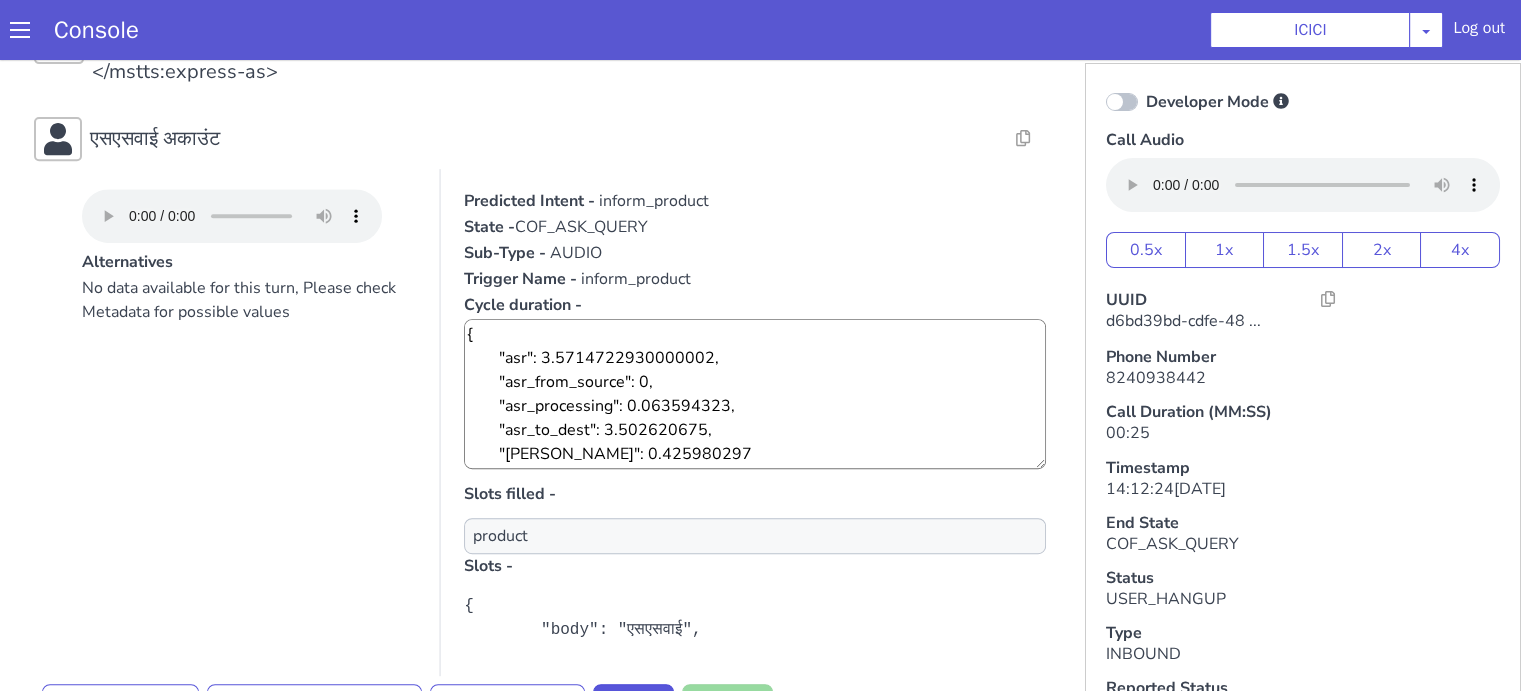 scroll, scrollTop: 996, scrollLeft: 0, axis: vertical 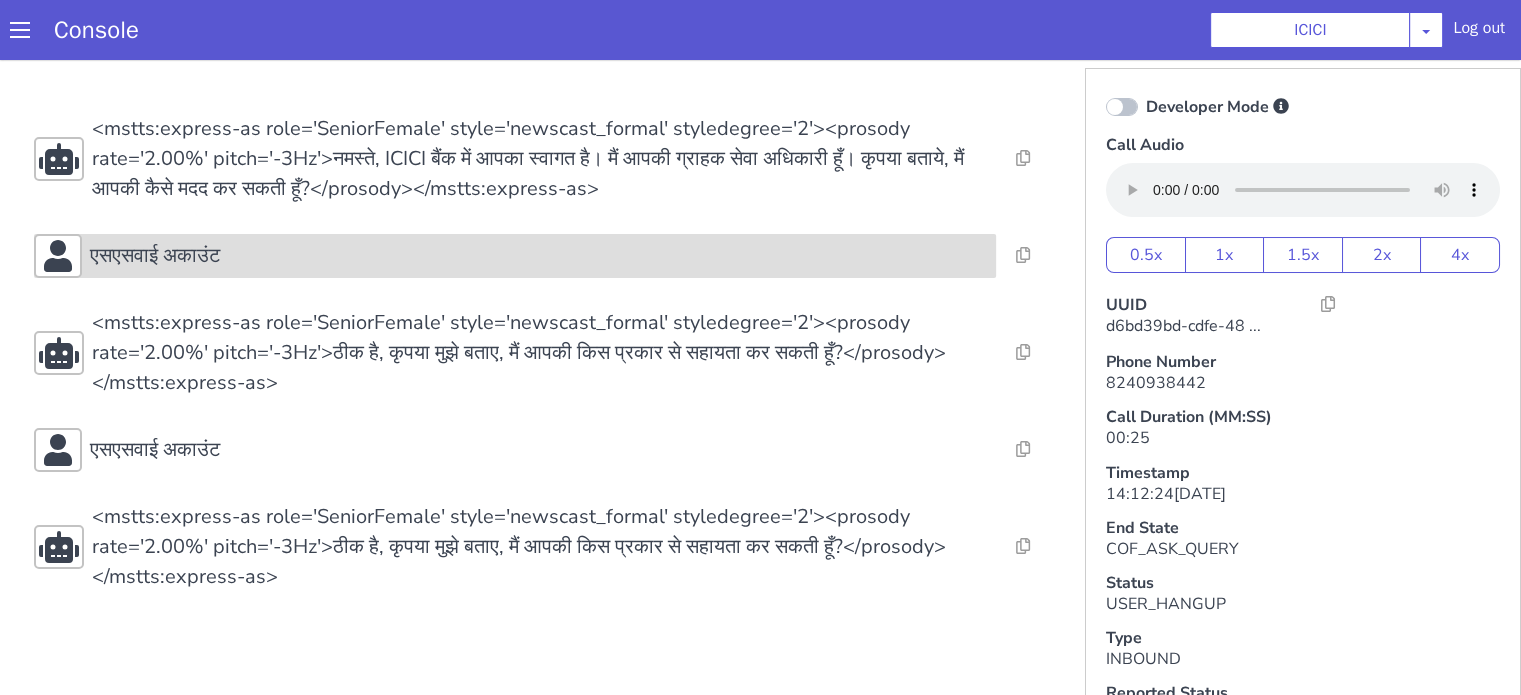 click on "एसएसवाई अकाउंट" at bounding box center [1841, -62] 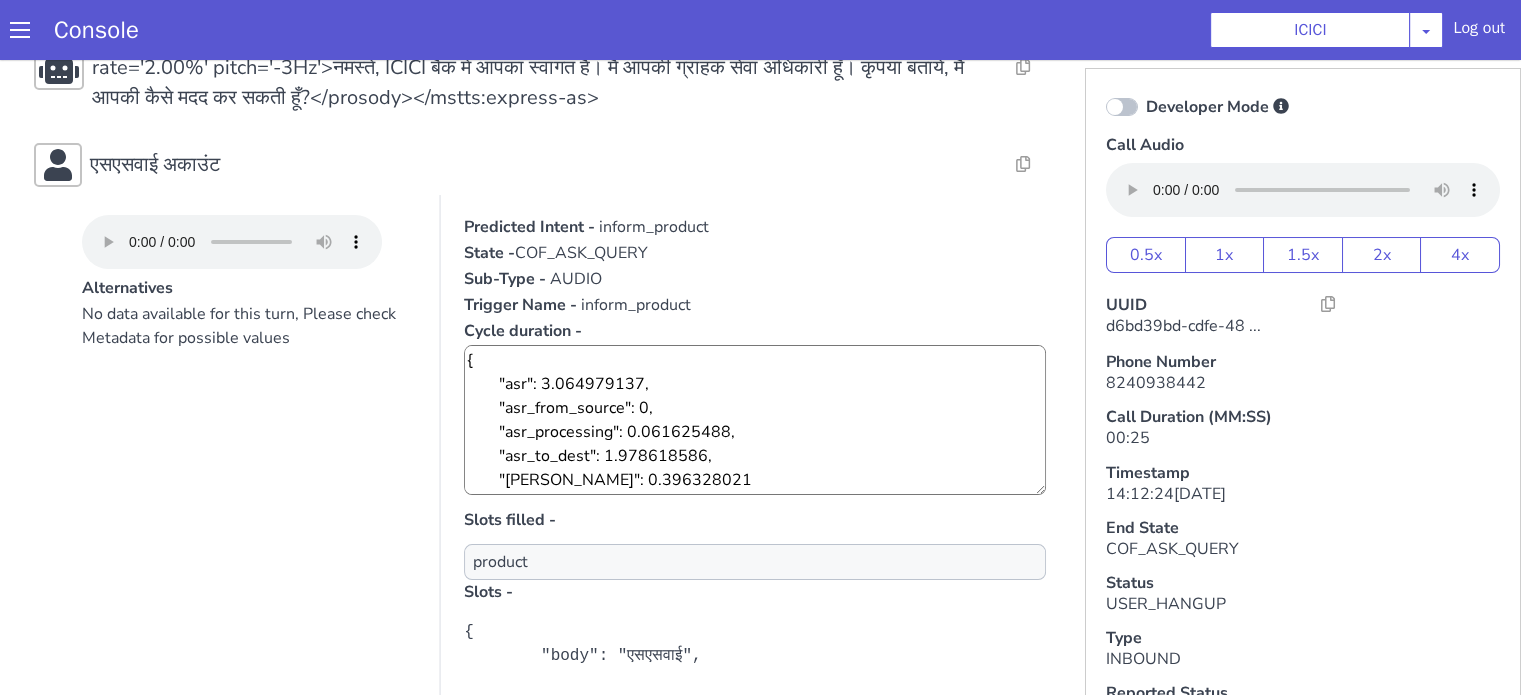 scroll, scrollTop: 200, scrollLeft: 0, axis: vertical 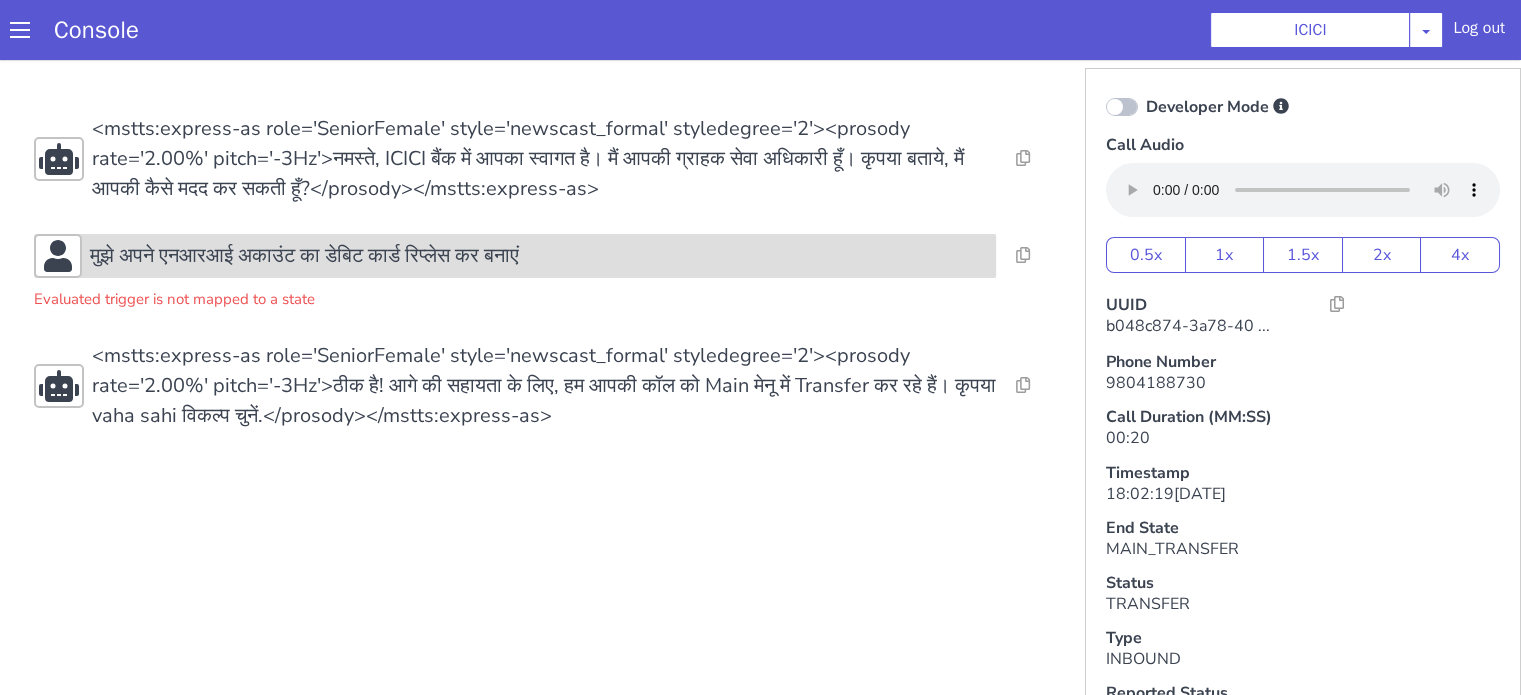 click on "मुझे अपने एनआरआई अकाउंट का डेबिट कार्ड रिप्लेस कर बनाएं" at bounding box center [1686, 20] 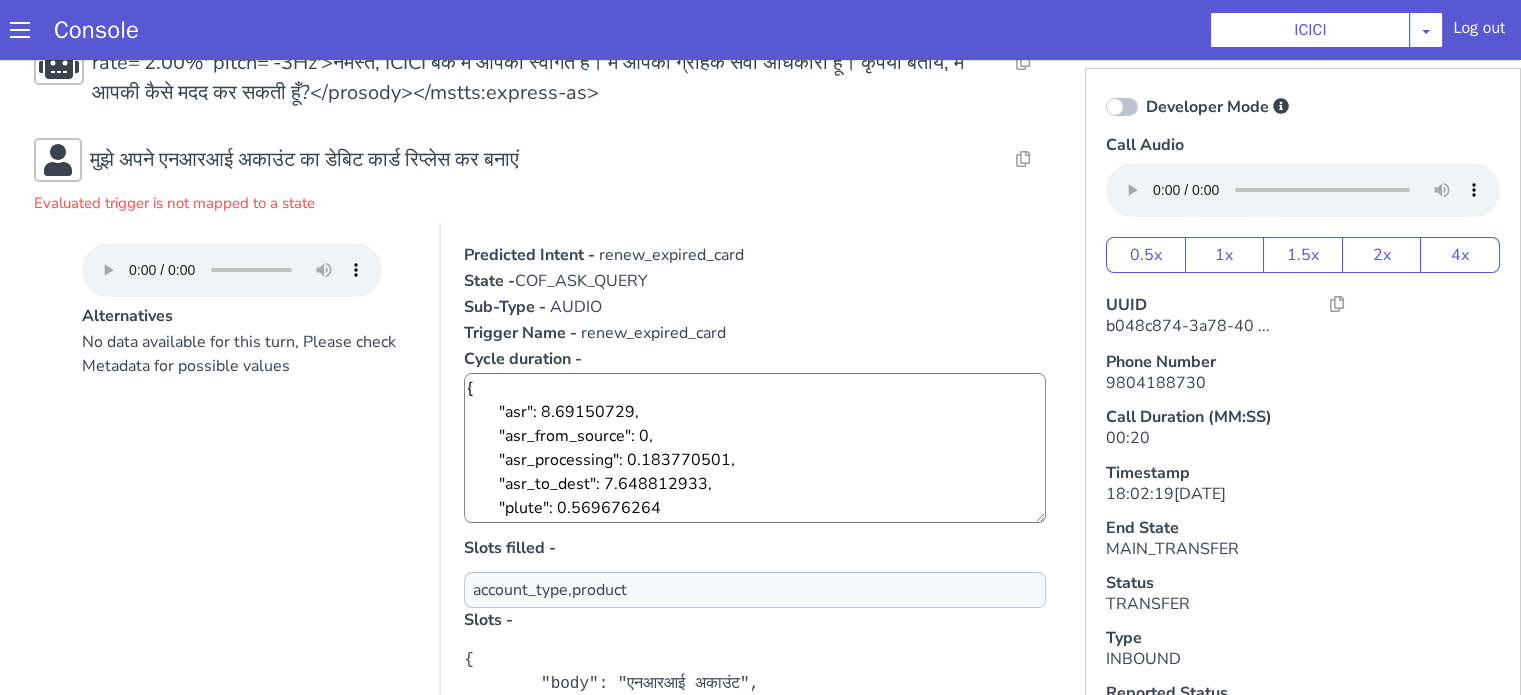 scroll, scrollTop: 200, scrollLeft: 0, axis: vertical 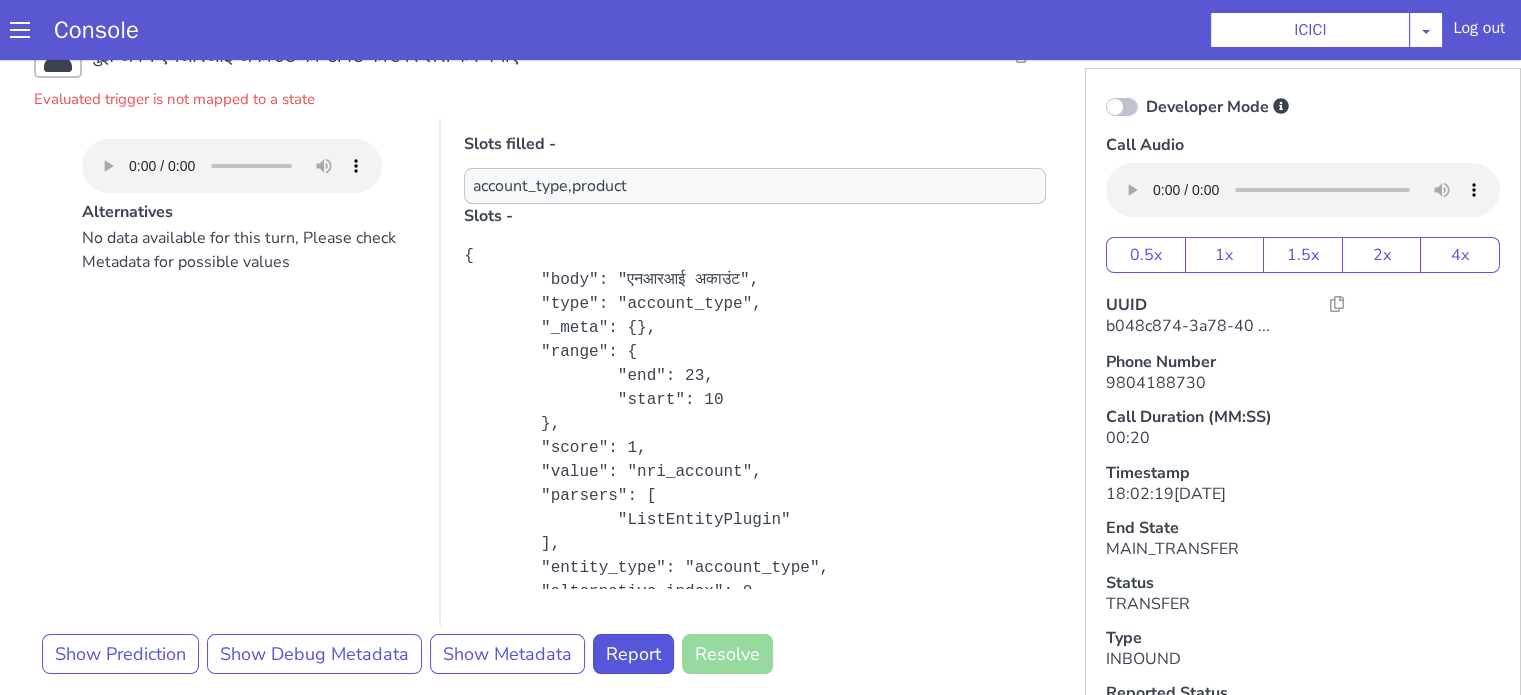 click on "Developer Mode" at bounding box center [1648, -304] 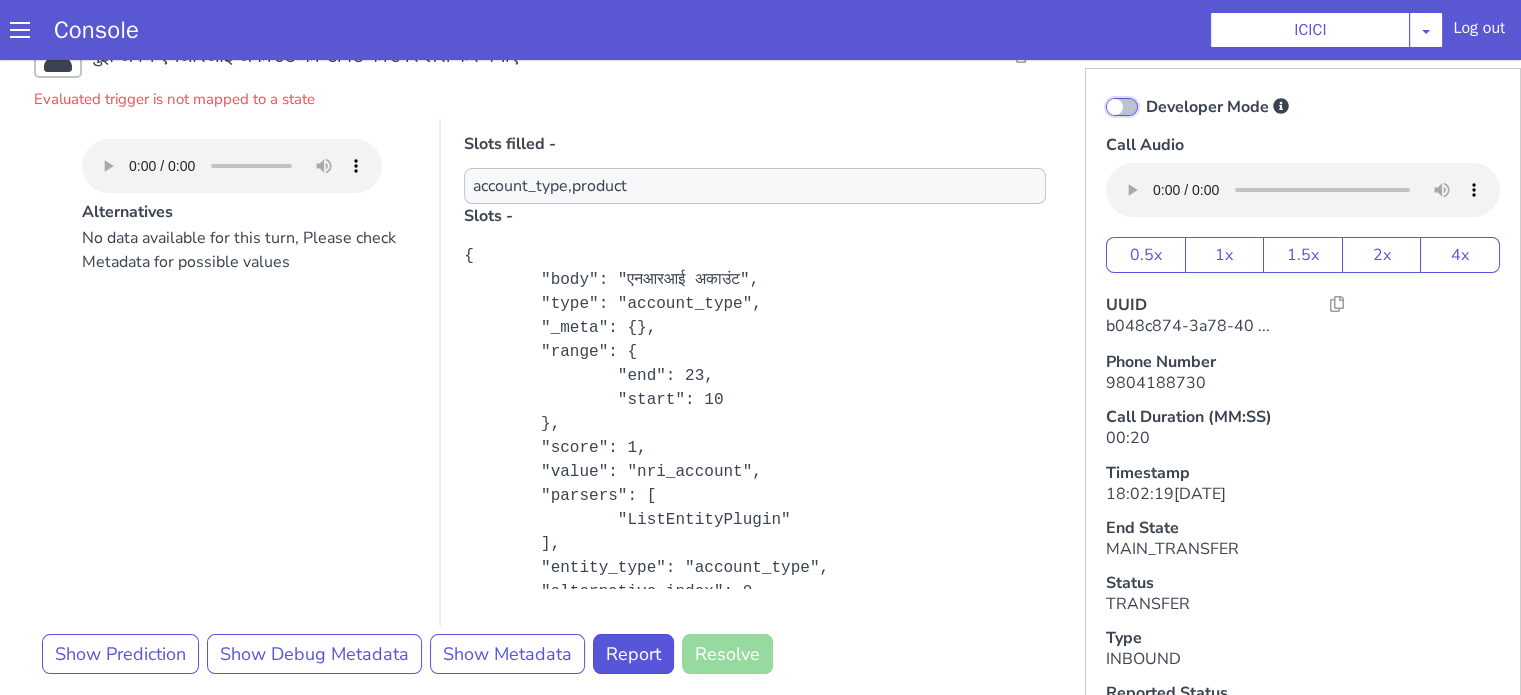 click on "Developer Mode" at bounding box center (1368, -228) 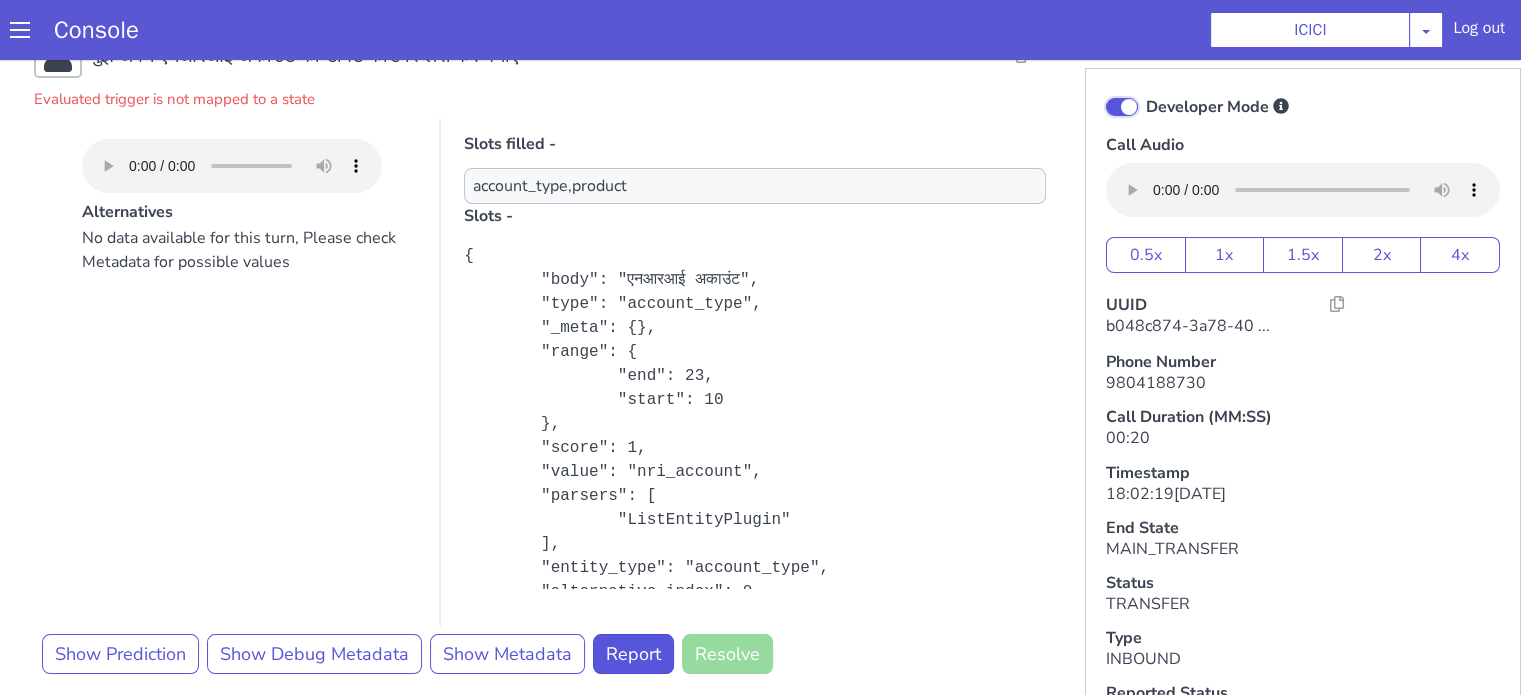 checkbox on "true" 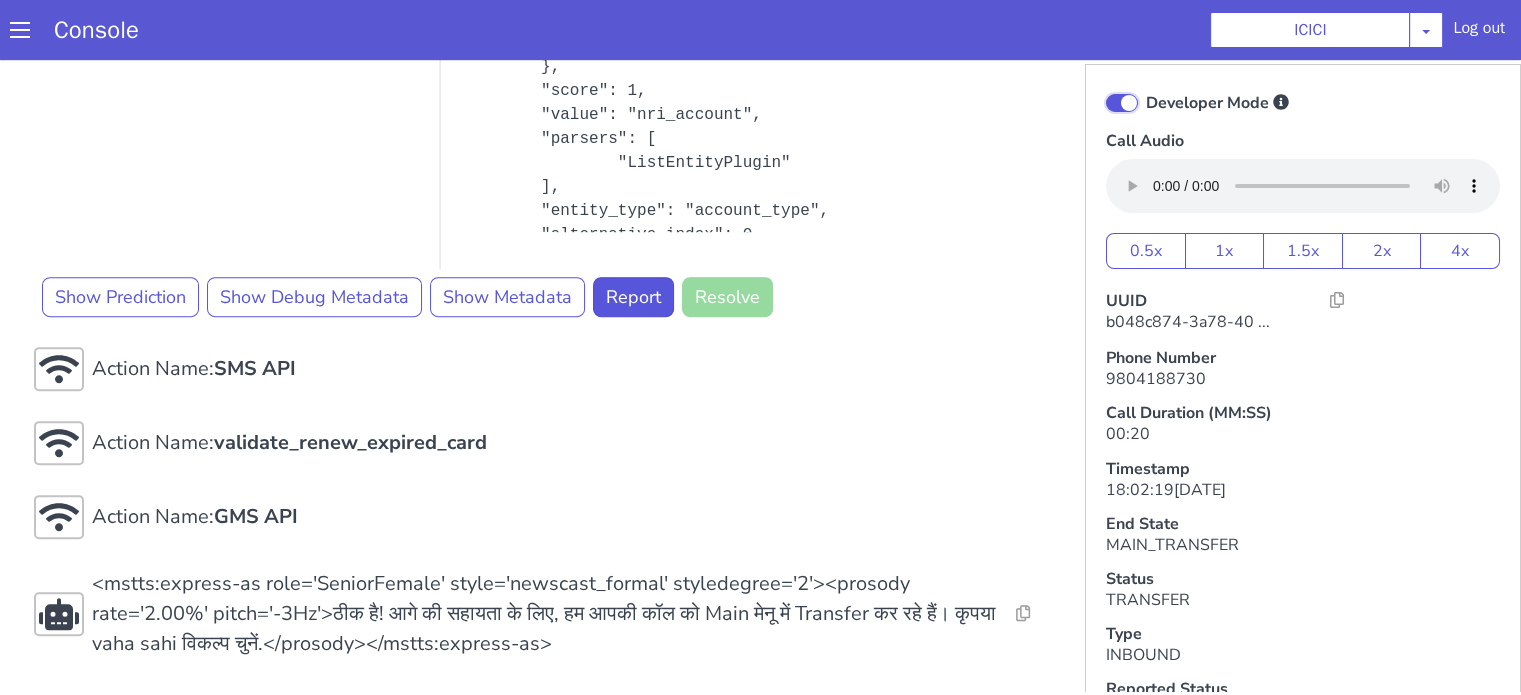 scroll, scrollTop: 5, scrollLeft: 0, axis: vertical 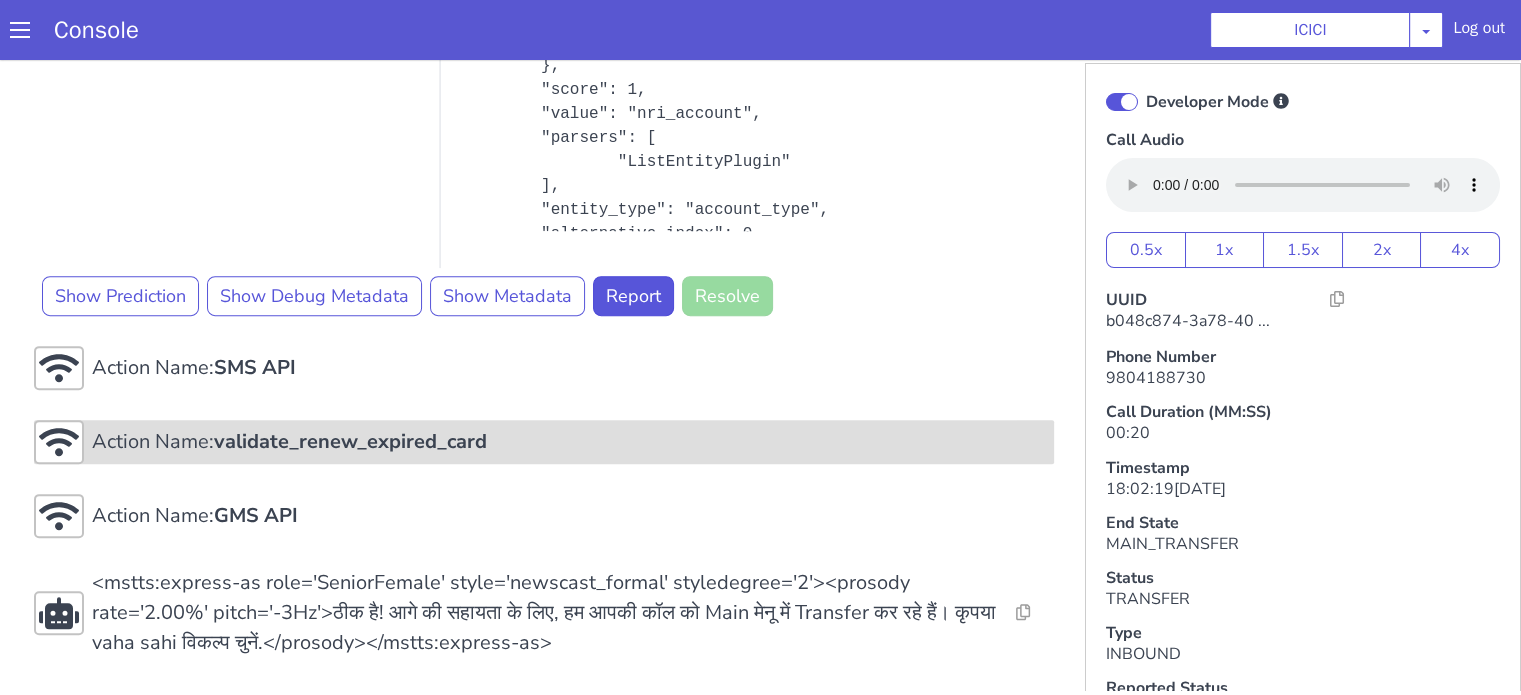 click on "validate_renew_expired_card" at bounding box center (573, 119) 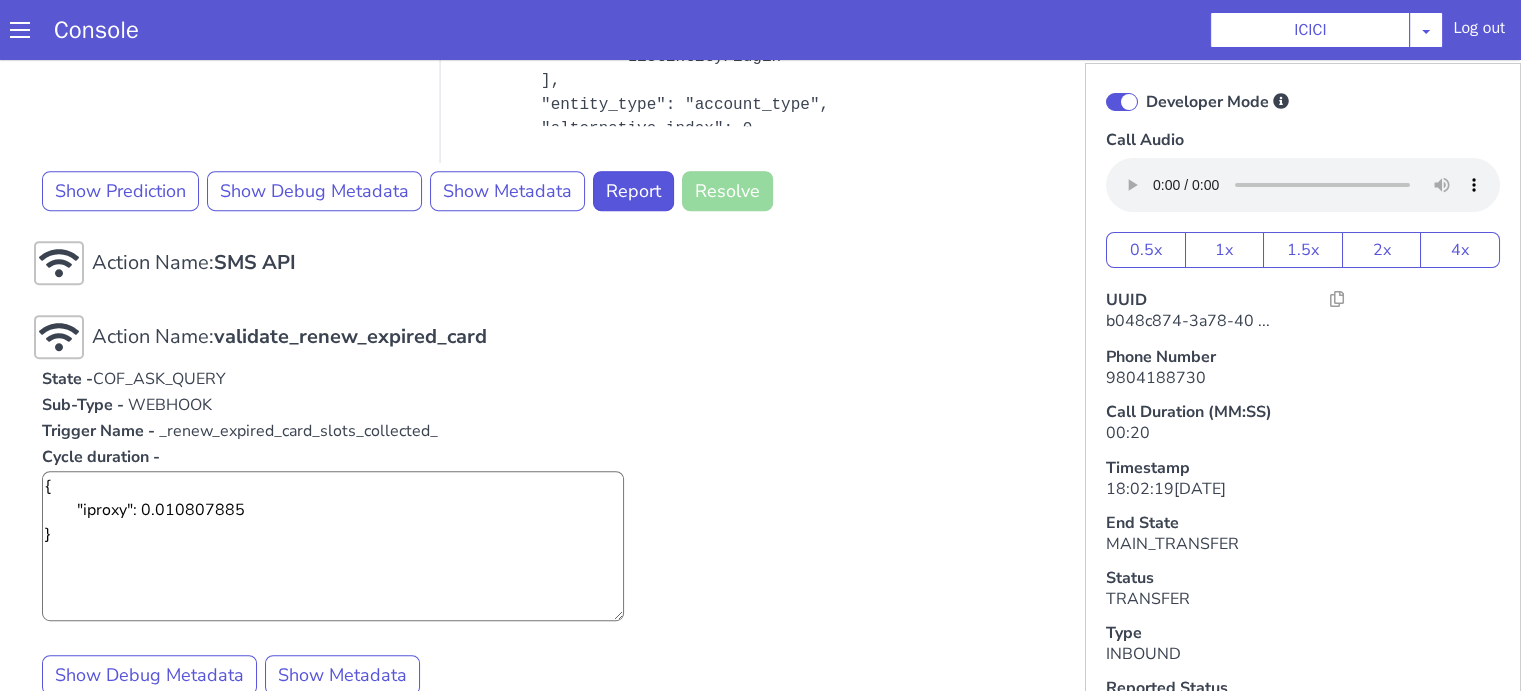scroll, scrollTop: 1075, scrollLeft: 0, axis: vertical 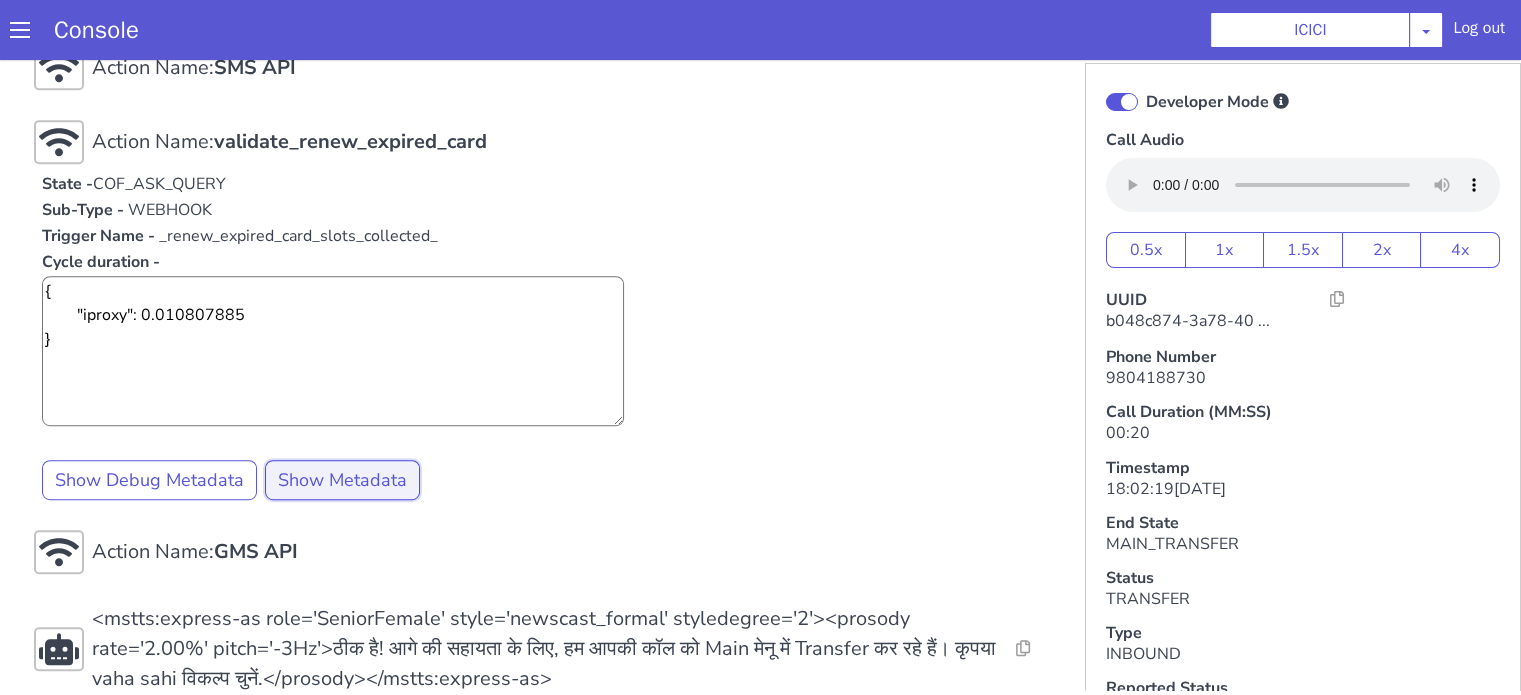 click on "Action Name:  Internal_set_language_for_iproxy Resolve  Intent Error  Entity Error  Transcription Error  Miscellaneous Submit Action Name:  931503 - CAR - RMN CLI Validation Resolve  Intent Error  Entity Error  Transcription Error  Miscellaneous Submit Action Name:  Unica API Resolve  Intent Error  Entity Error  Transcription Error  Miscellaneous Submit <mstts:express-as role='SeniorFemale' style='newscast_formal' styledegree='2'><prosody rate='2.00%' pitch='-3Hz'>नमस्ते, ICICI बैंक में आपका स्वागत है। मैं आपकी ग्राहक सेवा अधिकारी हूँ। कृपया बताये, मैं आपकी कैसे मदद कर सकती हूँ?</prosody></mstts:express-as> Resolve  Intent Error  Entity Error  Transcription Error  Miscellaneous Submit मुझे अपने एनआरआई अकाउंट का डेबिट कार्ड रिप्लेस कर बनाएं" at bounding box center [964, -586] 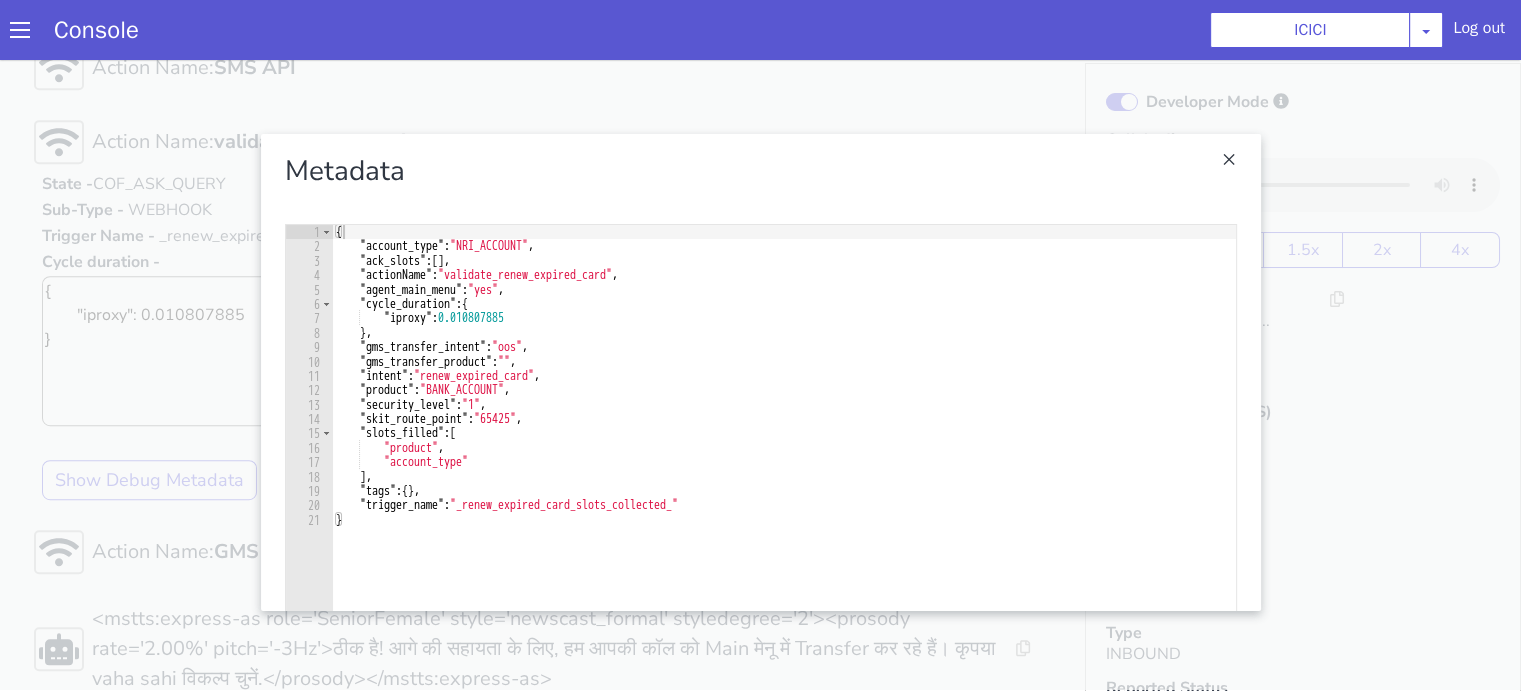click at bounding box center (2063, 54) 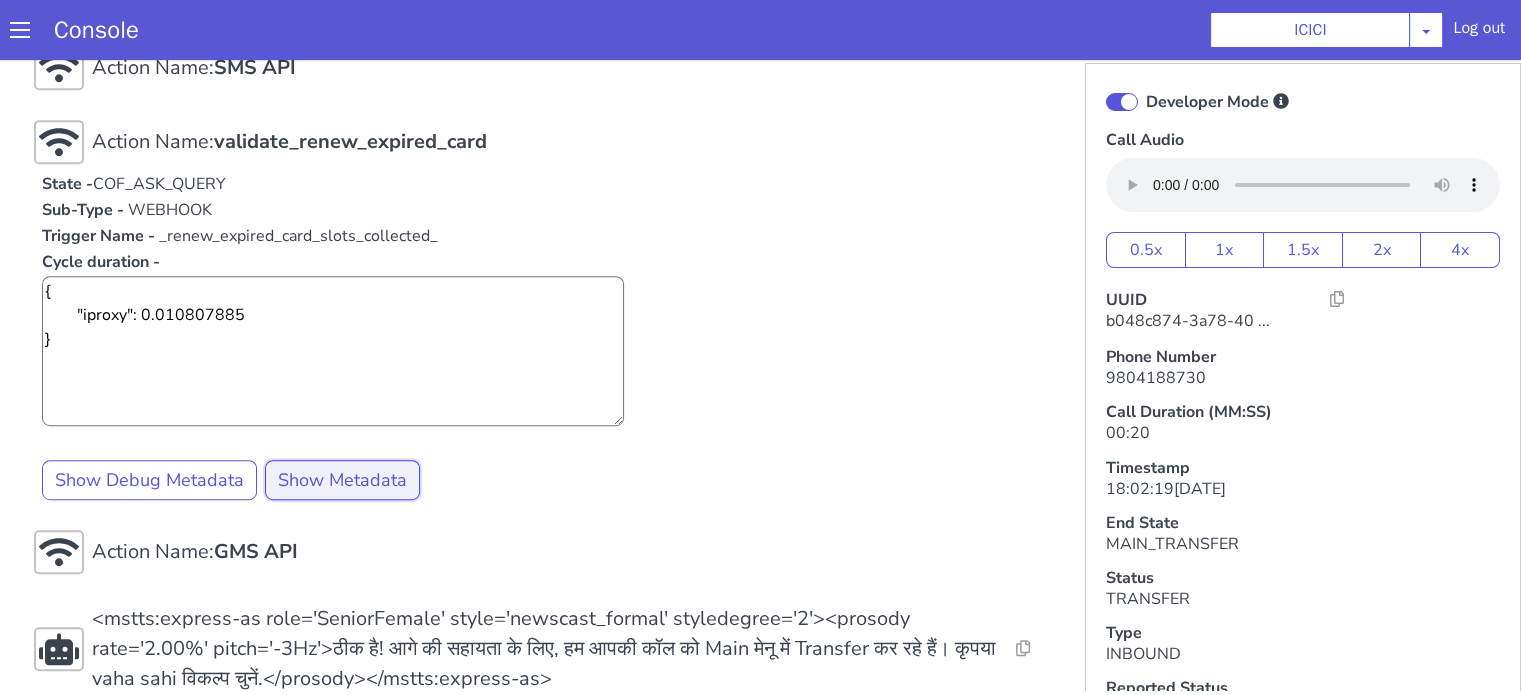 click on "Show Metadata" at bounding box center [1891, 966] 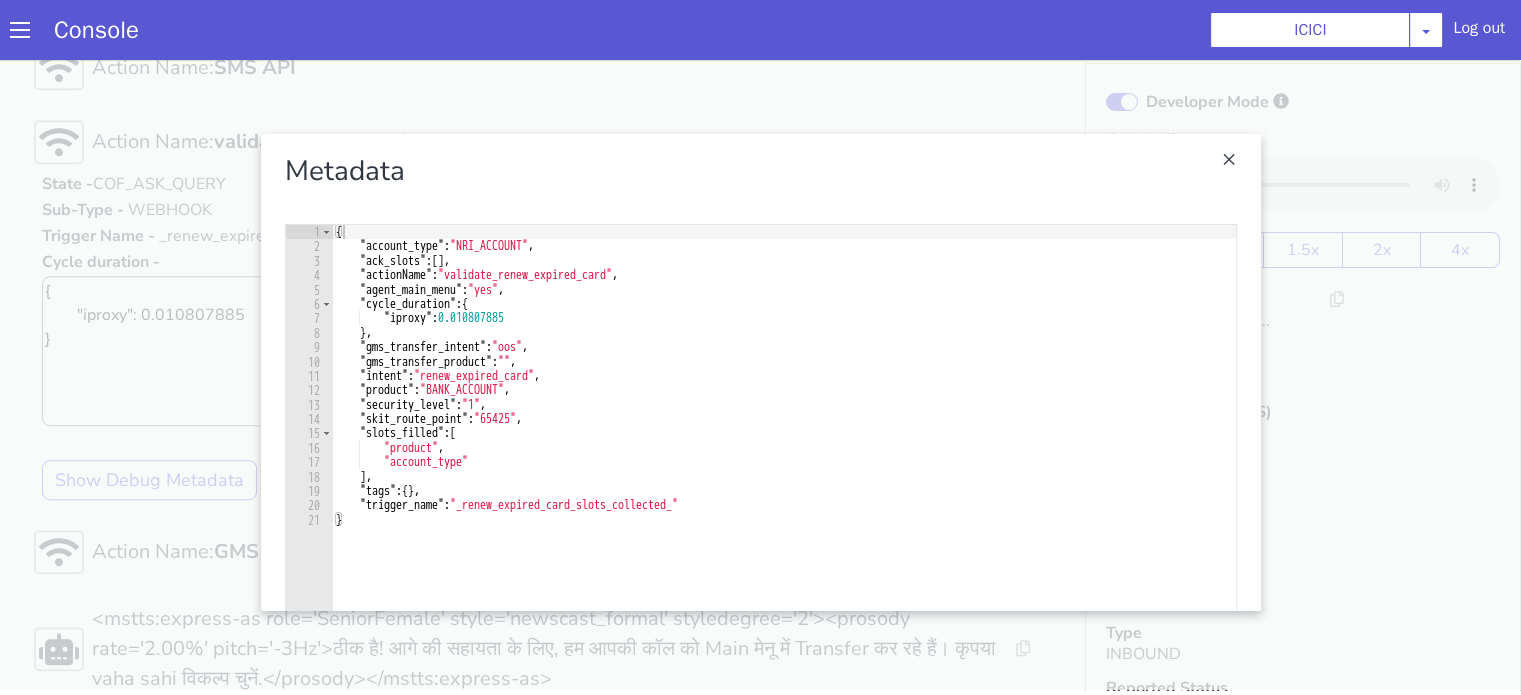 click at bounding box center [2062, 54] 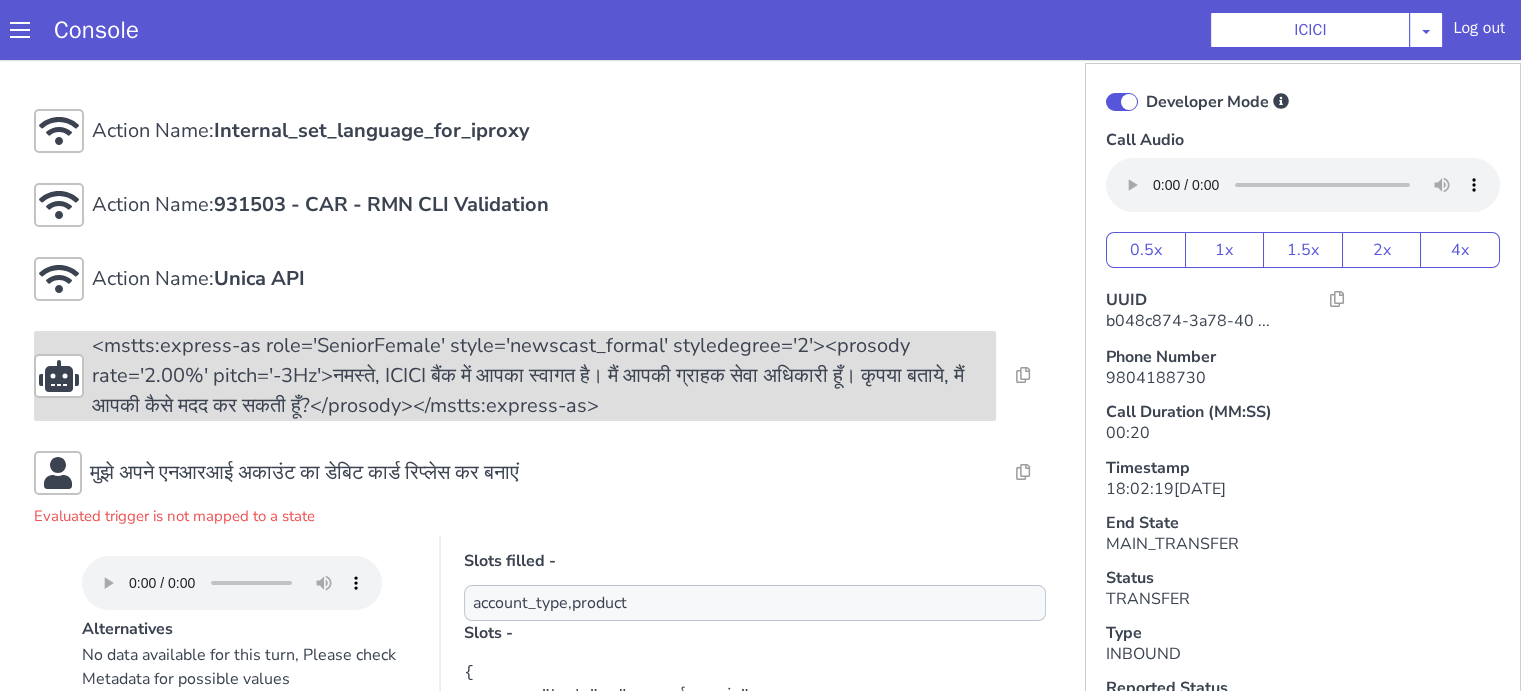 scroll, scrollTop: 200, scrollLeft: 0, axis: vertical 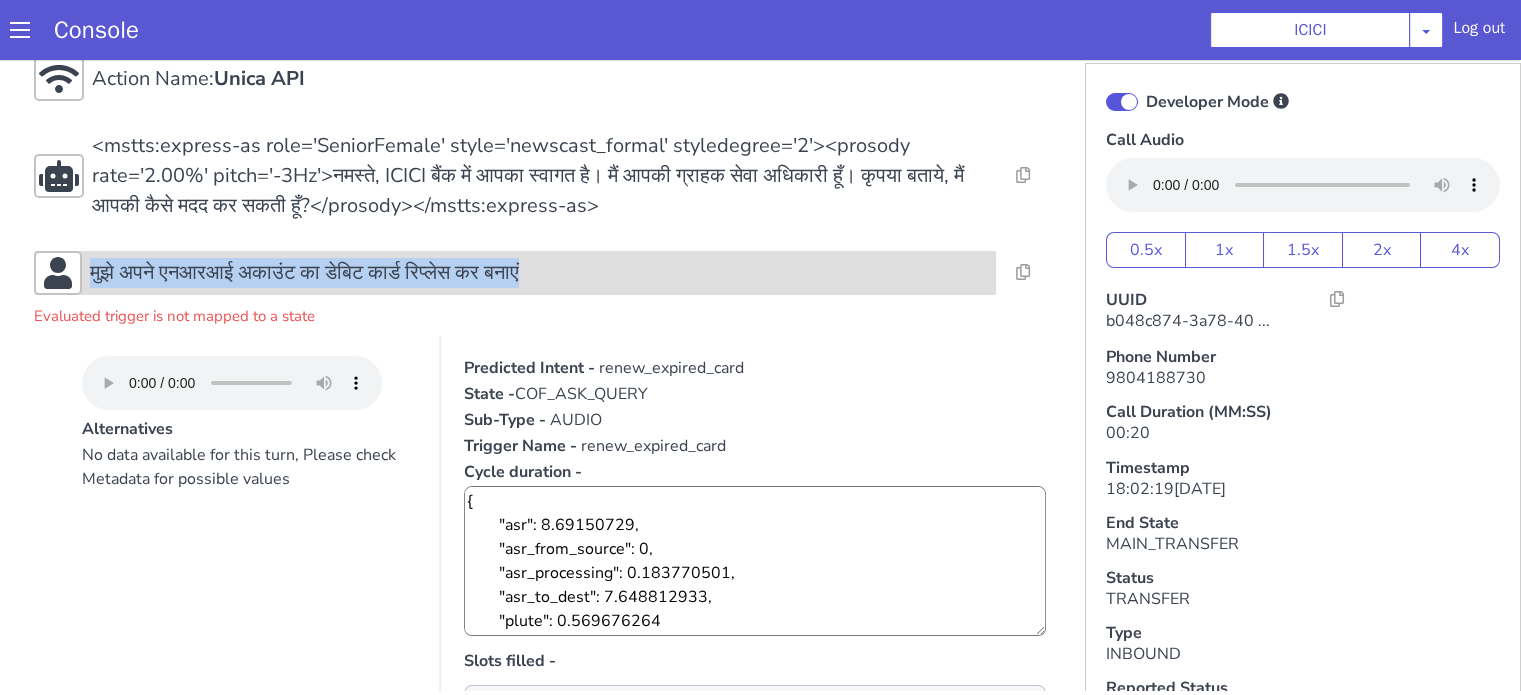 drag, startPoint x: 894, startPoint y: -102, endPoint x: 364, endPoint y: -92, distance: 530.09436 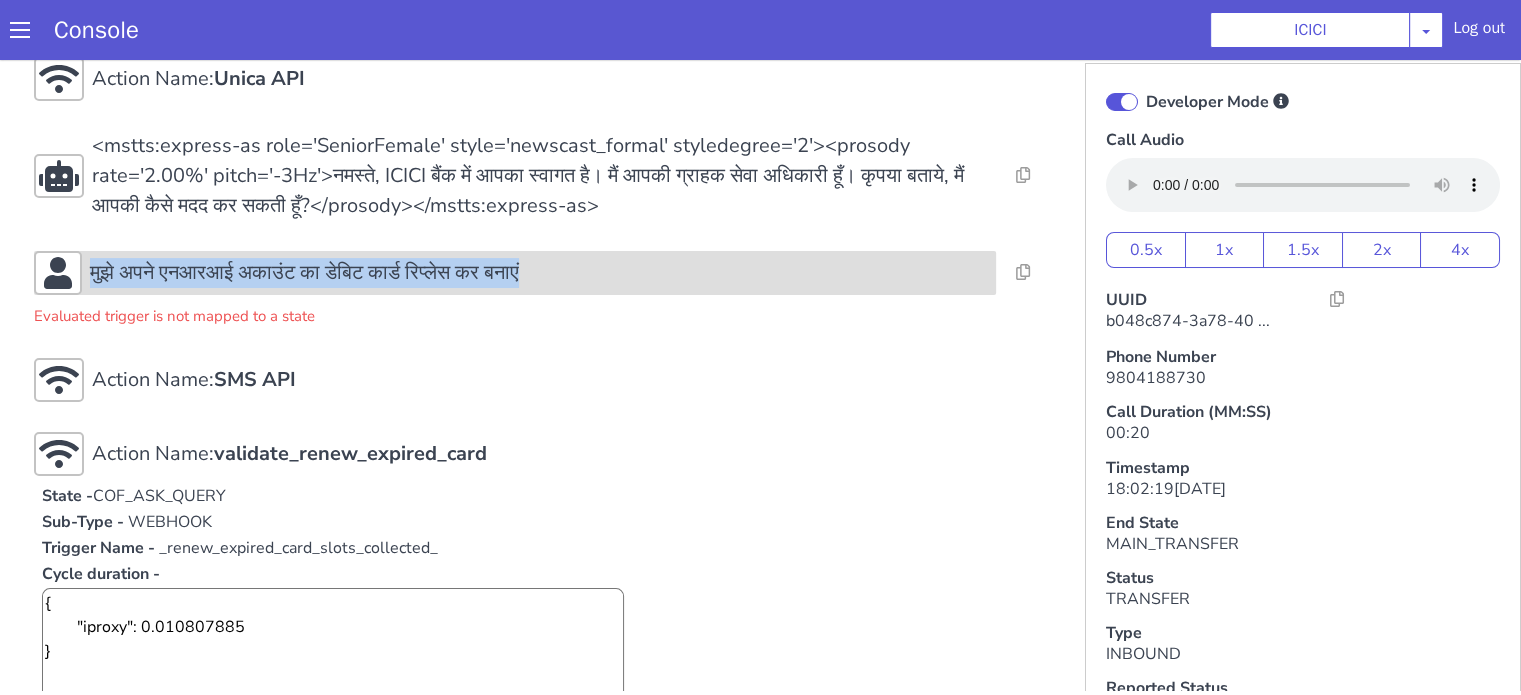 copy on "मुझे अपने एनआरआई अकाउंट का डेबिट कार्ड रिप्लेस कर बनाएं" 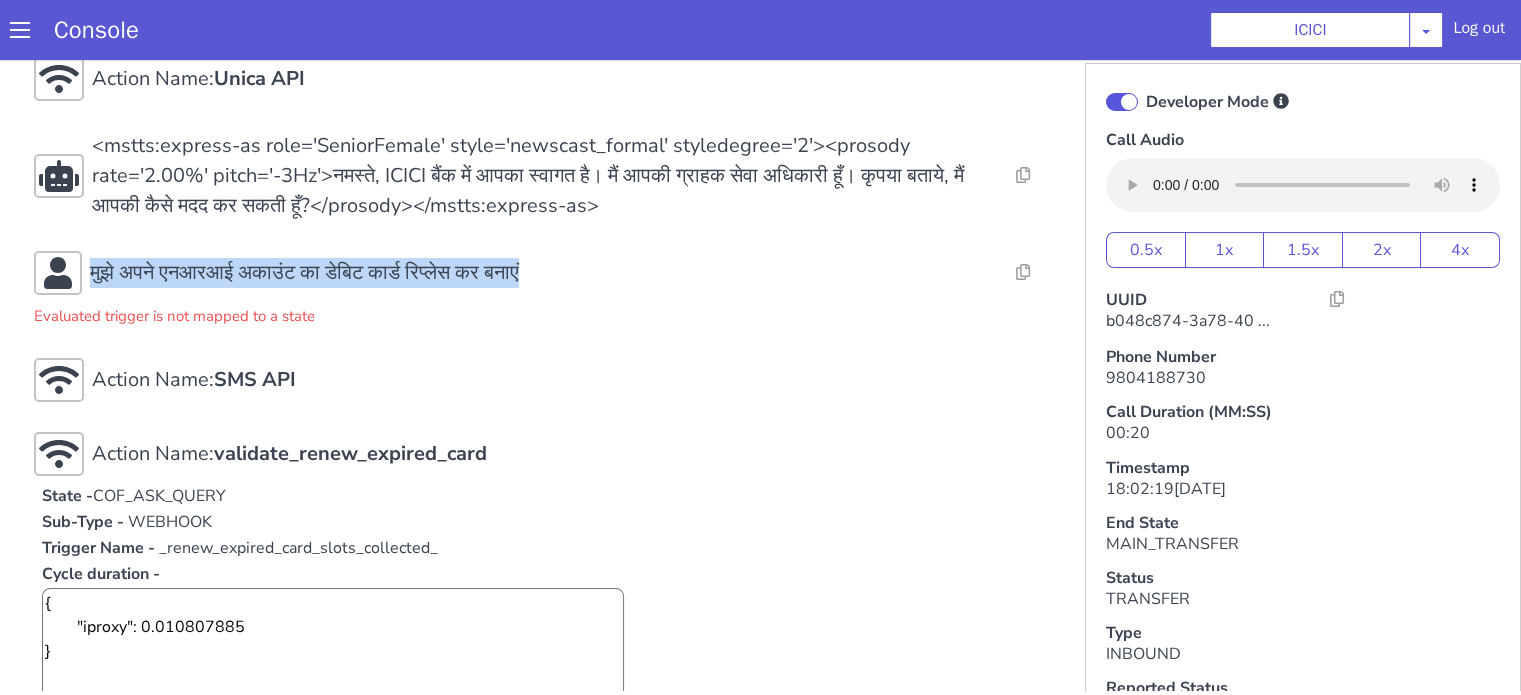 scroll, scrollTop: 0, scrollLeft: 0, axis: both 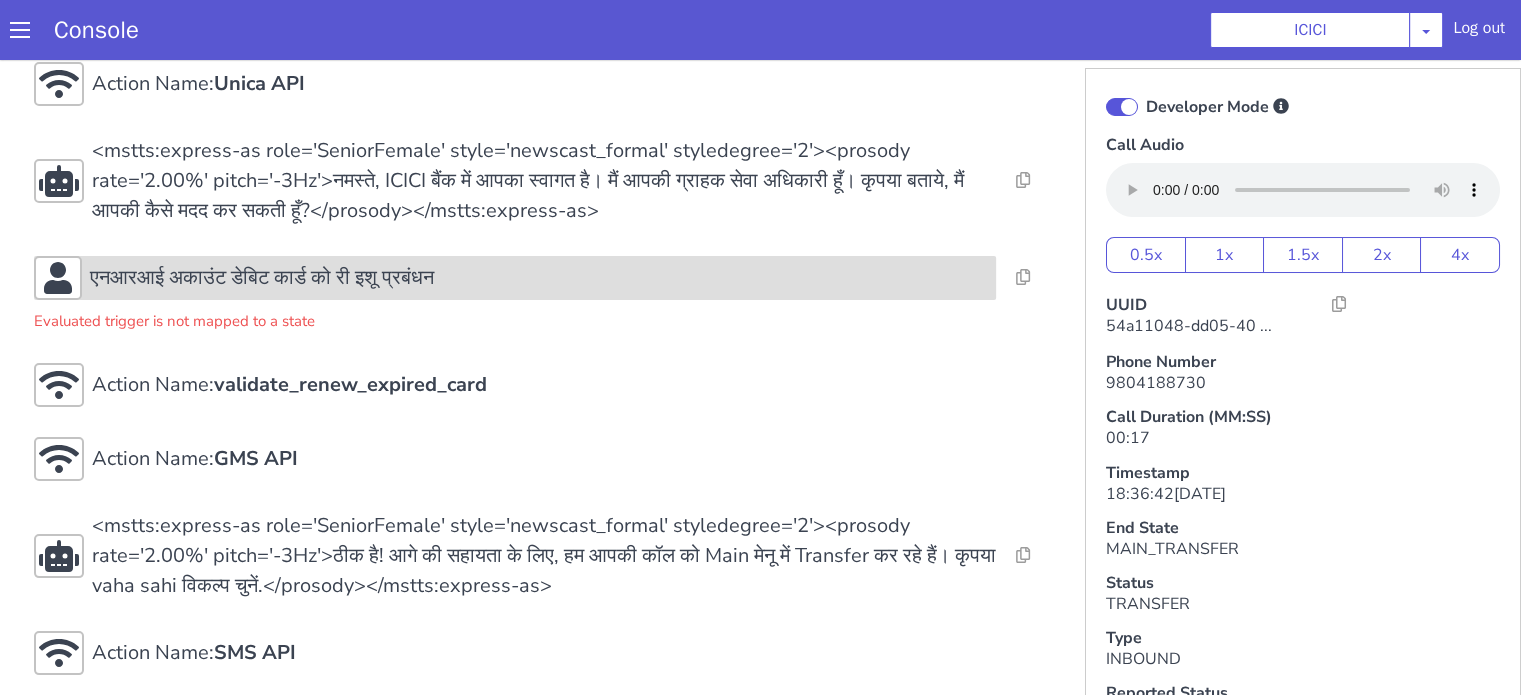 drag, startPoint x: 873, startPoint y: -182, endPoint x: 852, endPoint y: -155, distance: 34.20526 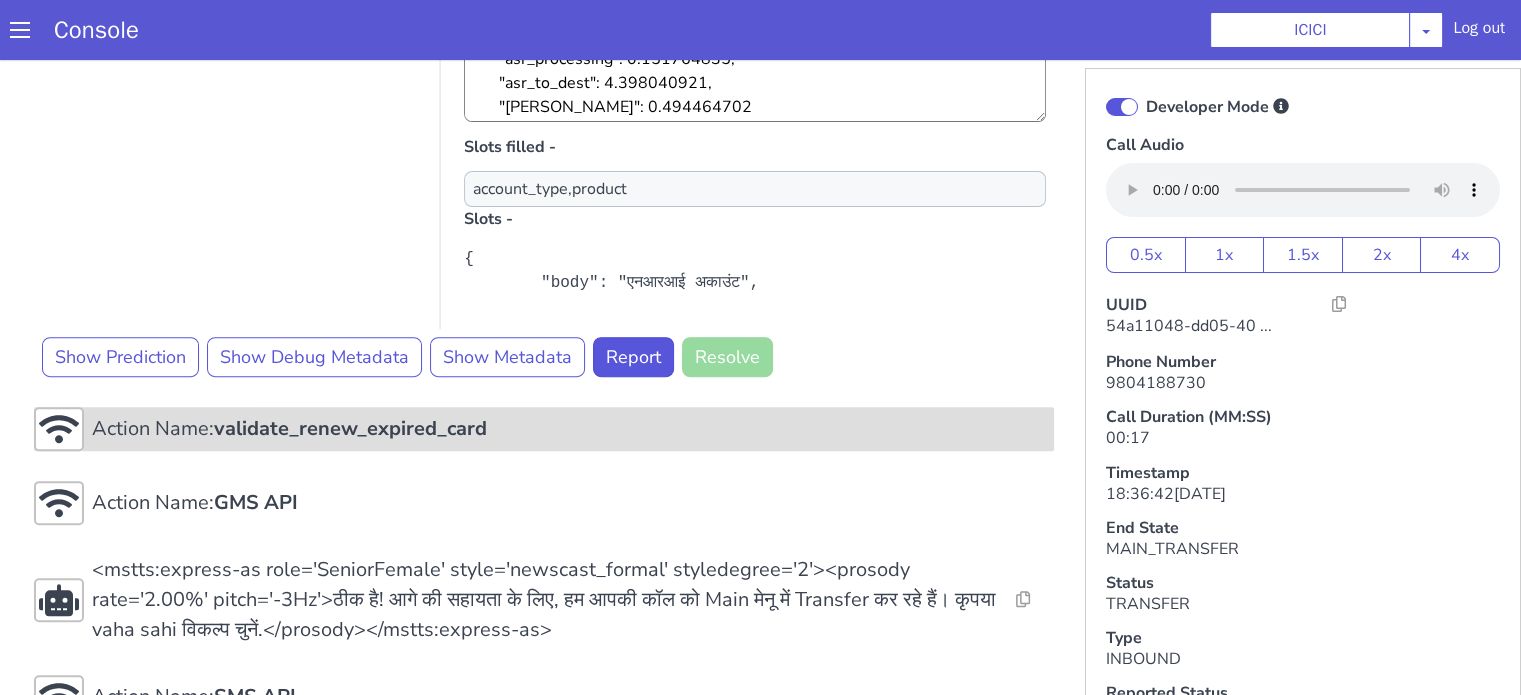 scroll, scrollTop: 775, scrollLeft: 0, axis: vertical 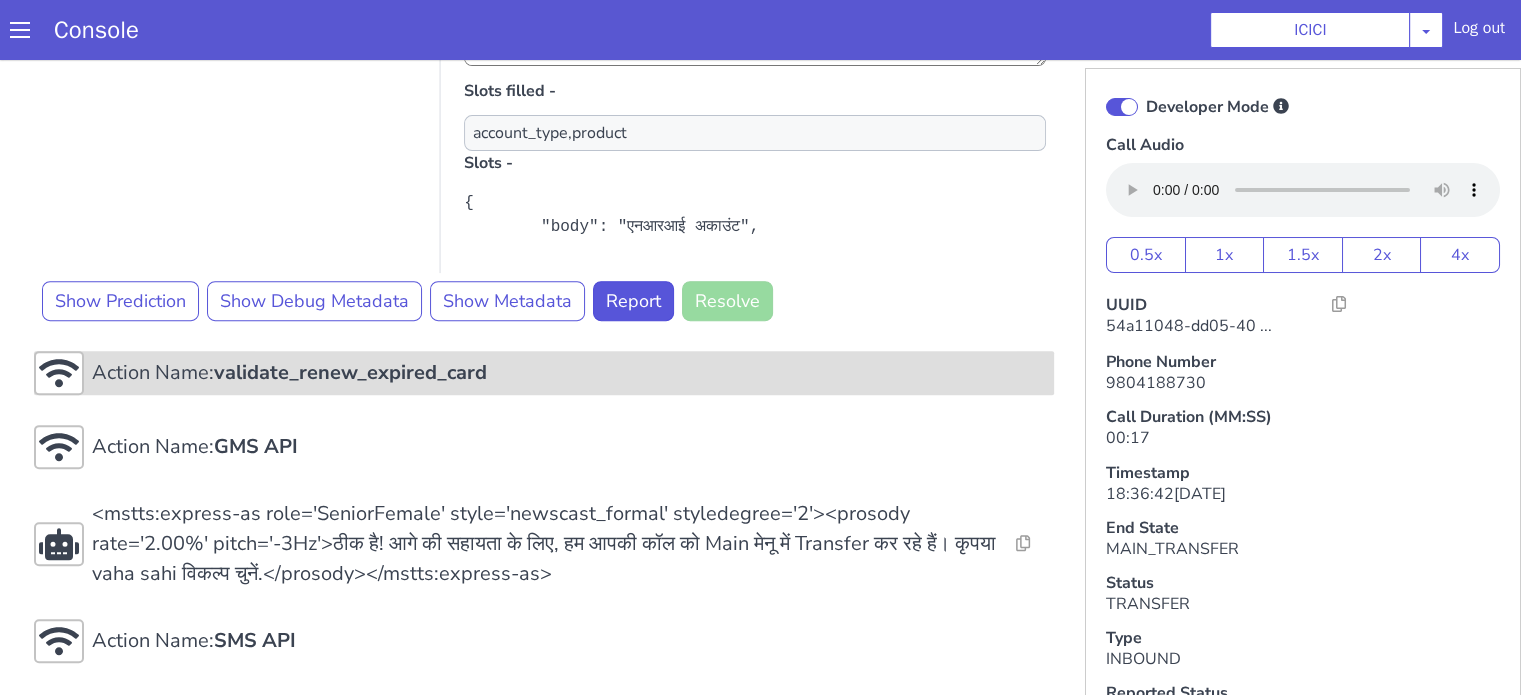 click on "validate_renew_expired_card" at bounding box center (853, -111) 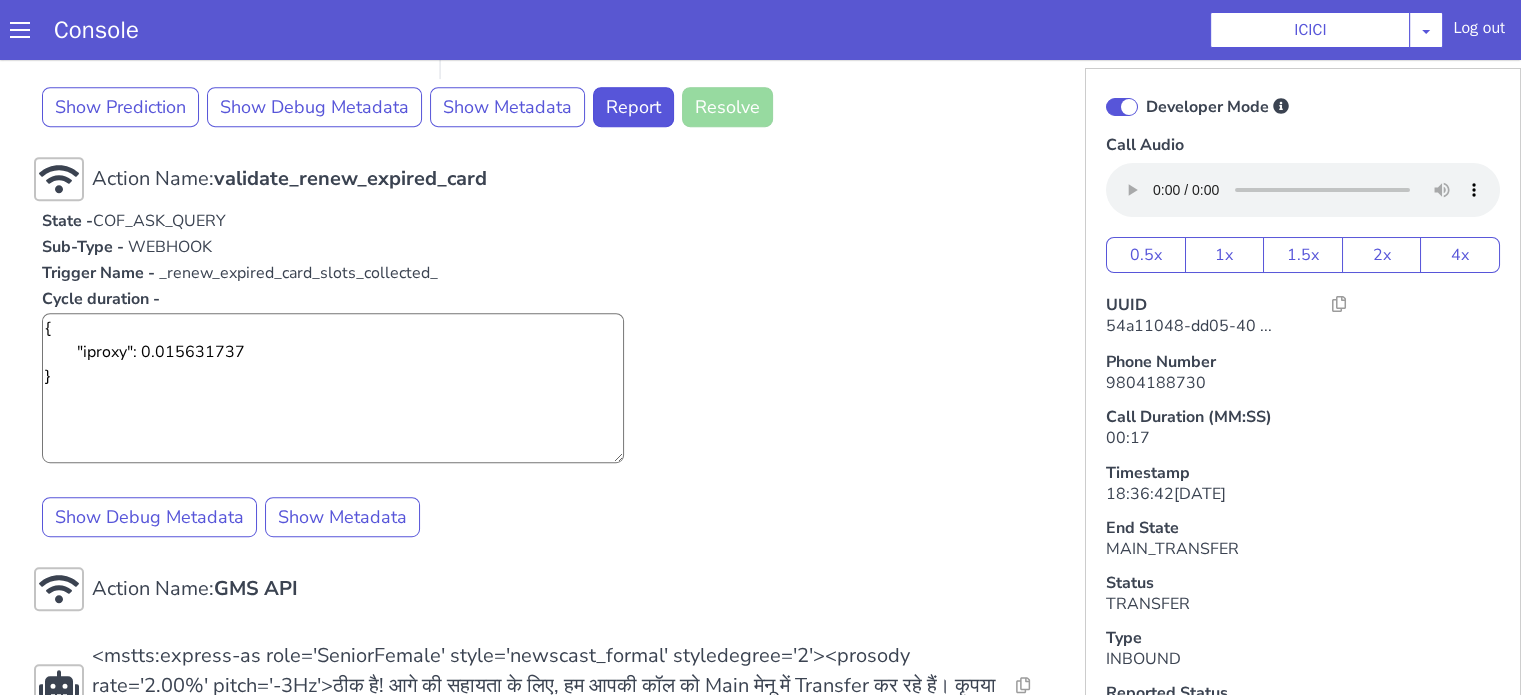 scroll, scrollTop: 1111, scrollLeft: 0, axis: vertical 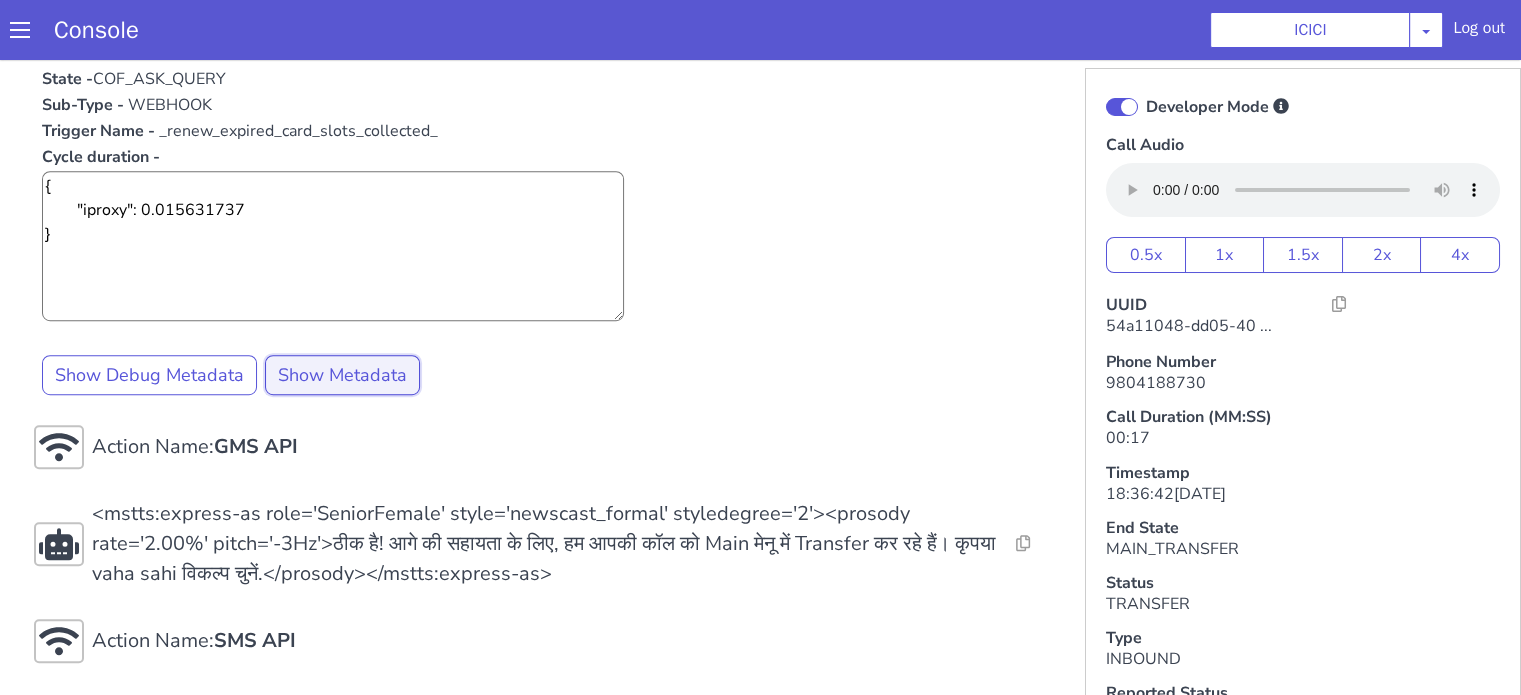 click on "Show Metadata" at bounding box center (1845, 330) 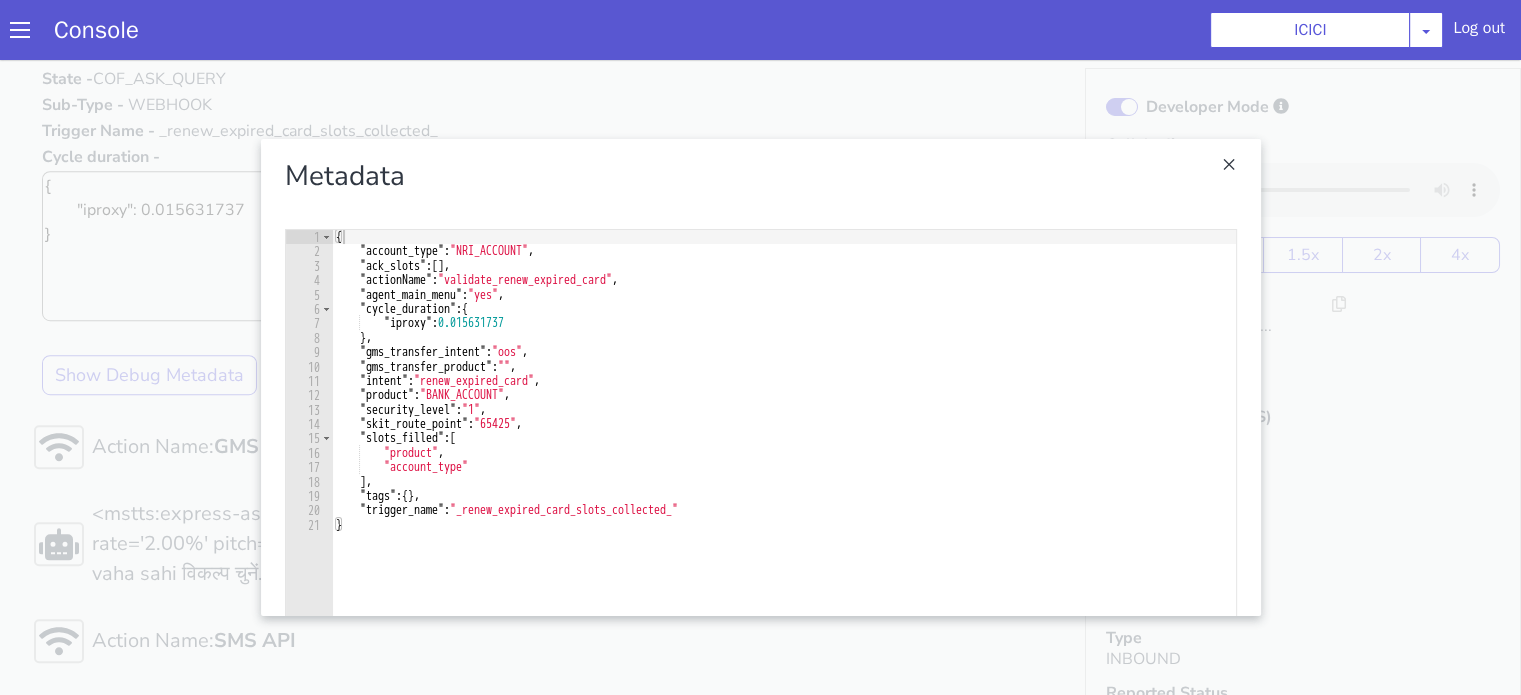 click at bounding box center [2328, 760] 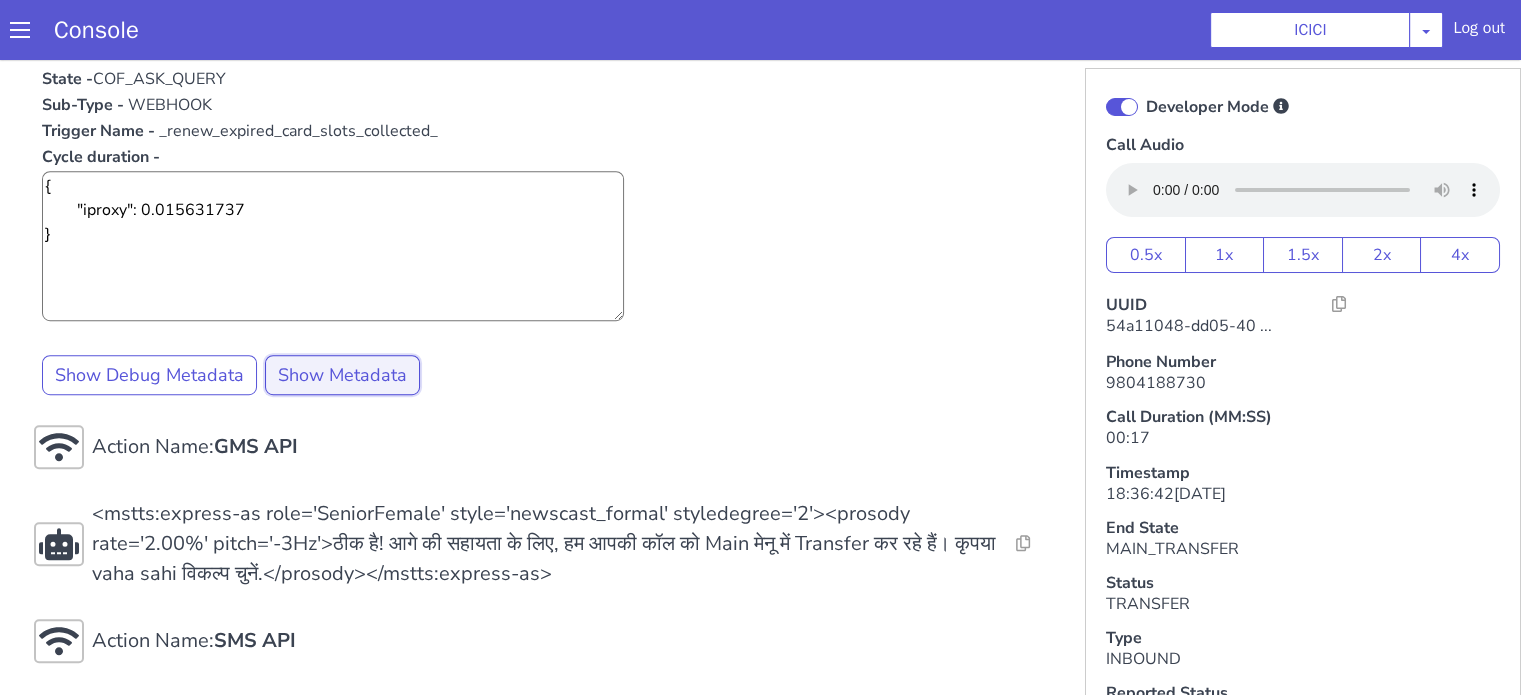 click on "Show Metadata" at bounding box center (1860, 957) 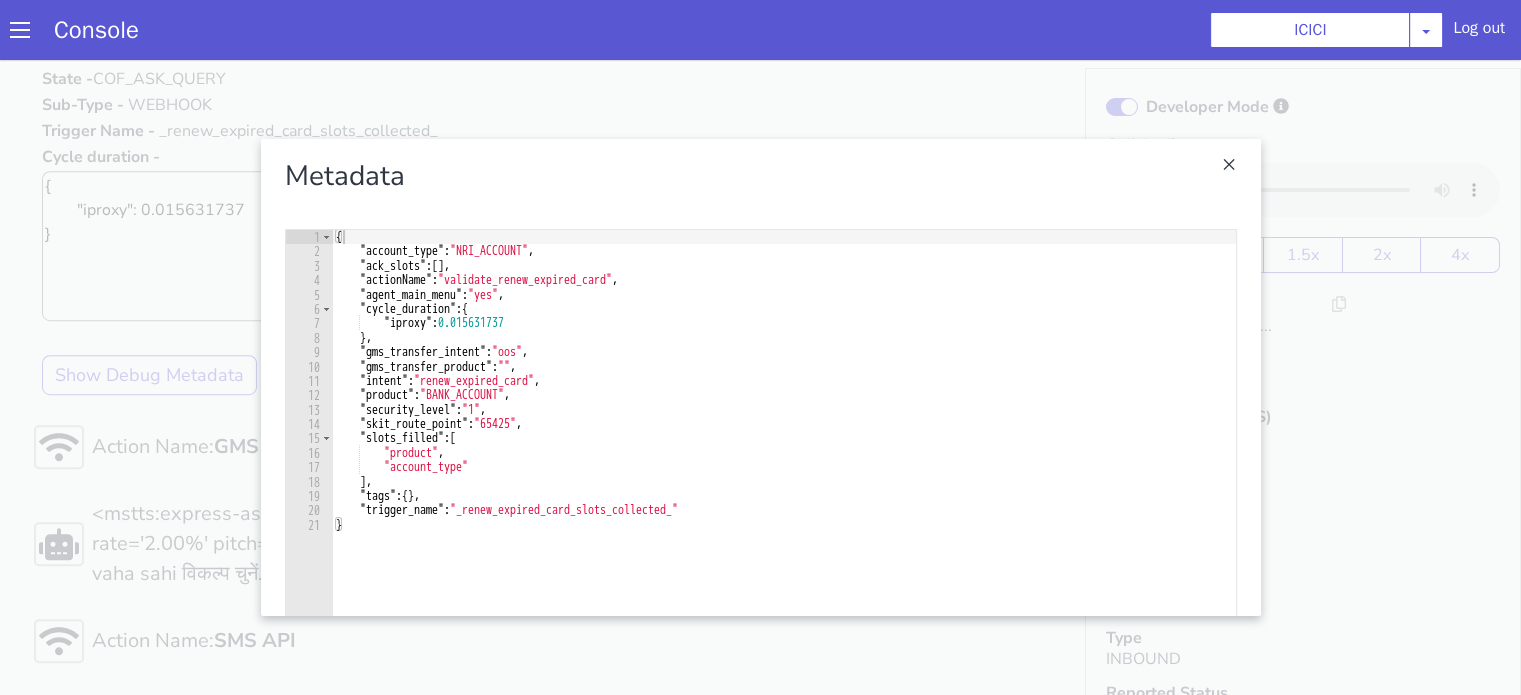 drag, startPoint x: 1615, startPoint y: 783, endPoint x: 1855, endPoint y: 773, distance: 240.20824 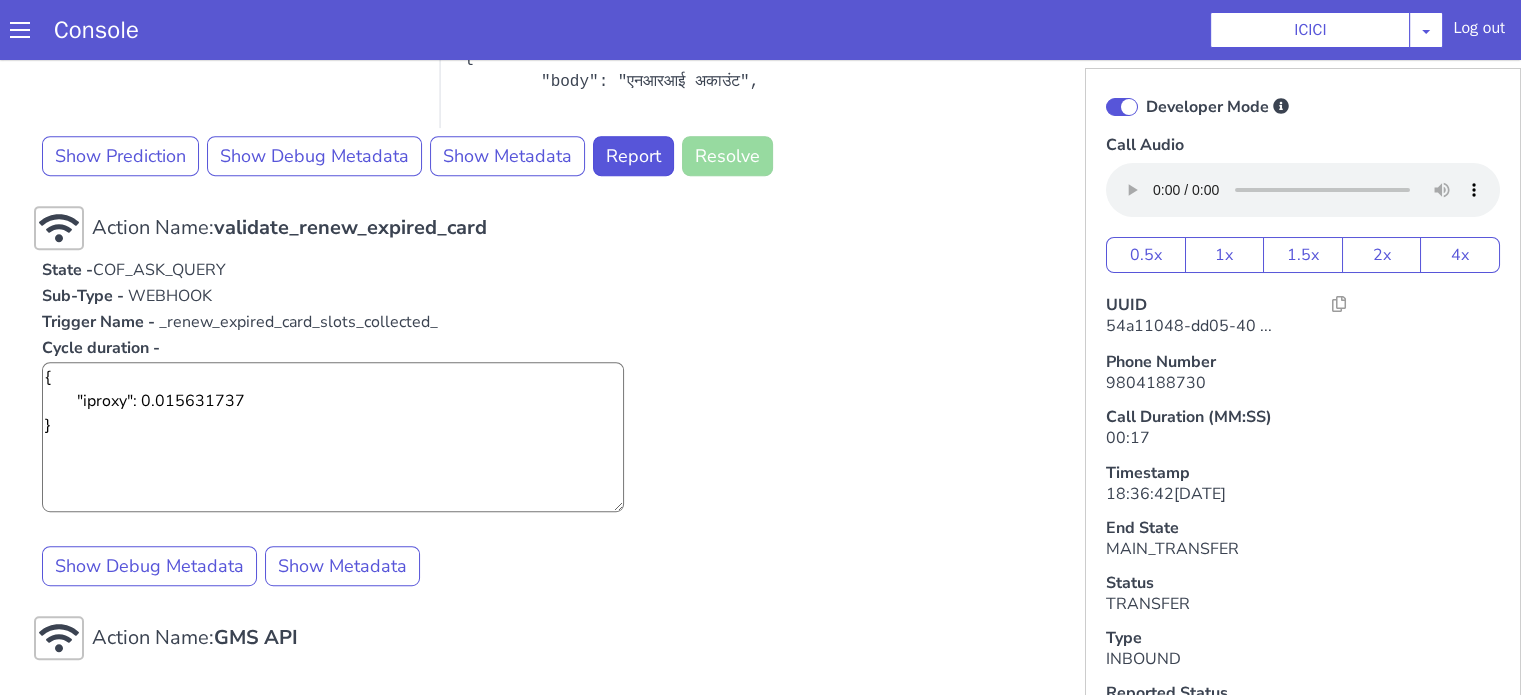 scroll, scrollTop: 1111, scrollLeft: 0, axis: vertical 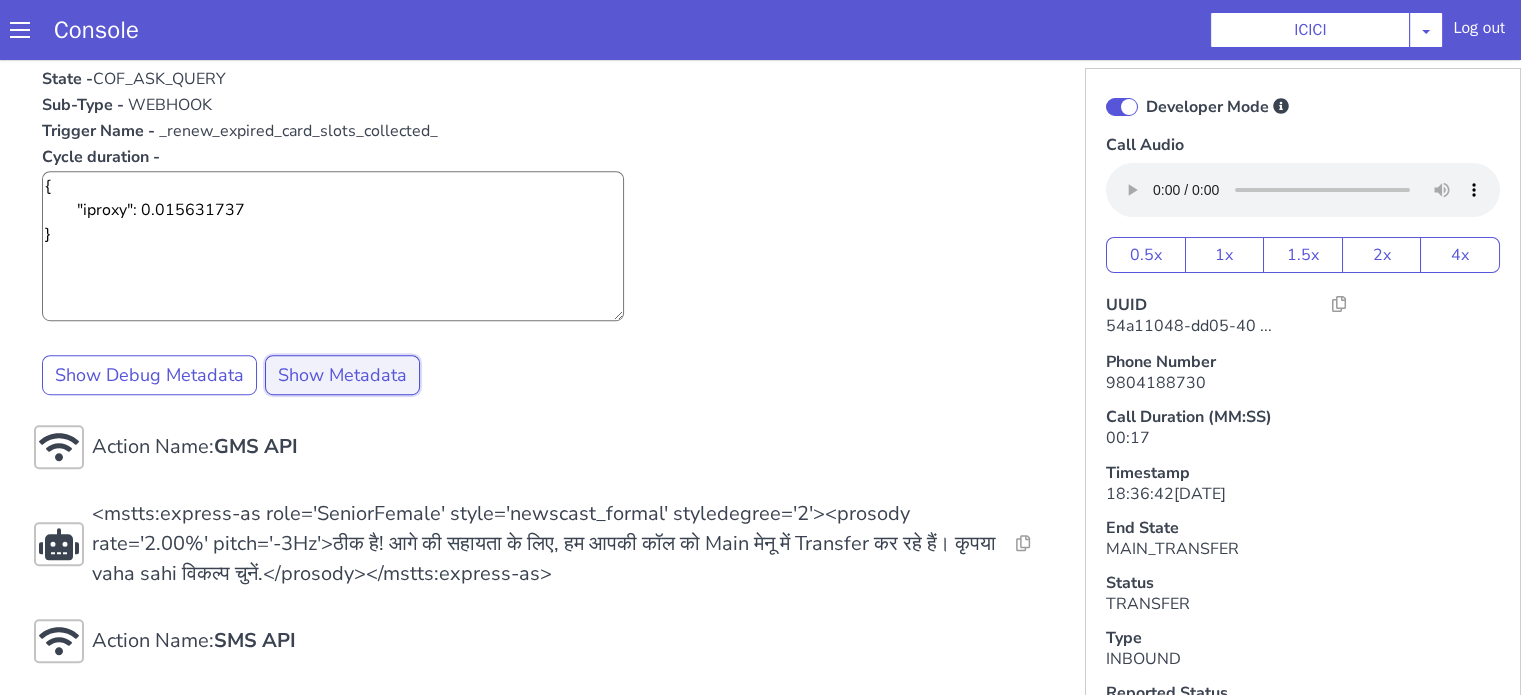 click on "Show Metadata" at bounding box center [1725, 140] 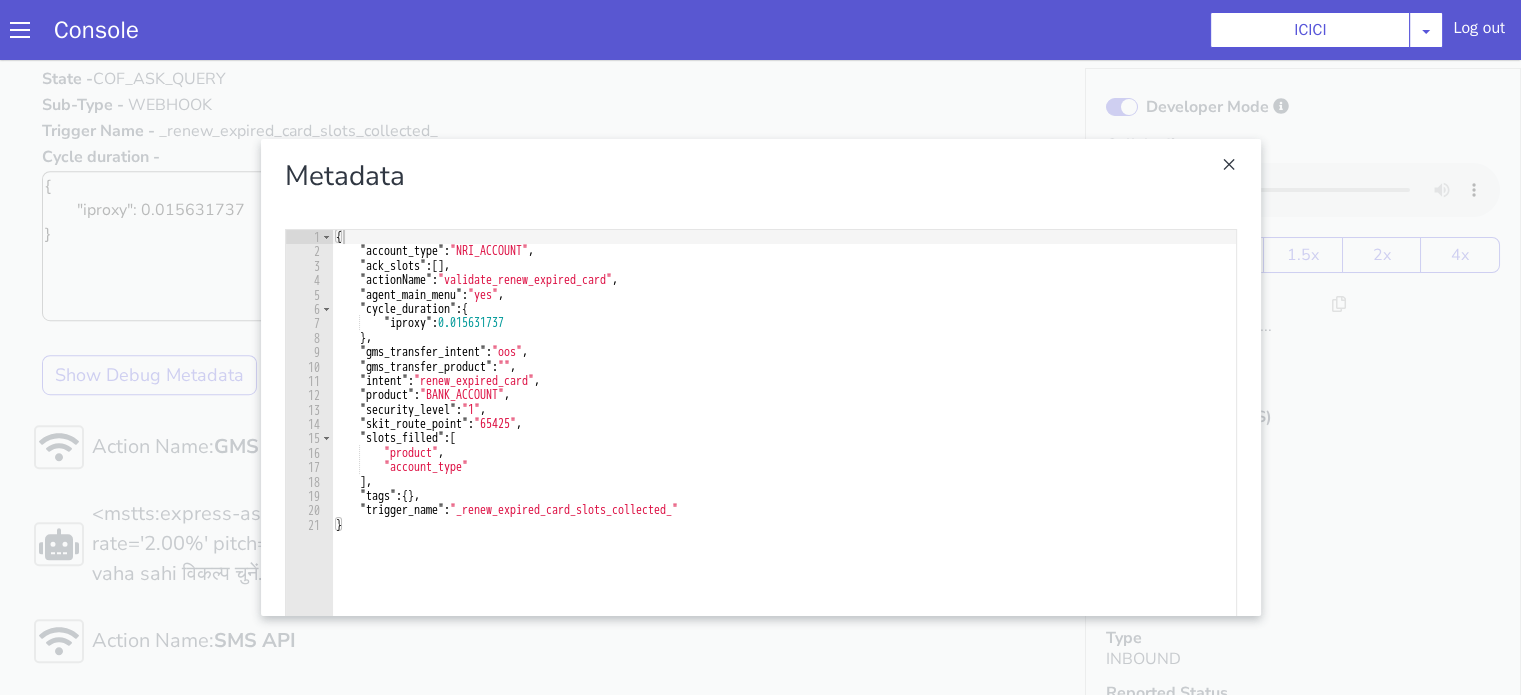 click at bounding box center (2063, 59) 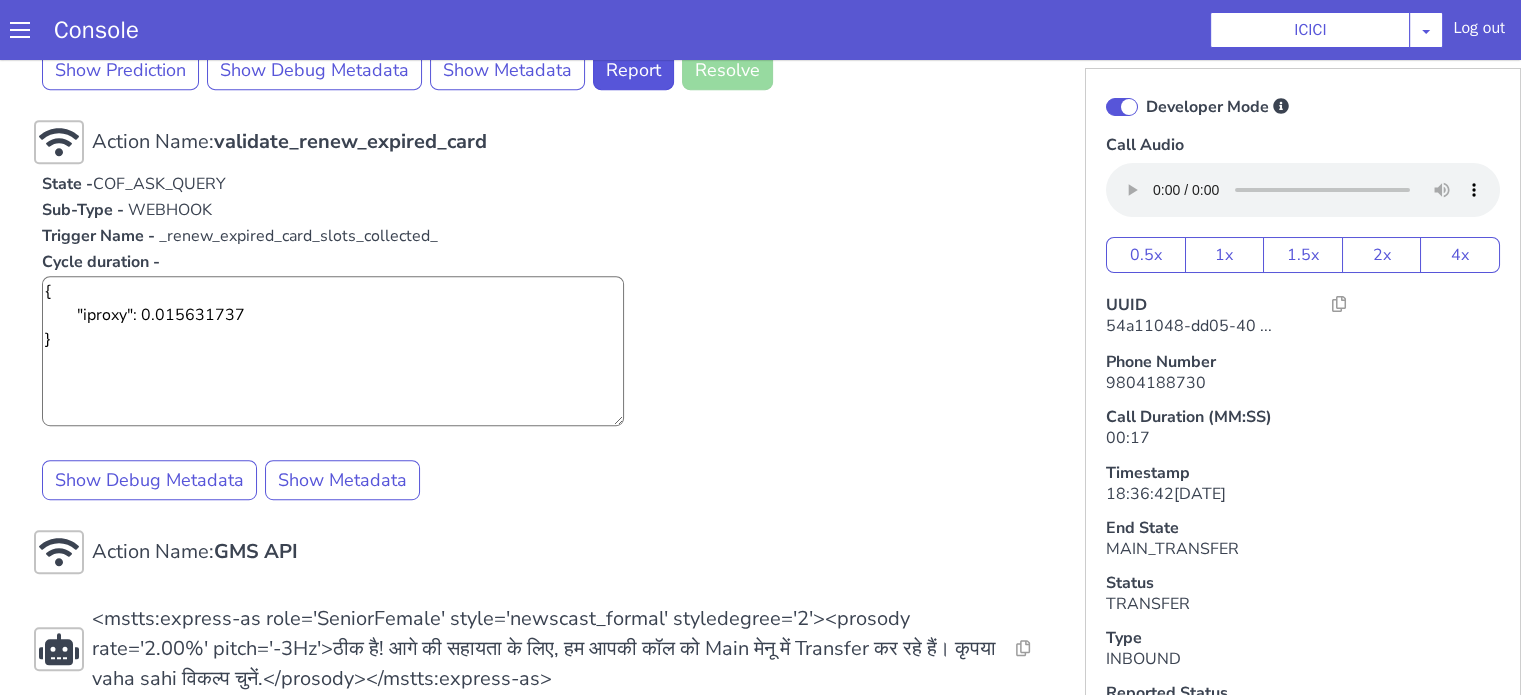 scroll, scrollTop: 911, scrollLeft: 0, axis: vertical 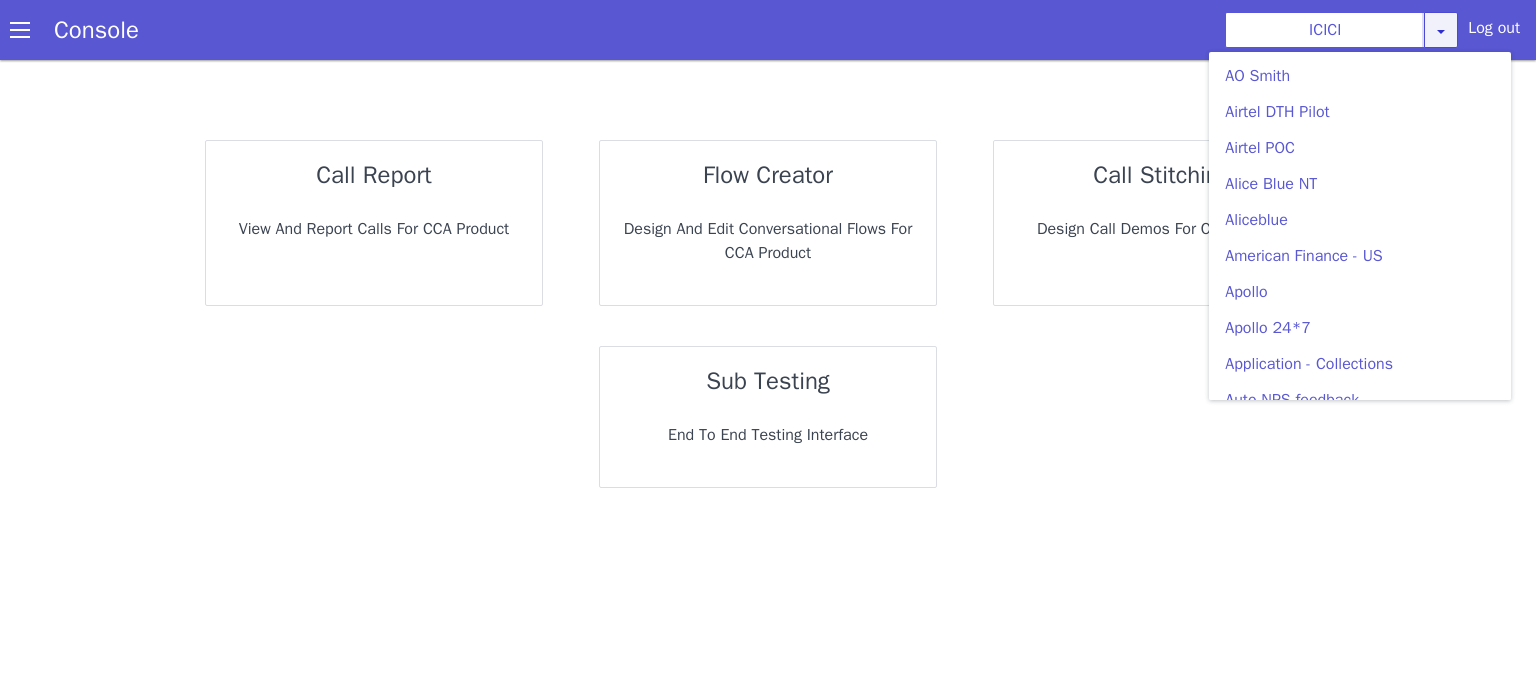 click at bounding box center (1469, 99) 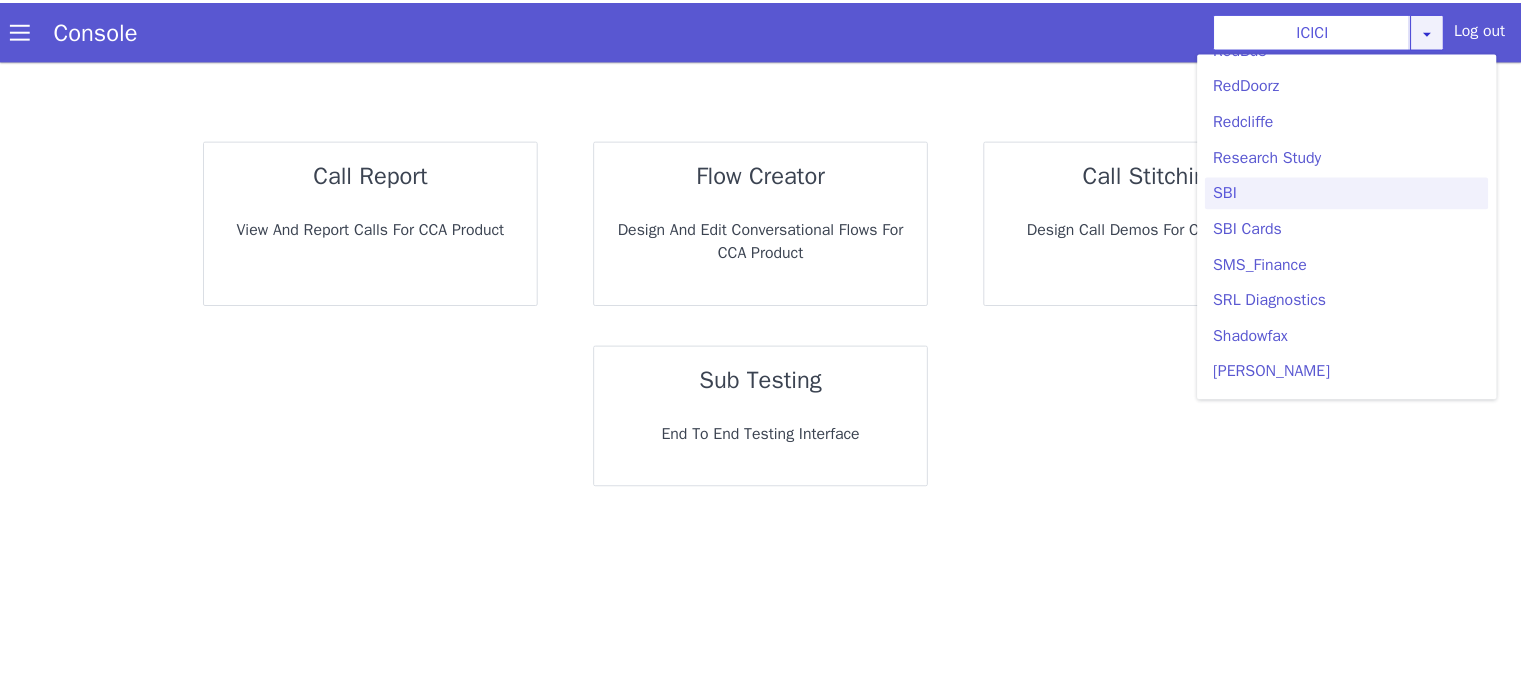 scroll, scrollTop: 4100, scrollLeft: 0, axis: vertical 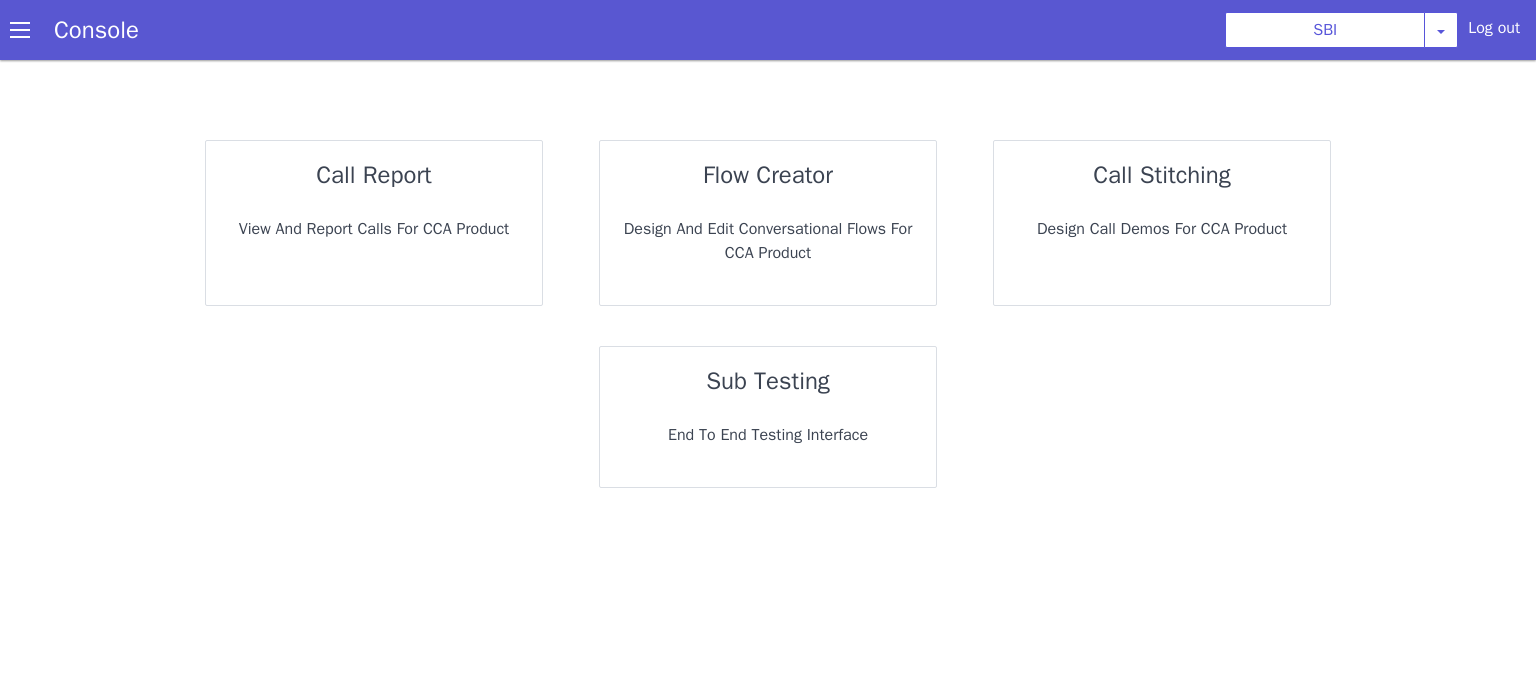 click on "call report View and report calls for CCA Product" at bounding box center (377, 212) 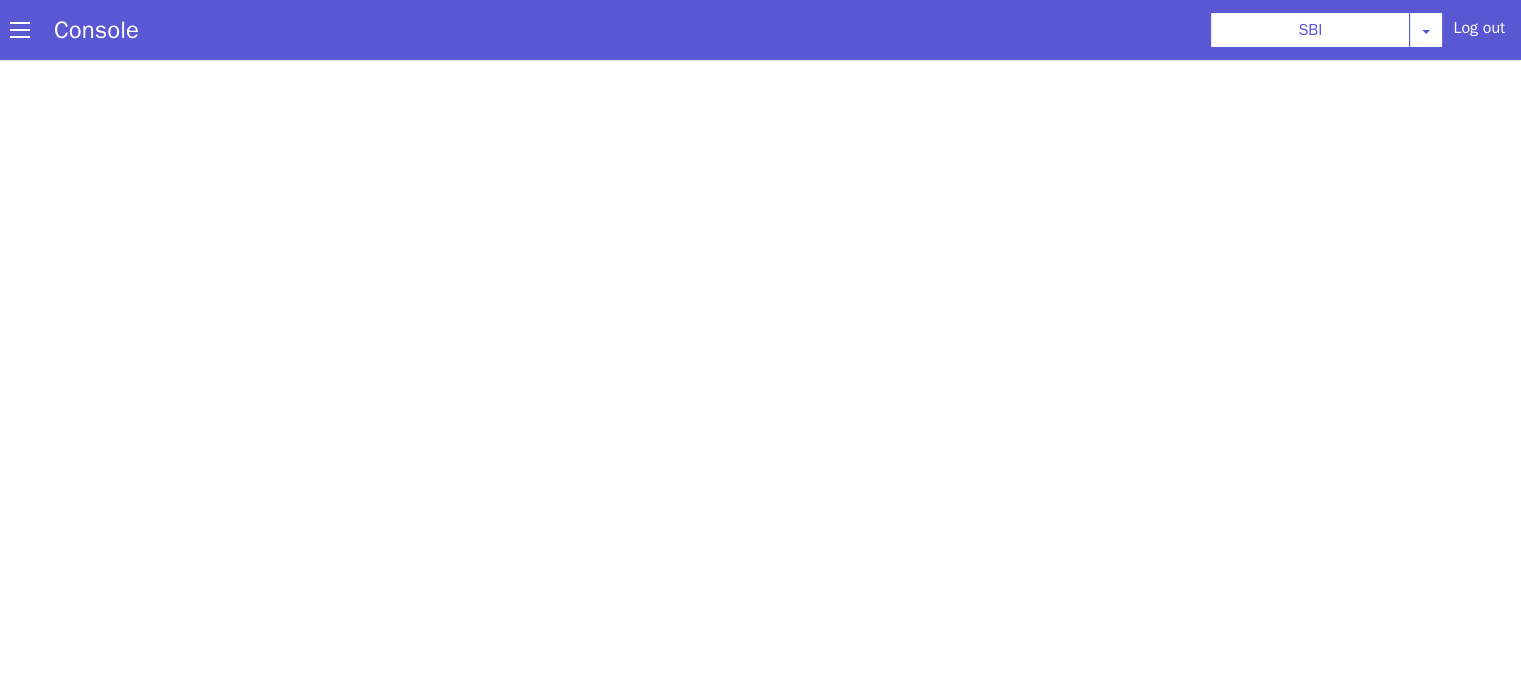 scroll, scrollTop: 0, scrollLeft: 0, axis: both 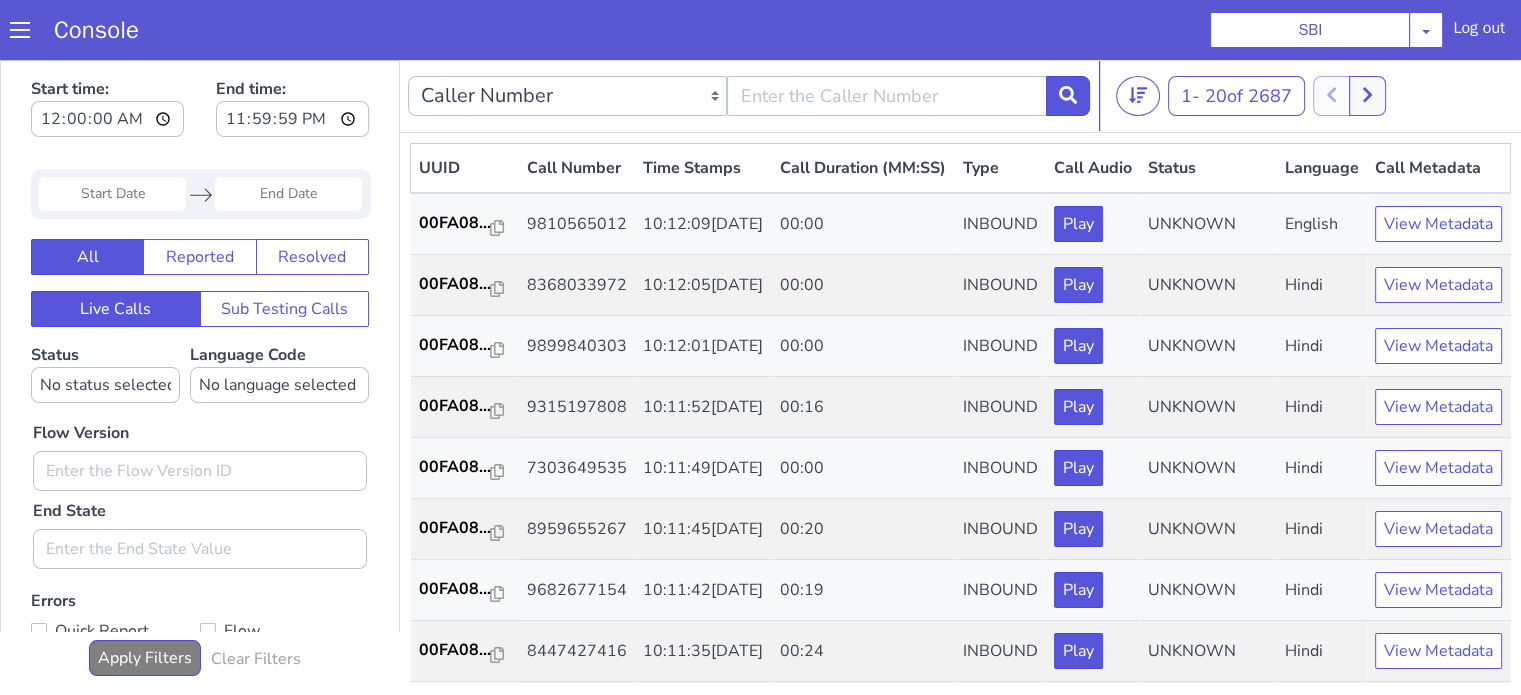 click at bounding box center [112, 194] 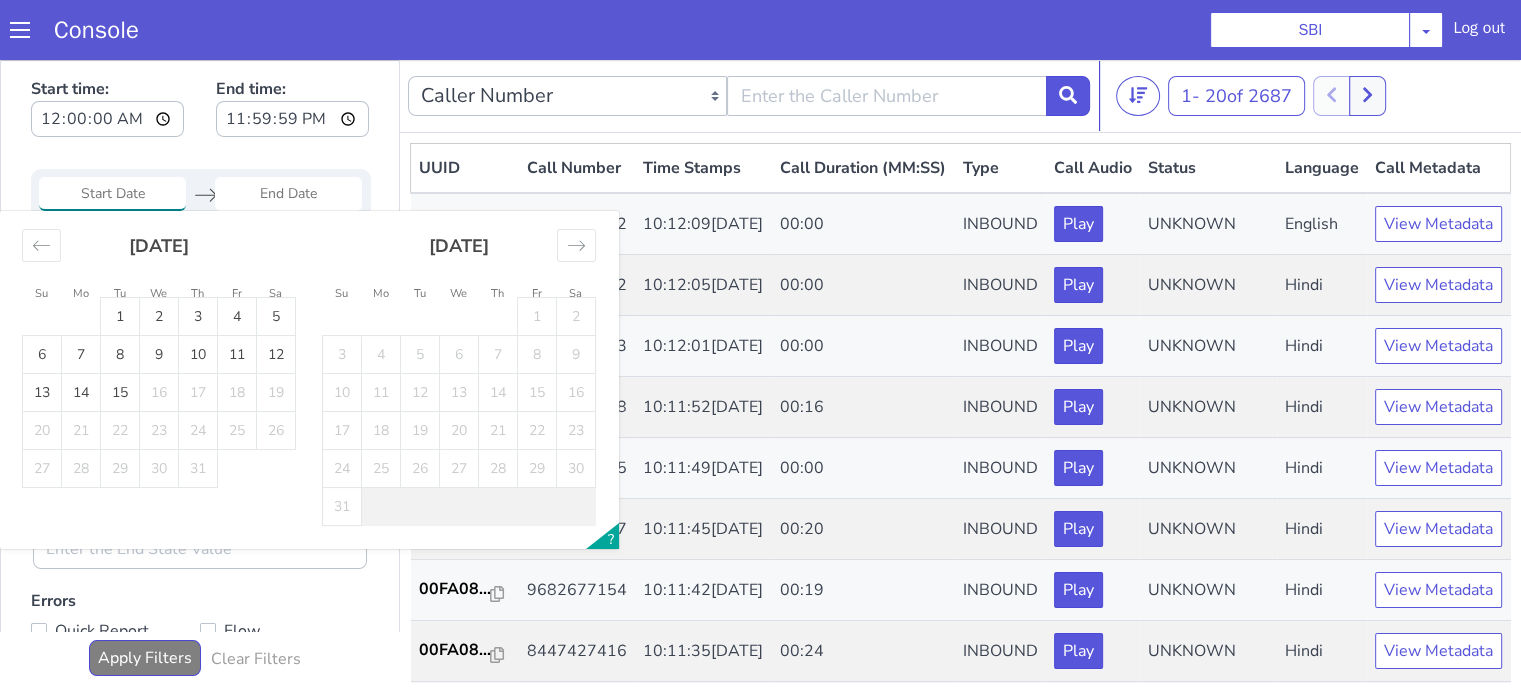 click on "We" at bounding box center [158, 292] 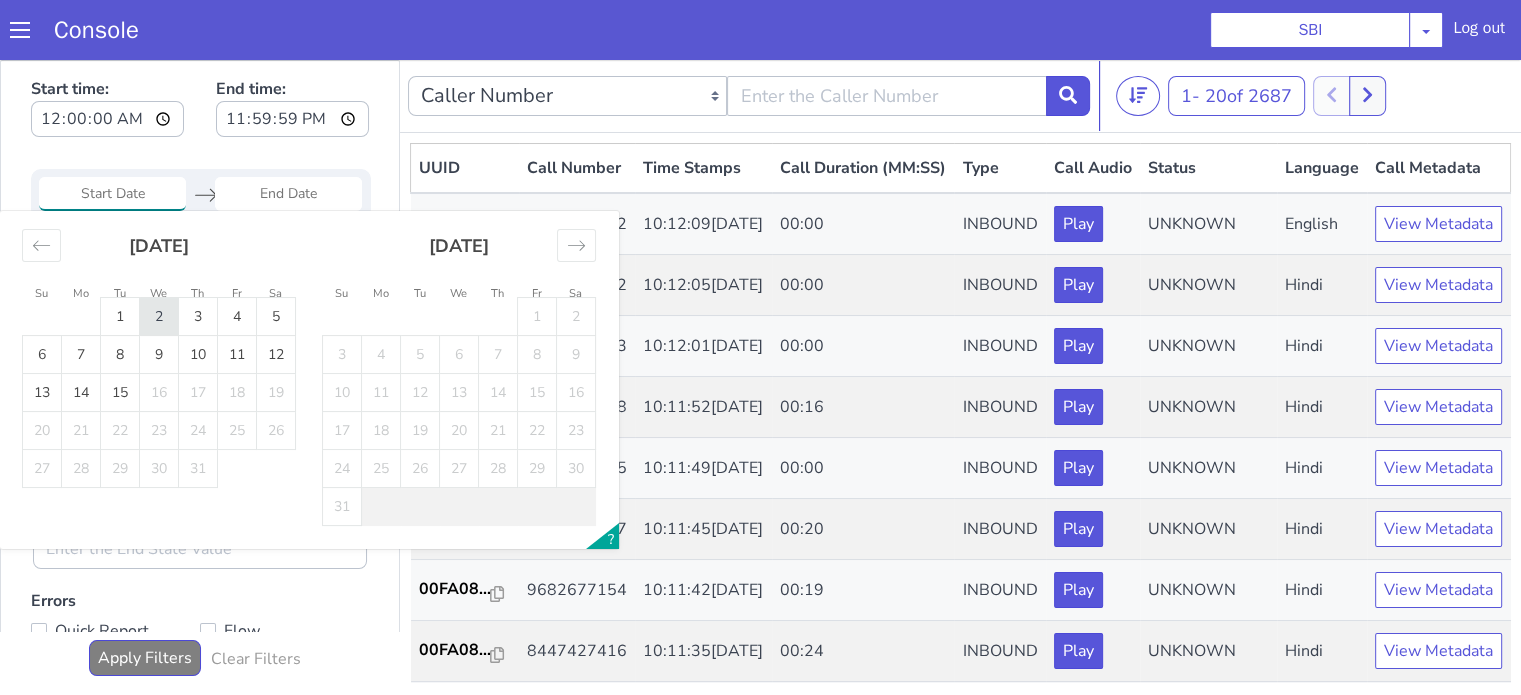 click on "2" at bounding box center [159, 317] 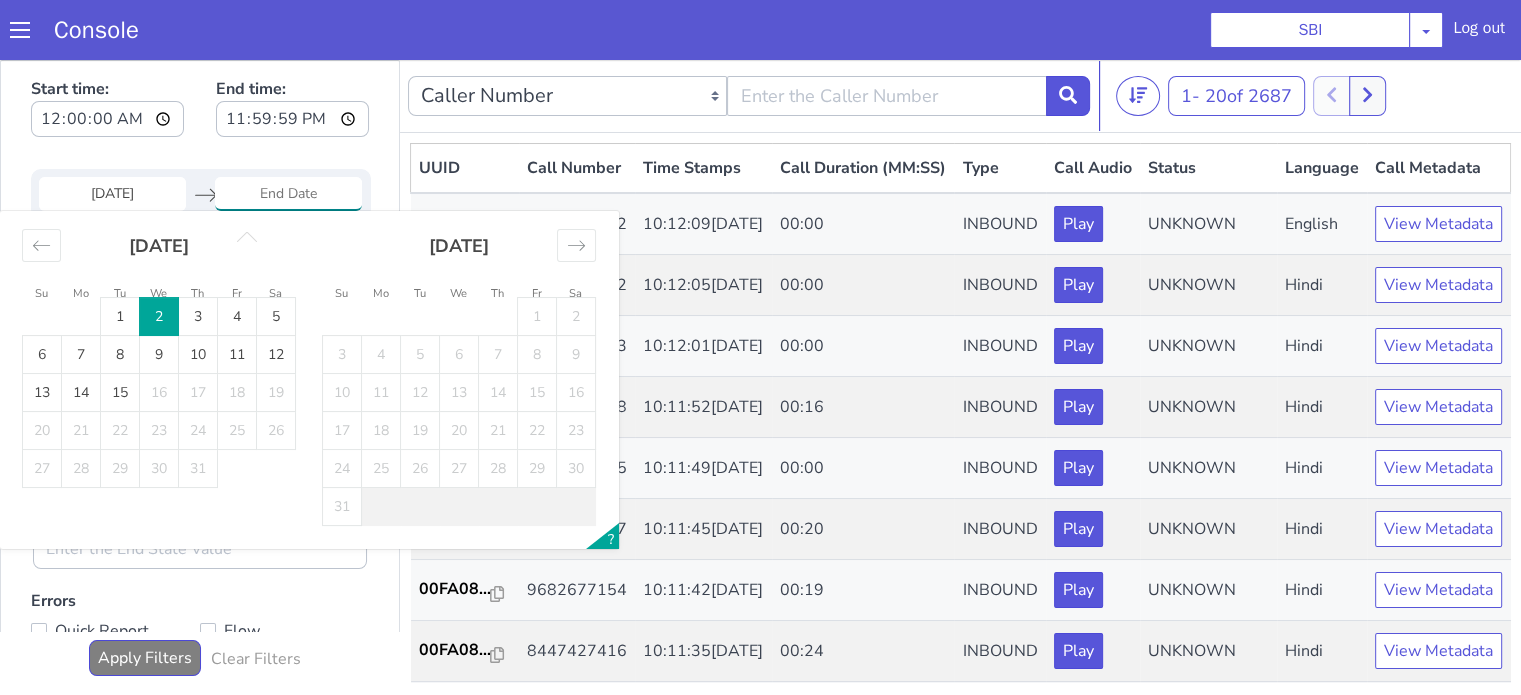 click on "2" at bounding box center [159, 317] 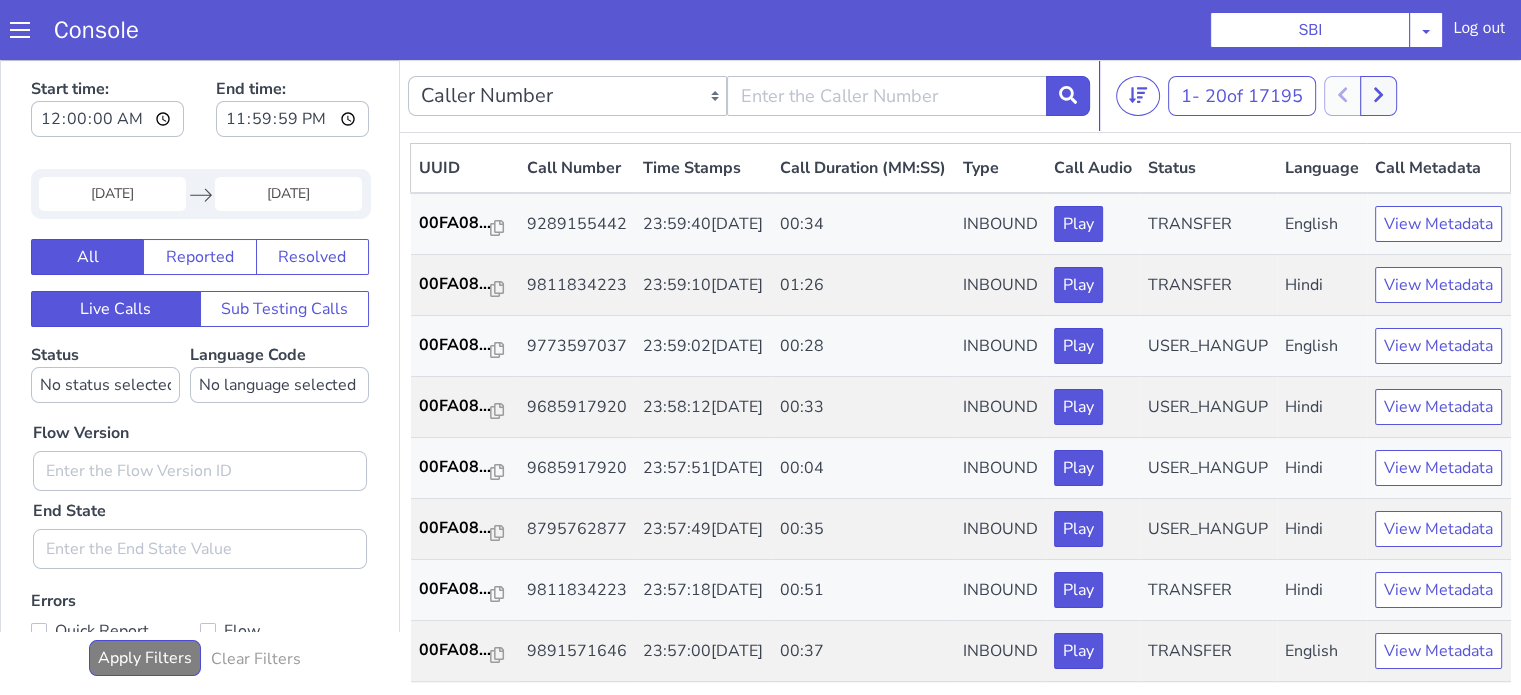 scroll, scrollTop: 100, scrollLeft: 0, axis: vertical 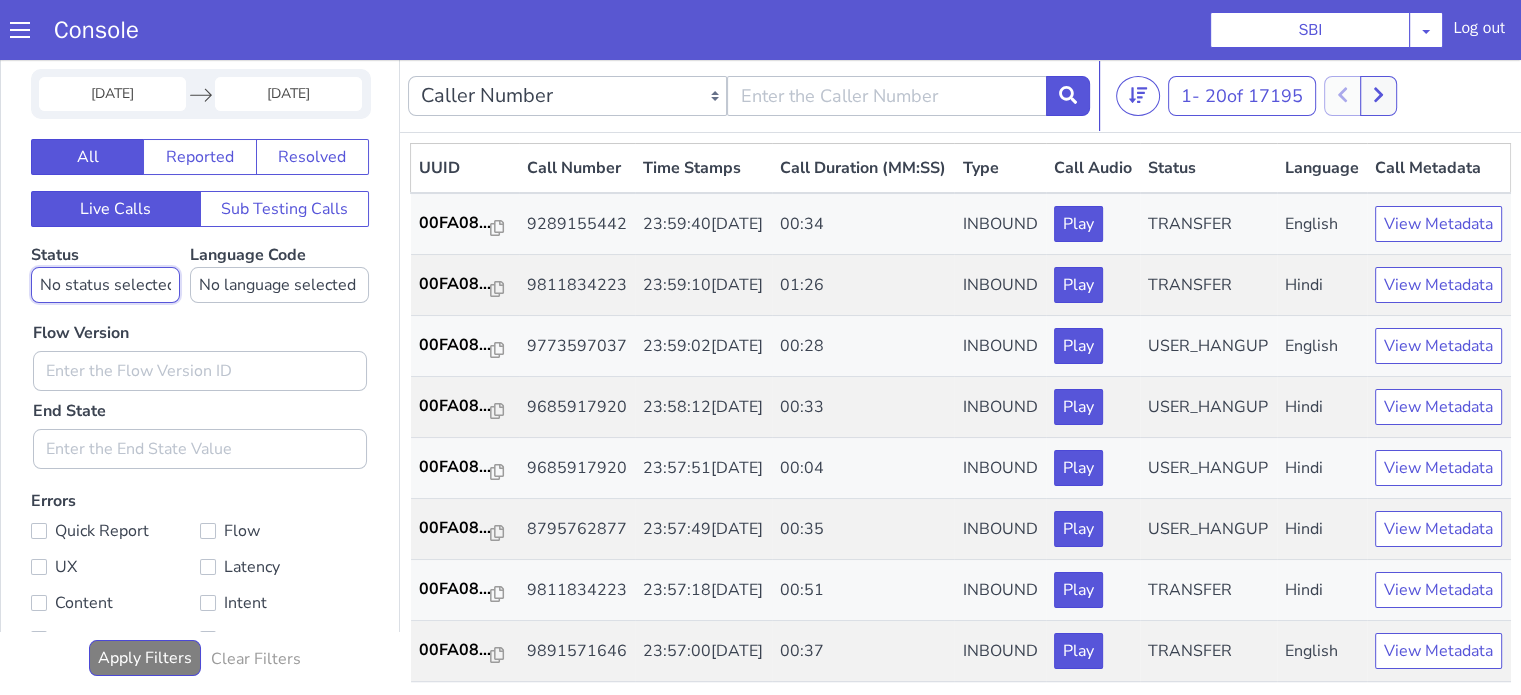 click on "No status selected HANGUP USER_HANGUP TRANSFER UNKNOWN" at bounding box center [105, 285] 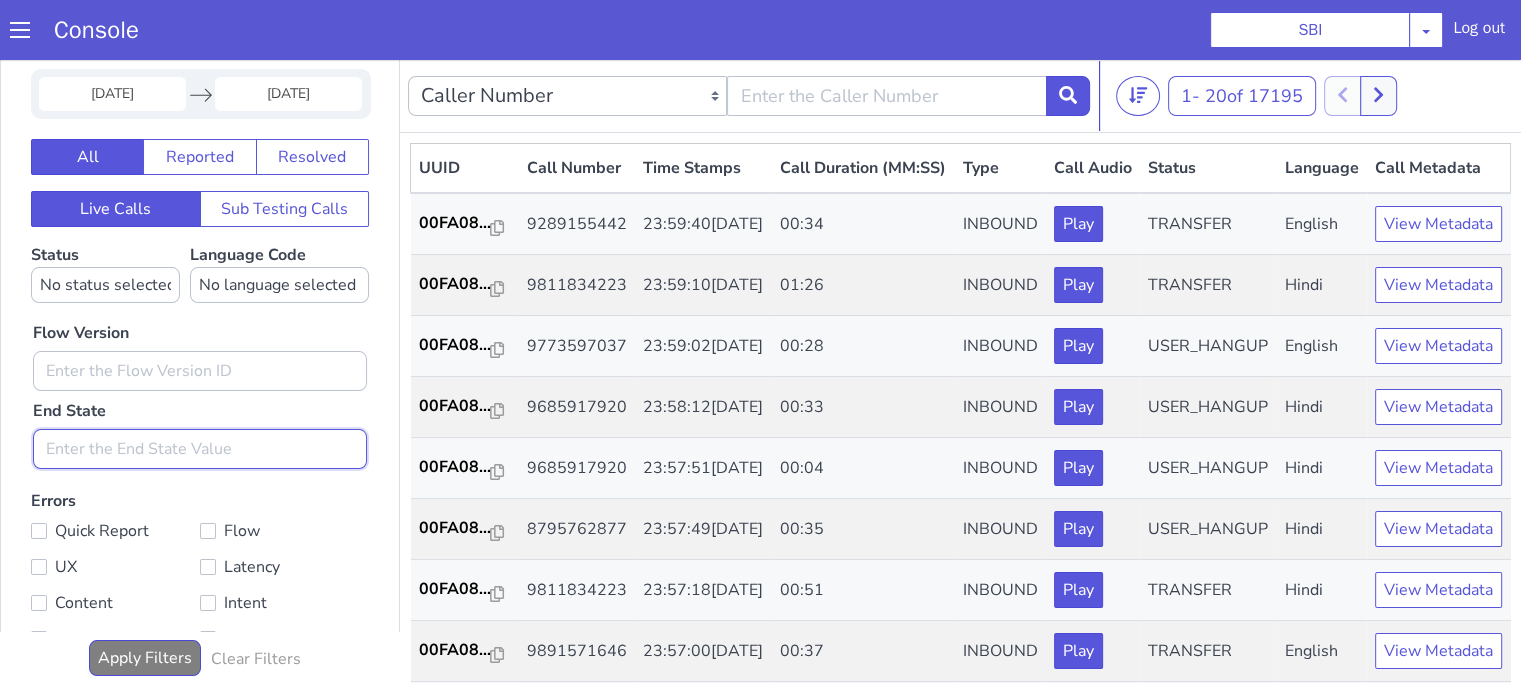 click at bounding box center (200, 449) 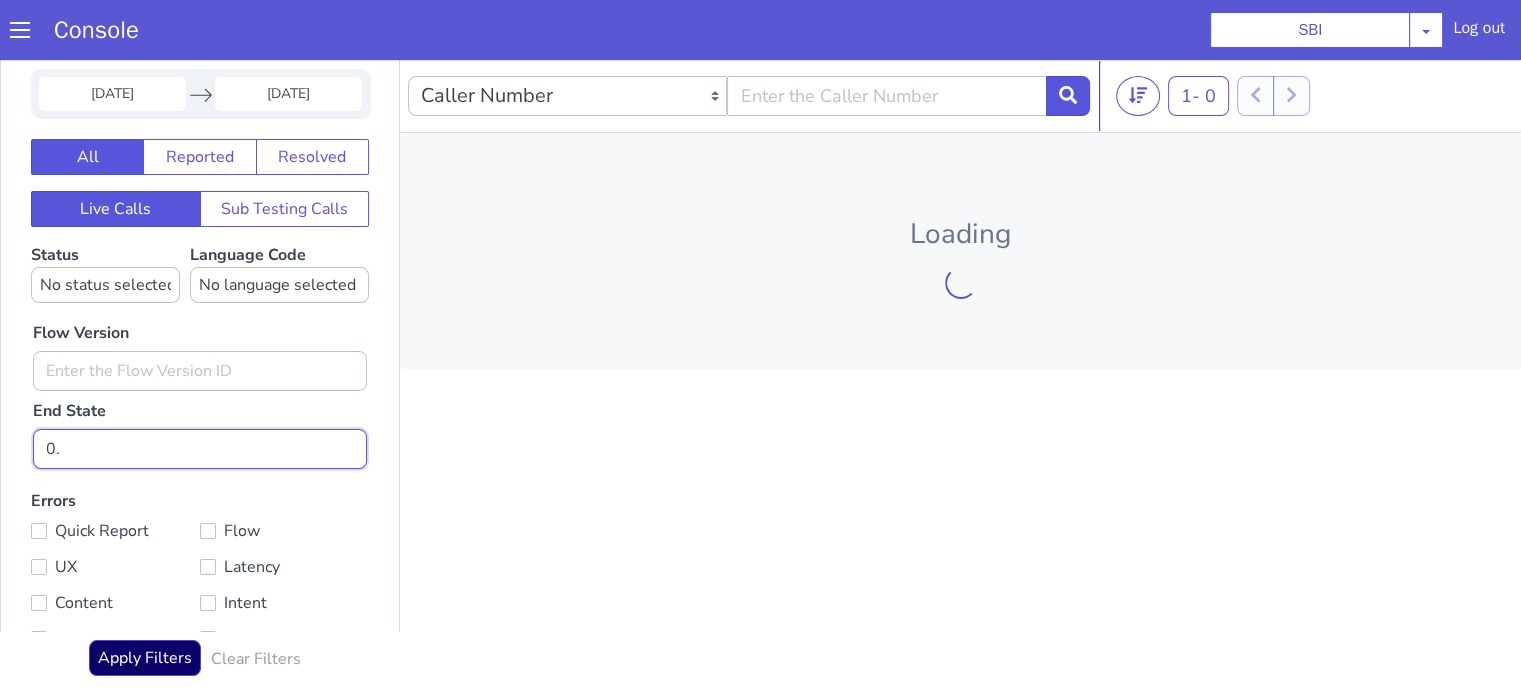 type on "0" 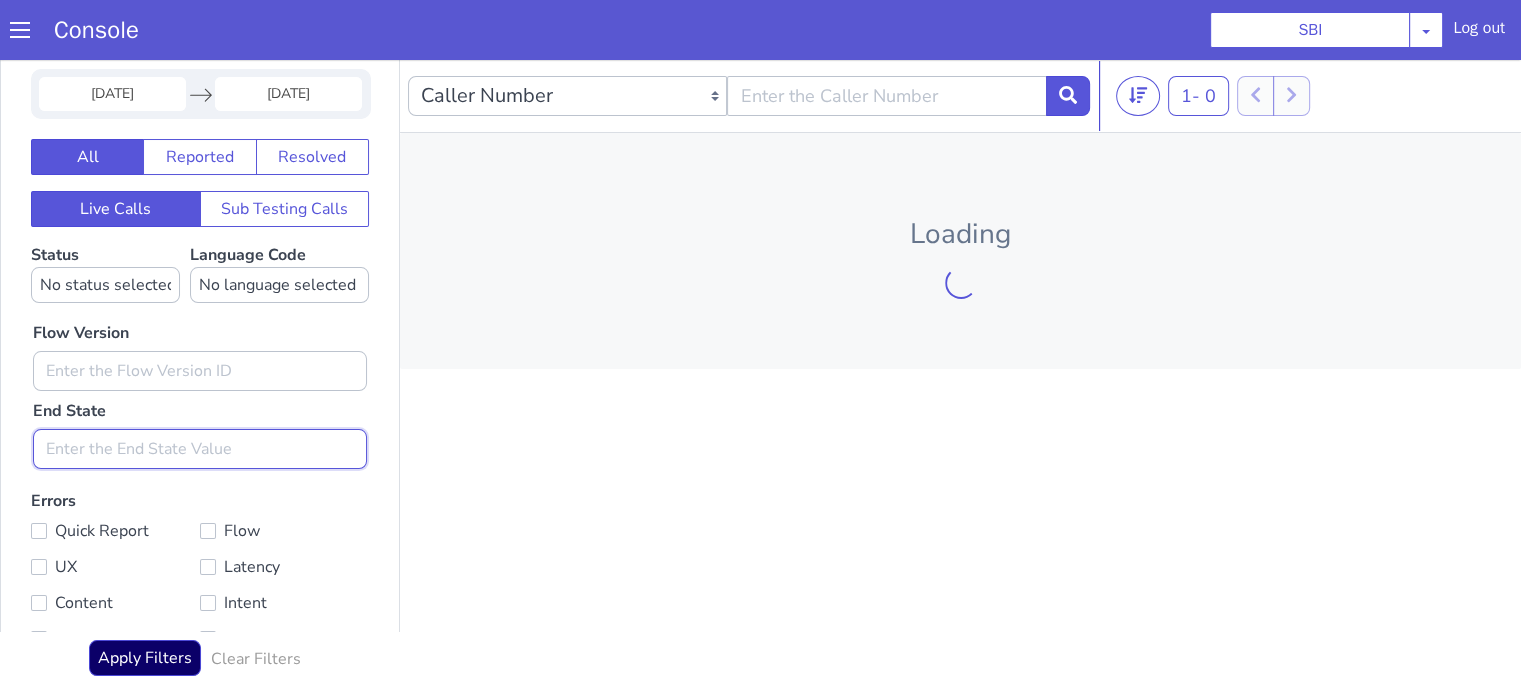 type 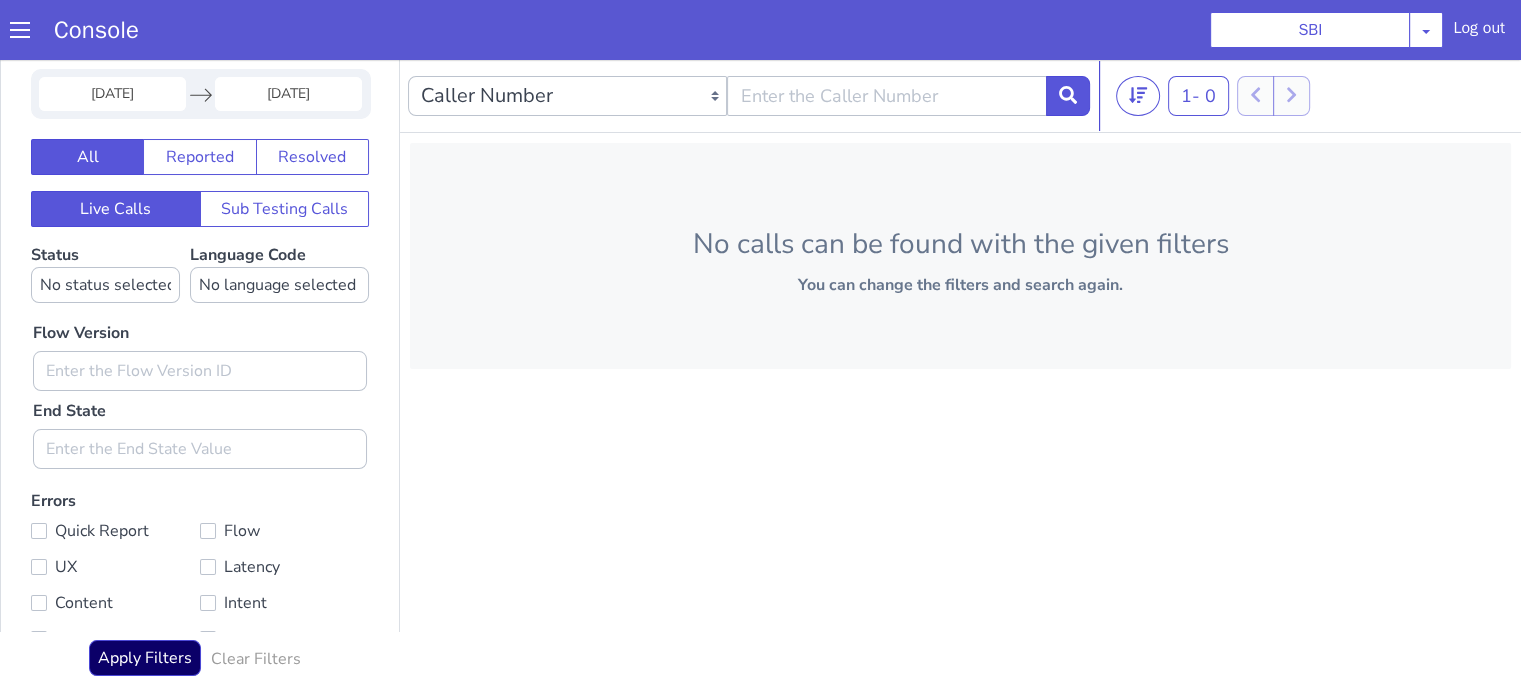 click on "02 Jul 2025" at bounding box center (112, 94) 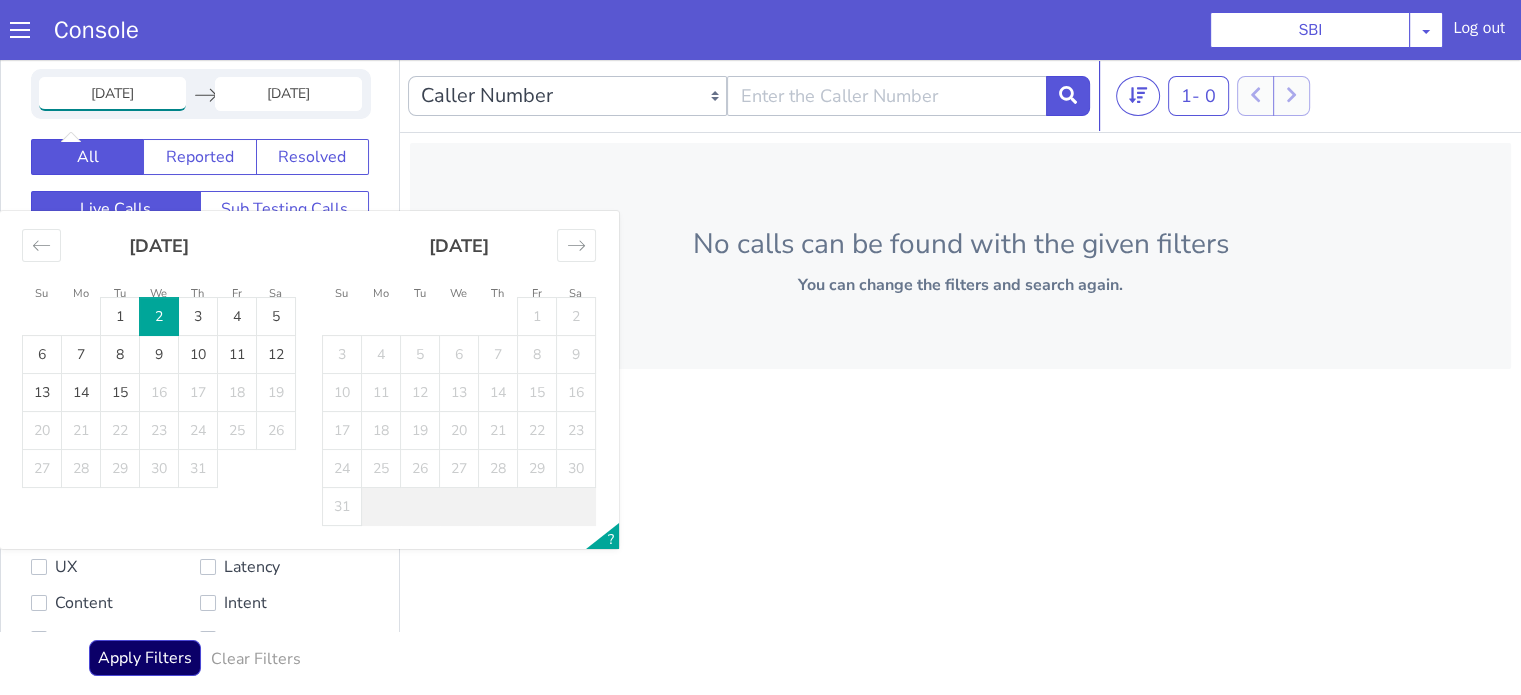 click on "2" at bounding box center (159, 317) 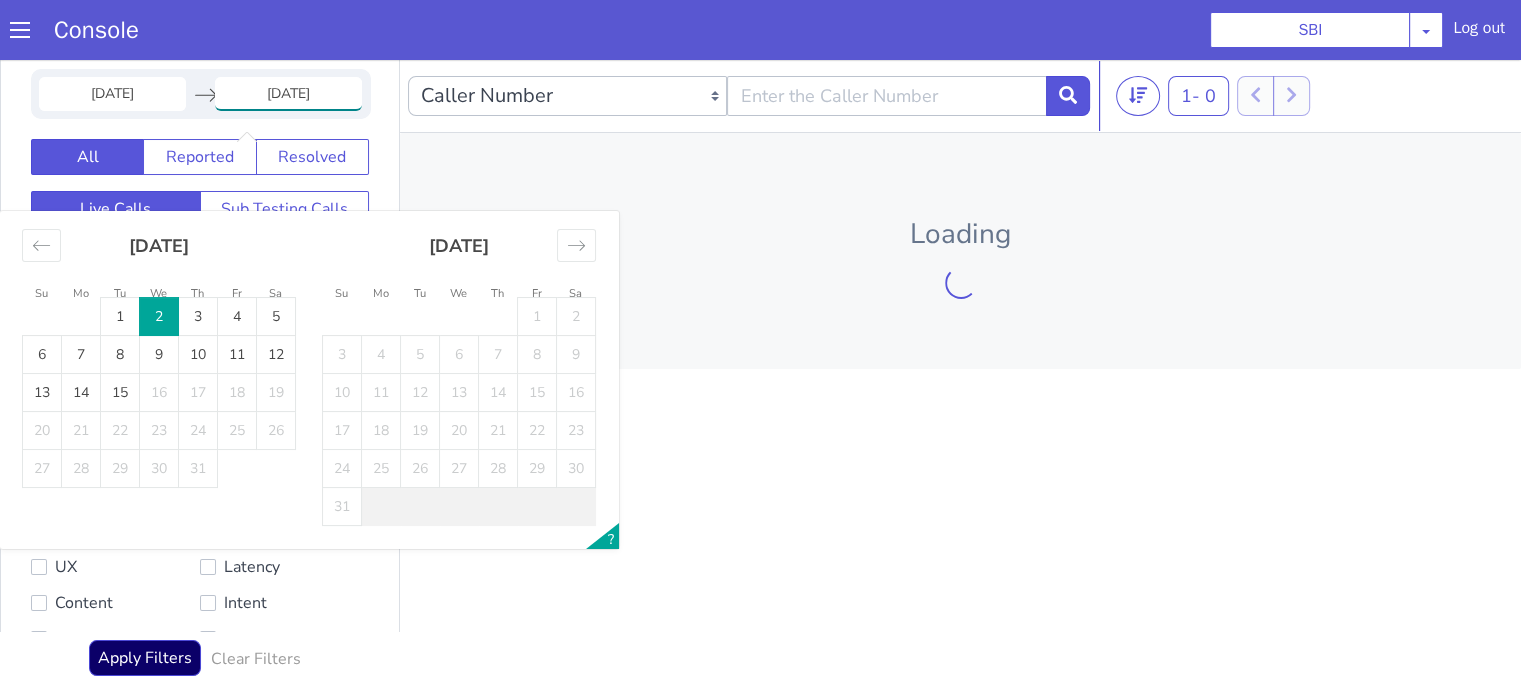 click on "2" at bounding box center (159, 317) 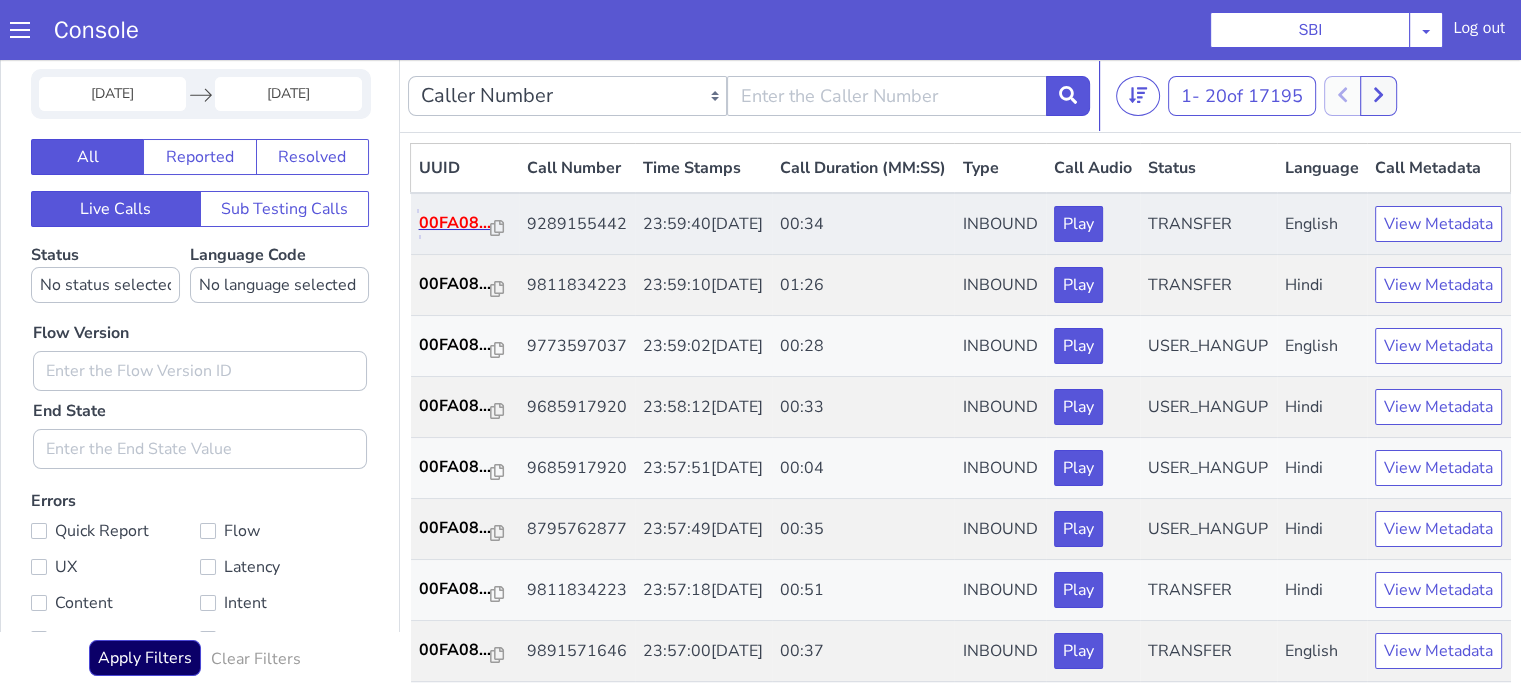 click on "00FA08..." at bounding box center [455, 223] 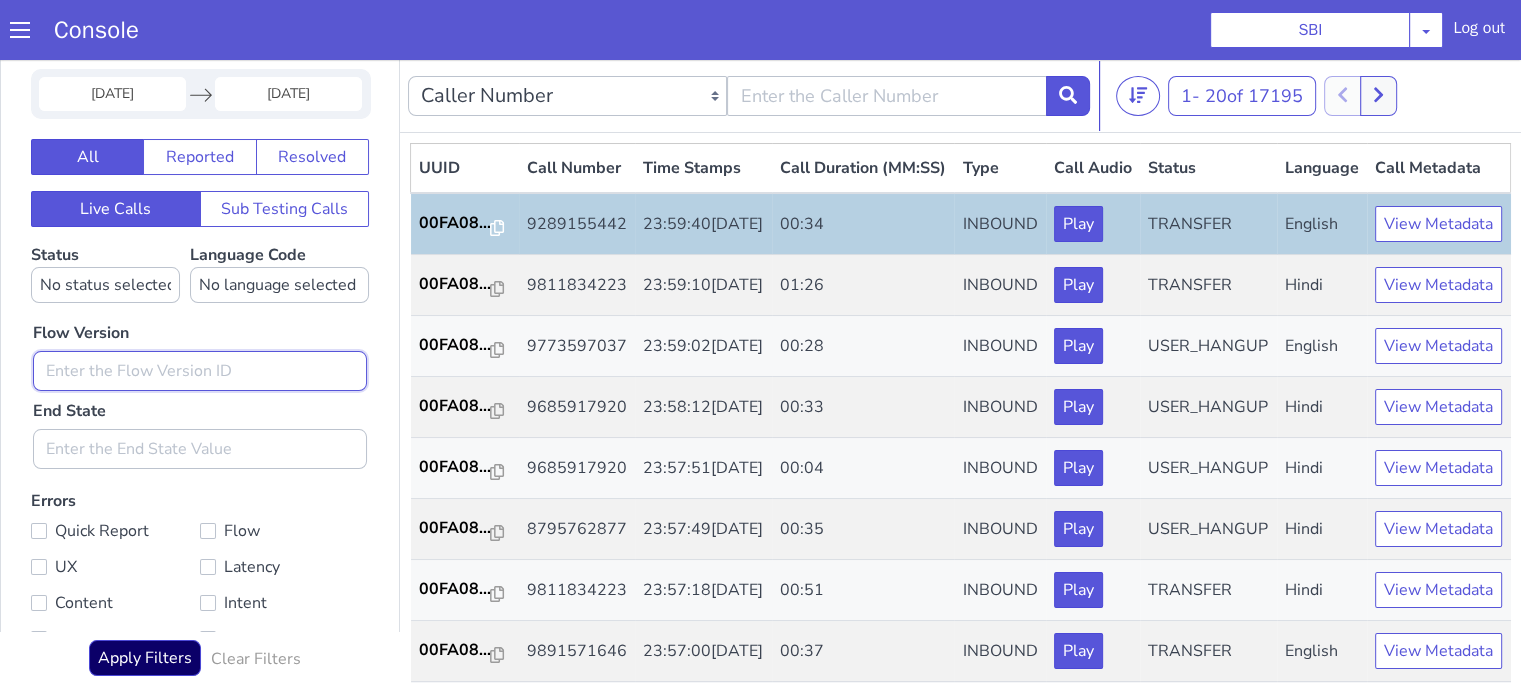 click at bounding box center (200, 371) 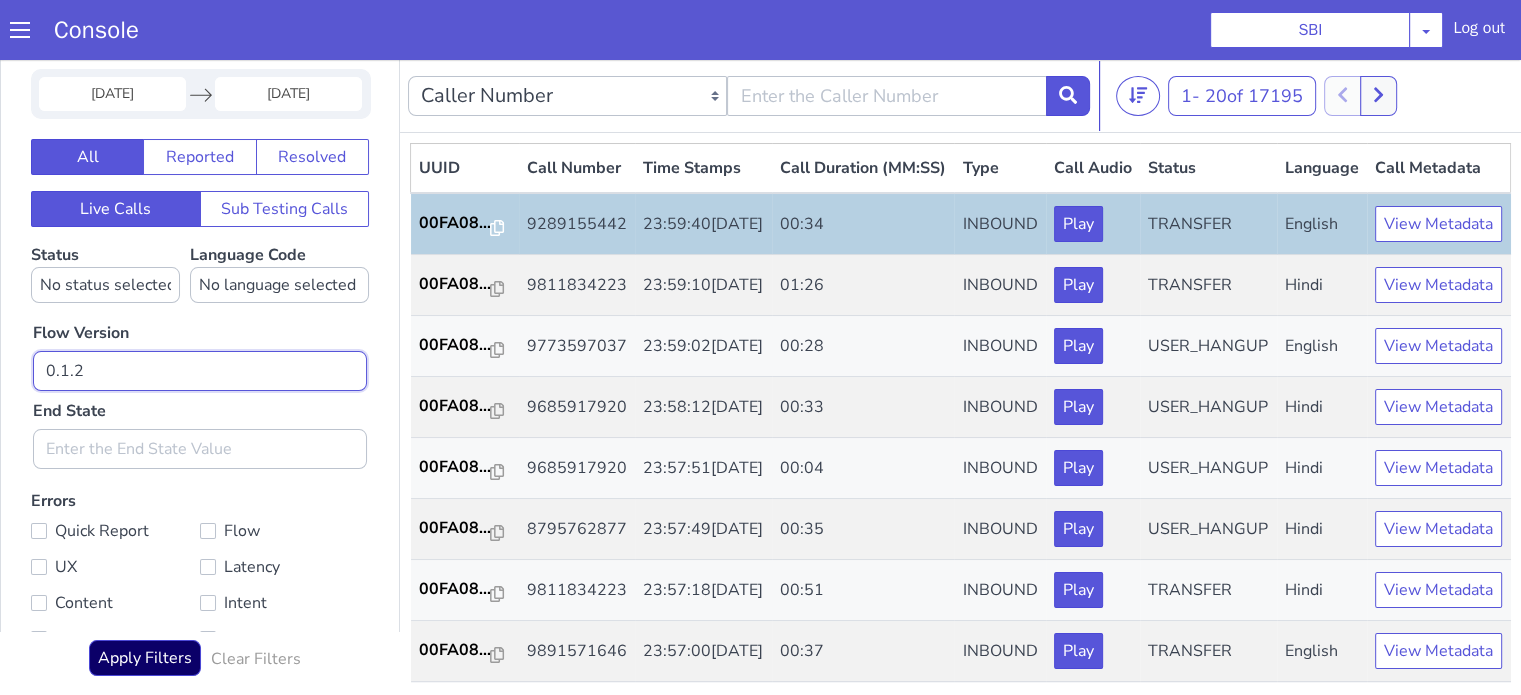 type on "0.1.2" 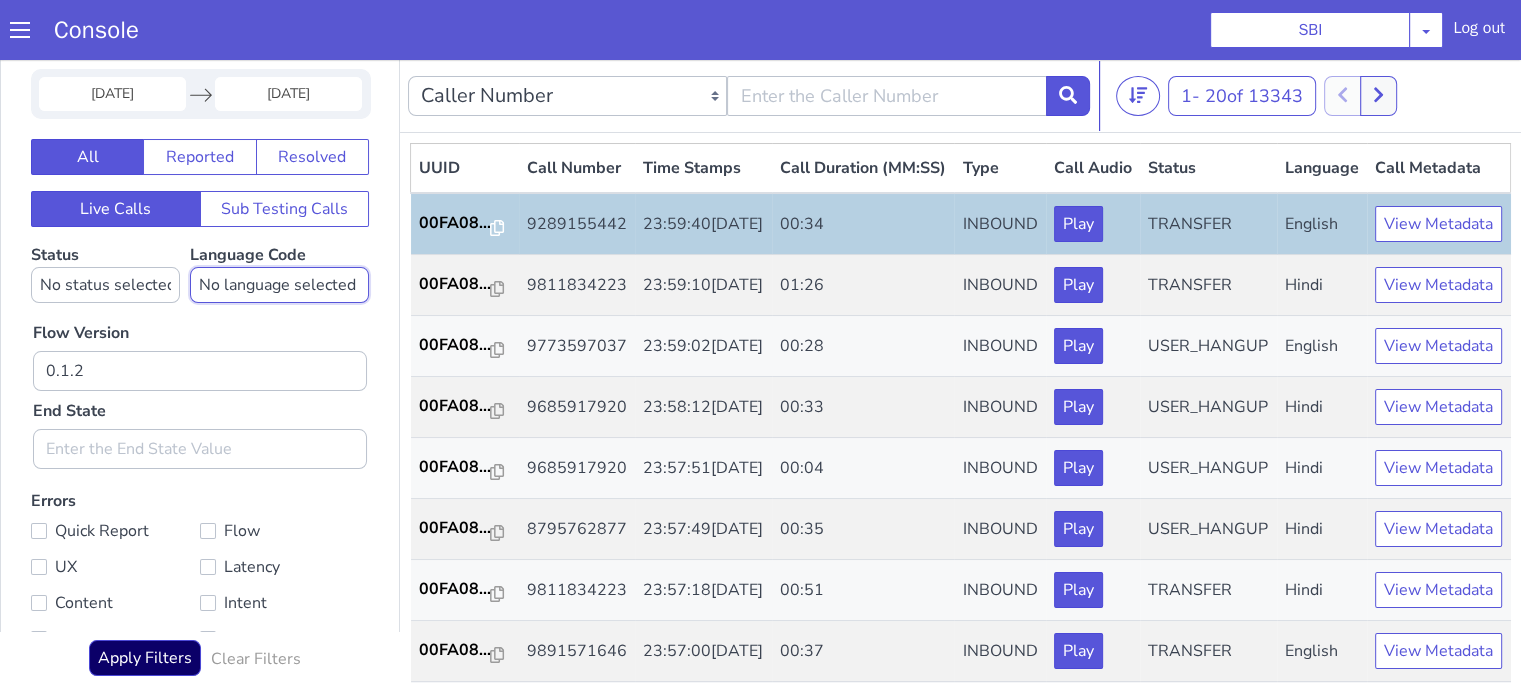 click on "No language selected Hindi English Tamil Telugu Kanada Marathi Malayalam Gujarati Bengali Indonesian Malay English US English GB" at bounding box center (279, 285) 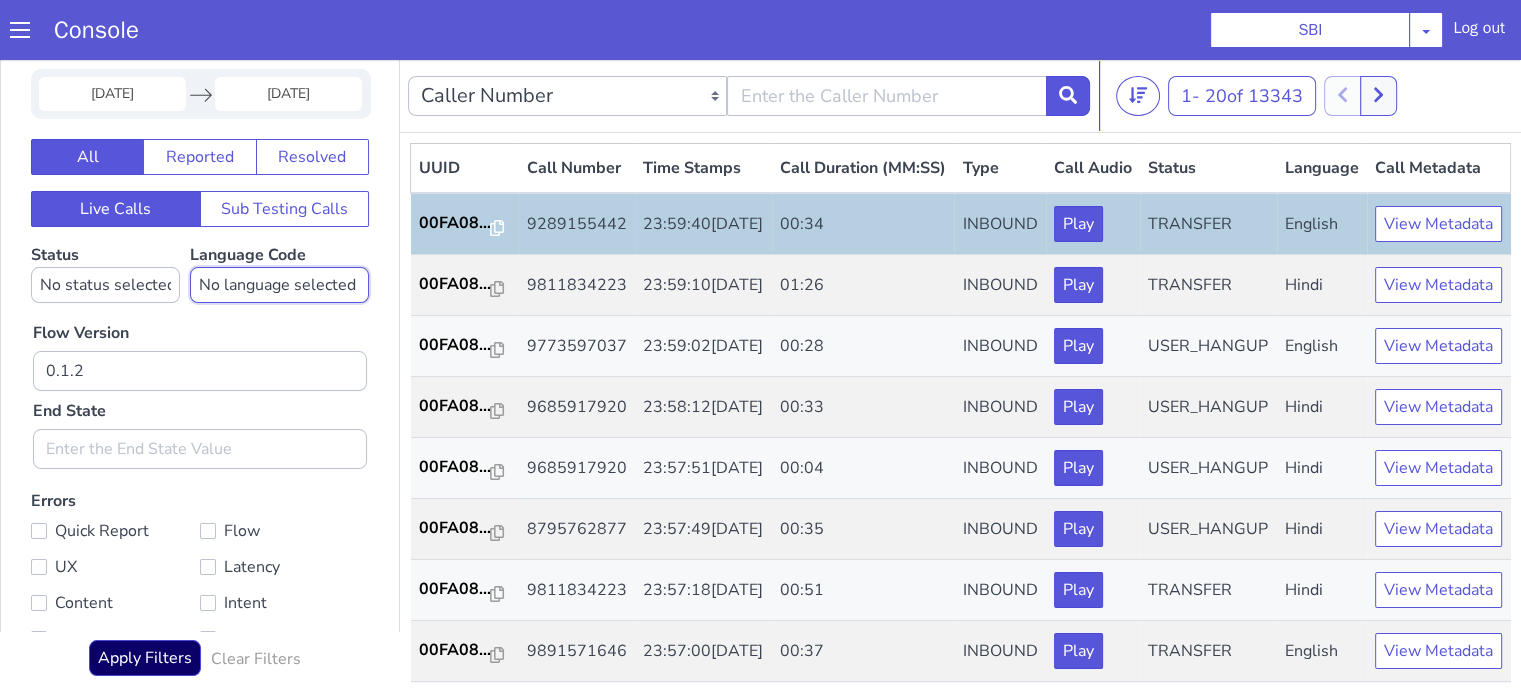 select on "hi" 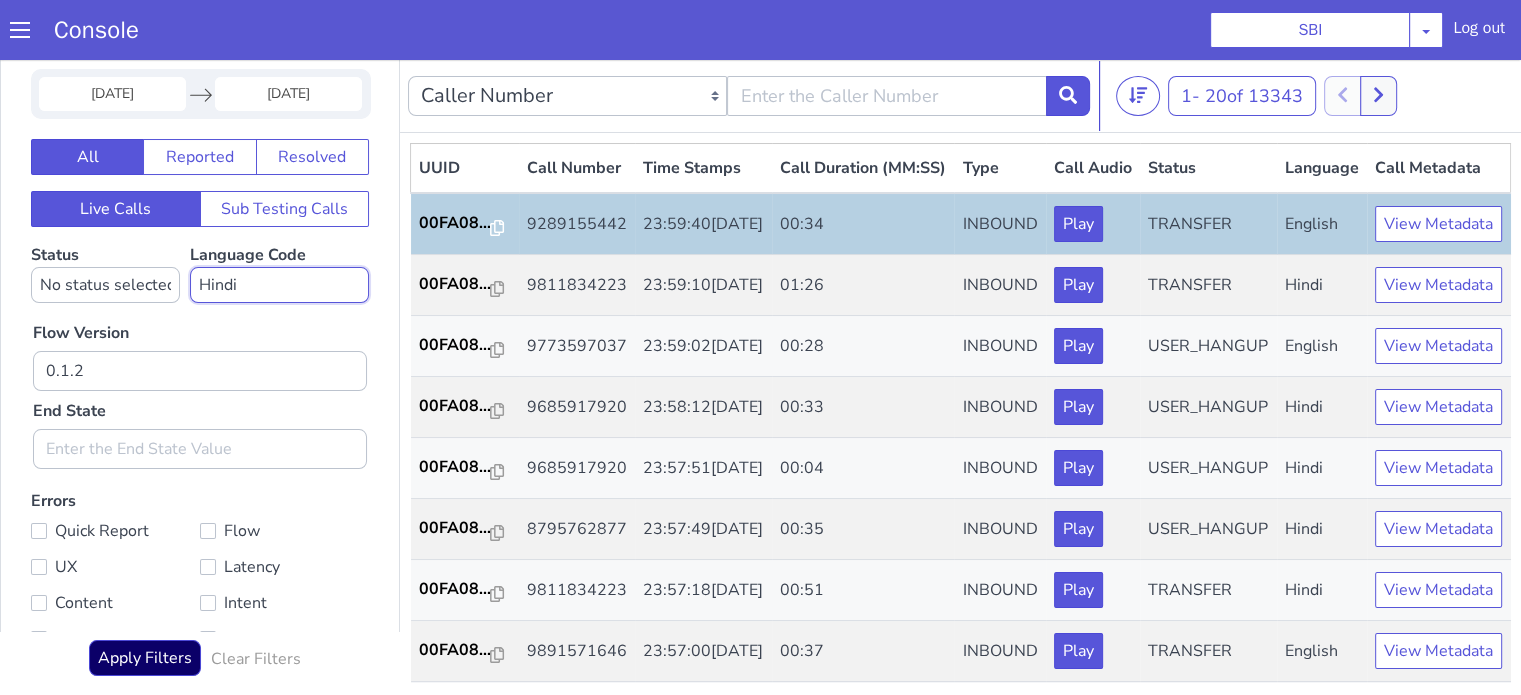 click on "No language selected Hindi English Tamil Telugu Kanada Marathi Malayalam Gujarati Bengali Indonesian Malay English US English GB" at bounding box center [279, 285] 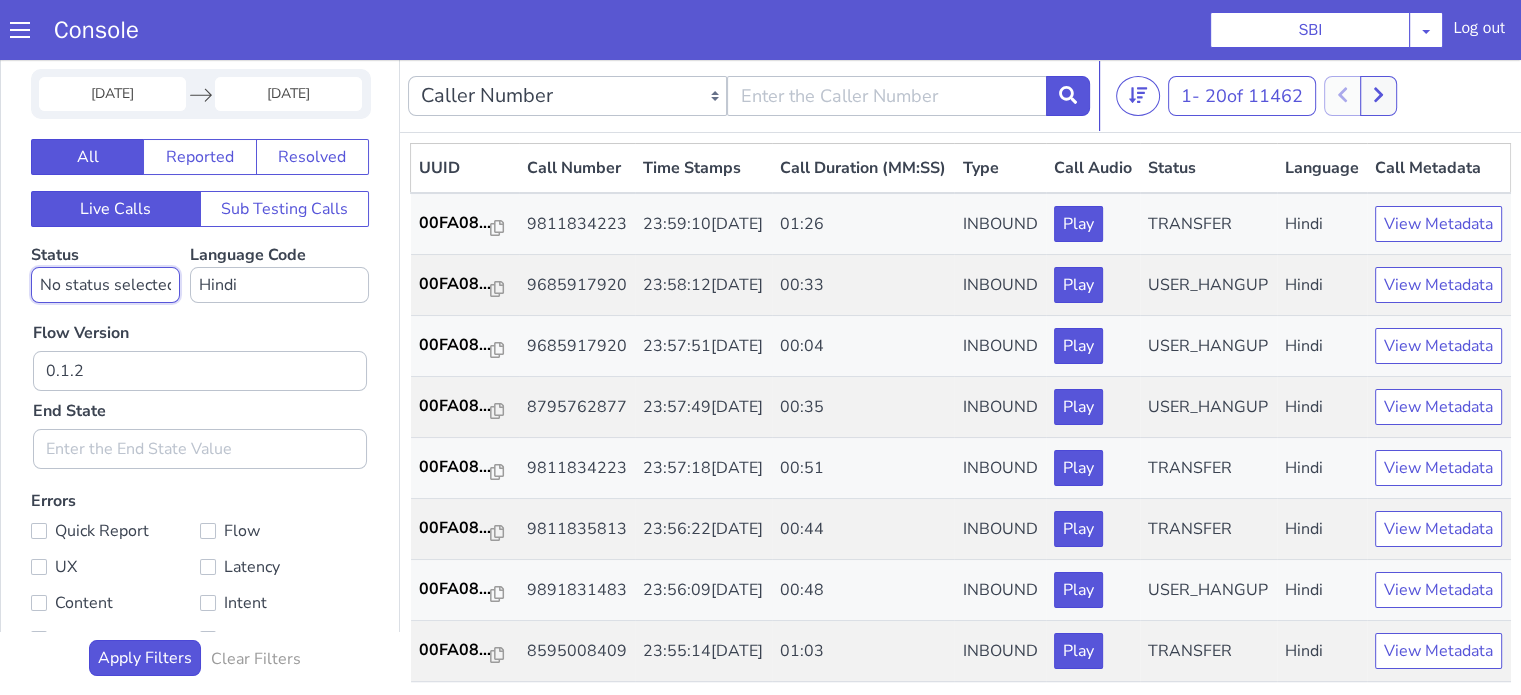 click on "No status selected HANGUP USER_HANGUP TRANSFER UNKNOWN" at bounding box center [105, 285] 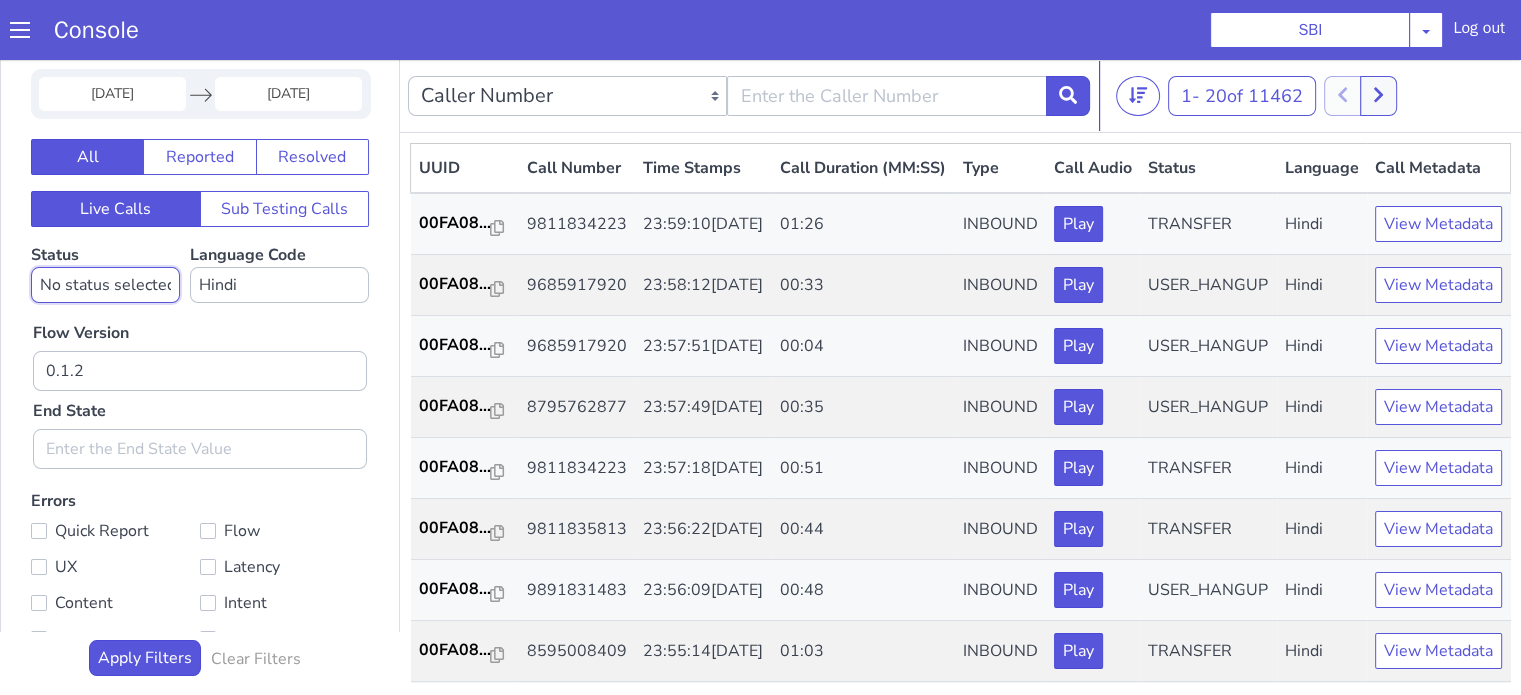 select on "TRANSFER" 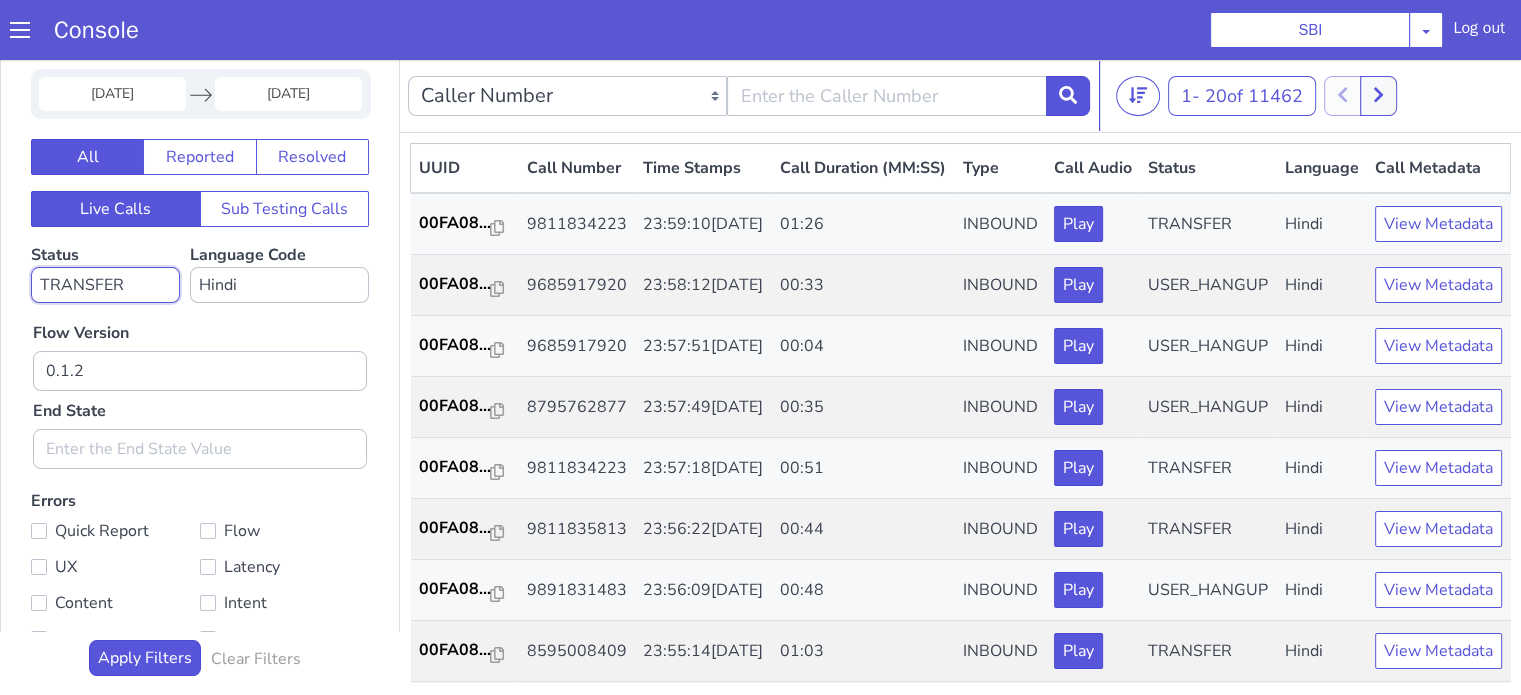 click on "No status selected HANGUP USER_HANGUP TRANSFER UNKNOWN" at bounding box center (105, 285) 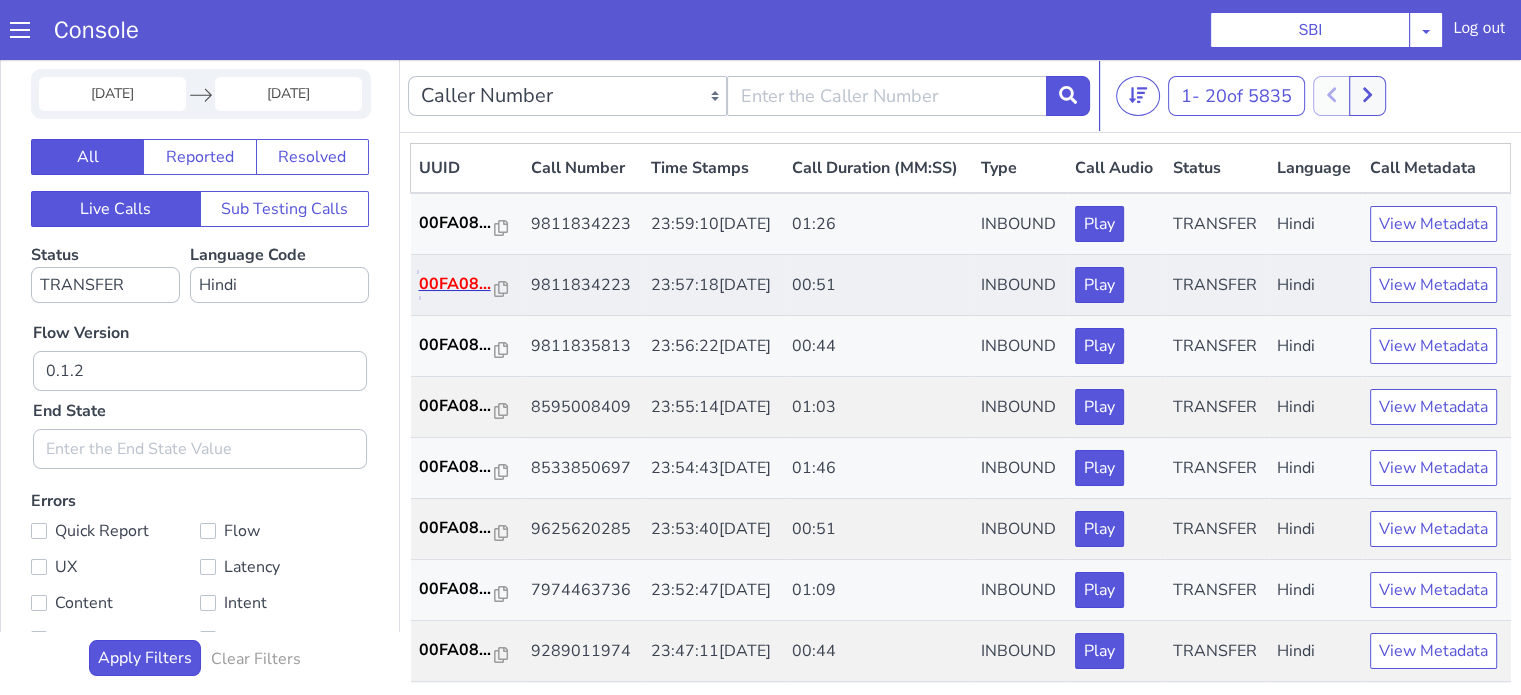 click on "00FA08..." at bounding box center [457, 284] 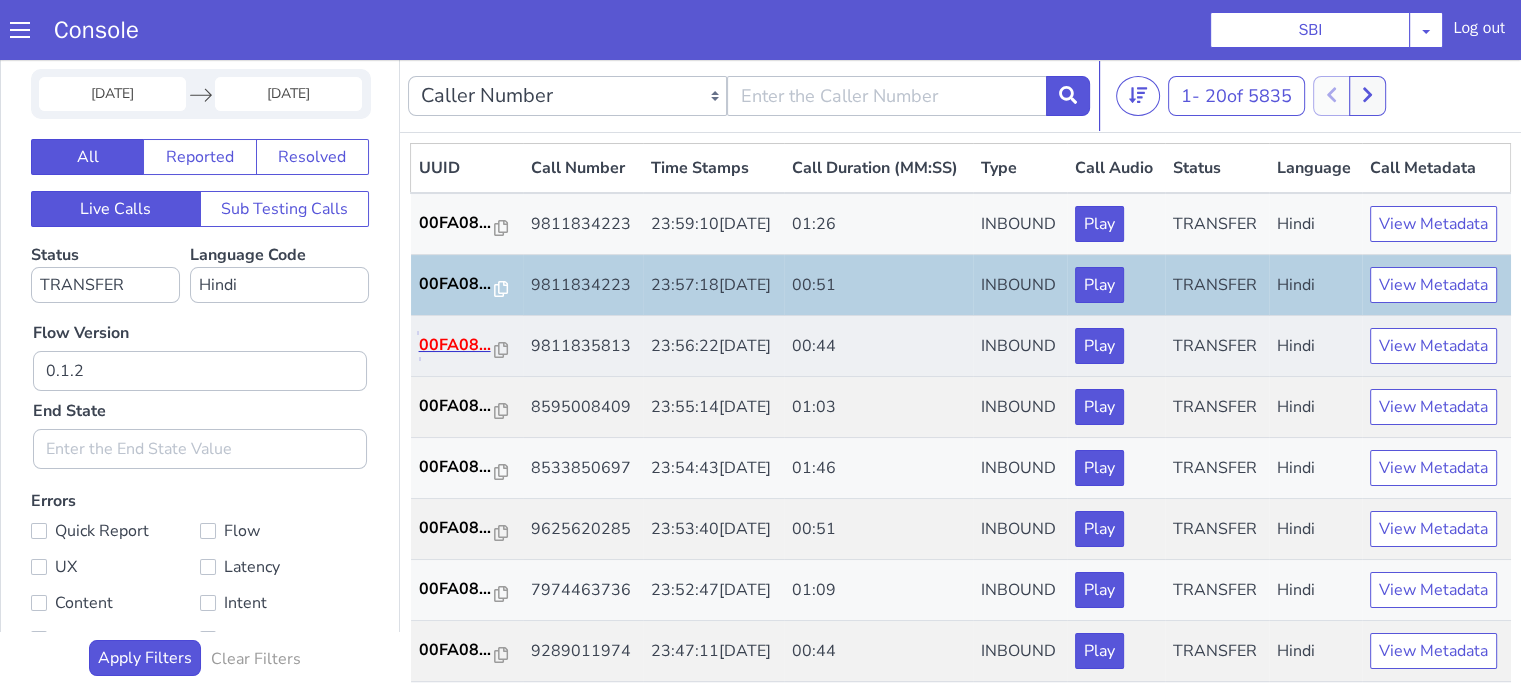 click on "00FA08..." at bounding box center [457, 345] 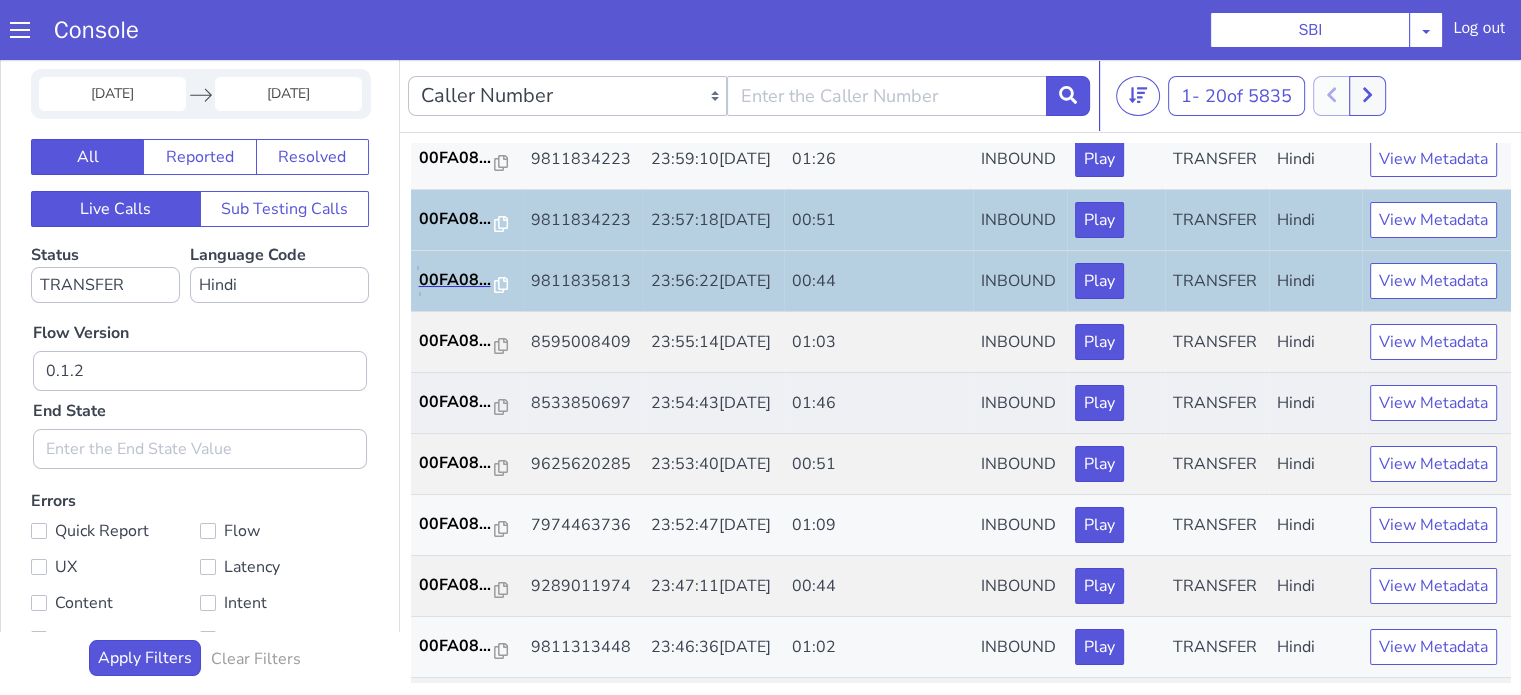 scroll, scrollTop: 100, scrollLeft: 0, axis: vertical 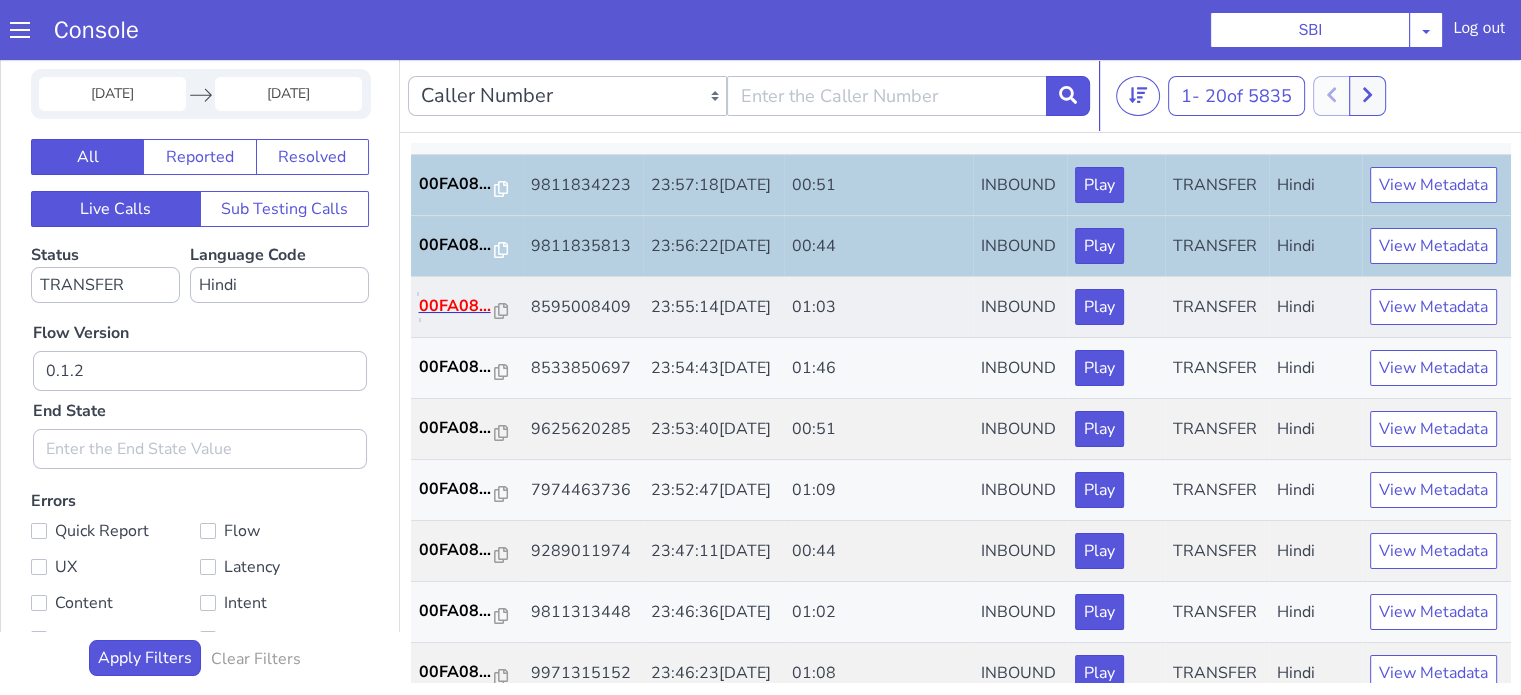 click on "00FA08..." at bounding box center (457, 306) 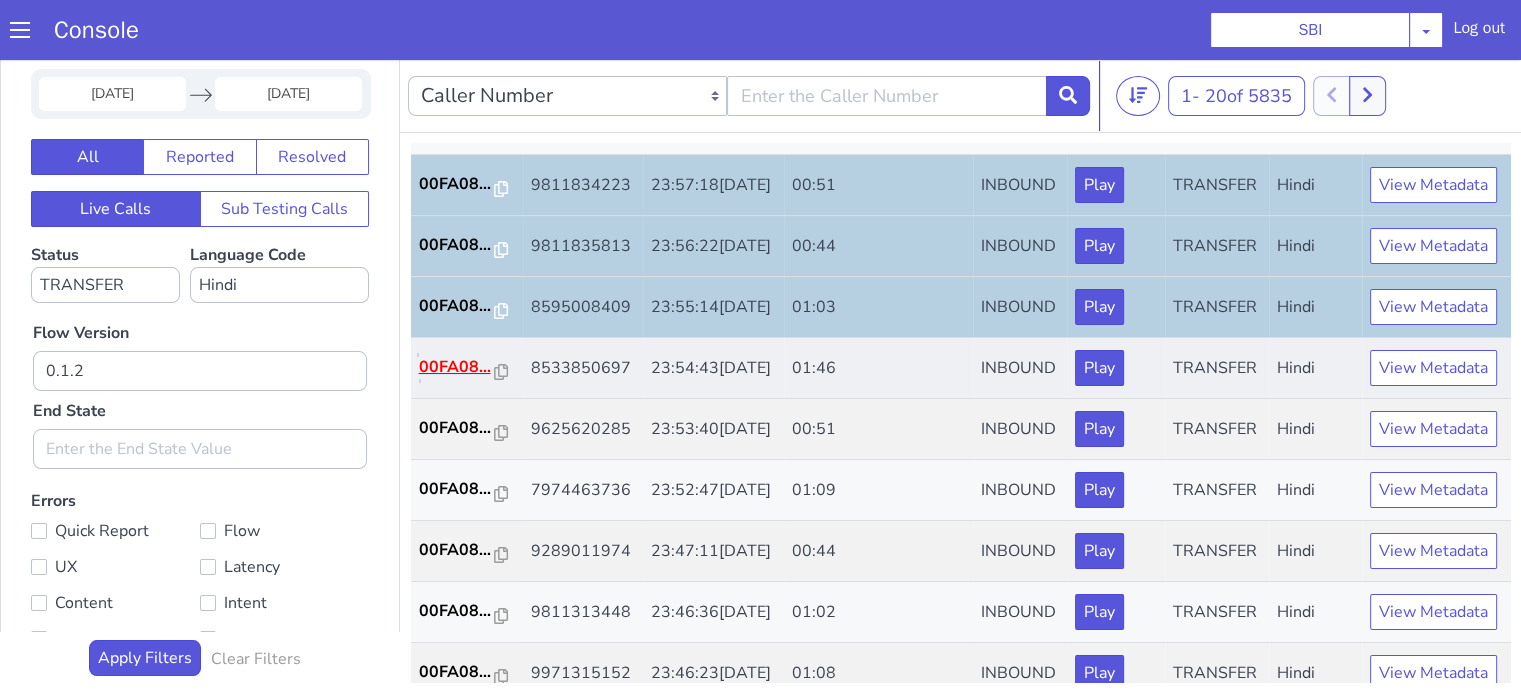 click on "00FA08..." at bounding box center (457, 367) 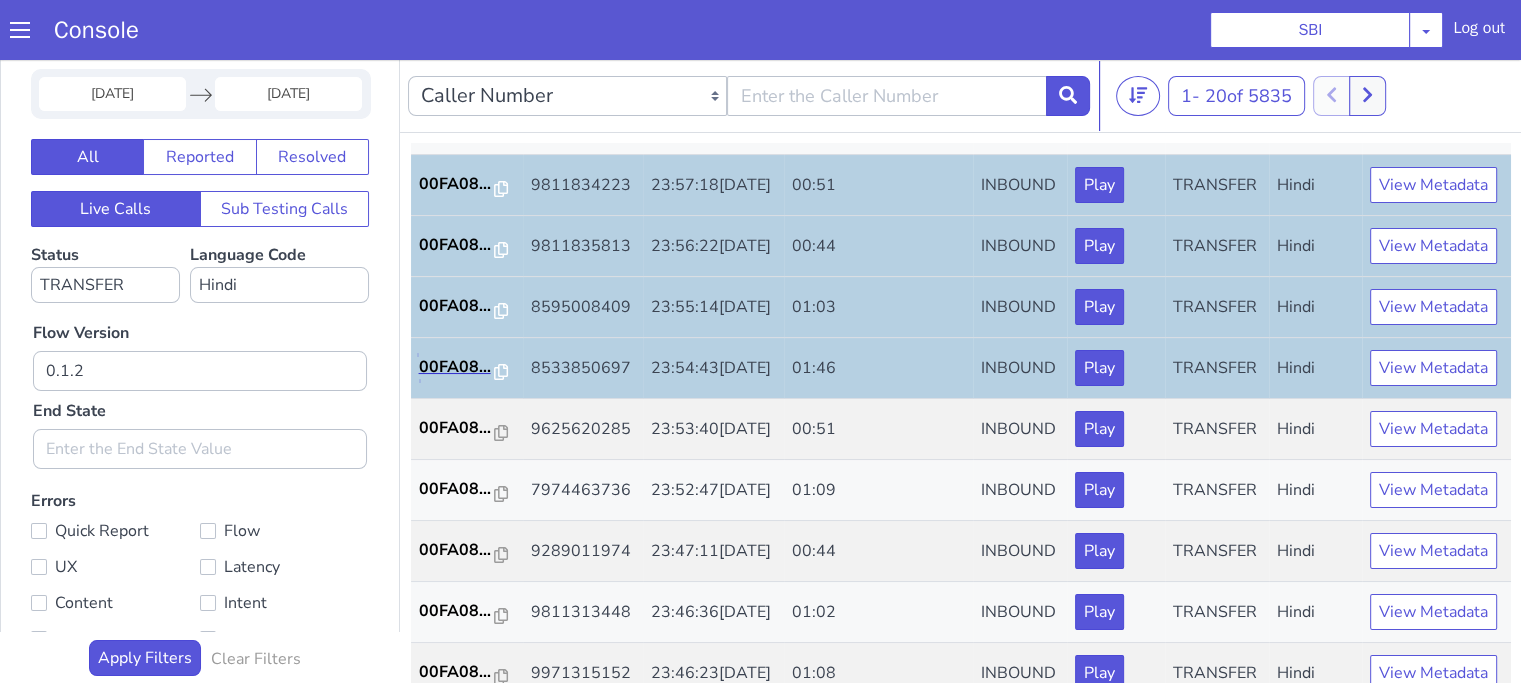 scroll, scrollTop: 300, scrollLeft: 0, axis: vertical 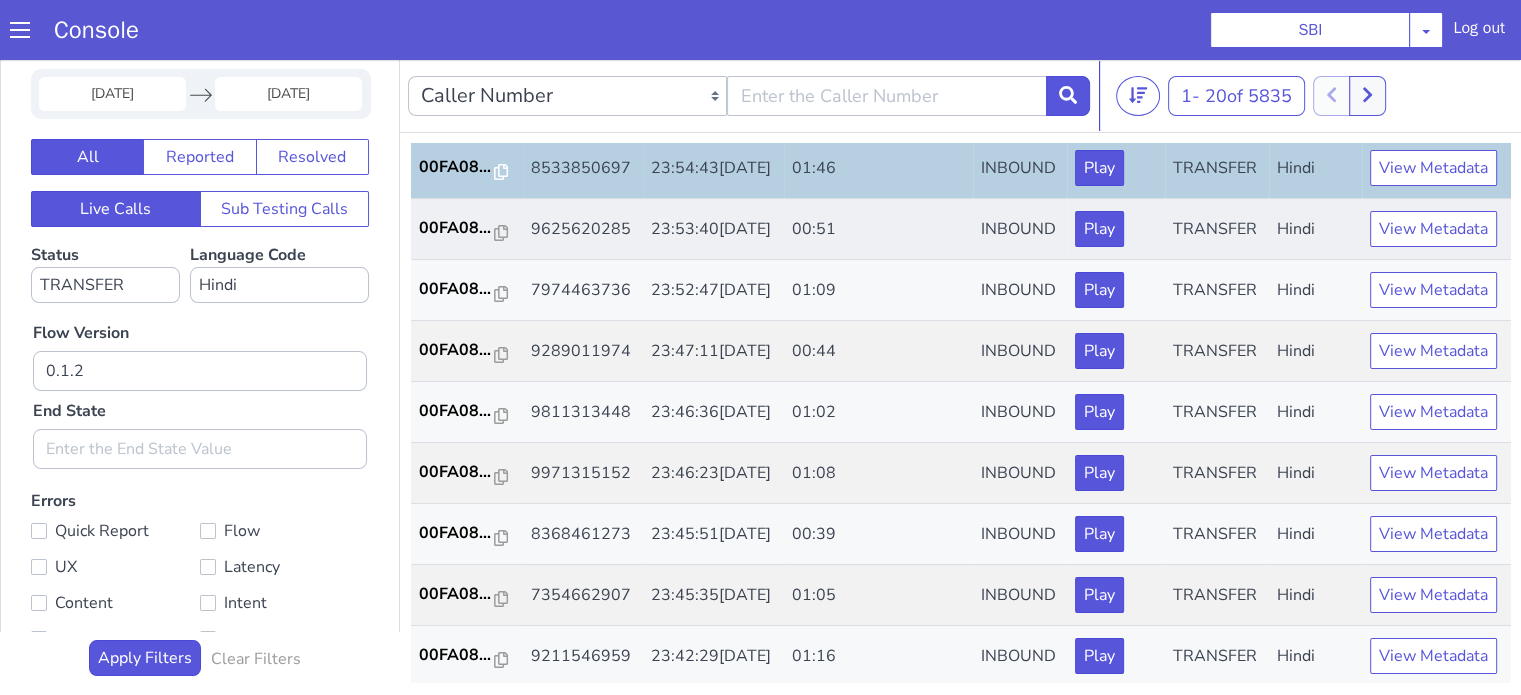 click on "00FA08..." at bounding box center (467, 229) 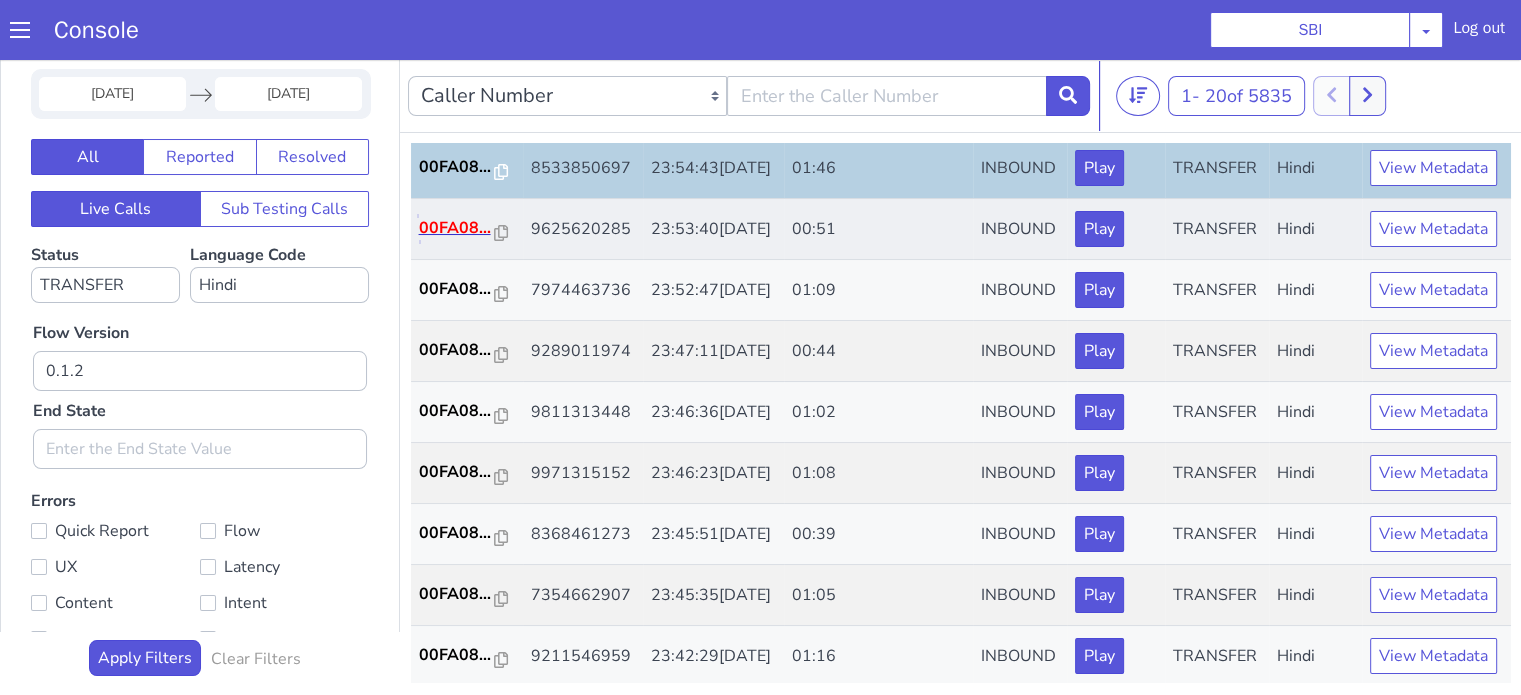 click on "00FA08..." at bounding box center [457, 228] 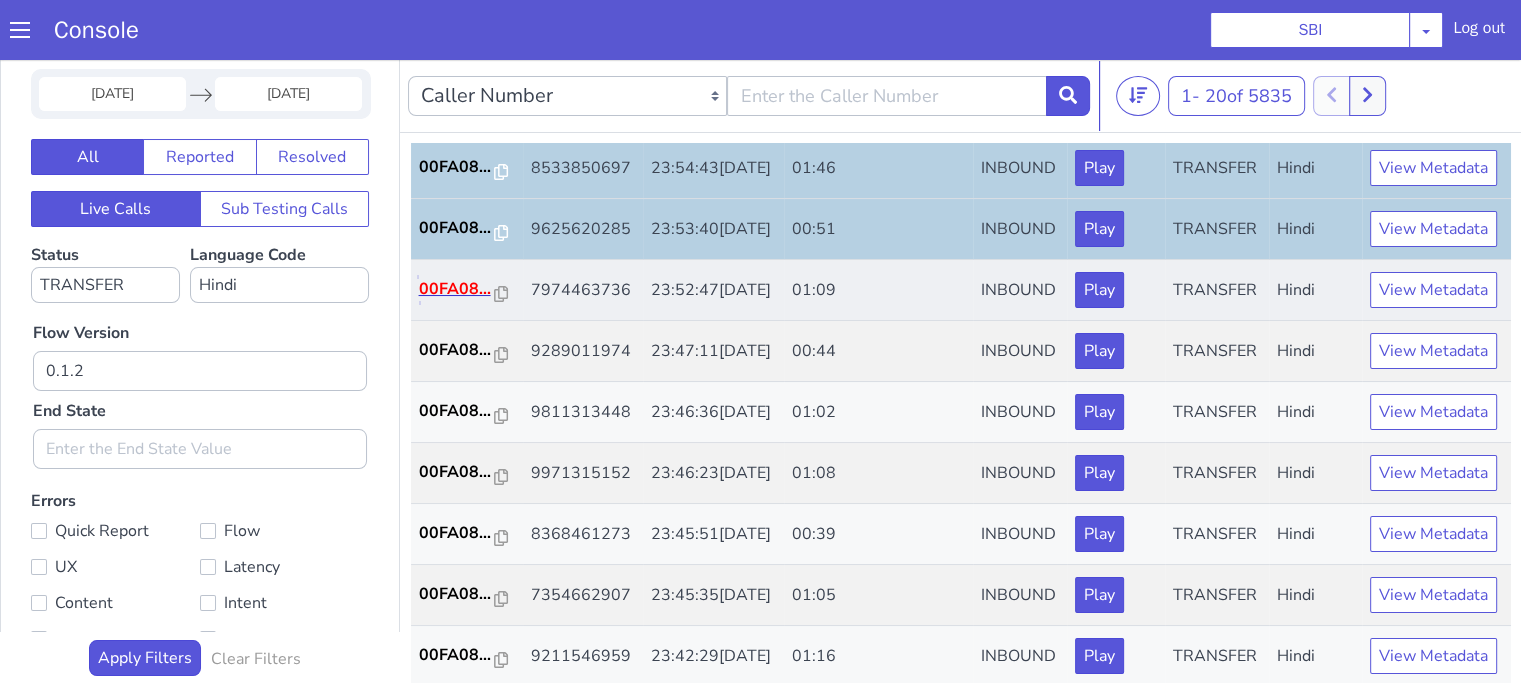 click on "00FA08..." at bounding box center [457, 289] 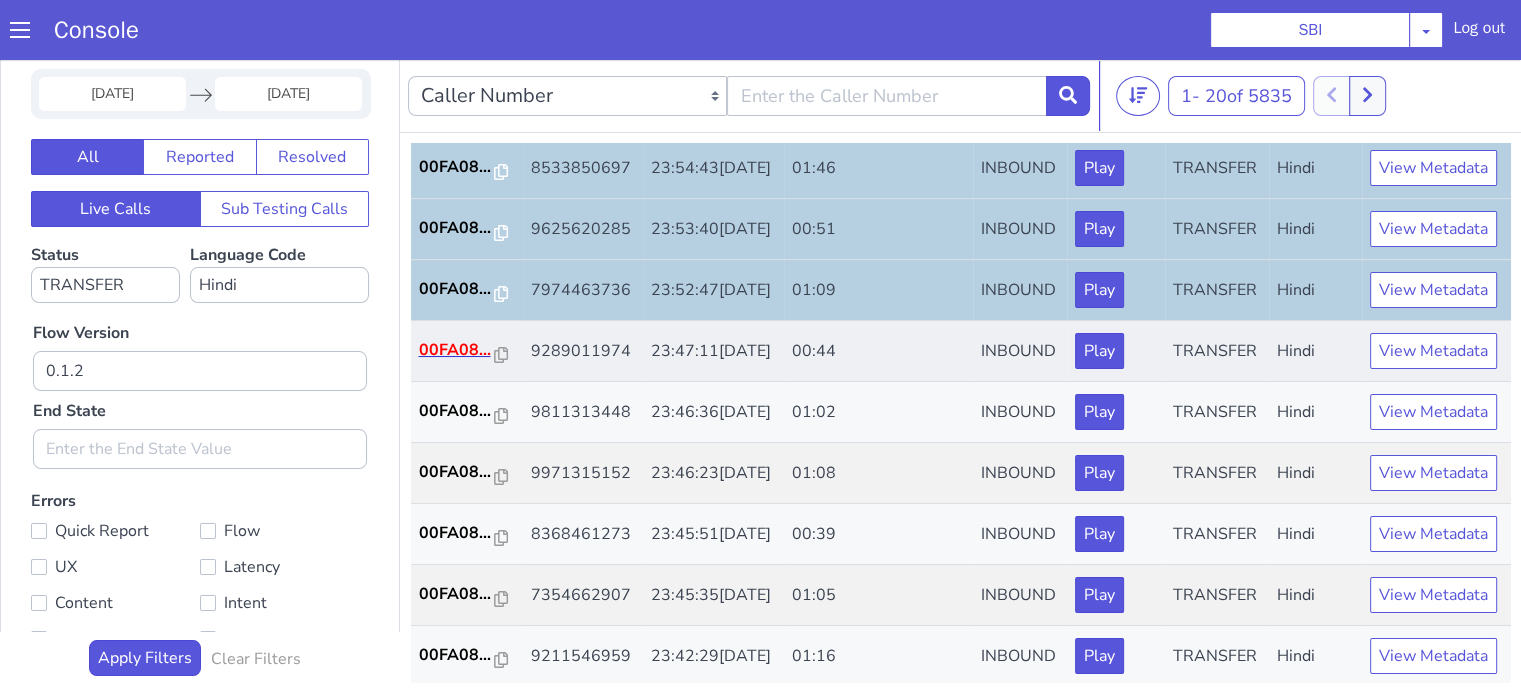 click on "00FA08..." at bounding box center [467, 351] 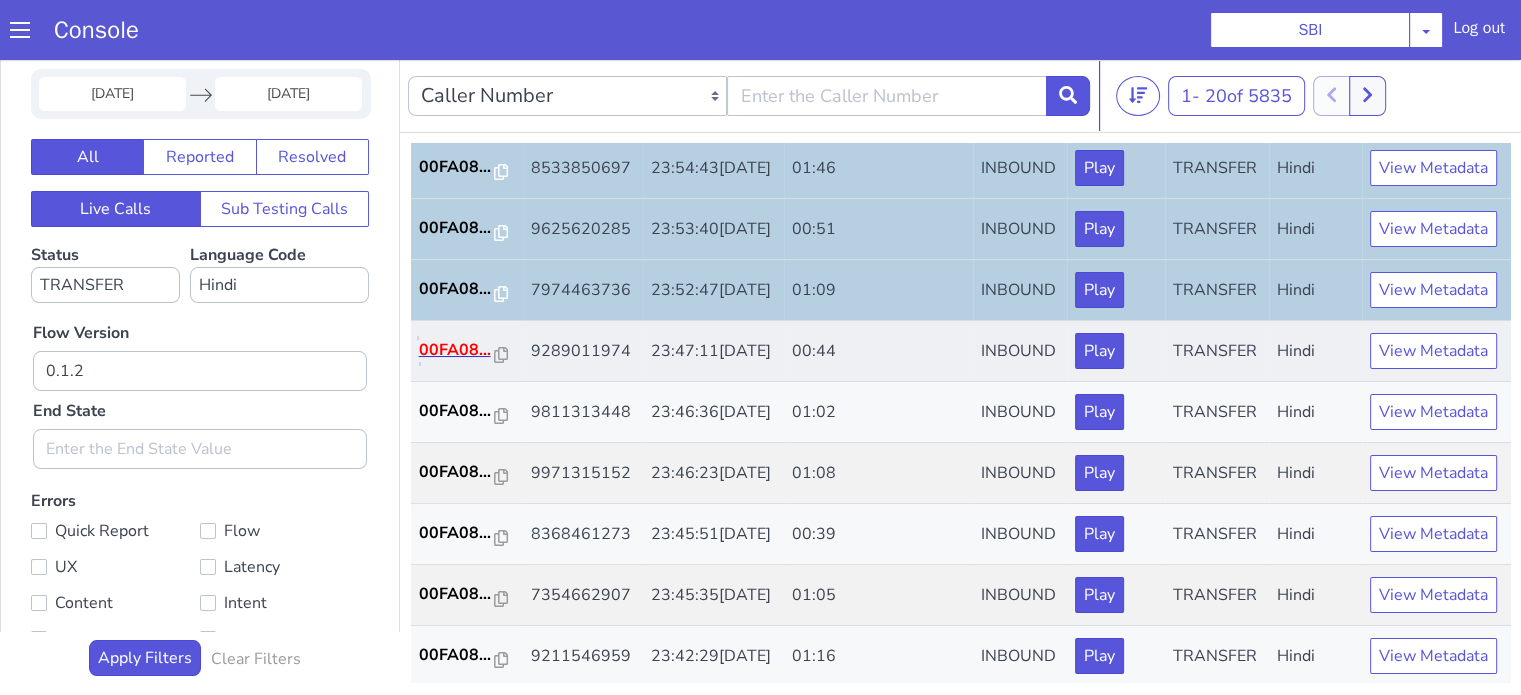 click on "00FA08..." at bounding box center [457, 350] 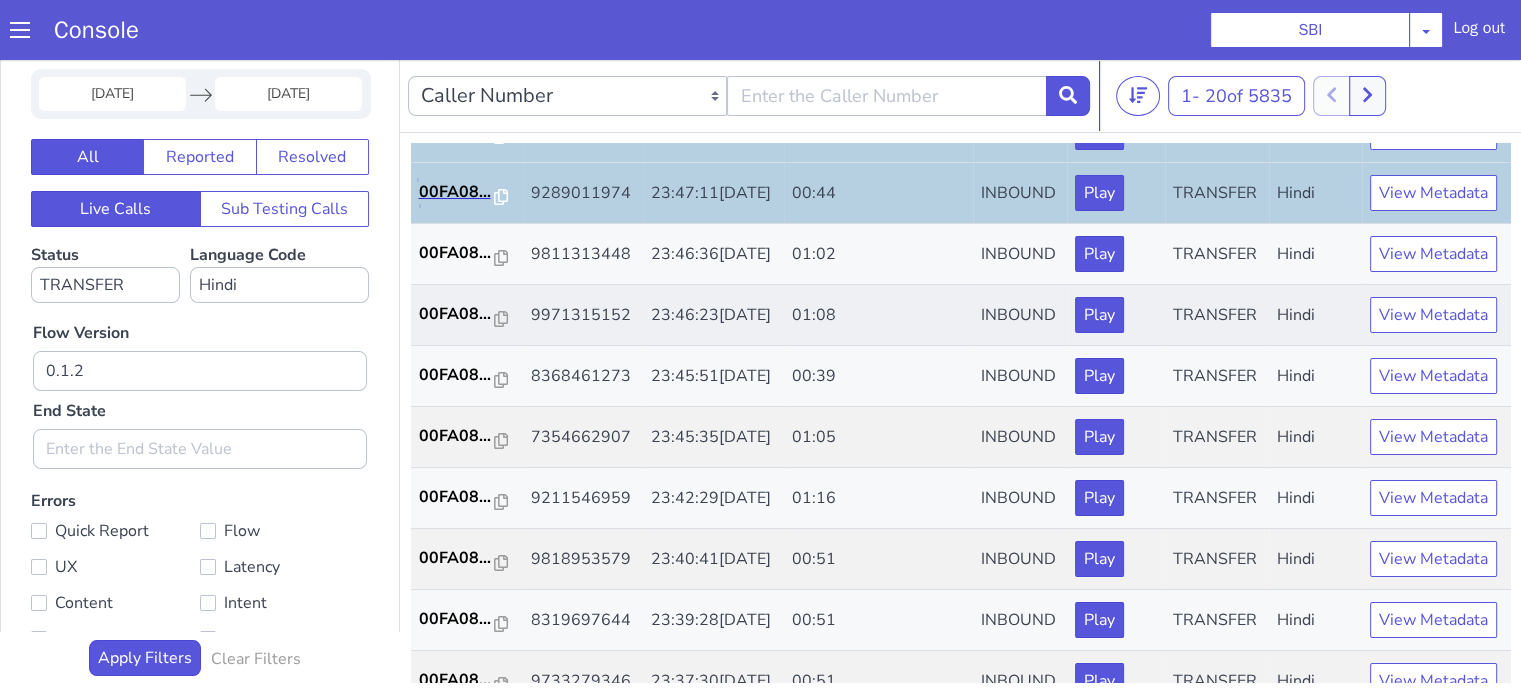 scroll, scrollTop: 600, scrollLeft: 0, axis: vertical 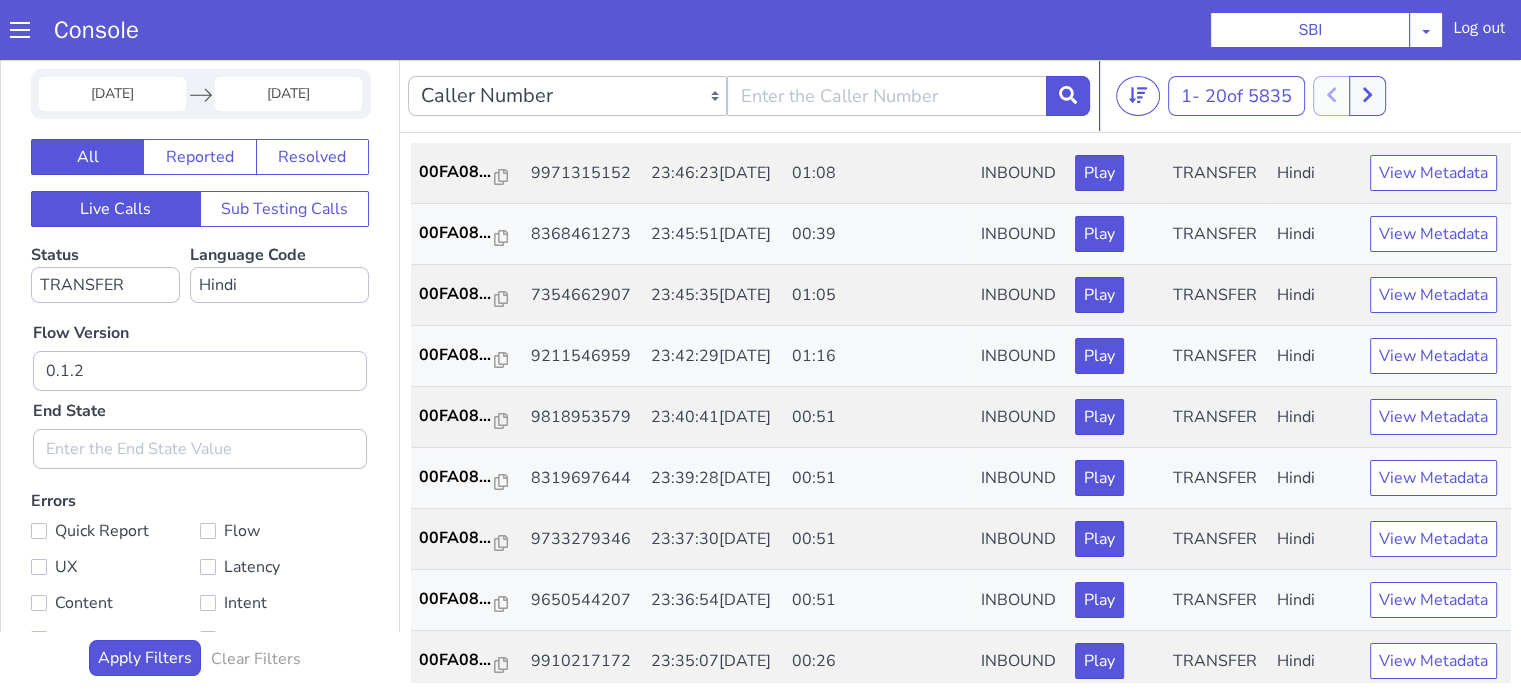 click on "00FA08..." at bounding box center (457, 111) 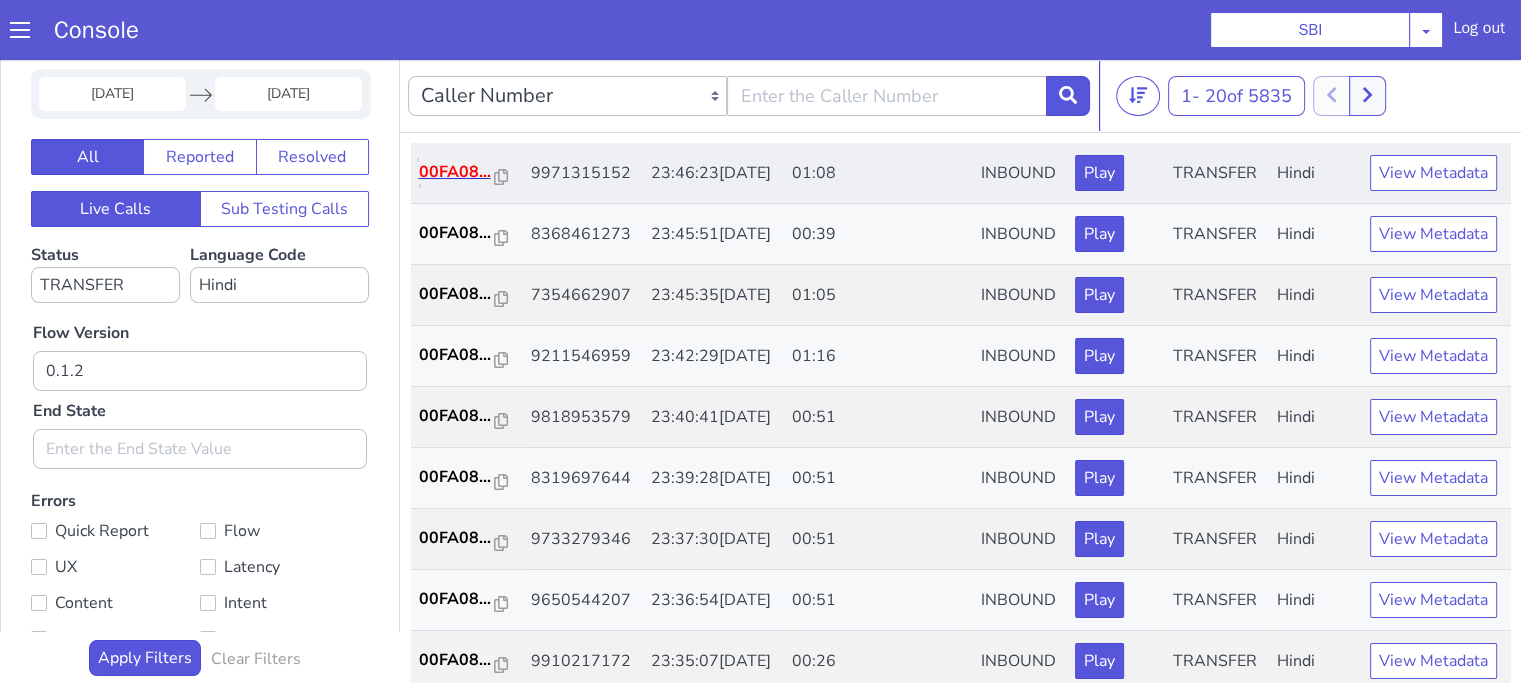 click on "00FA08..." at bounding box center [457, 172] 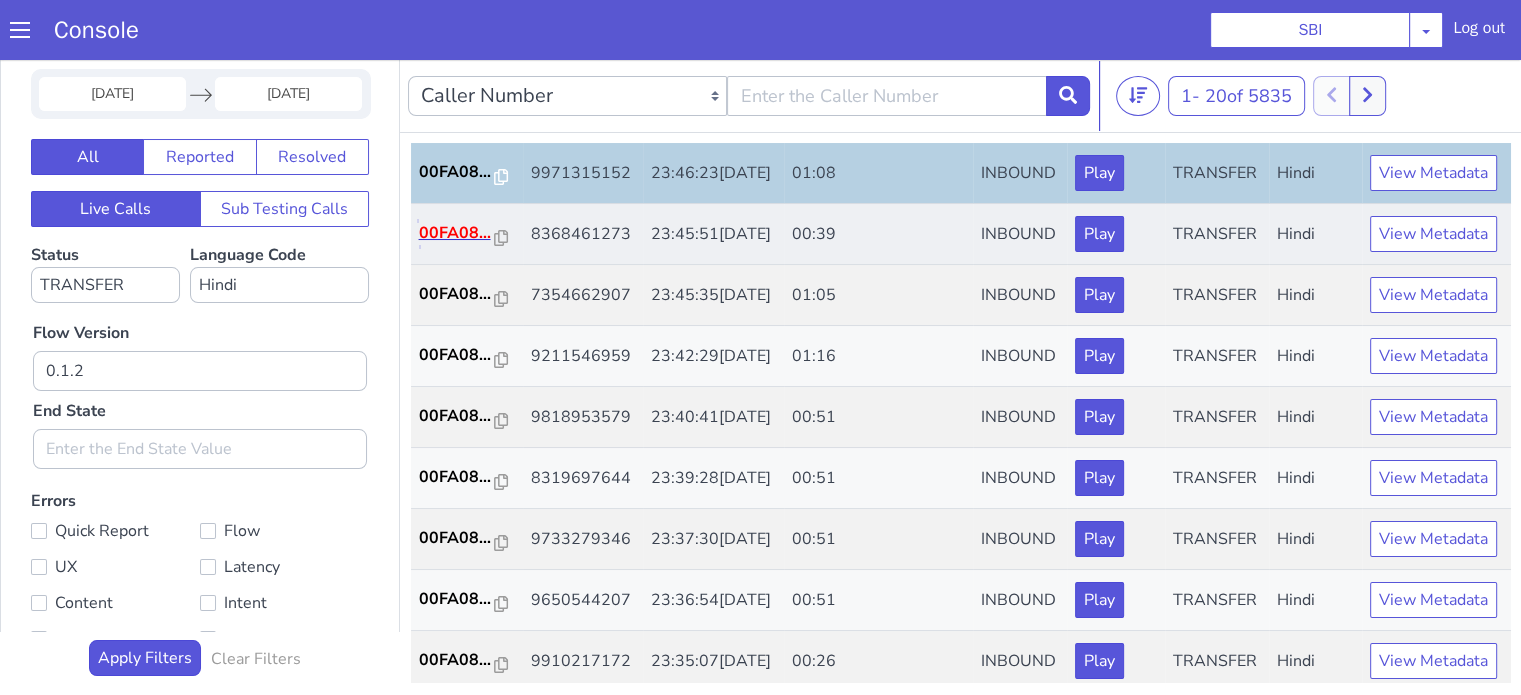 click on "00FA08..." at bounding box center [457, 233] 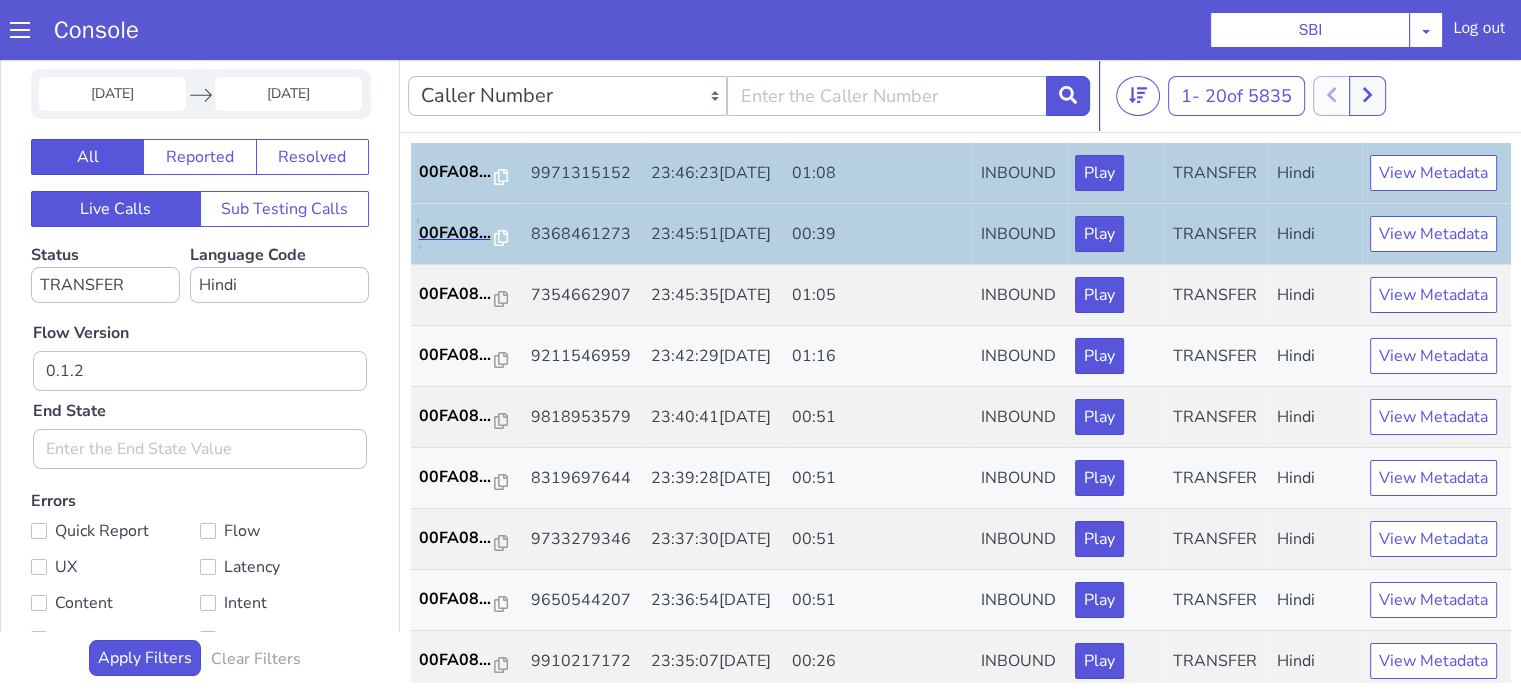 scroll, scrollTop: 800, scrollLeft: 0, axis: vertical 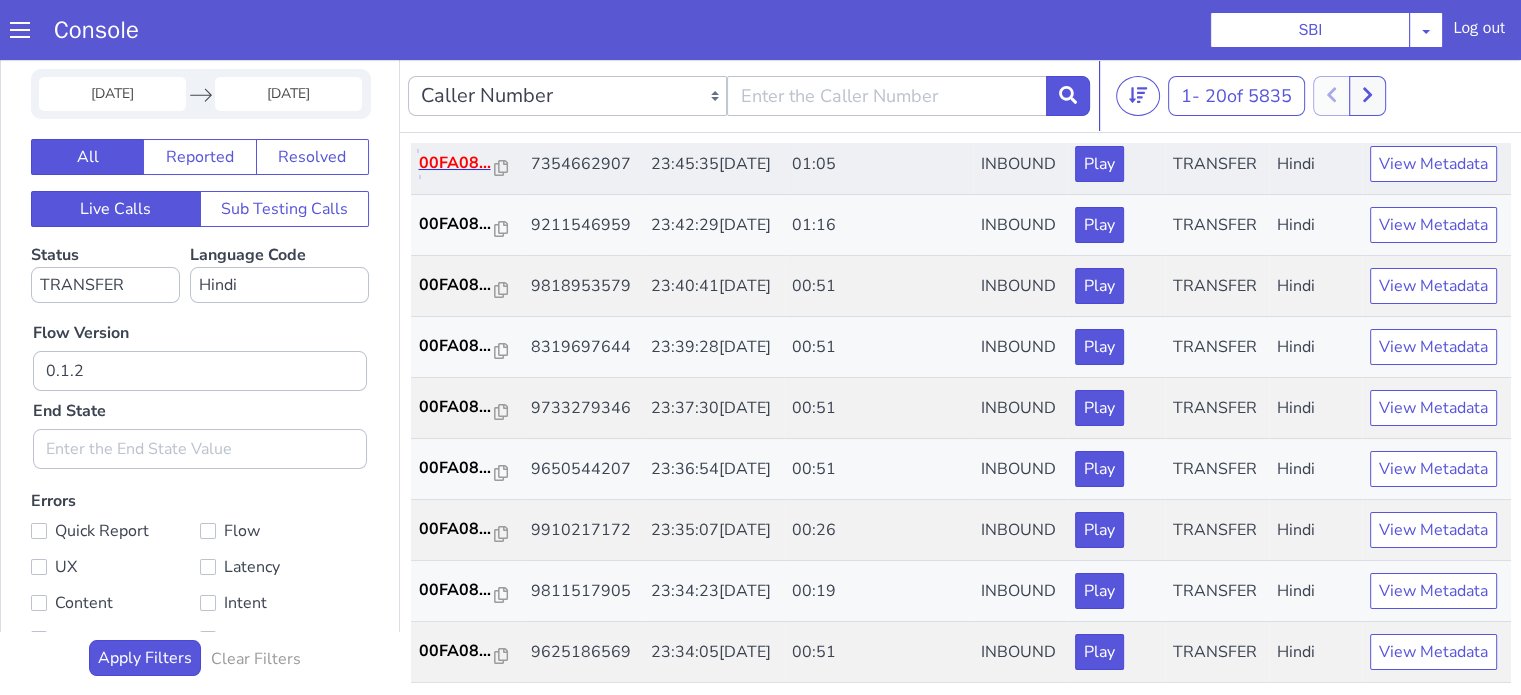 click on "00FA08..." at bounding box center [457, 163] 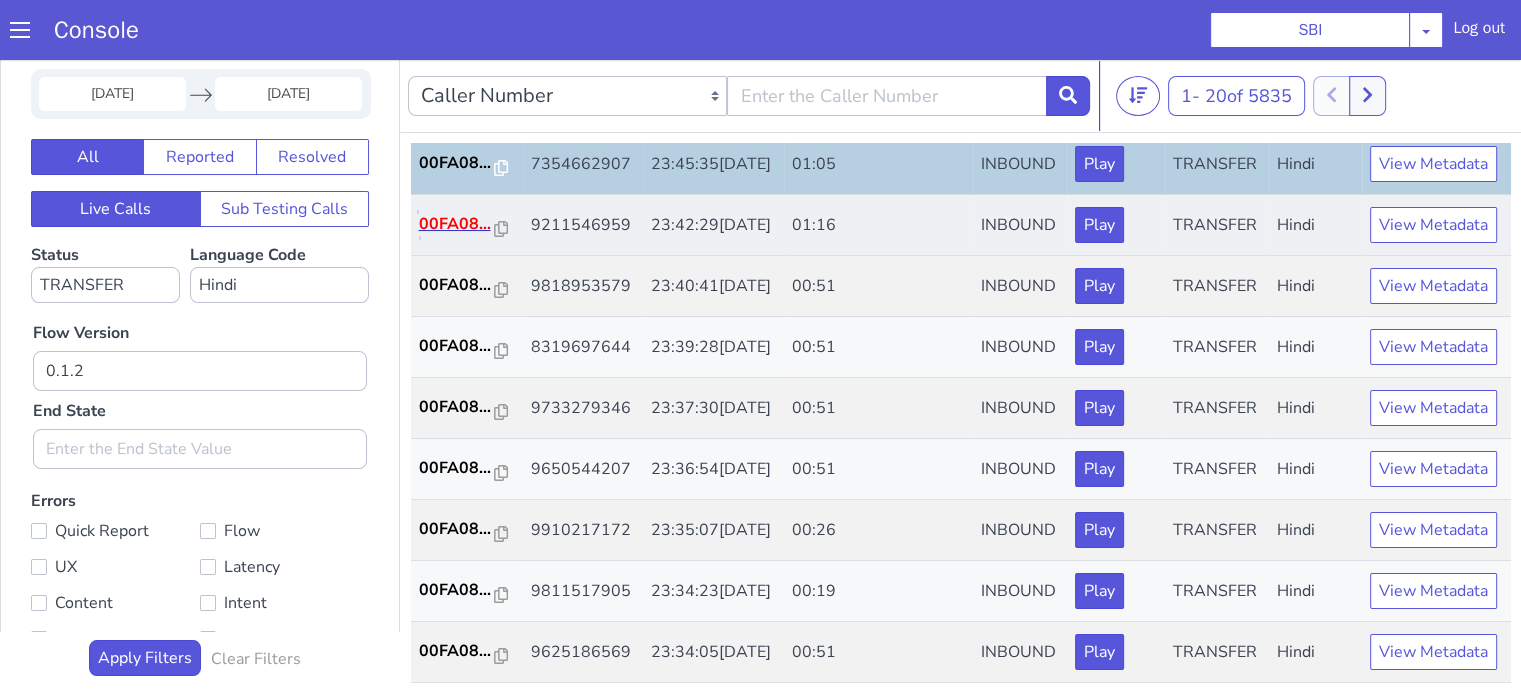 click on "00FA08..." at bounding box center (457, 224) 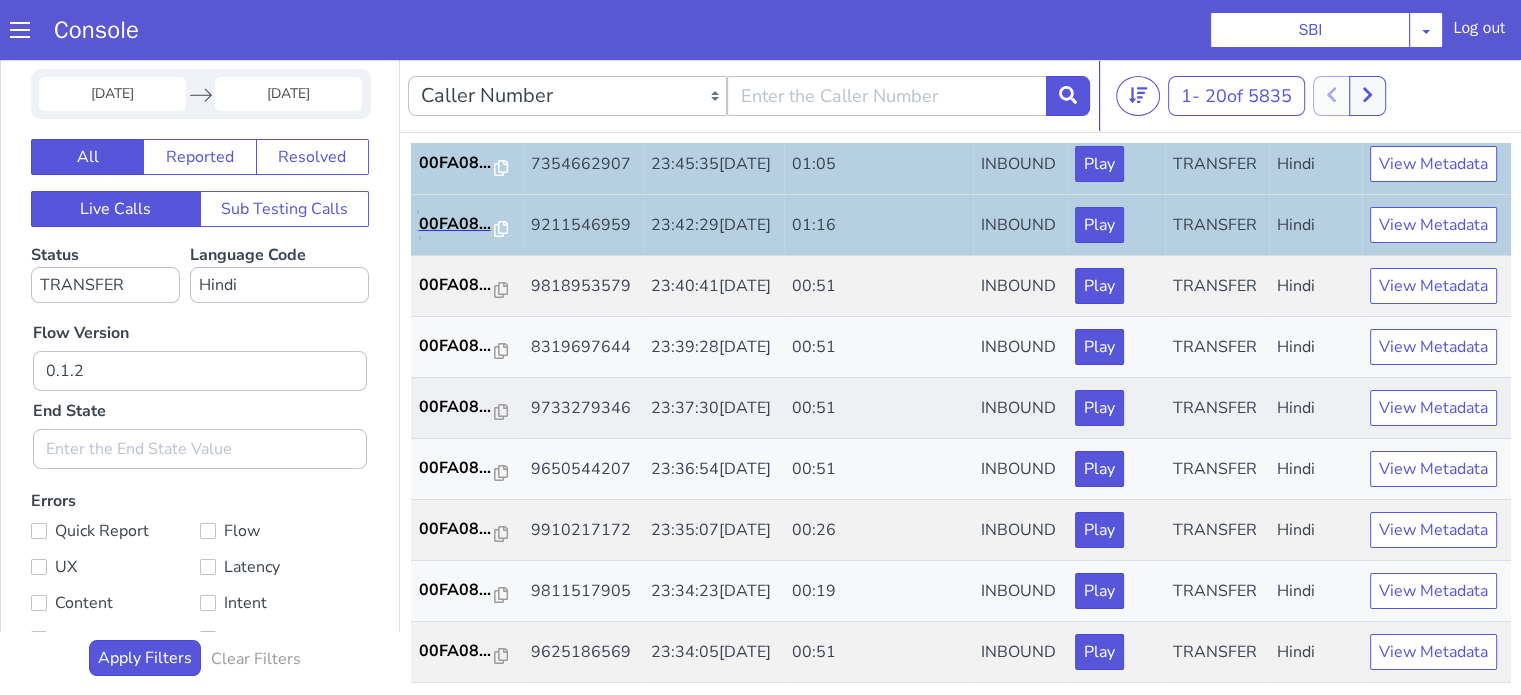 scroll, scrollTop: 900, scrollLeft: 0, axis: vertical 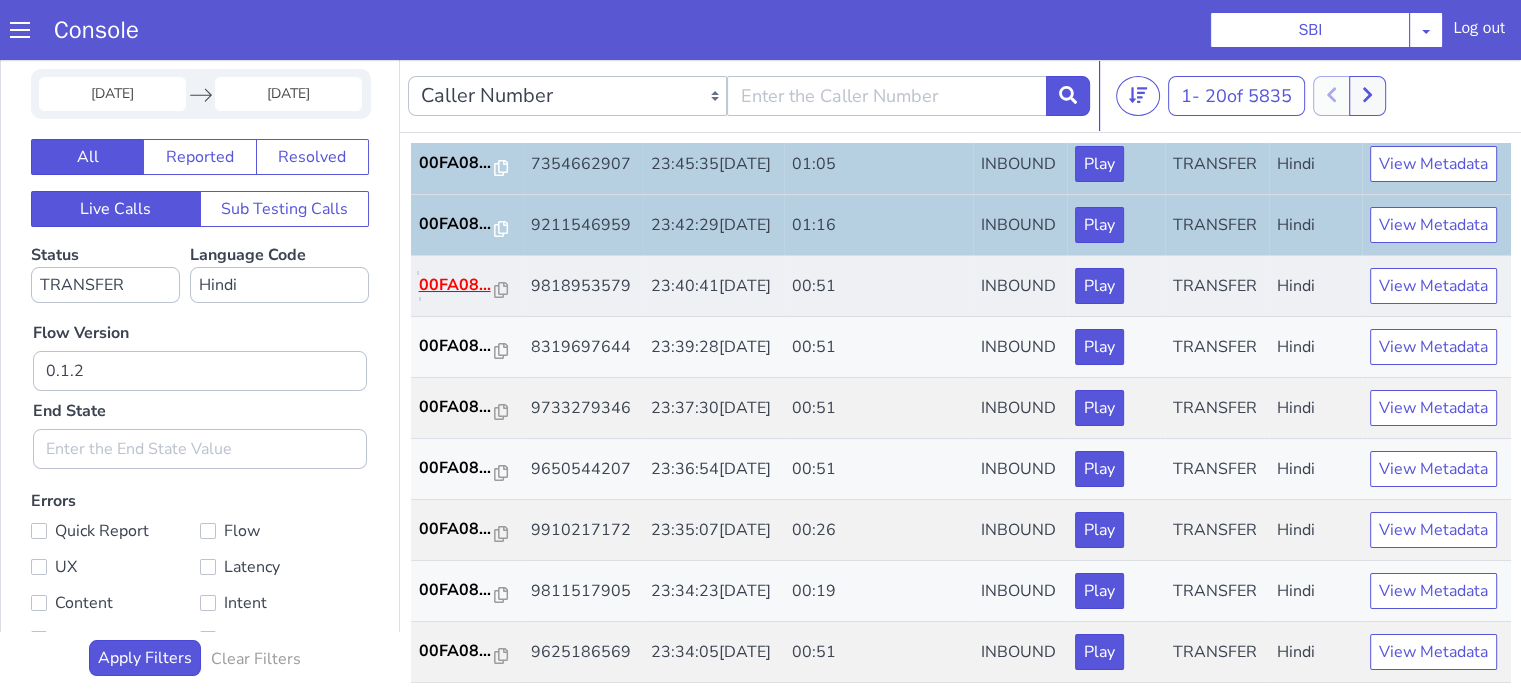 click on "00FA08..." at bounding box center (457, 285) 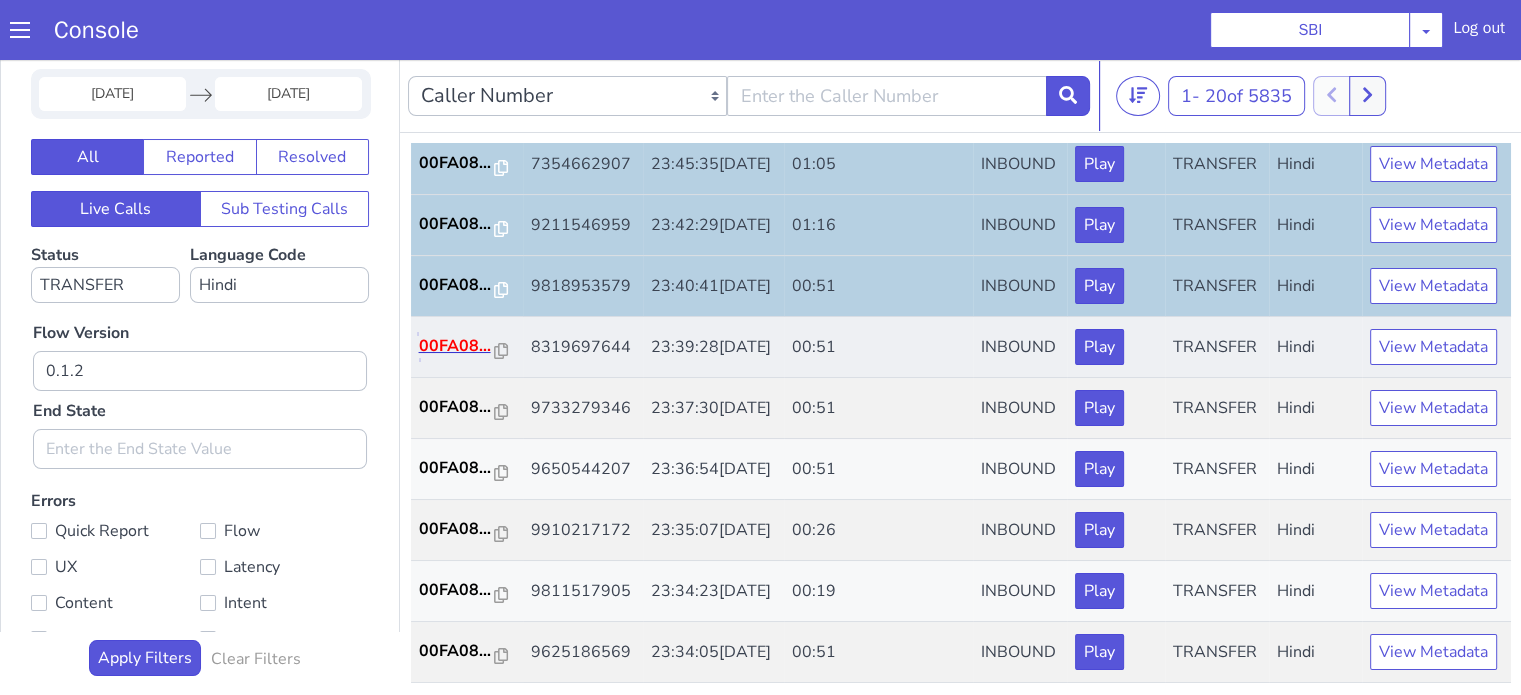 click on "00FA08..." at bounding box center [457, 346] 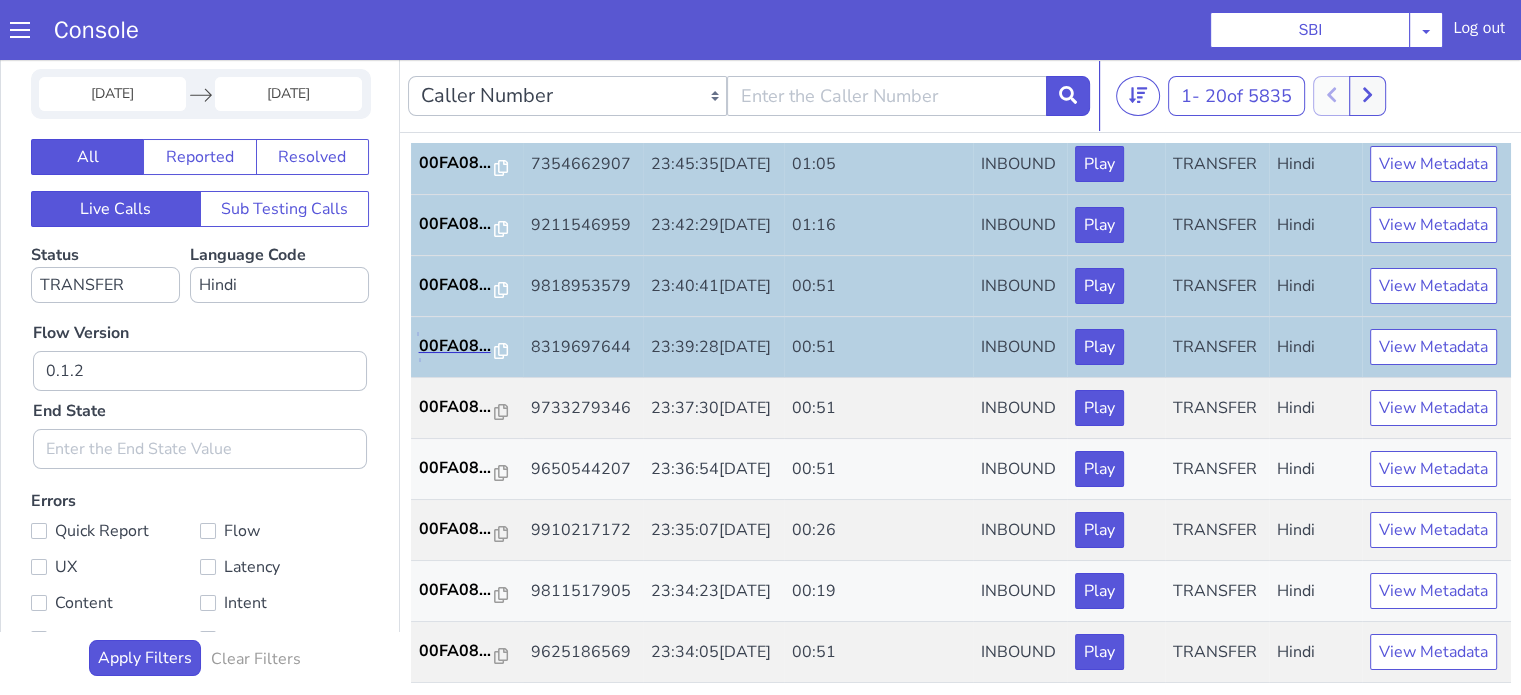 scroll, scrollTop: 990, scrollLeft: 0, axis: vertical 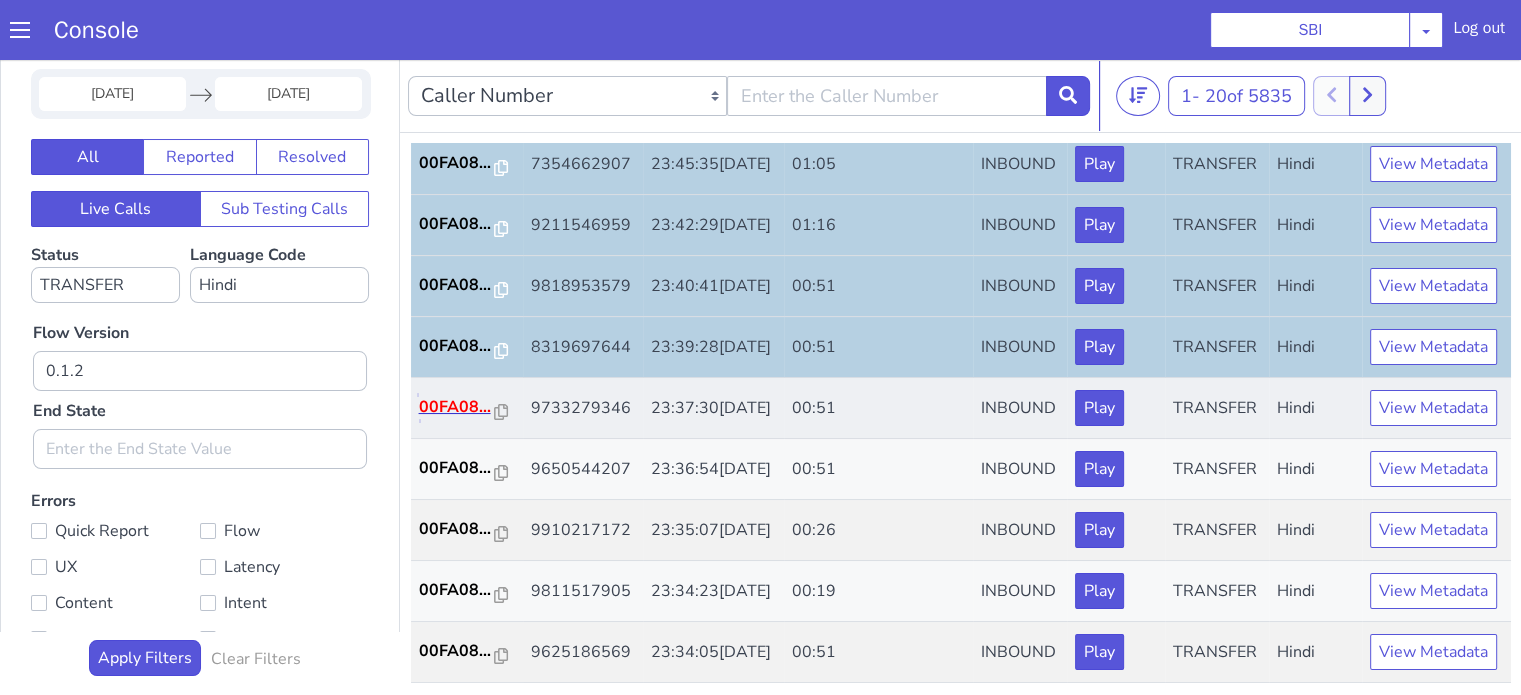 click on "00FA08..." at bounding box center [457, 407] 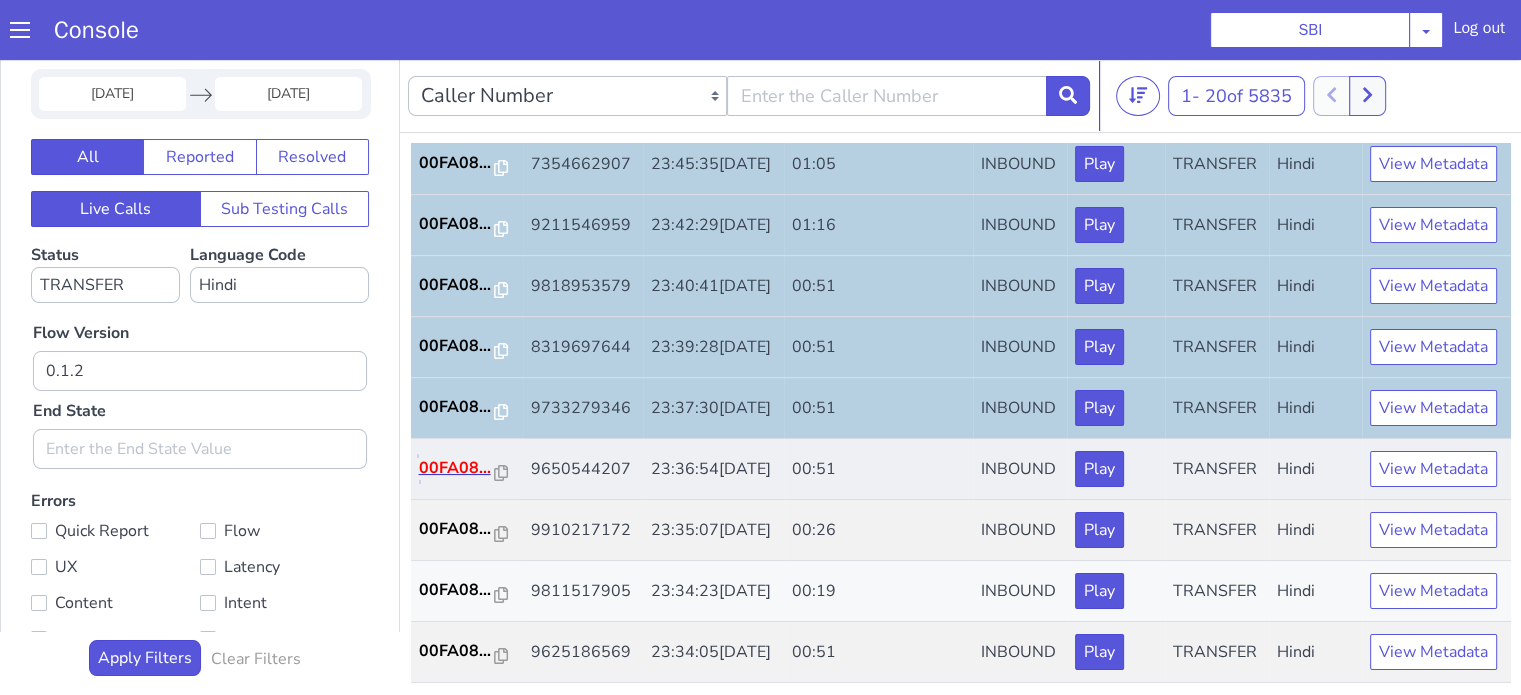 click on "00FA08..." at bounding box center (457, 468) 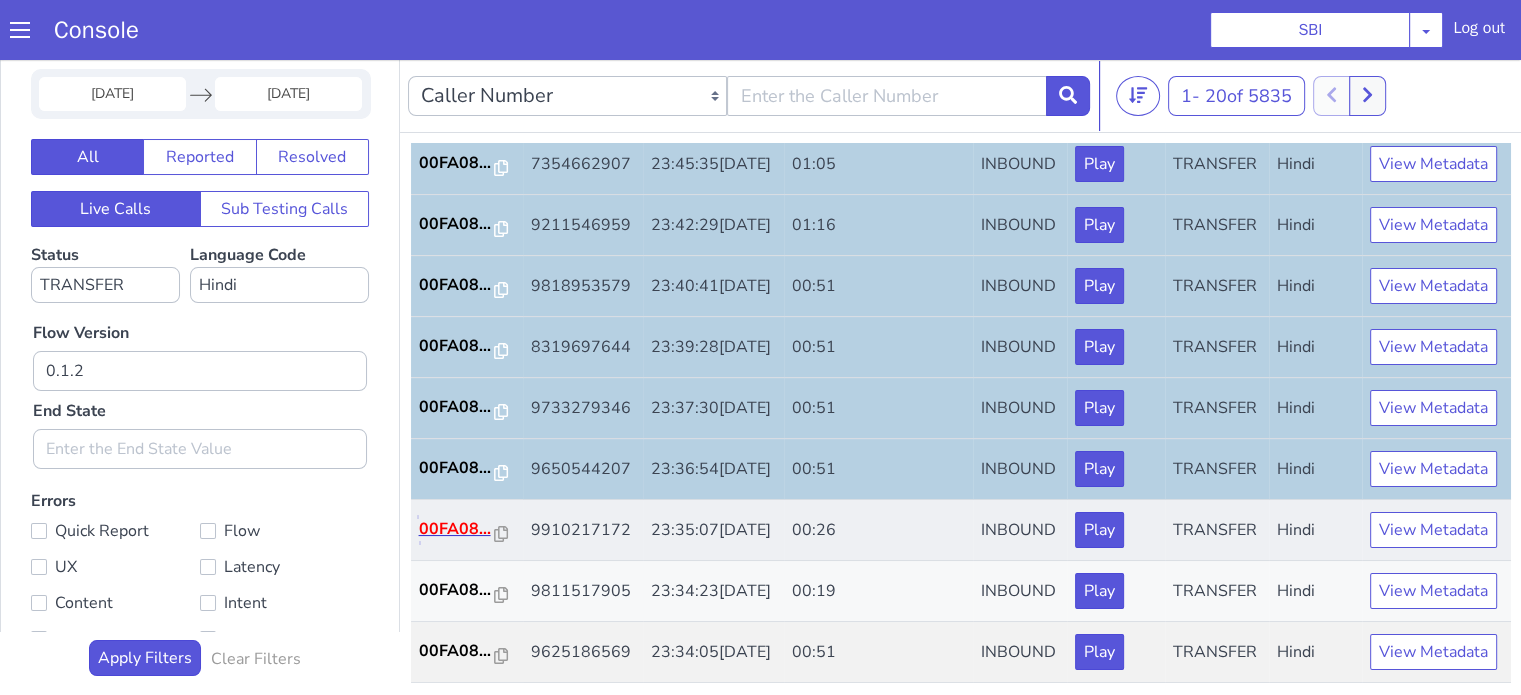 click on "00FA08..." at bounding box center (457, 529) 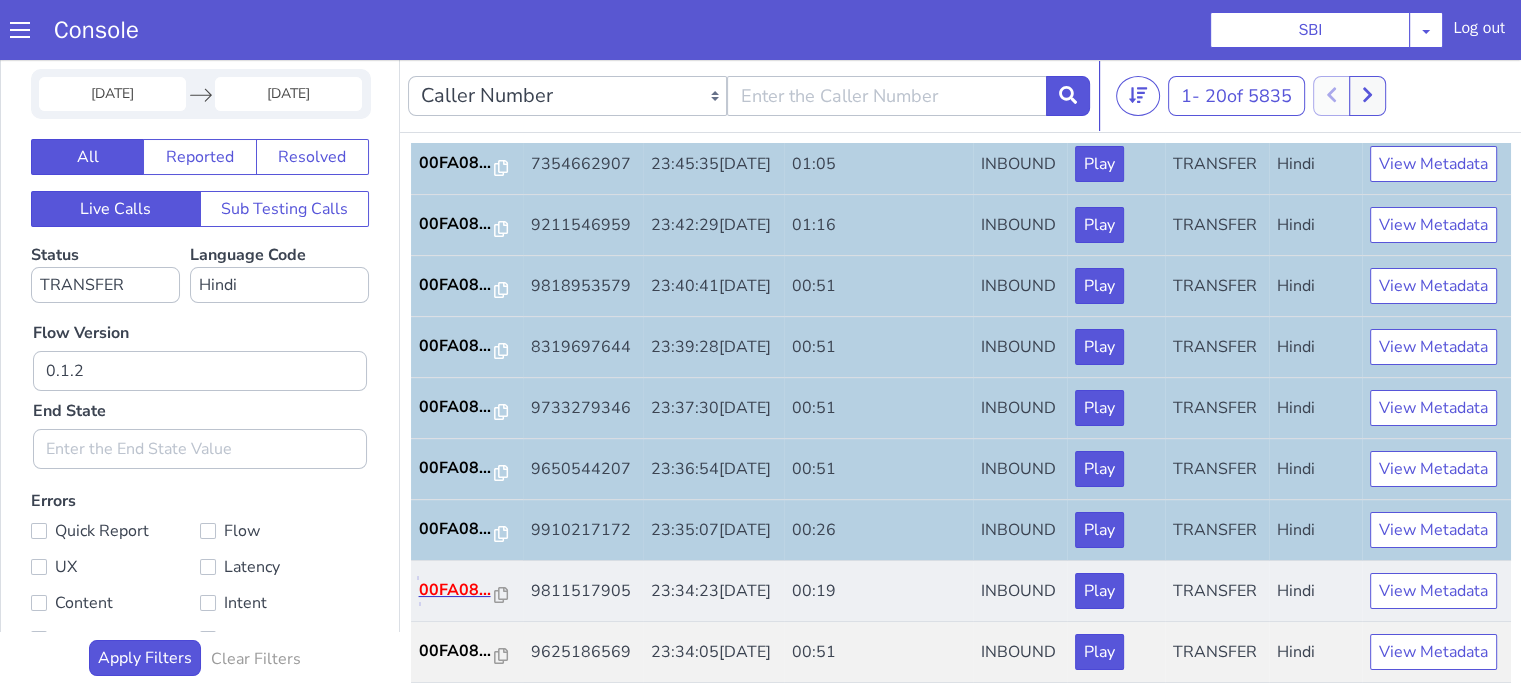 click on "00FA08..." at bounding box center (457, 590) 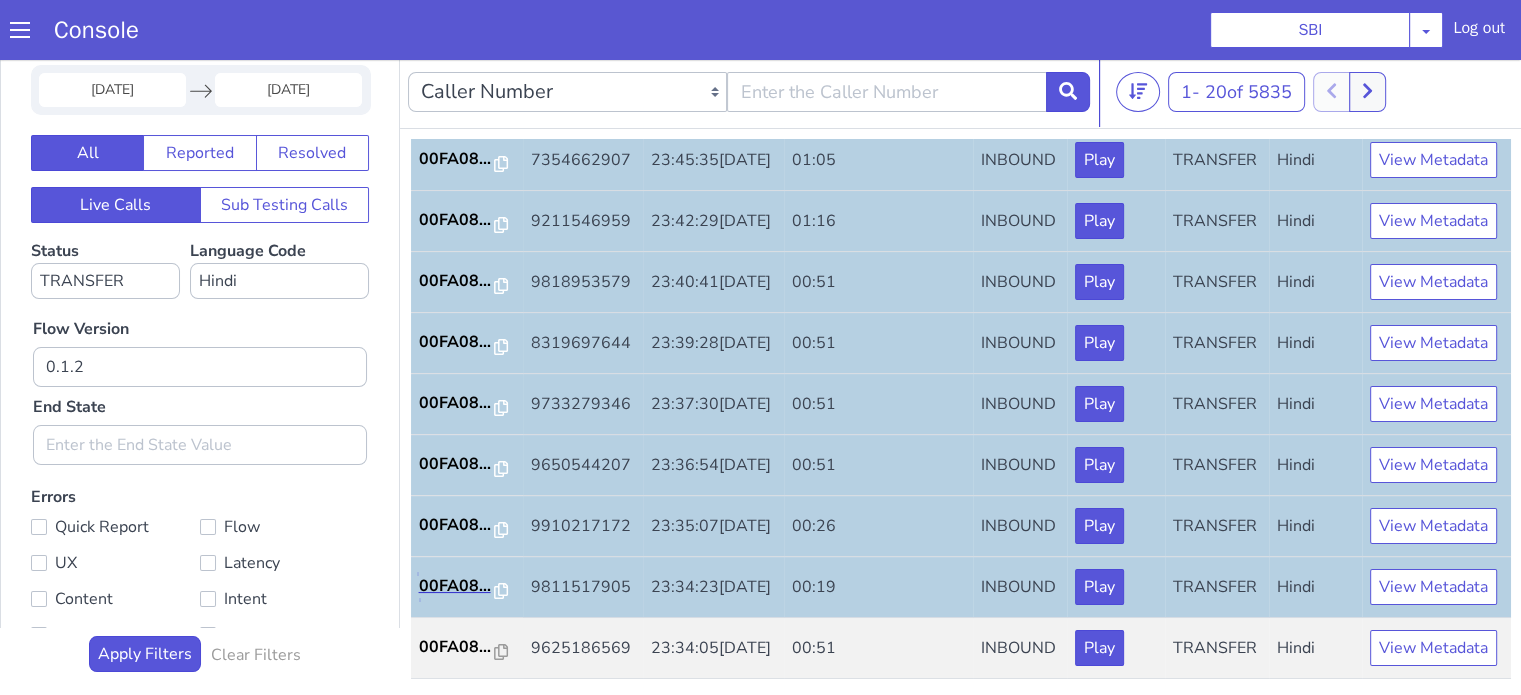 scroll, scrollTop: 5, scrollLeft: 0, axis: vertical 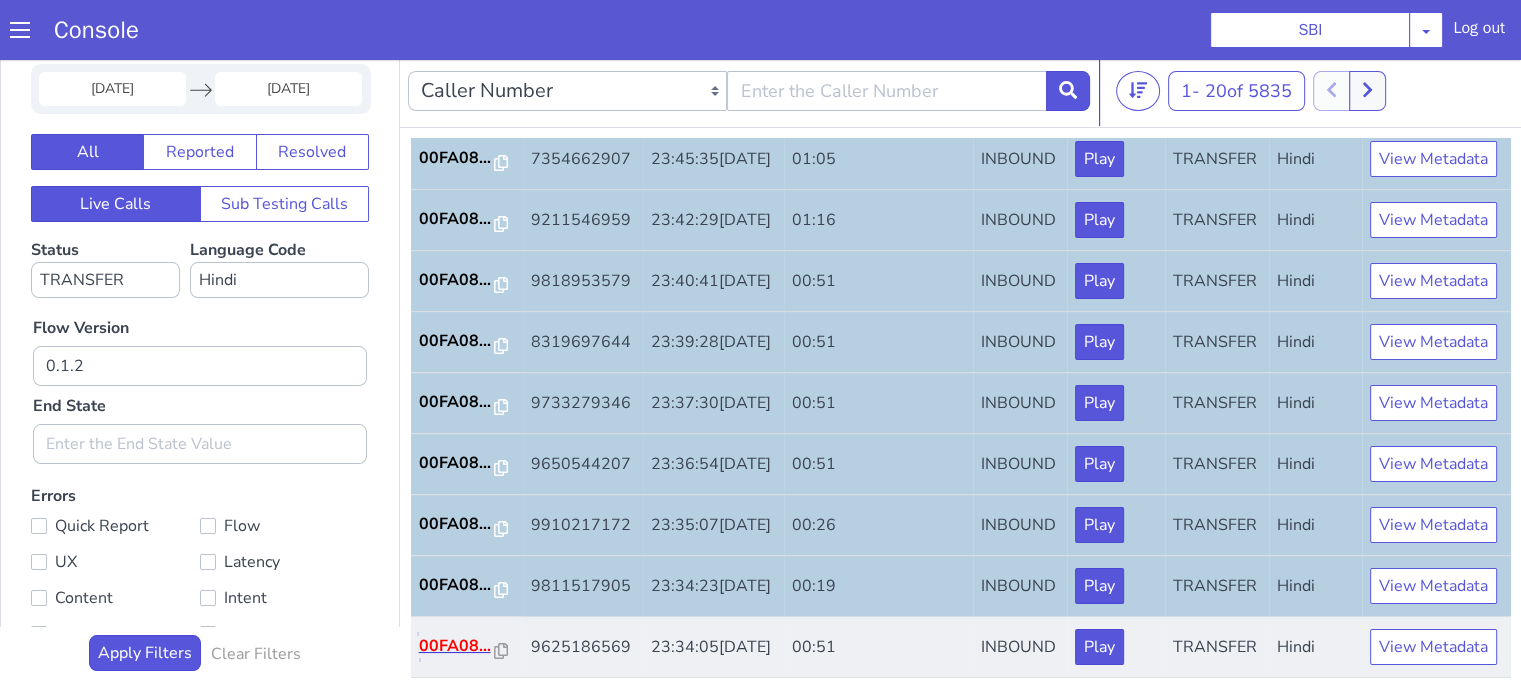 click on "00FA08..." at bounding box center [457, 646] 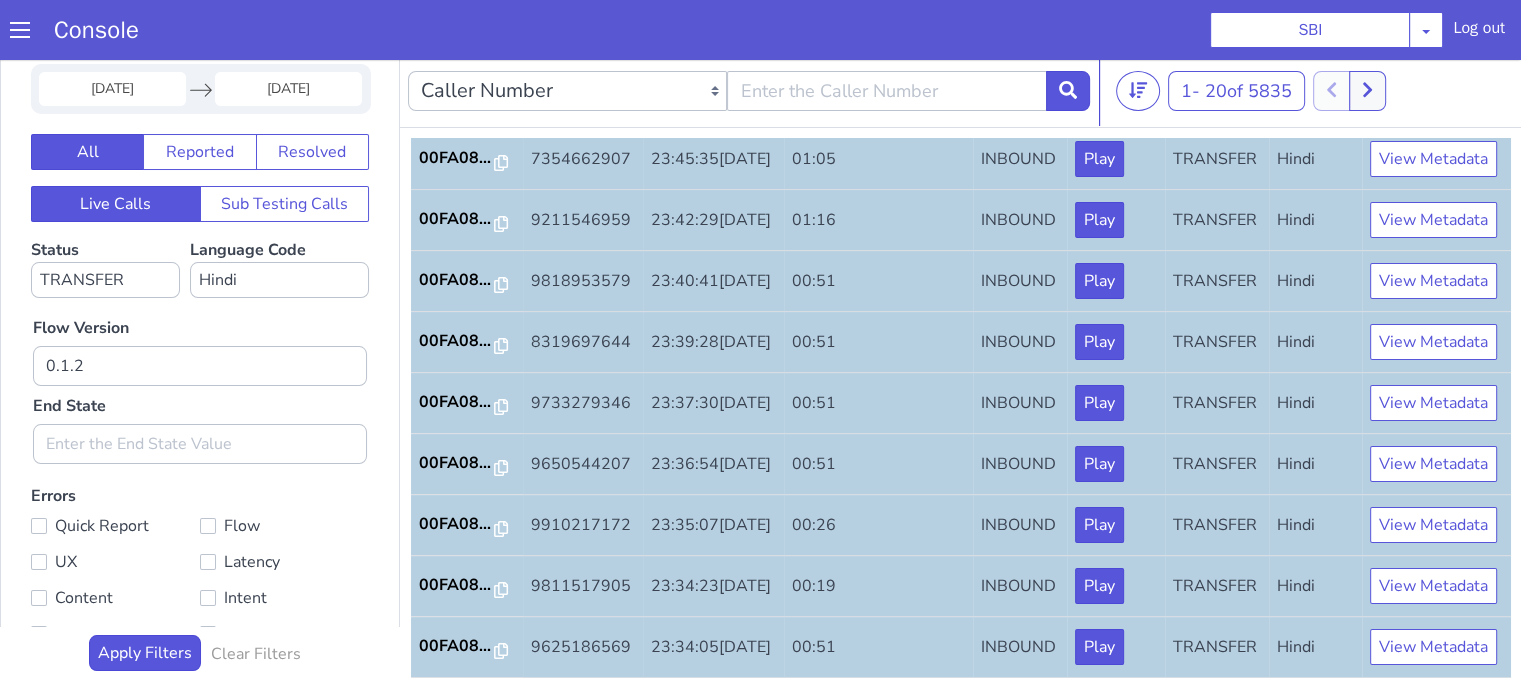 click on "1  -   20  of   5835 20 50 100" at bounding box center (1314, 91) 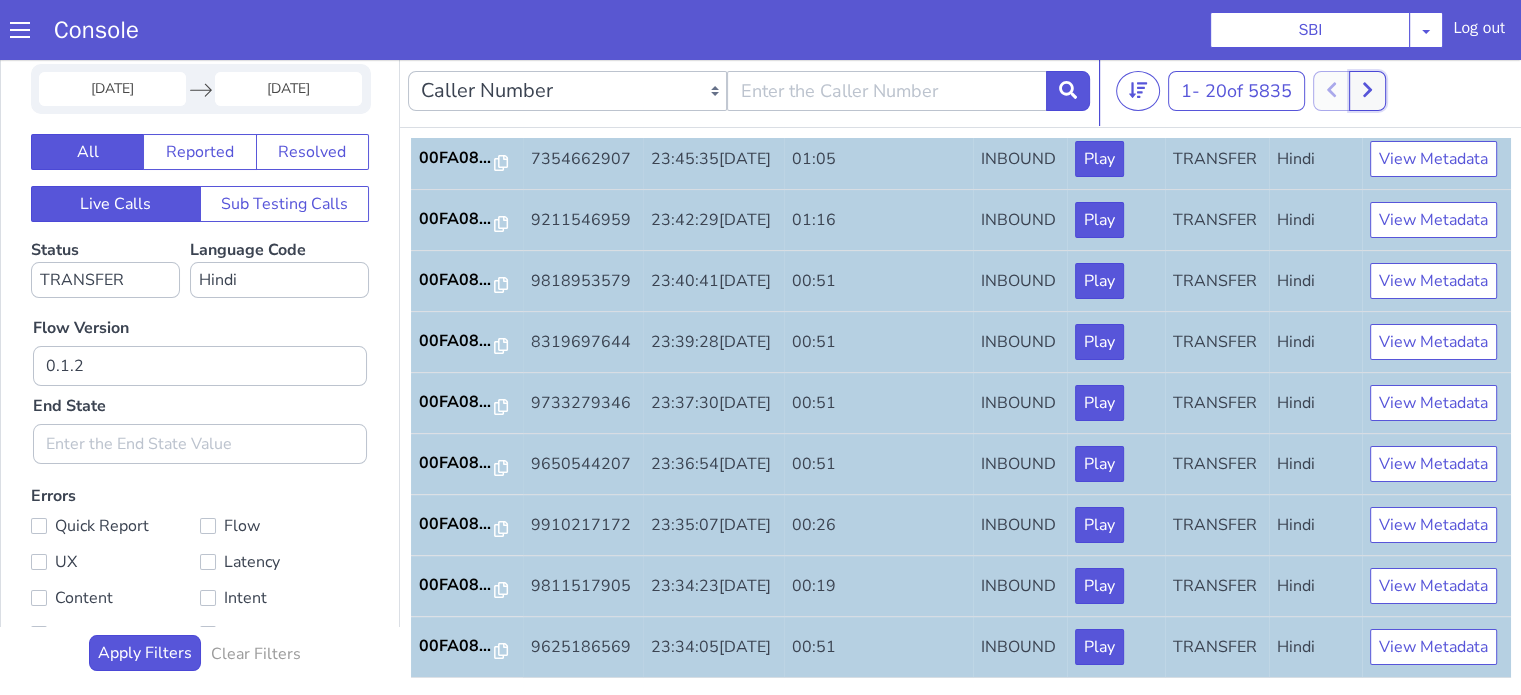 click at bounding box center (1367, 91) 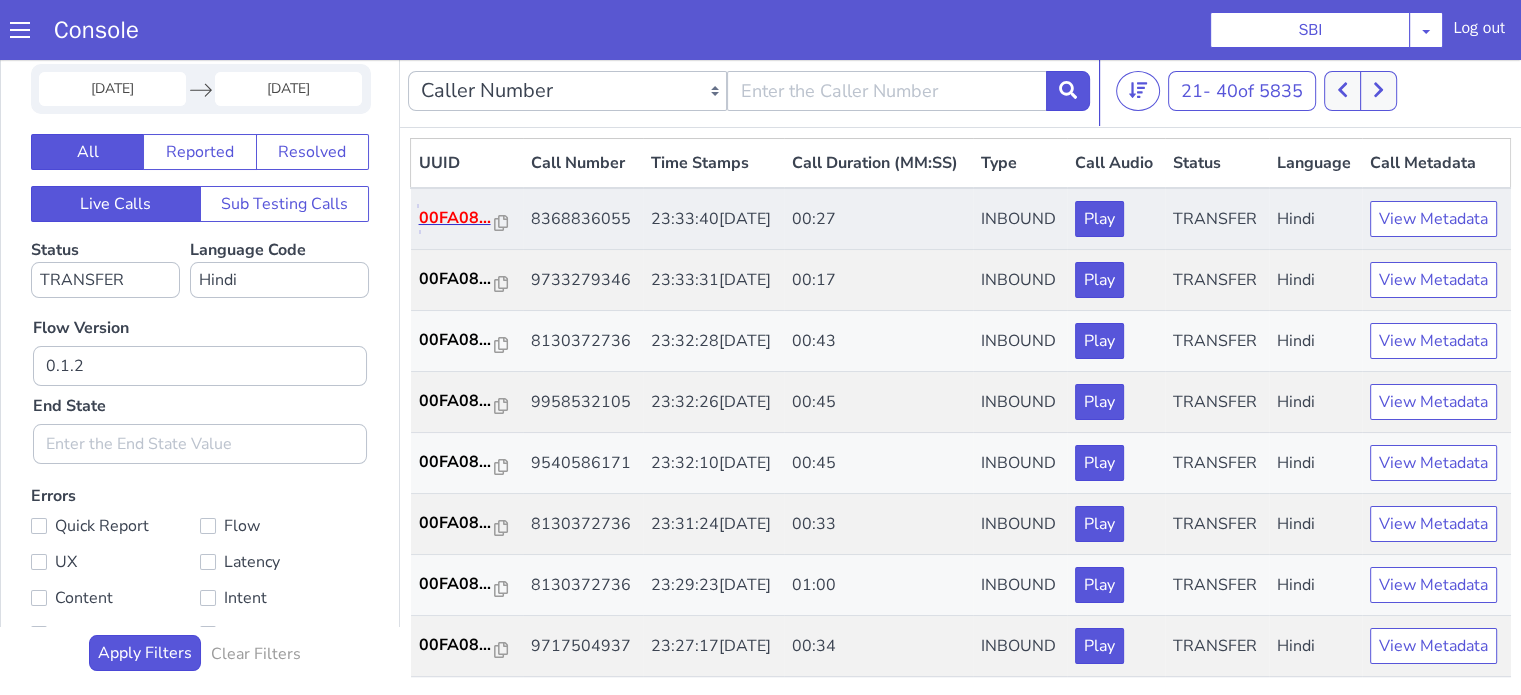 click on "00FA08..." at bounding box center (457, 218) 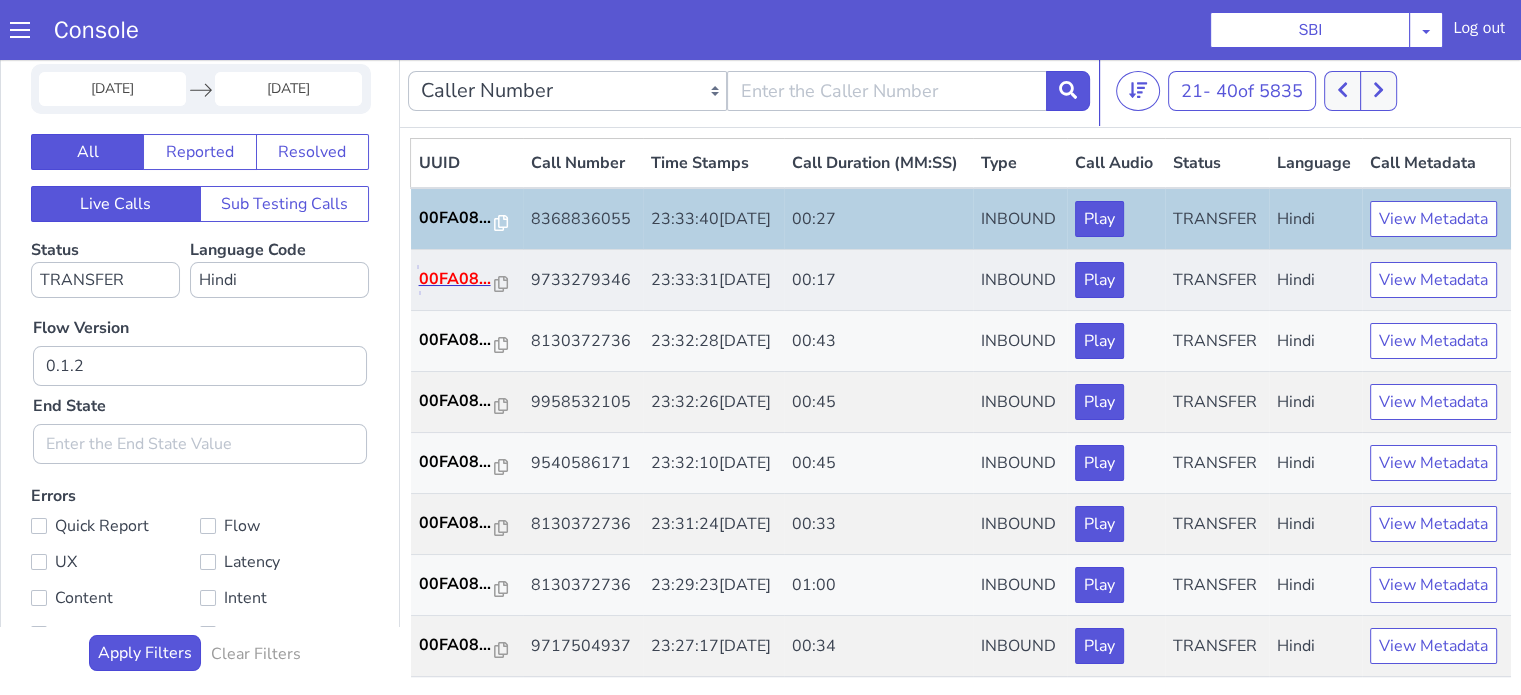 click on "00FA08..." at bounding box center [457, 279] 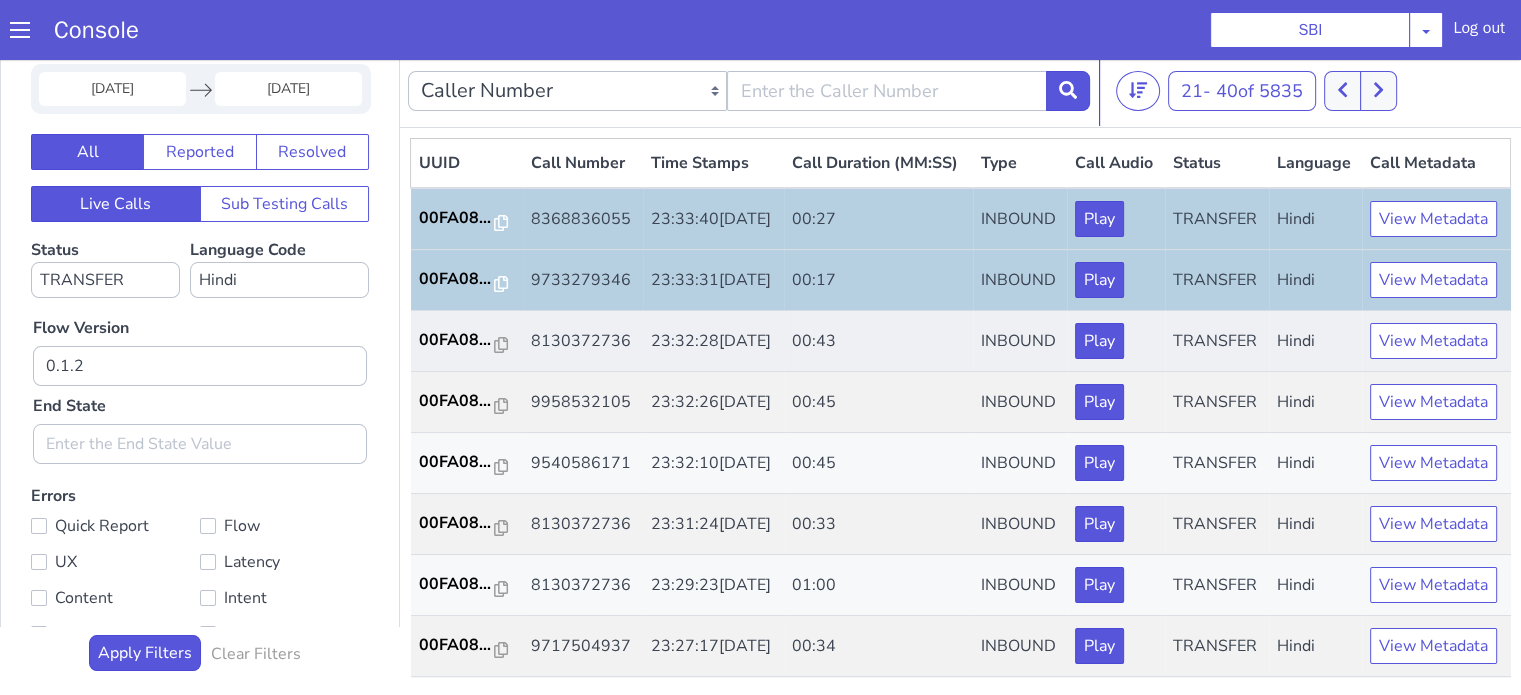 click on "00FA08..." at bounding box center [467, 341] 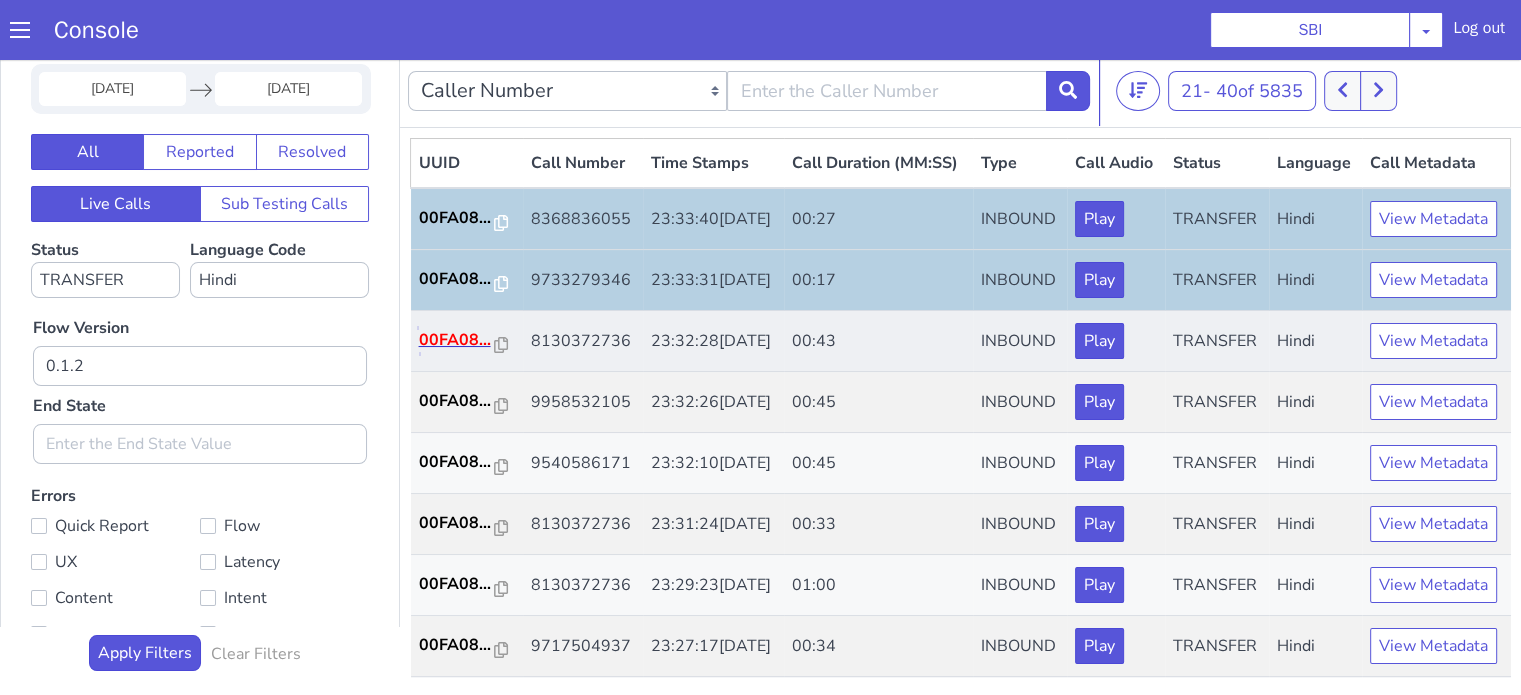 click on "00FA08..." at bounding box center [457, 340] 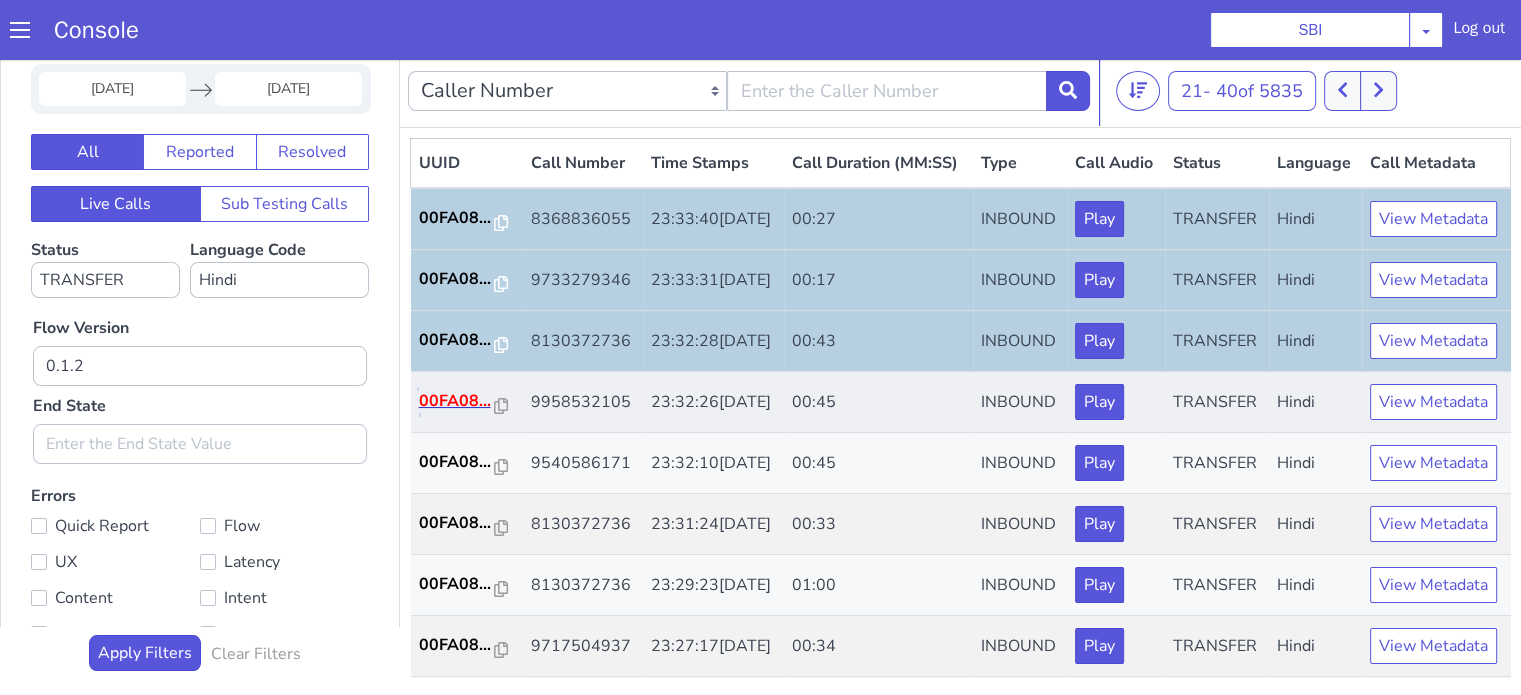 click on "00FA08..." at bounding box center [457, 401] 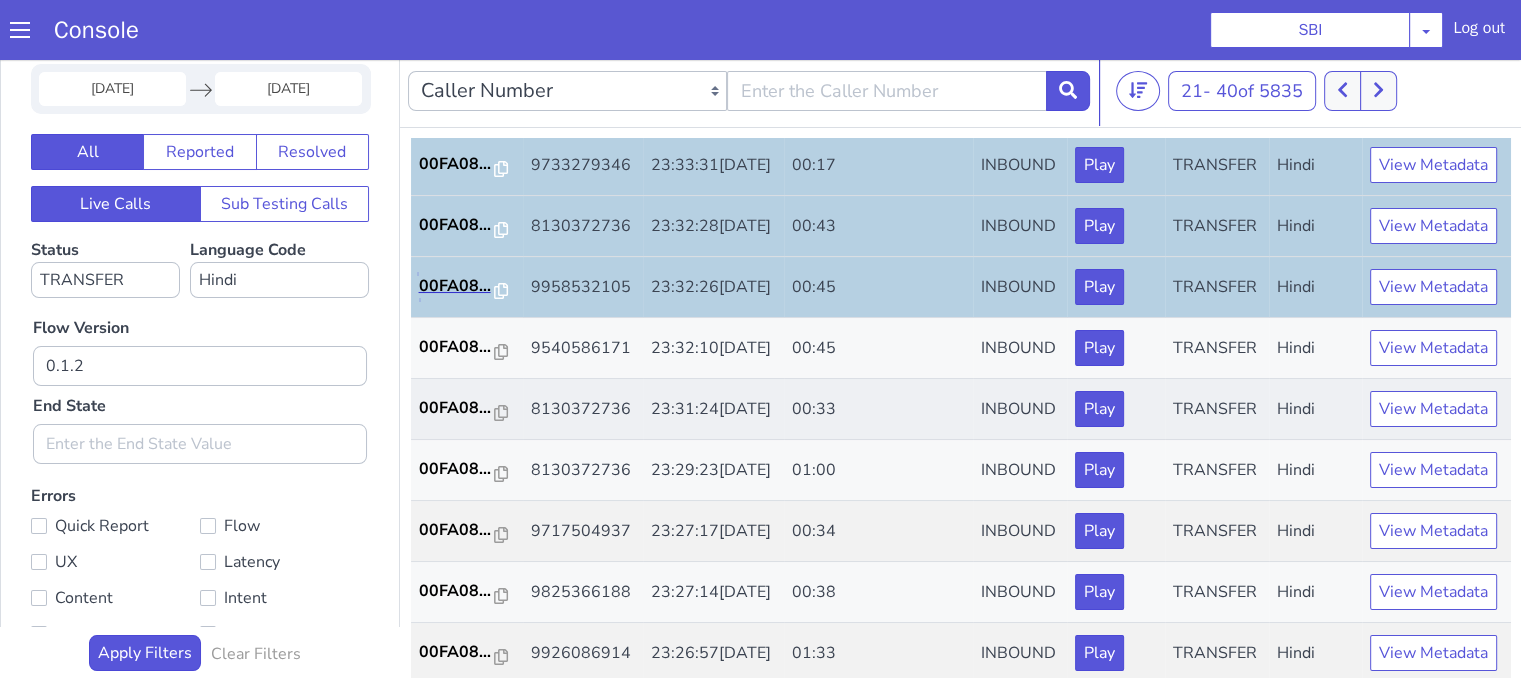 scroll, scrollTop: 200, scrollLeft: 0, axis: vertical 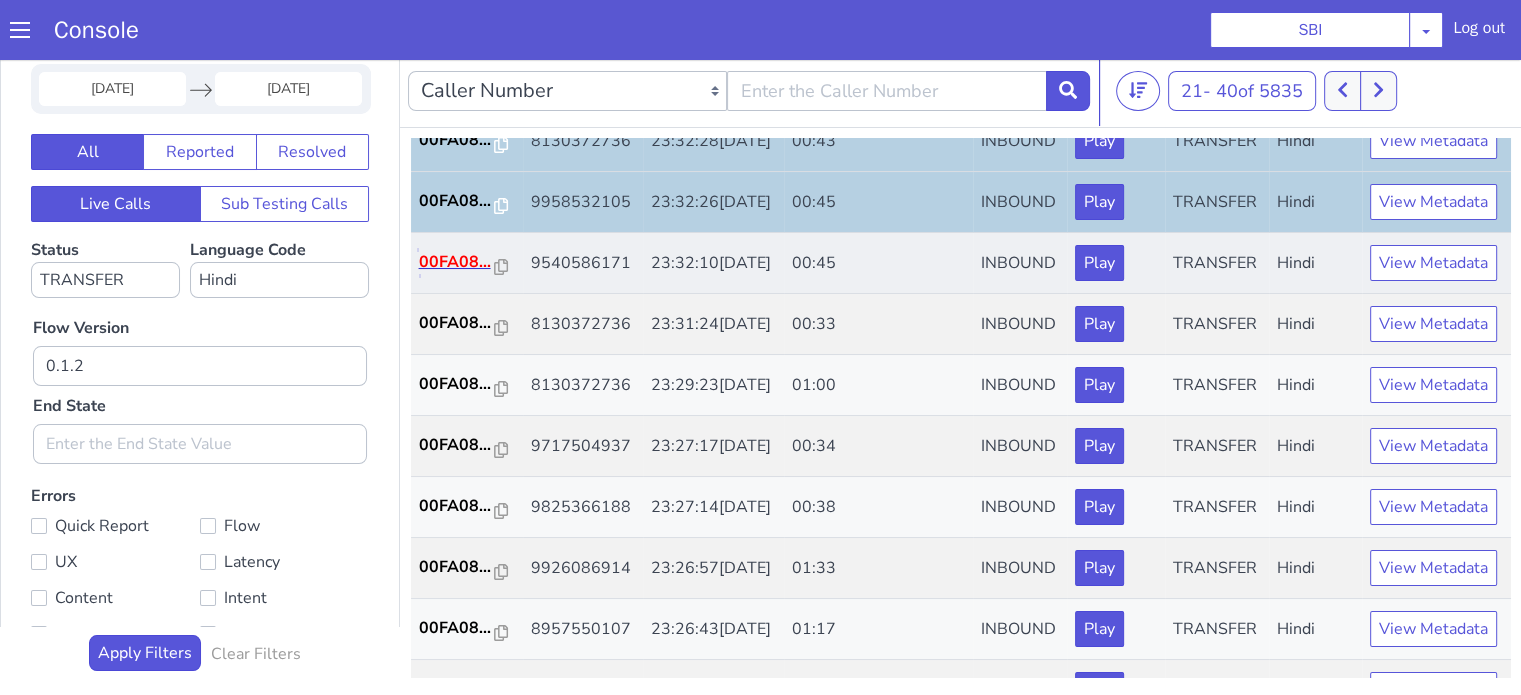 click on "00FA08..." at bounding box center (457, 262) 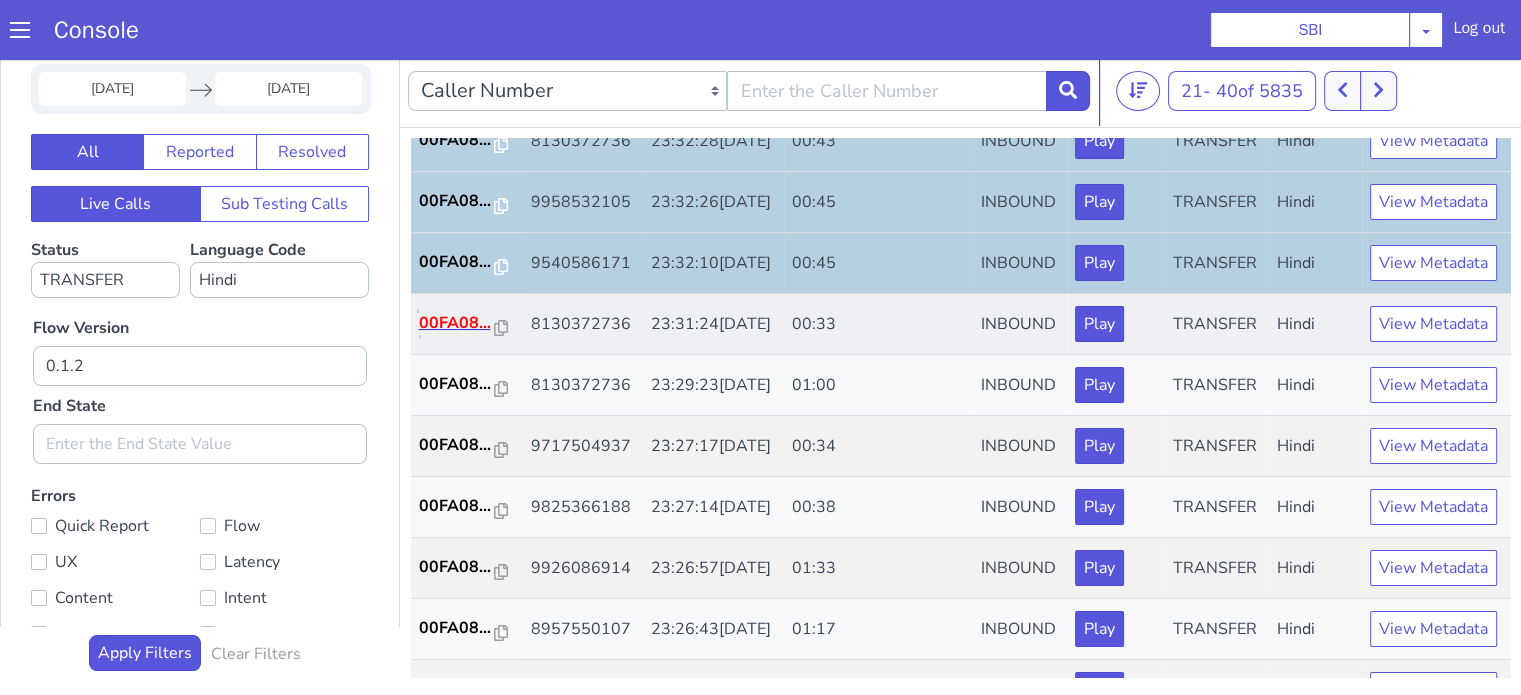click on "00FA08..." at bounding box center [457, 323] 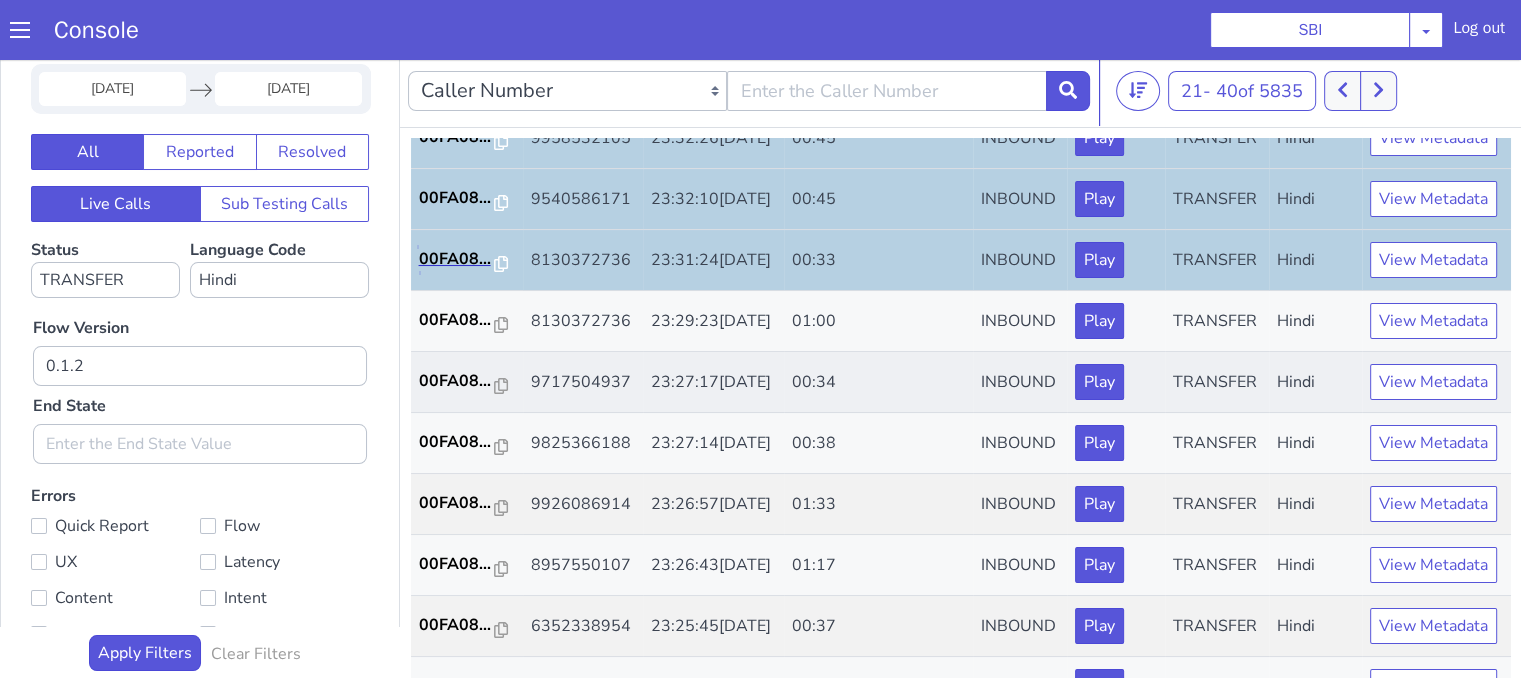 scroll, scrollTop: 300, scrollLeft: 0, axis: vertical 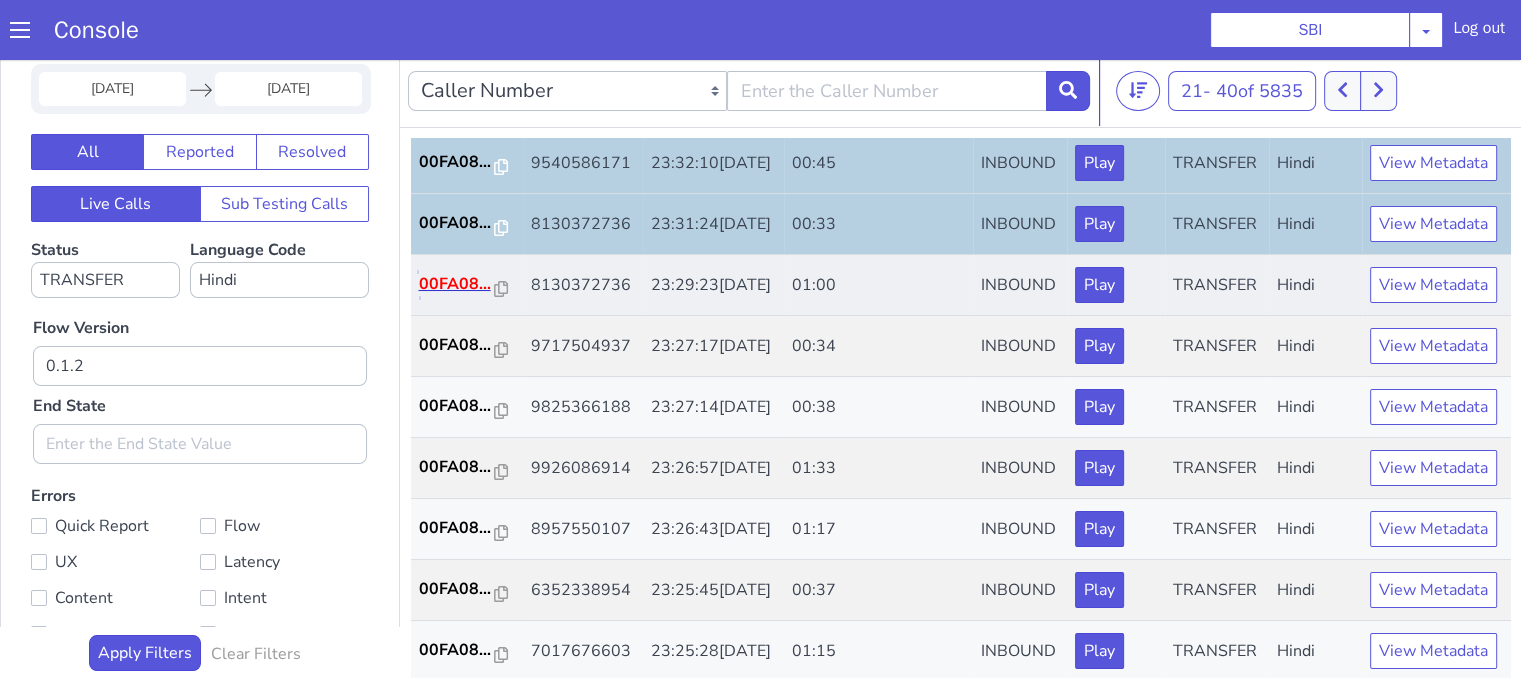 click on "00FA08..." at bounding box center [457, 284] 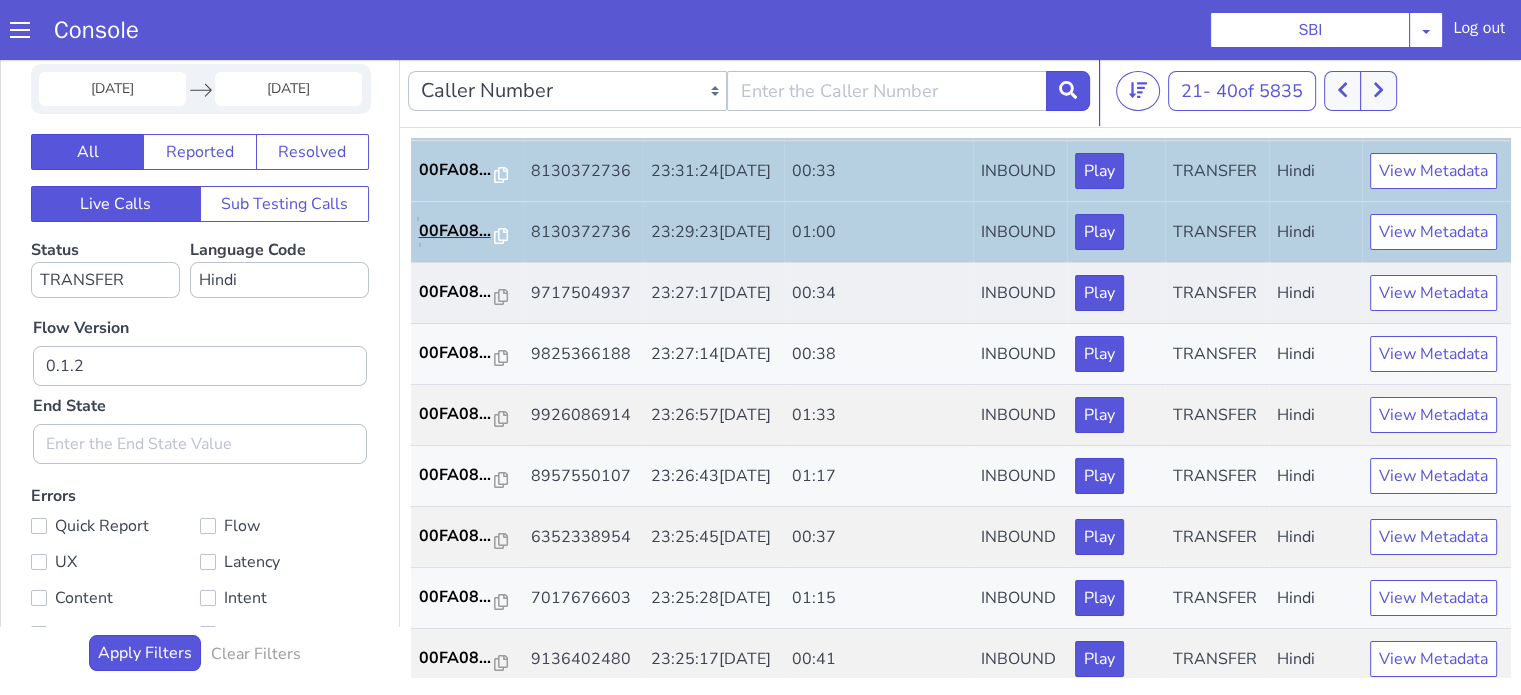 scroll, scrollTop: 400, scrollLeft: 0, axis: vertical 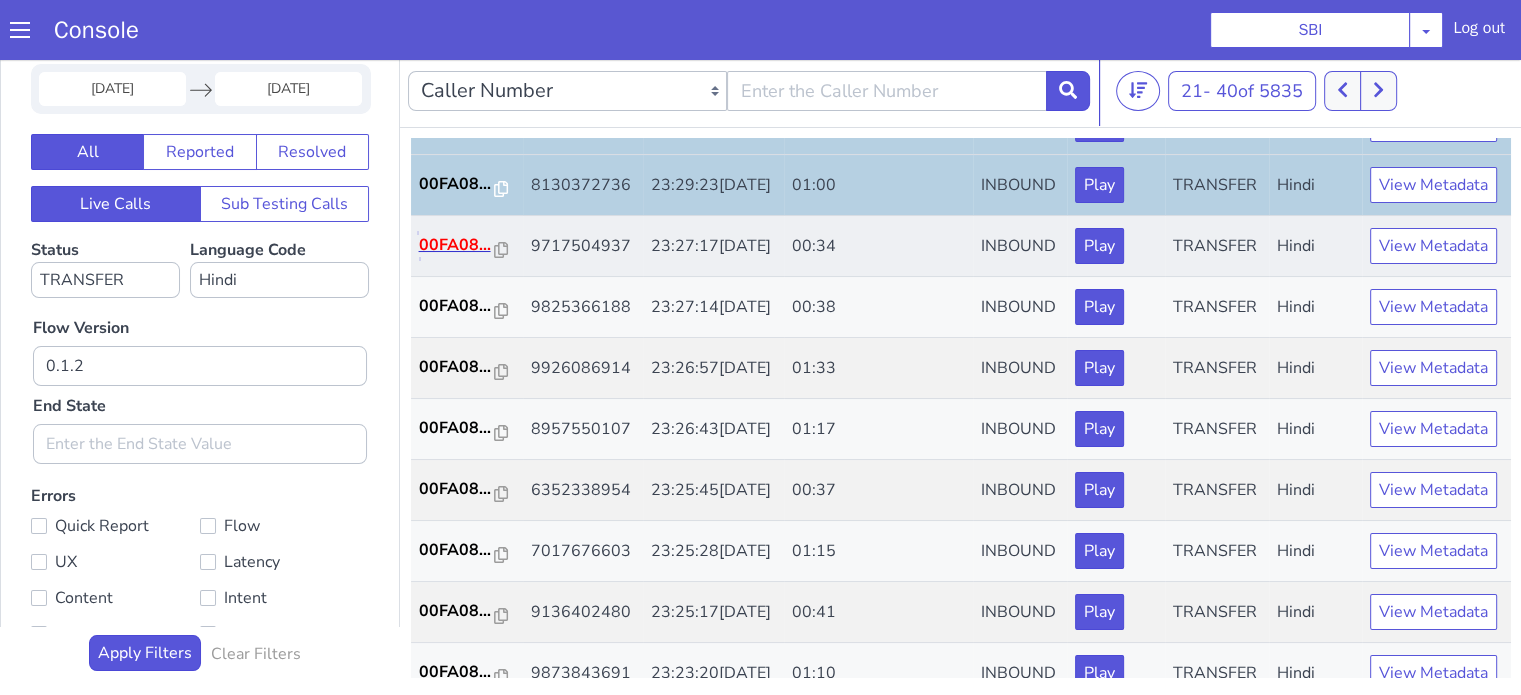 click on "00FA08..." at bounding box center (457, 245) 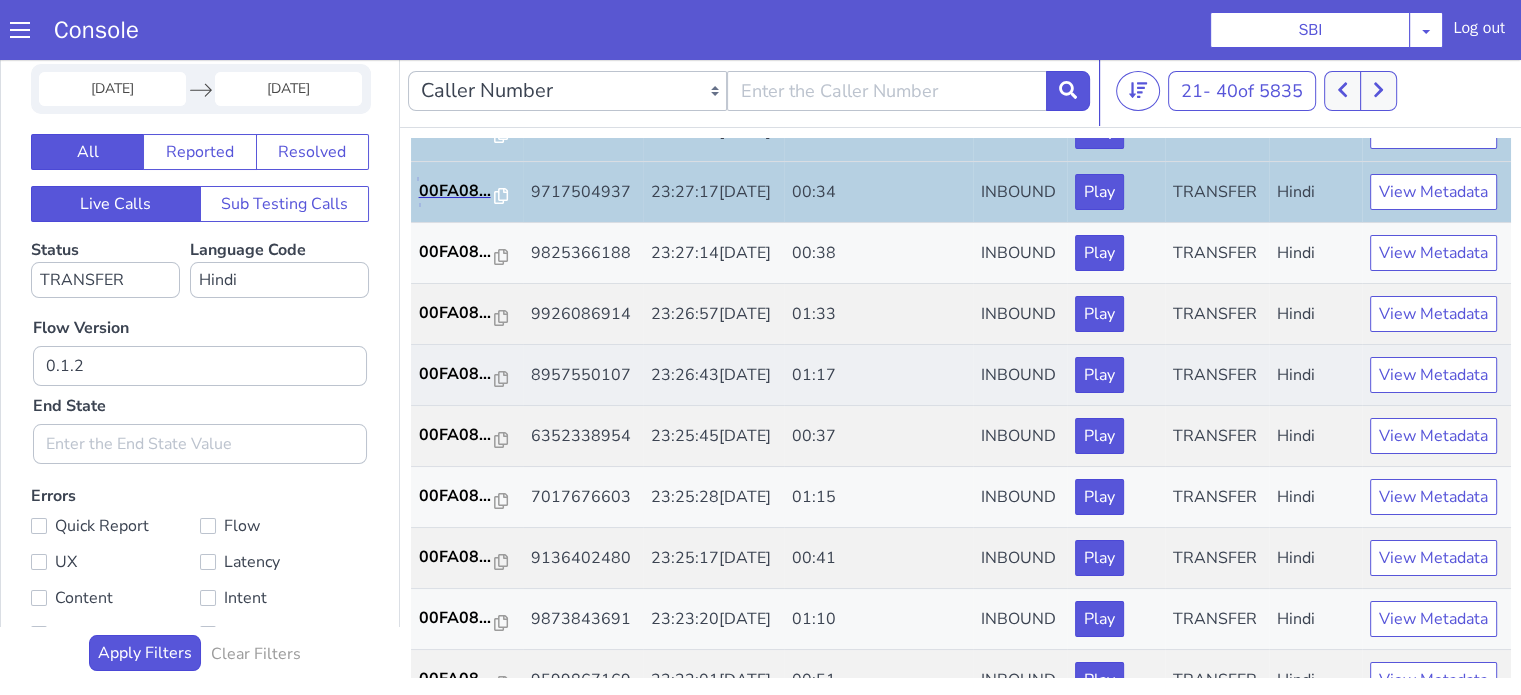 scroll, scrollTop: 500, scrollLeft: 0, axis: vertical 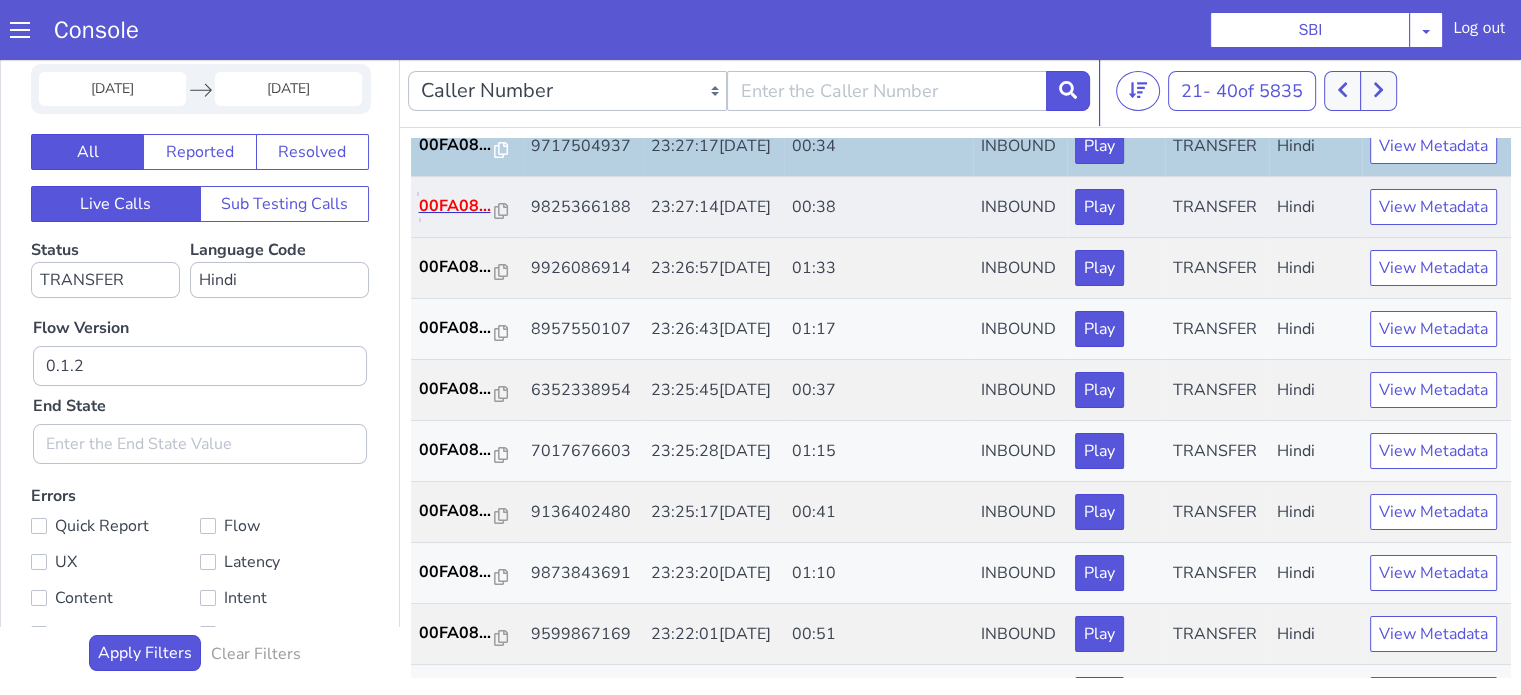 click on "00FA08..." at bounding box center (457, 206) 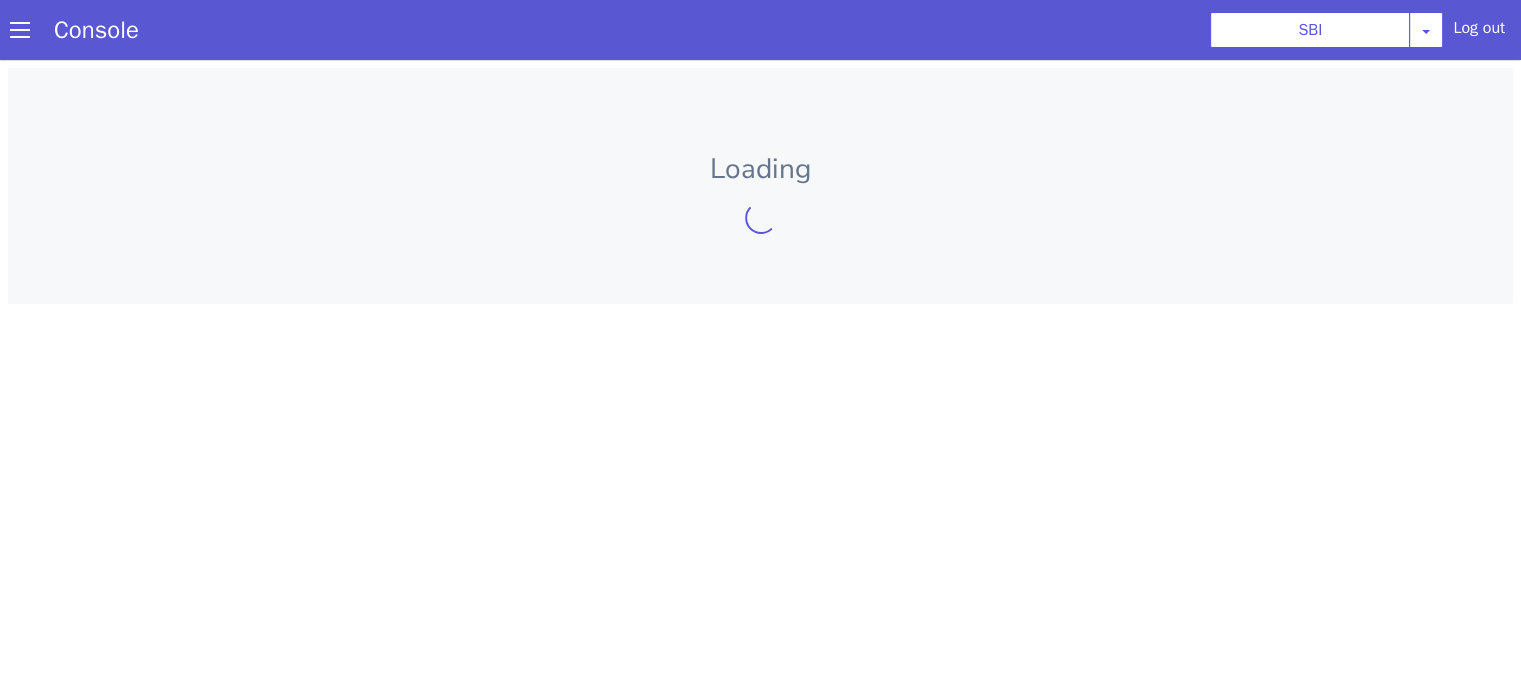 scroll, scrollTop: 0, scrollLeft: 0, axis: both 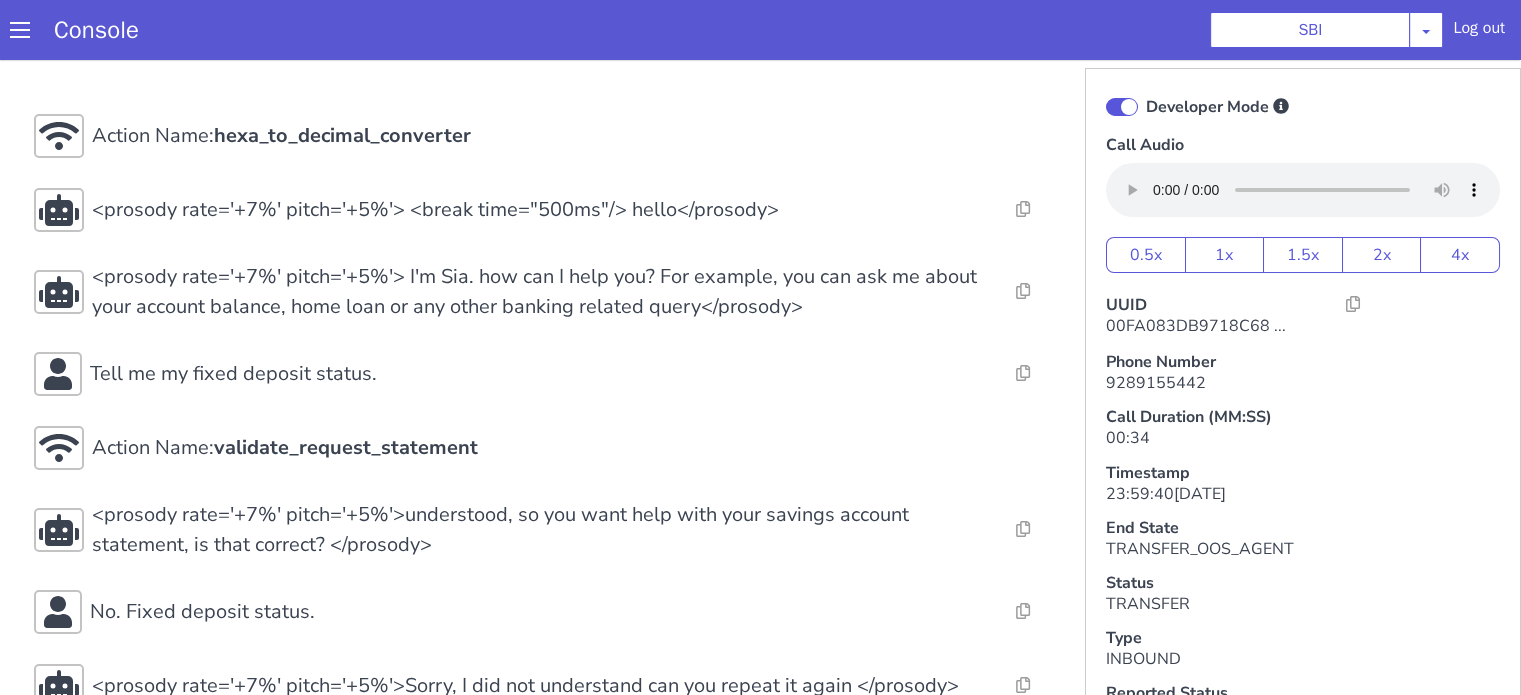 click at bounding box center (1495, 1109) 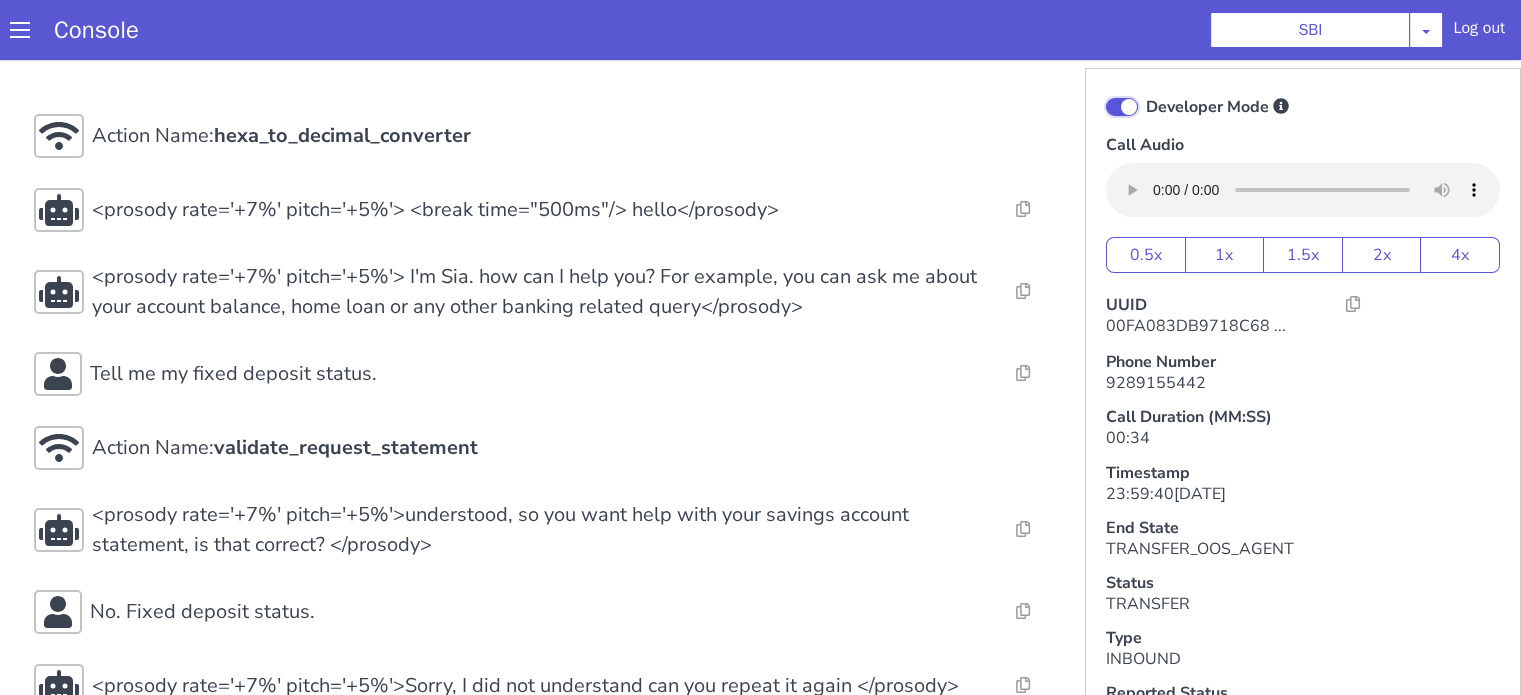 click on "Developer Mode" at bounding box center [1093, 399] 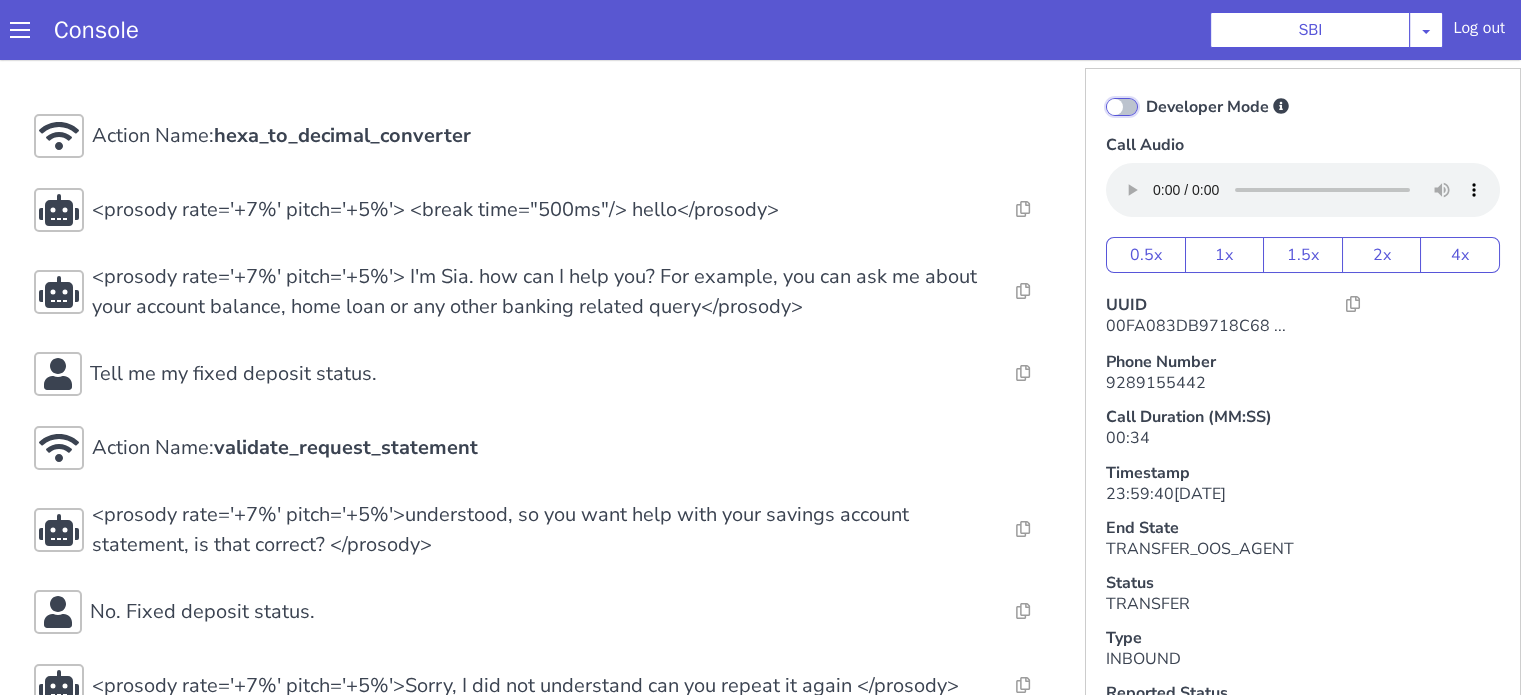 checkbox on "false" 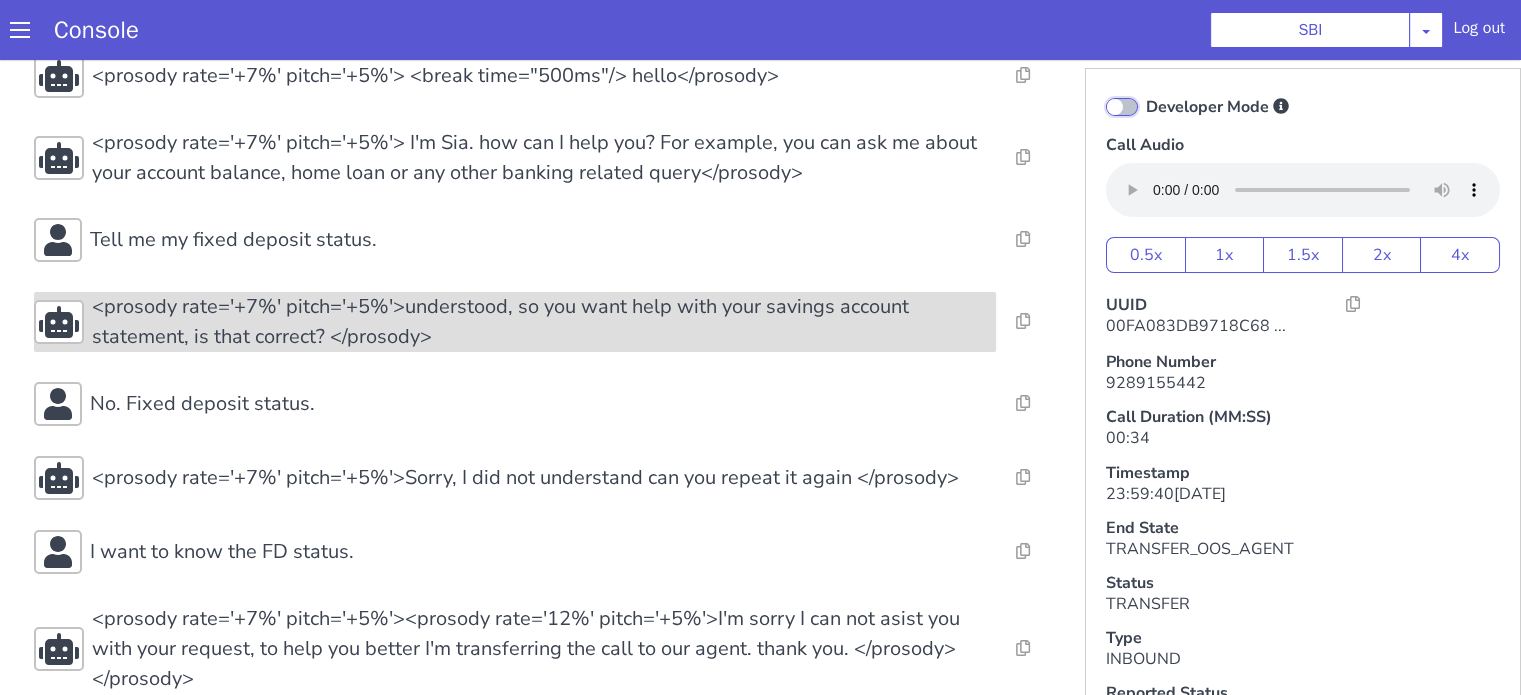 scroll, scrollTop: 92, scrollLeft: 0, axis: vertical 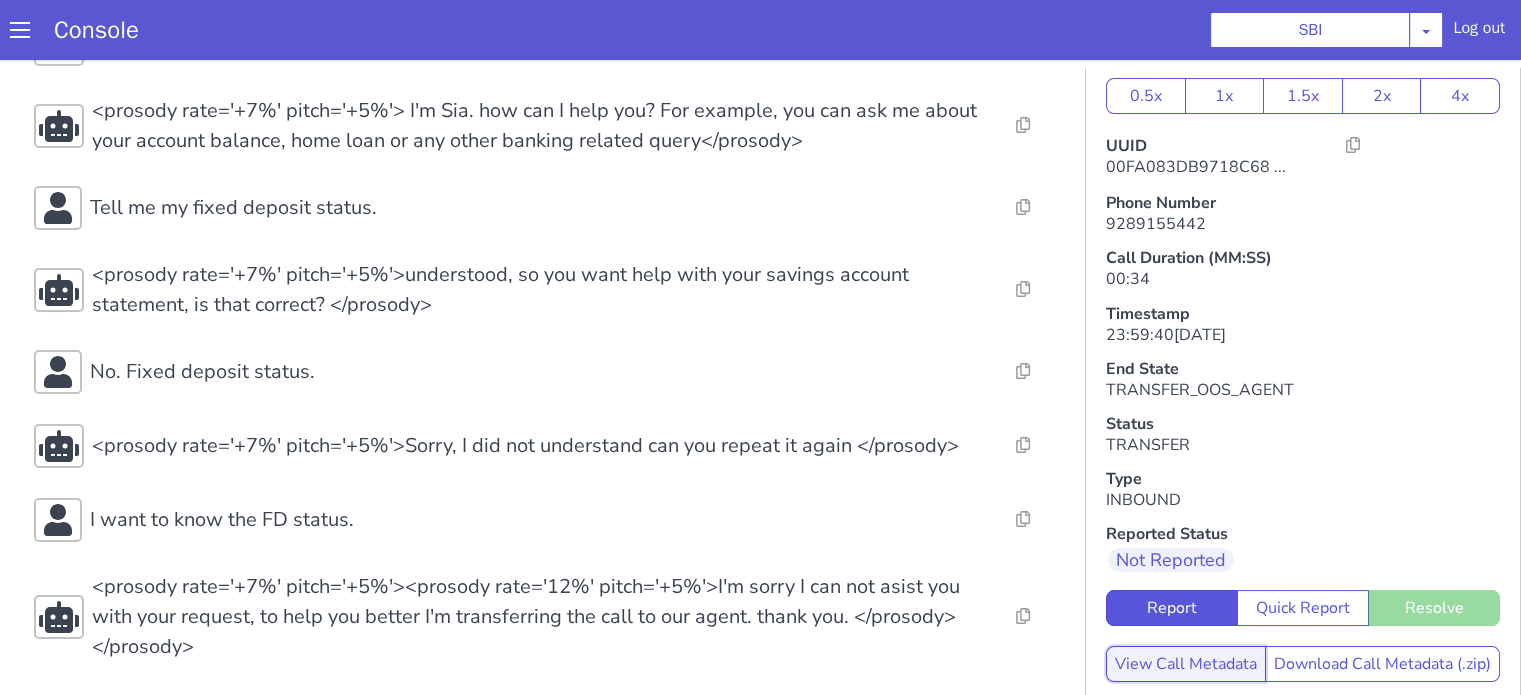 click on "View Call Metadata" at bounding box center (2727, 724) 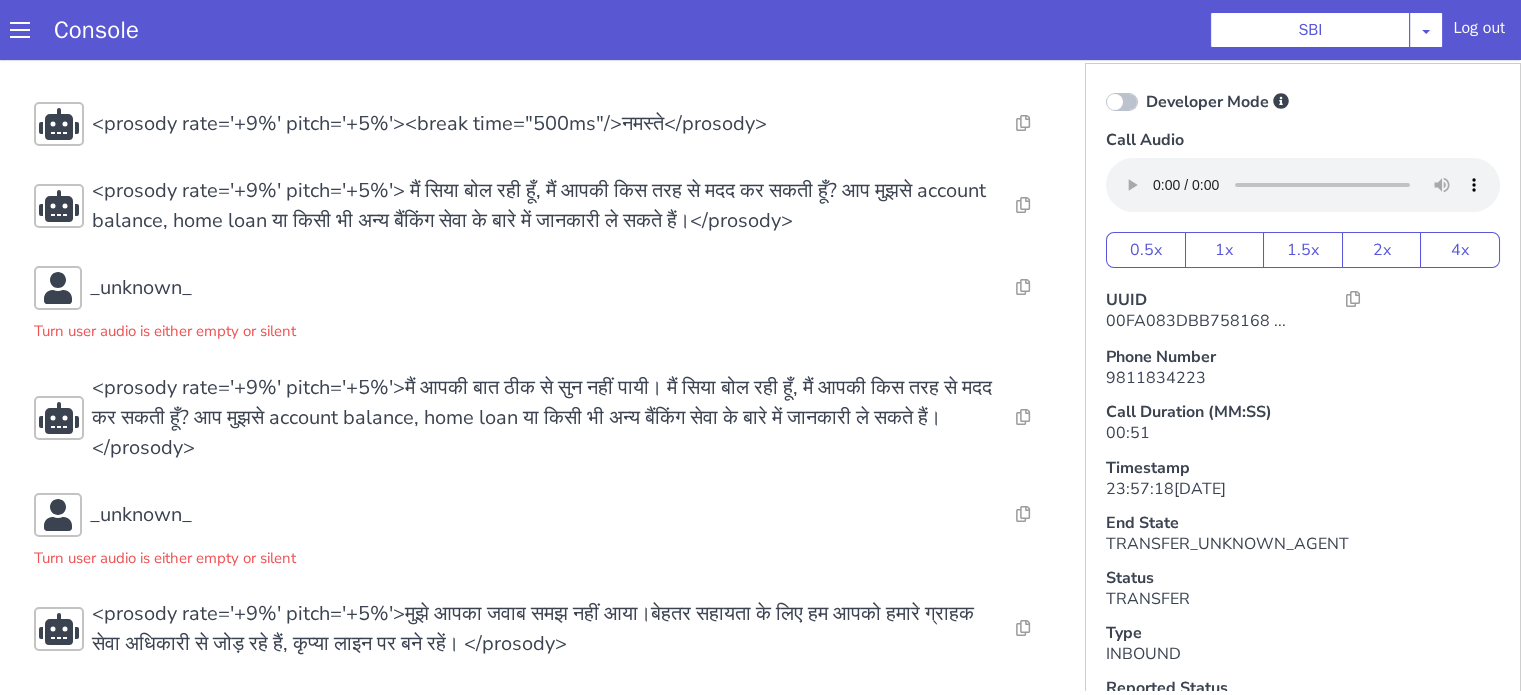 scroll, scrollTop: 11, scrollLeft: 0, axis: vertical 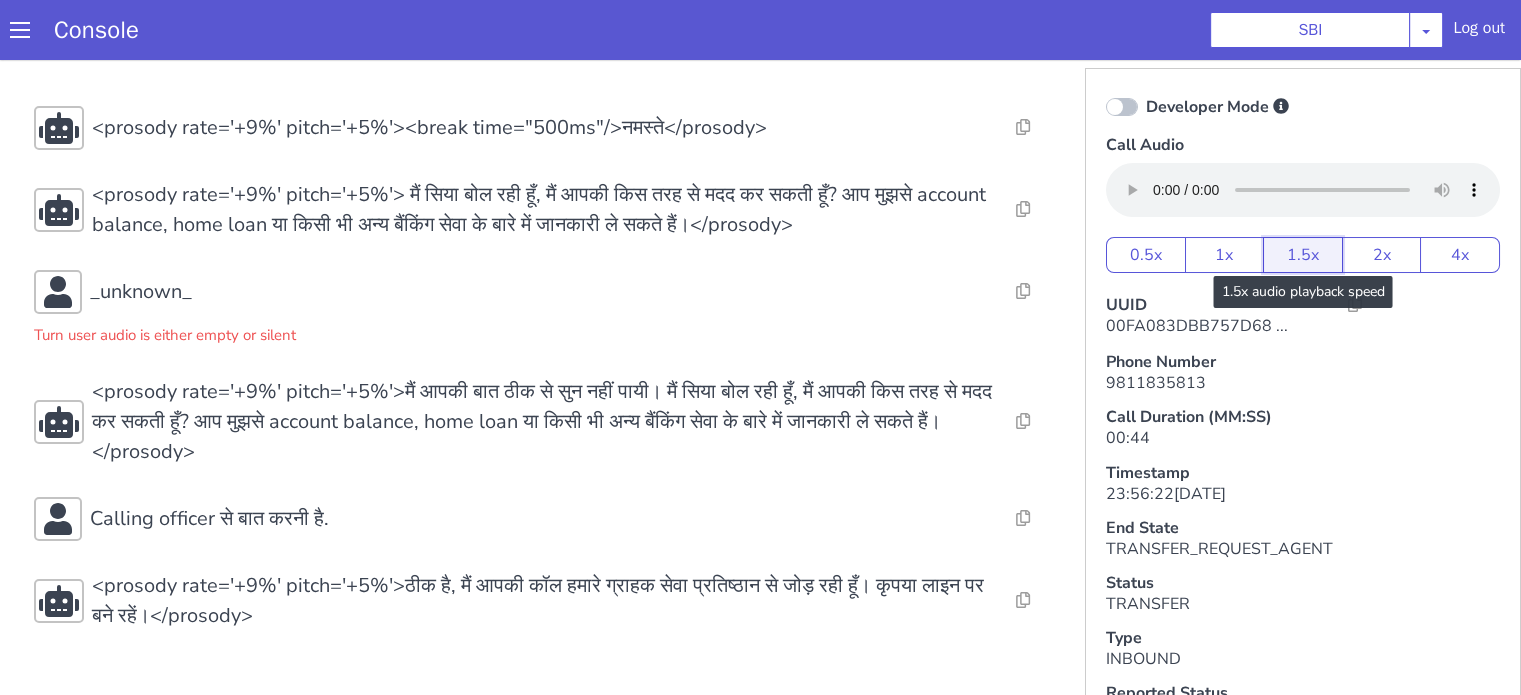 click on "1.5x" at bounding box center [1303, 255] 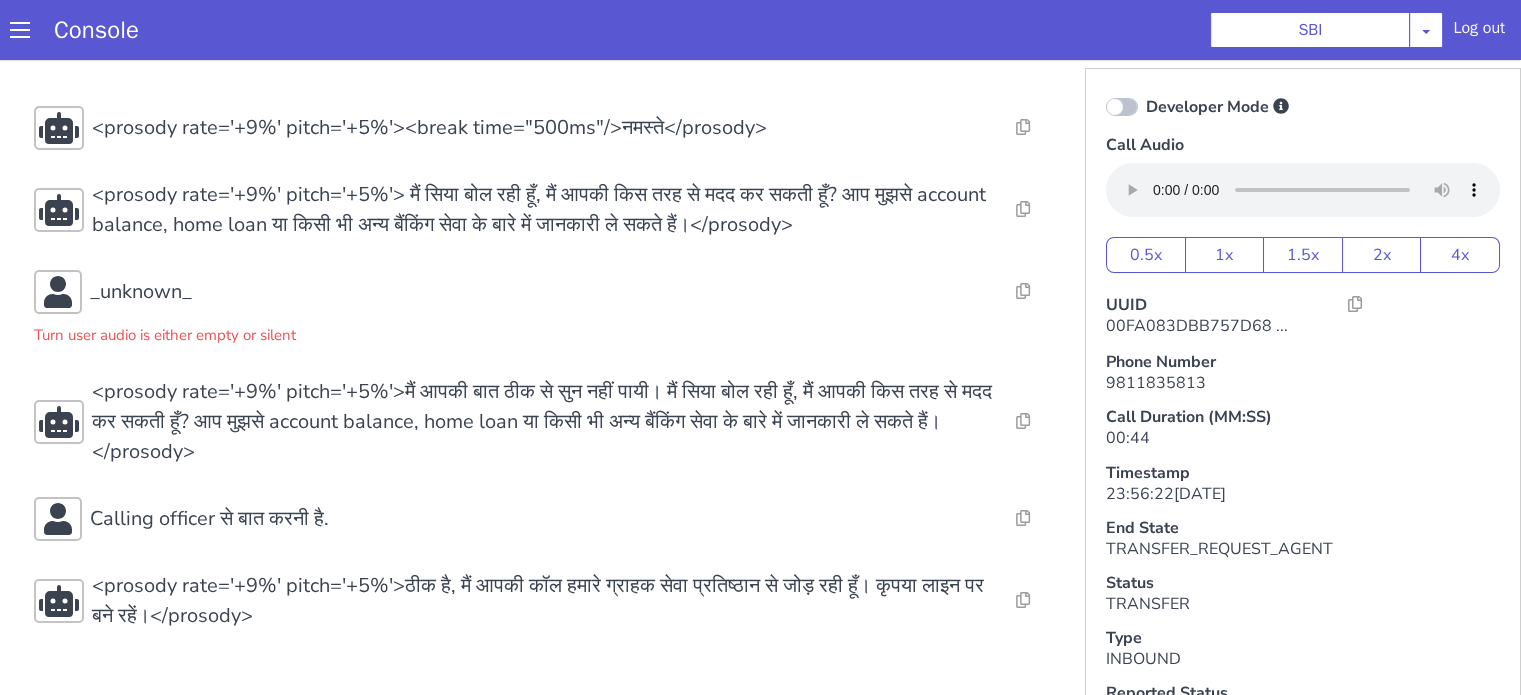 type 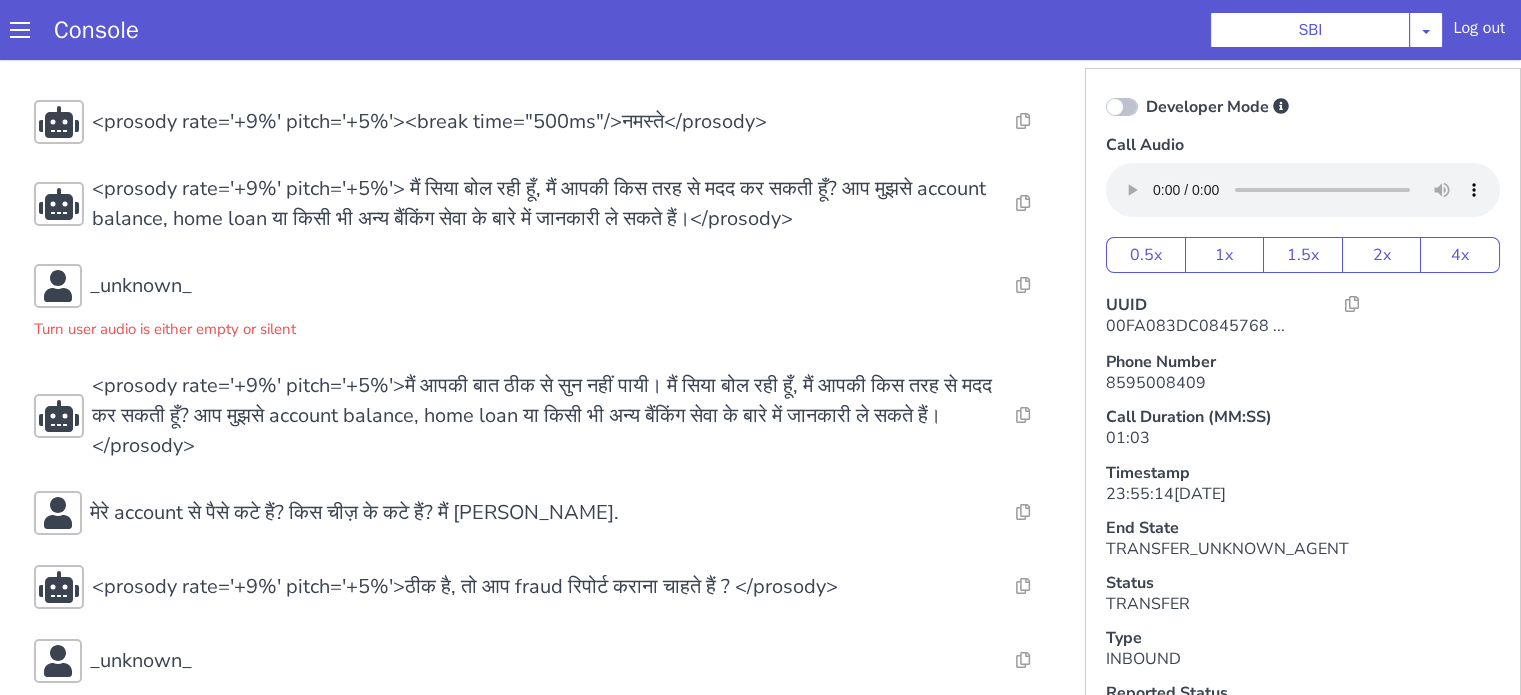 scroll, scrollTop: 157, scrollLeft: 0, axis: vertical 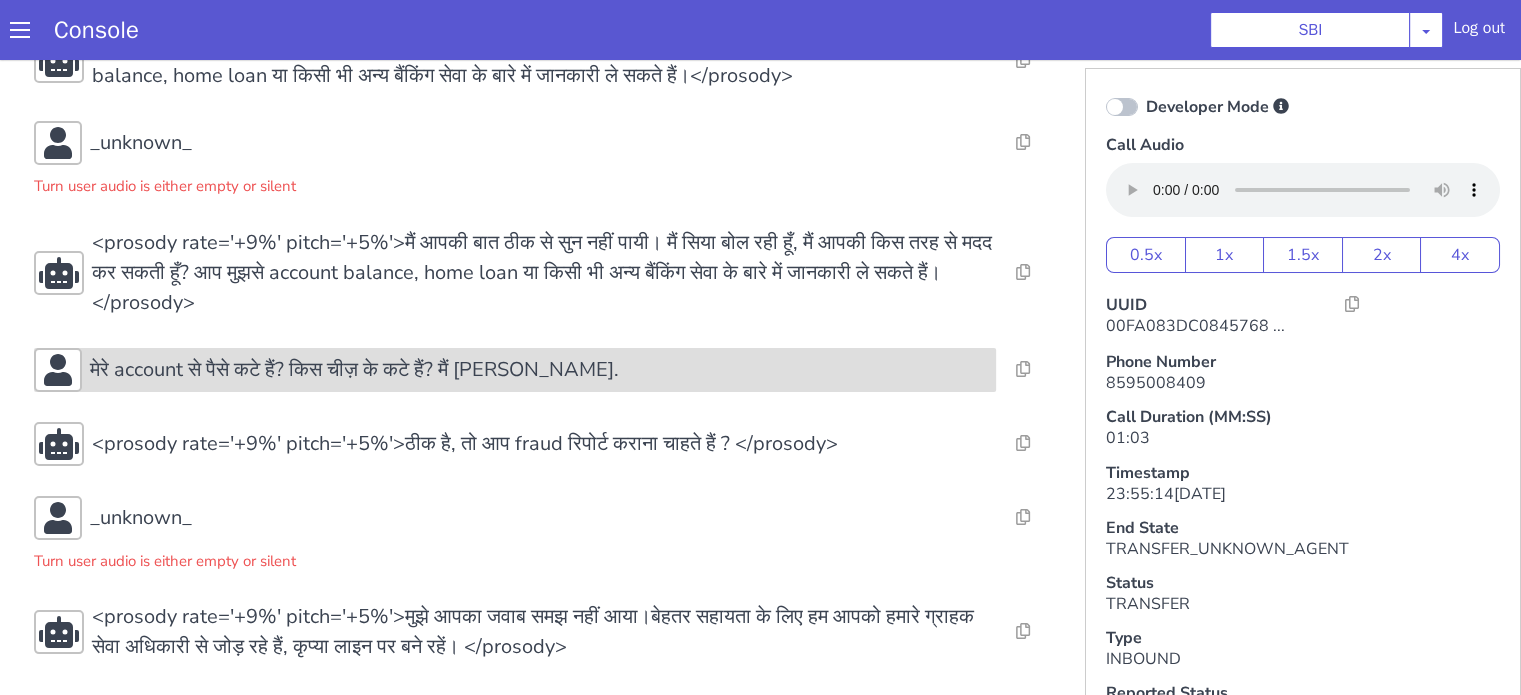 click on "मेरे account से पैसे कटे हैं? किस चीज़ के कटे हैं? मैं [PERSON_NAME]." at bounding box center [1048, -152] 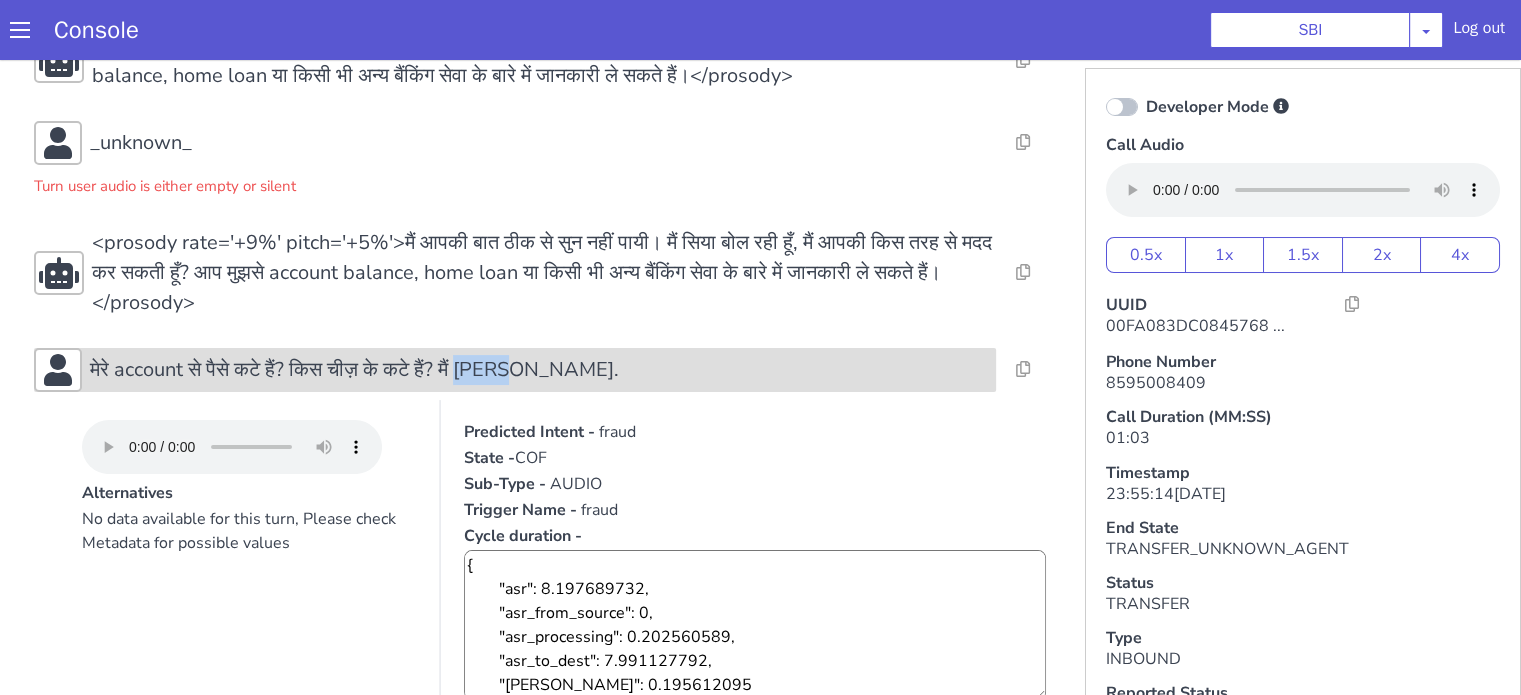 click on "मेरे account से पैसे कटे हैं? किस चीज़ के कटे हैं? मैं मंगल कुलकर्णी." at bounding box center [1151, -154] 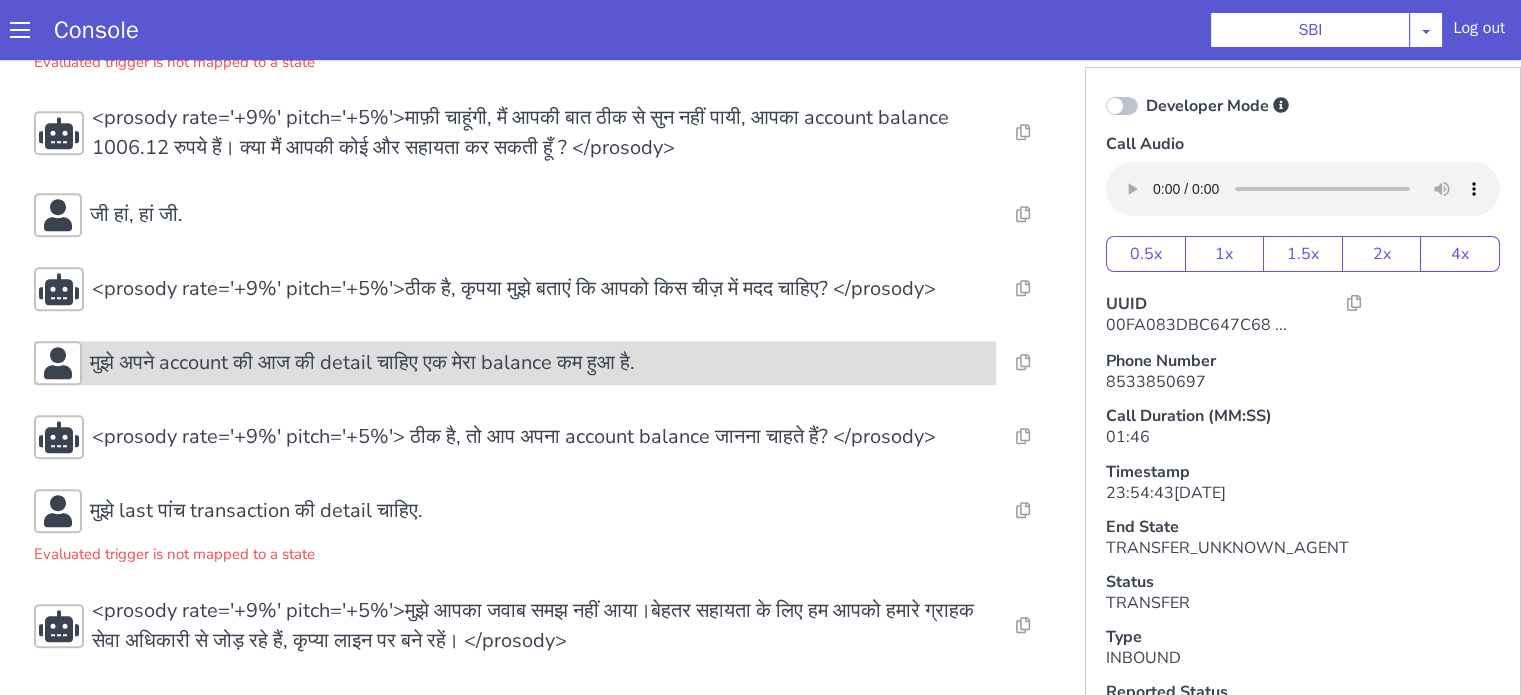 scroll, scrollTop: 0, scrollLeft: 0, axis: both 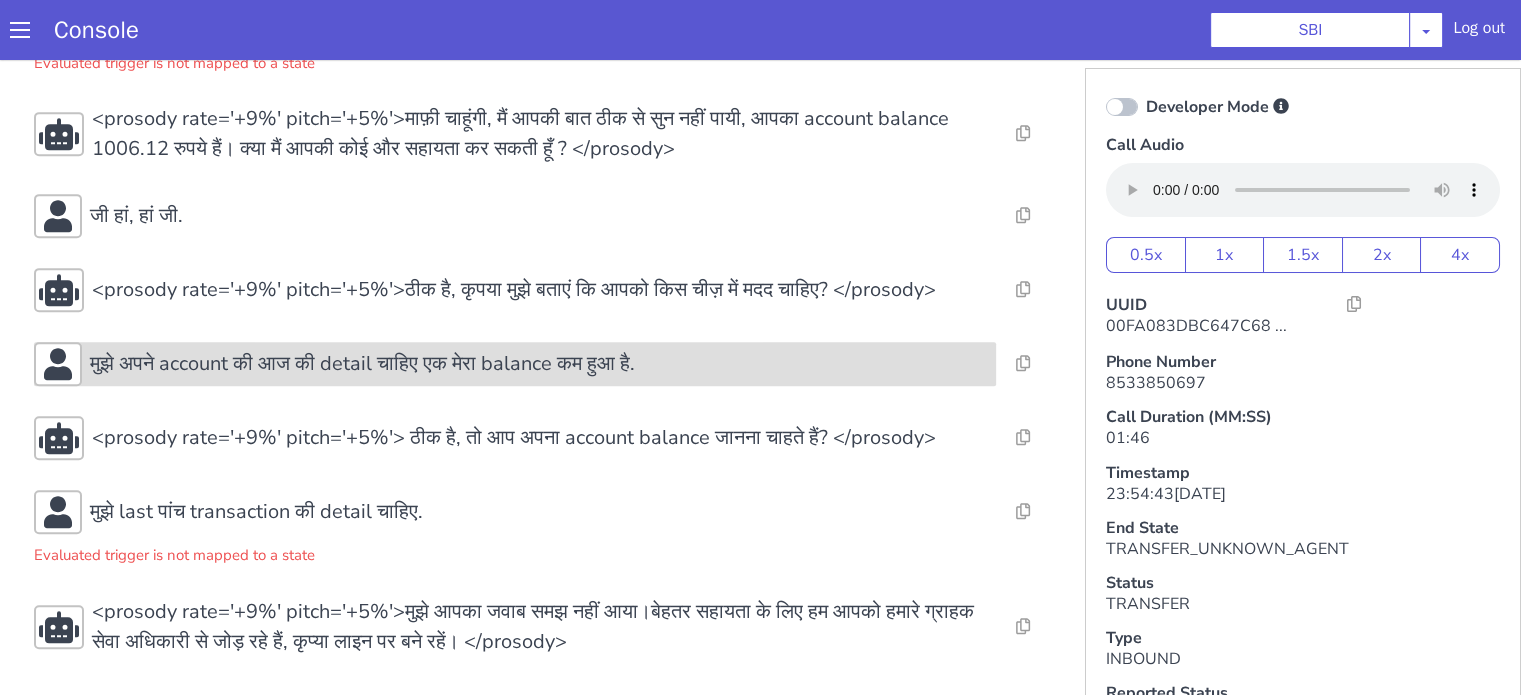 click on "मुझे अपने account की आज की detail चाहिए एक मेरा balance कम हुआ है." at bounding box center (359, 373) 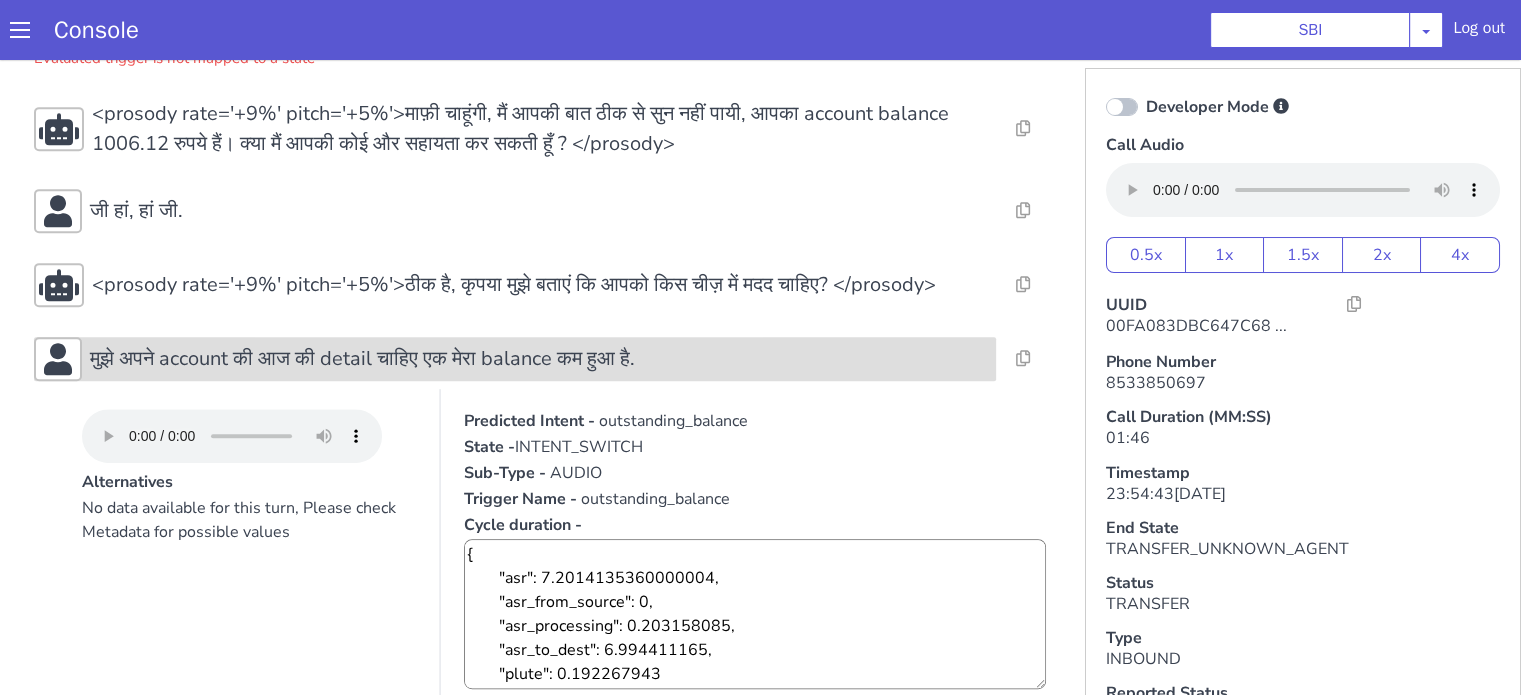 click on "मुझे अपने account की आज की detail चाहिए एक मेरा balance कम हुआ है." at bounding box center [782, -91] 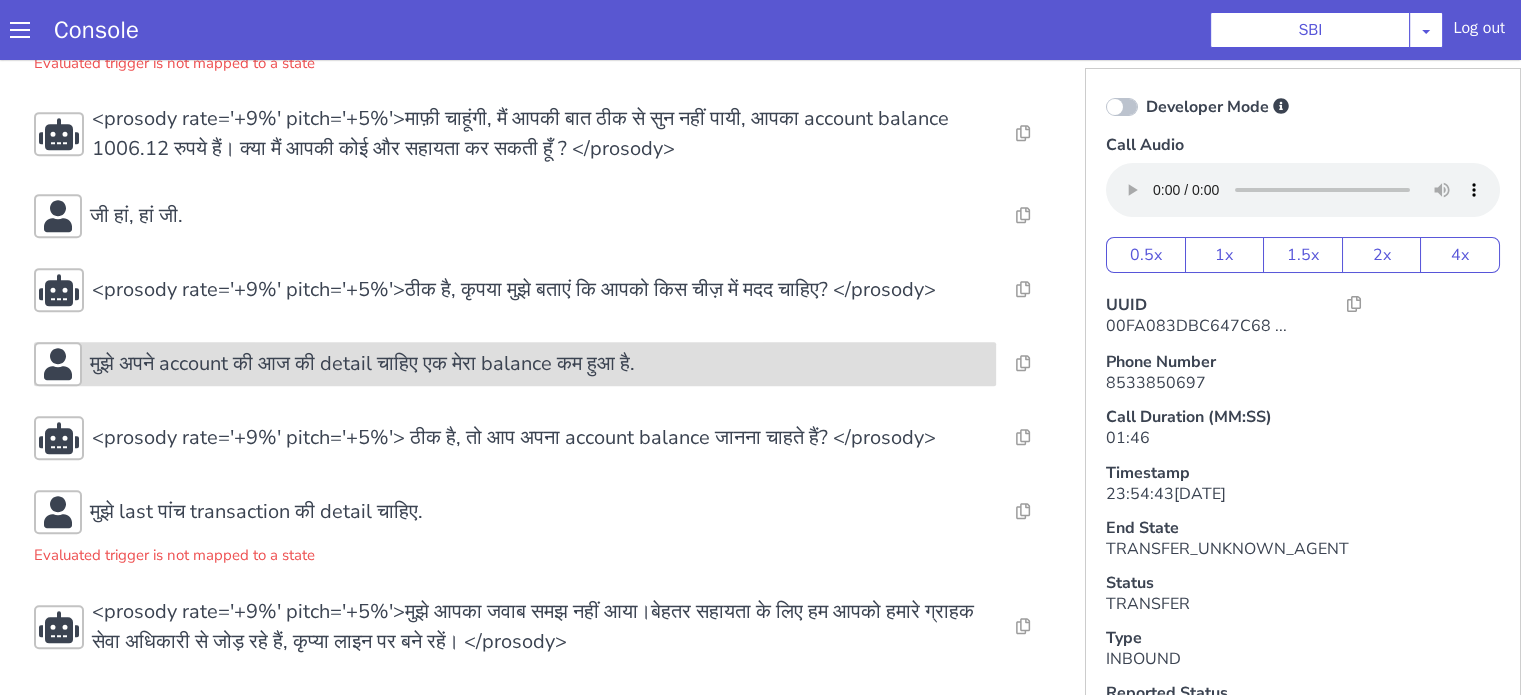 click on "मुझे अपने account की आज की detail चाहिए एक मेरा balance कम हुआ है." at bounding box center [1666, 1255] 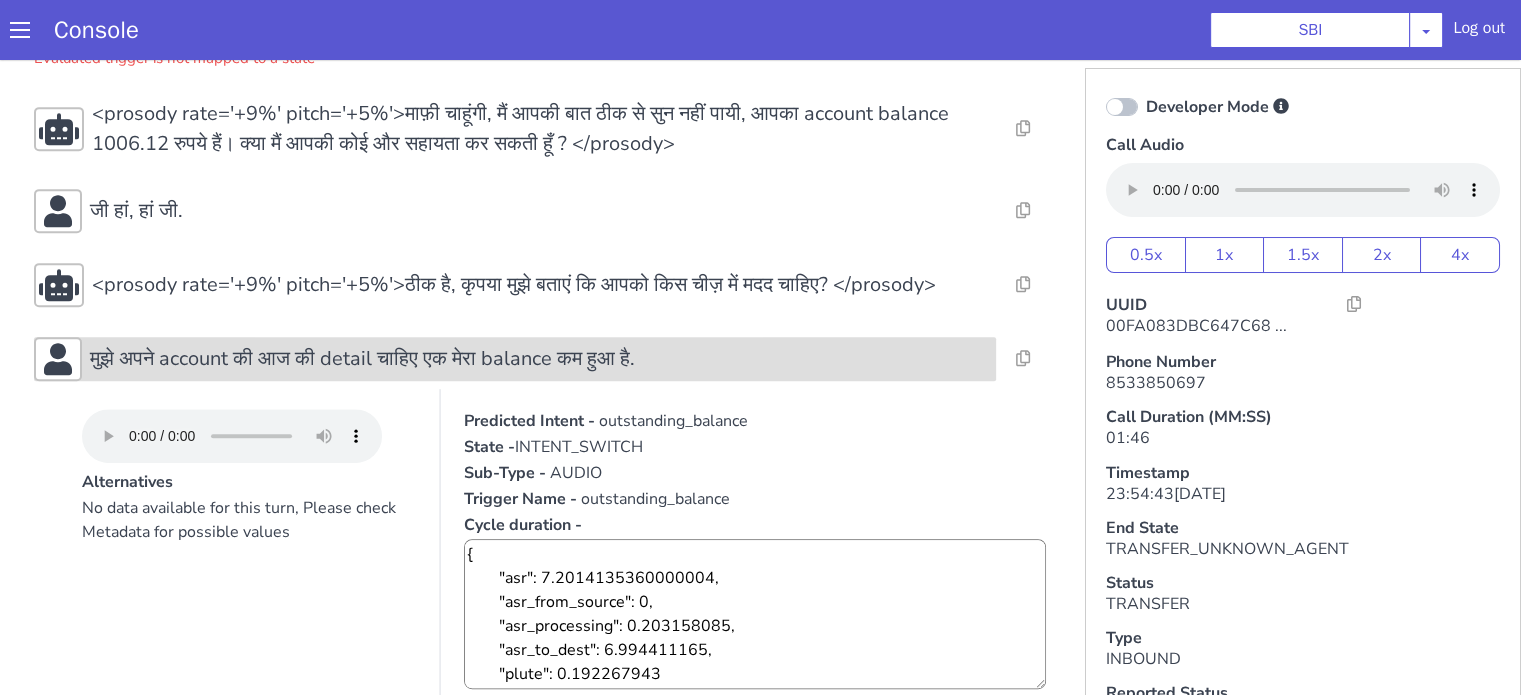 click on "मुझे अपने account की आज की detail चाहिए एक मेरा balance कम हुआ है." at bounding box center (1453, 1389) 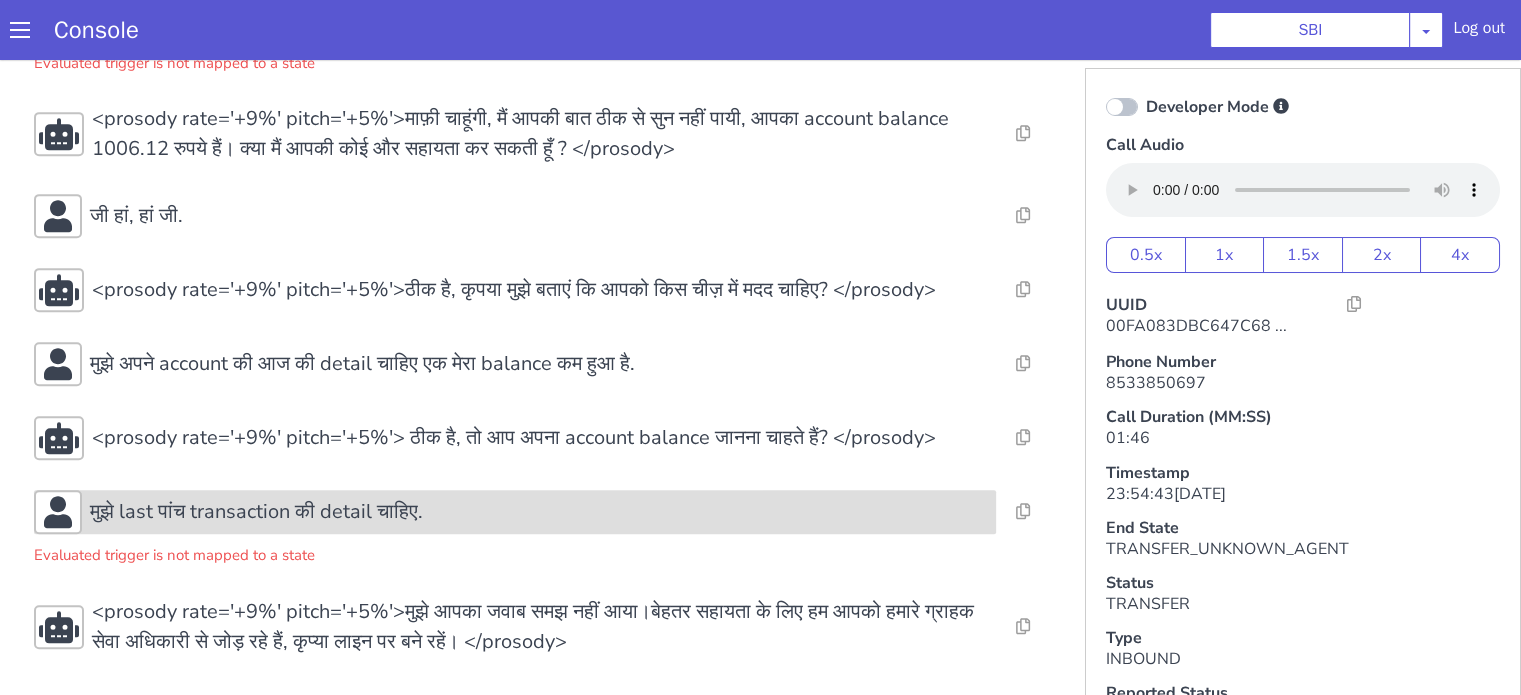 click on "मुझे last पांच transaction की detail चाहिए." at bounding box center (1823, 896) 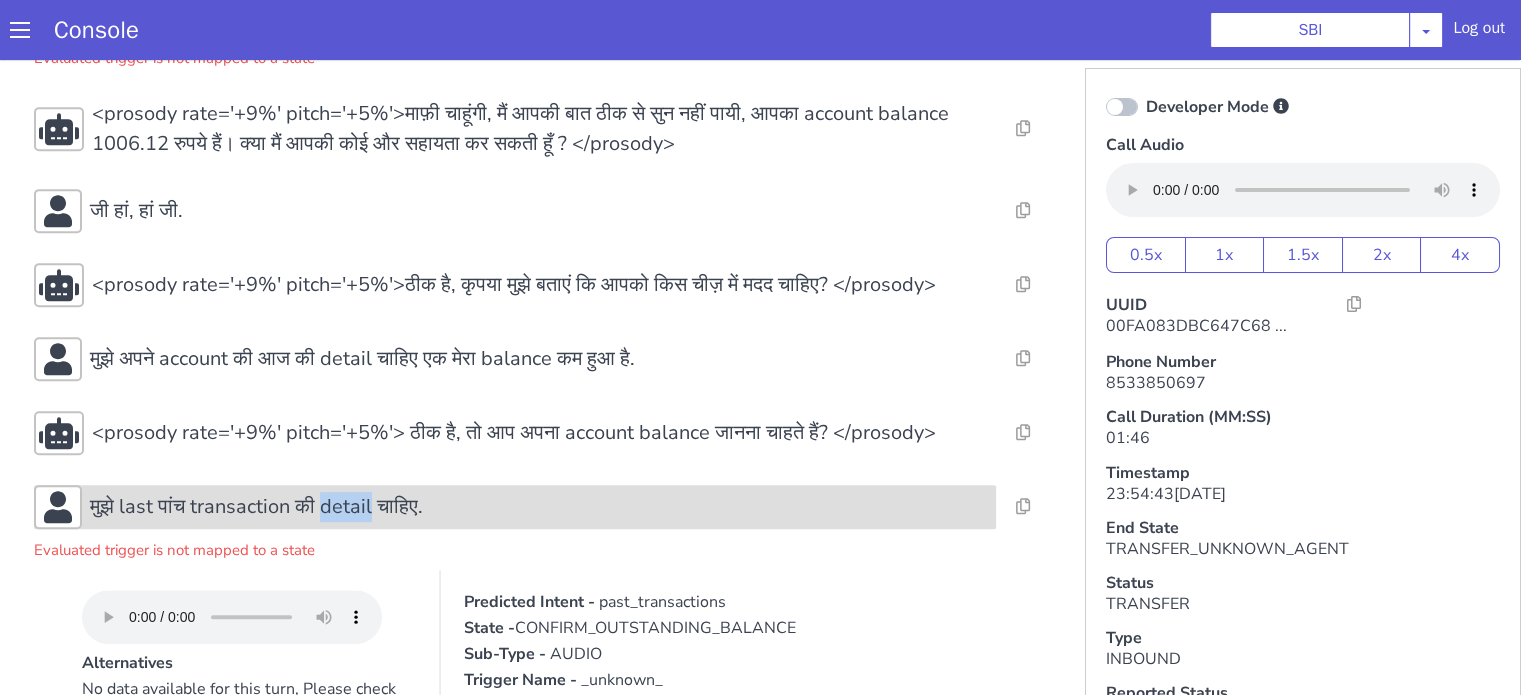 drag, startPoint x: 1893, startPoint y: 568, endPoint x: 1904, endPoint y: 560, distance: 13.601471 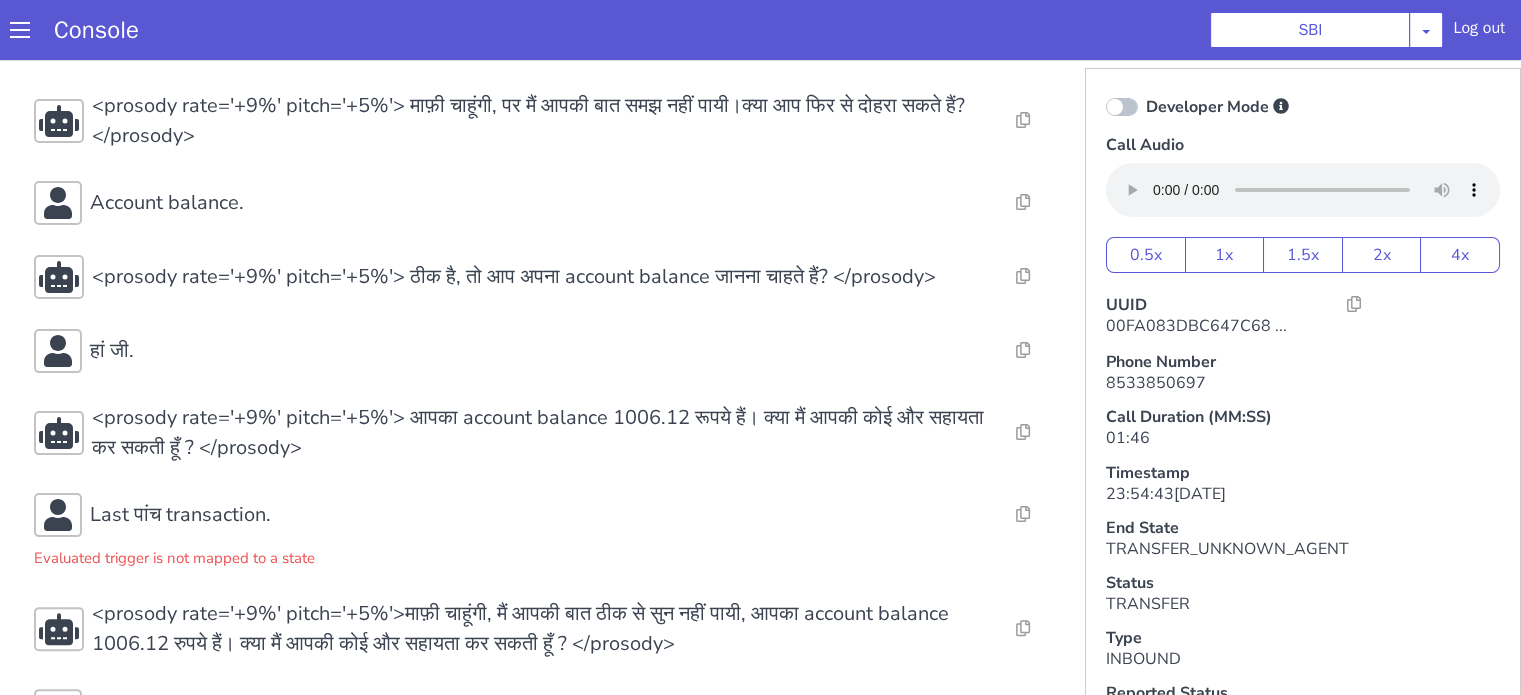 scroll, scrollTop: 542, scrollLeft: 0, axis: vertical 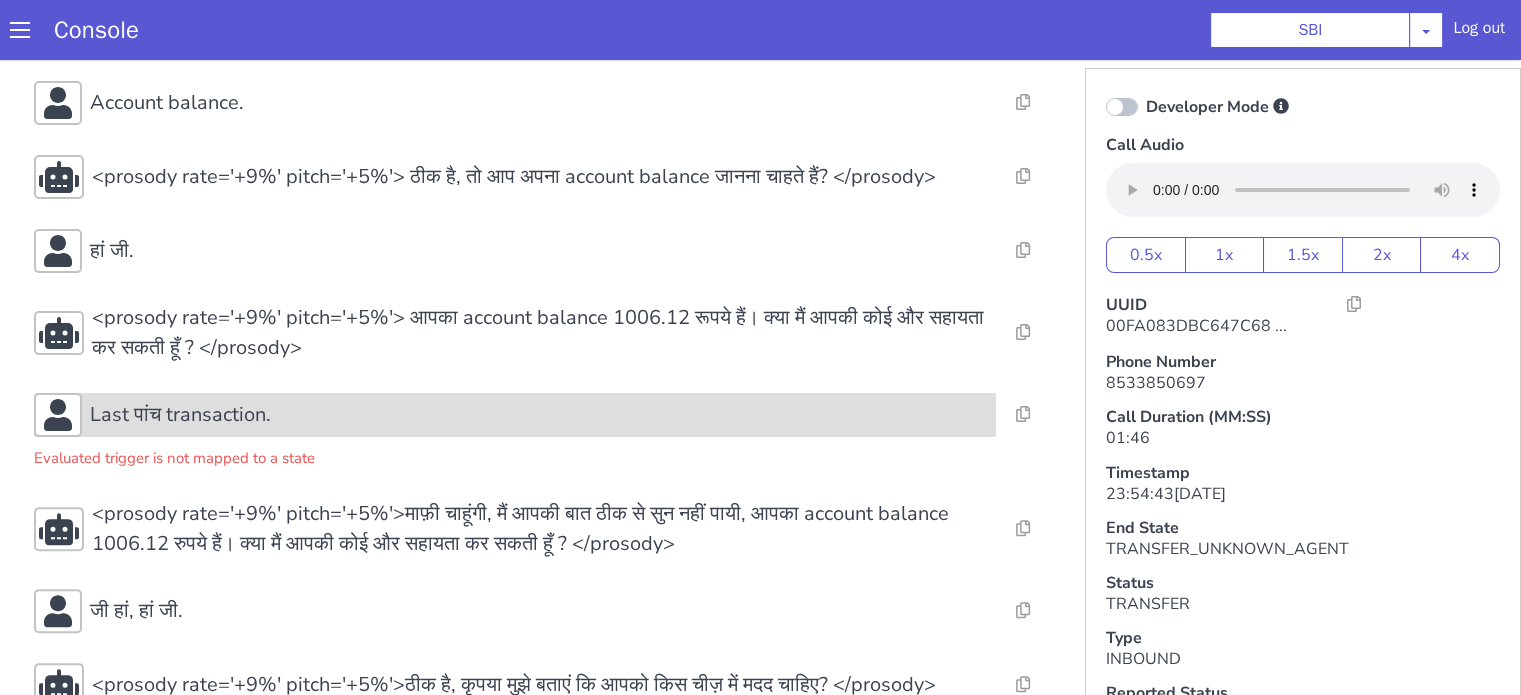 click on "Resolve  Intent Error  Entity Error  Transcription Error  Miscellaneous Submit <prosody rate='+9%' pitch='+5%'><break time="500ms"/>नमस्ते</prosody> Resolve  Intent Error  Entity Error  Transcription Error  Miscellaneous Submit <prosody rate='+9%' pitch='+5%'> मैं सिया बोल रही हूँ, मैं आपकी किस तरह से मदद कर सकती हूँ? आप मुझसे account balance, home loan या किसी भी अन्य बैंकिंग सेवा के बारे में जानकारी ले सकते हैं।</prosody> Resolve  Intent Error  Entity Error  Transcription Error  Miscellaneous Submit Account balance. Resolve  Intent Error  Entity Error  Transcription Error  Miscellaneous Submit <prosody rate='+9%' pitch='+5%'> ठीक है, तो आप अपना account balance जानना चाहते हैं? </prosody> Resolve  Intent Error  Entity Error  Transcription Error Submit" at bounding box center (1848, 1203) 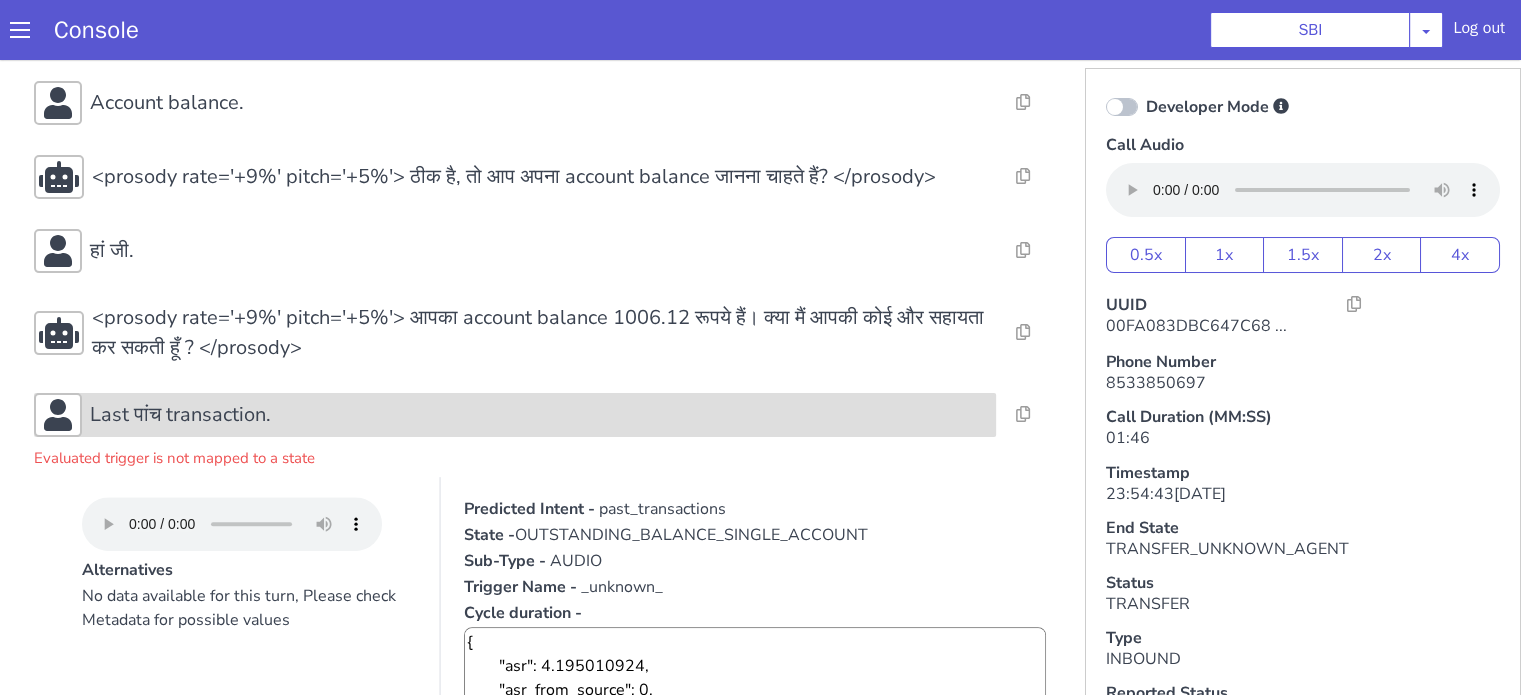 click on "Last पांच transaction." at bounding box center [587, 269] 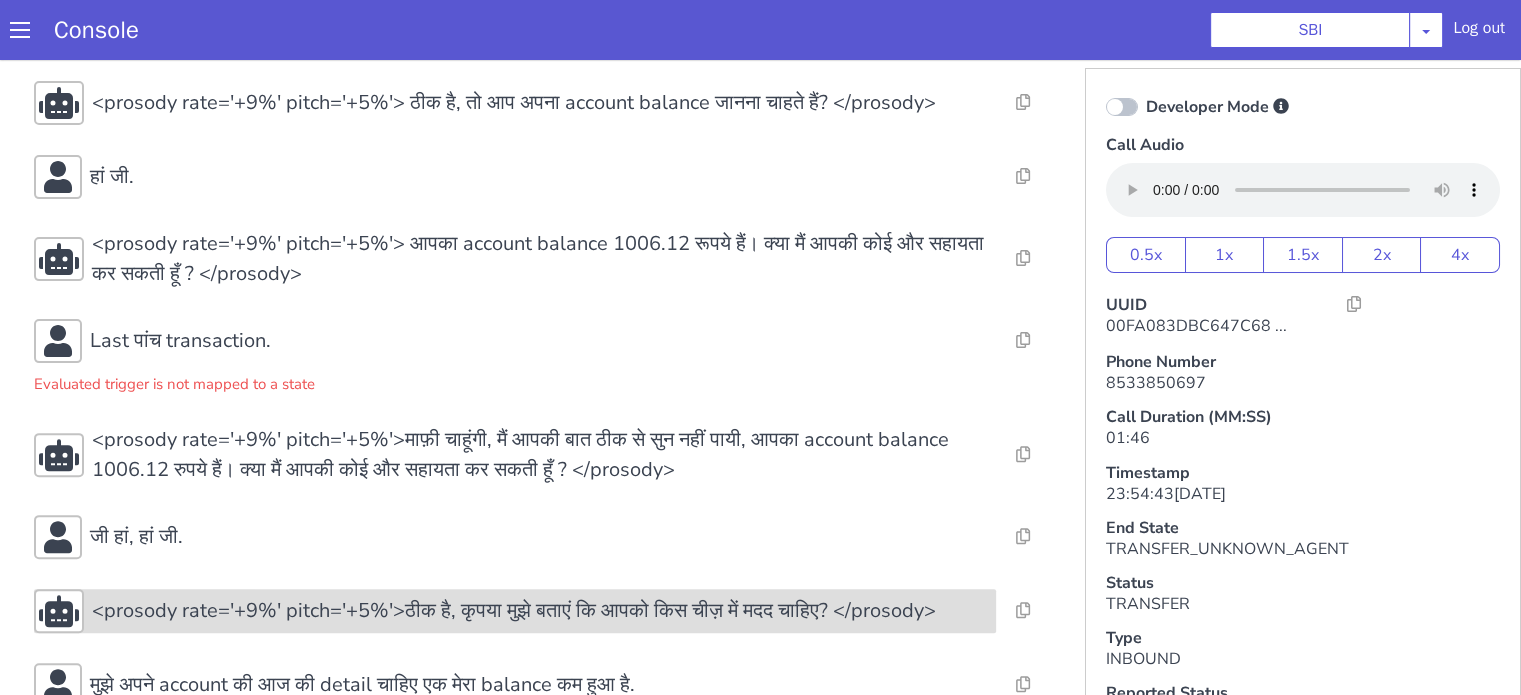 scroll, scrollTop: 742, scrollLeft: 0, axis: vertical 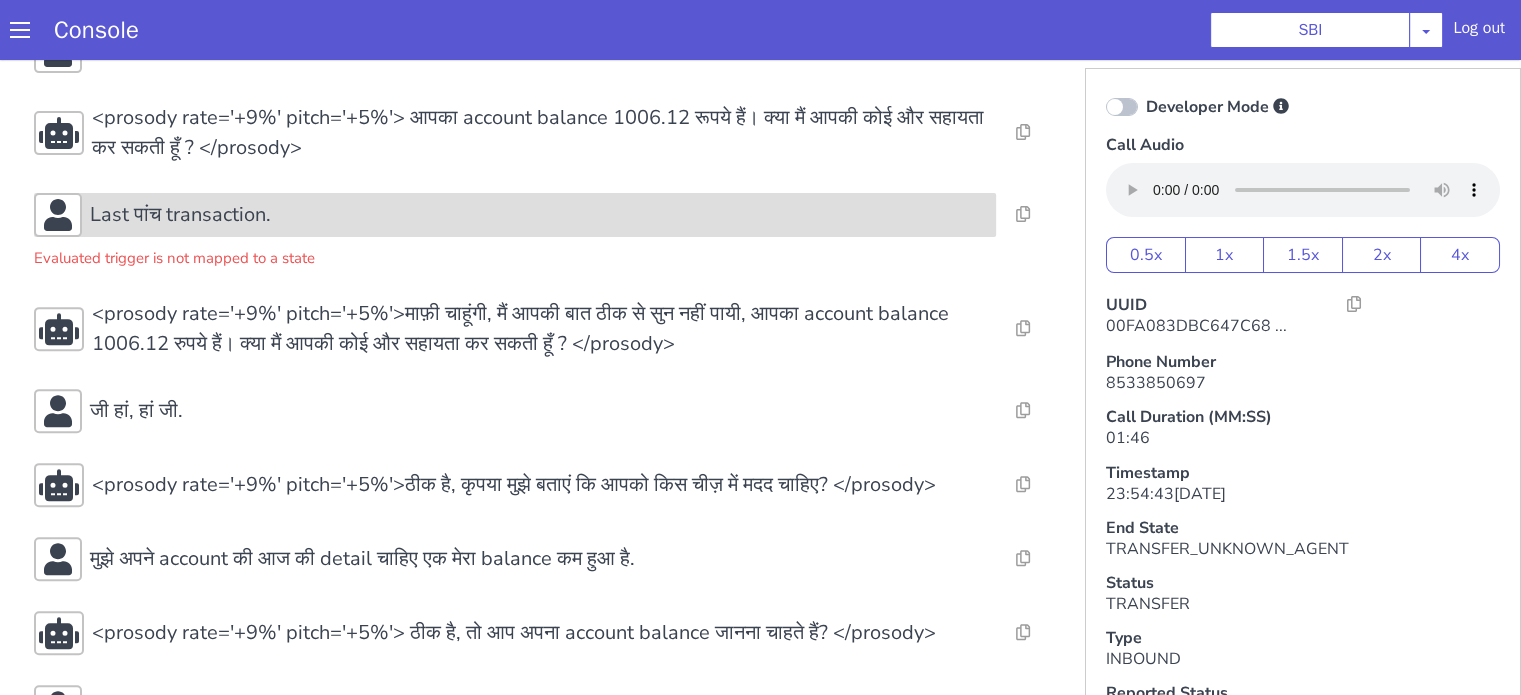 click on "Last पांच transaction." at bounding box center [2083, 598] 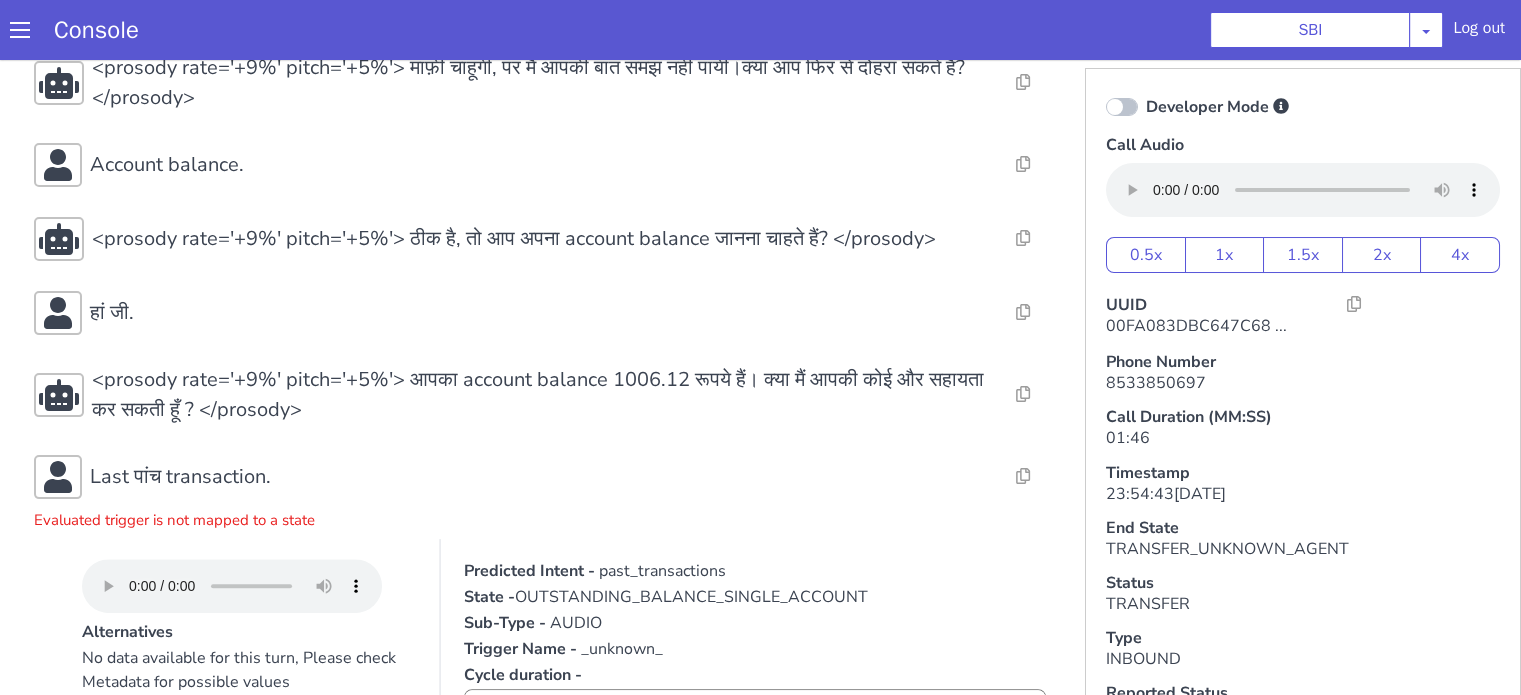 scroll, scrollTop: 742, scrollLeft: 0, axis: vertical 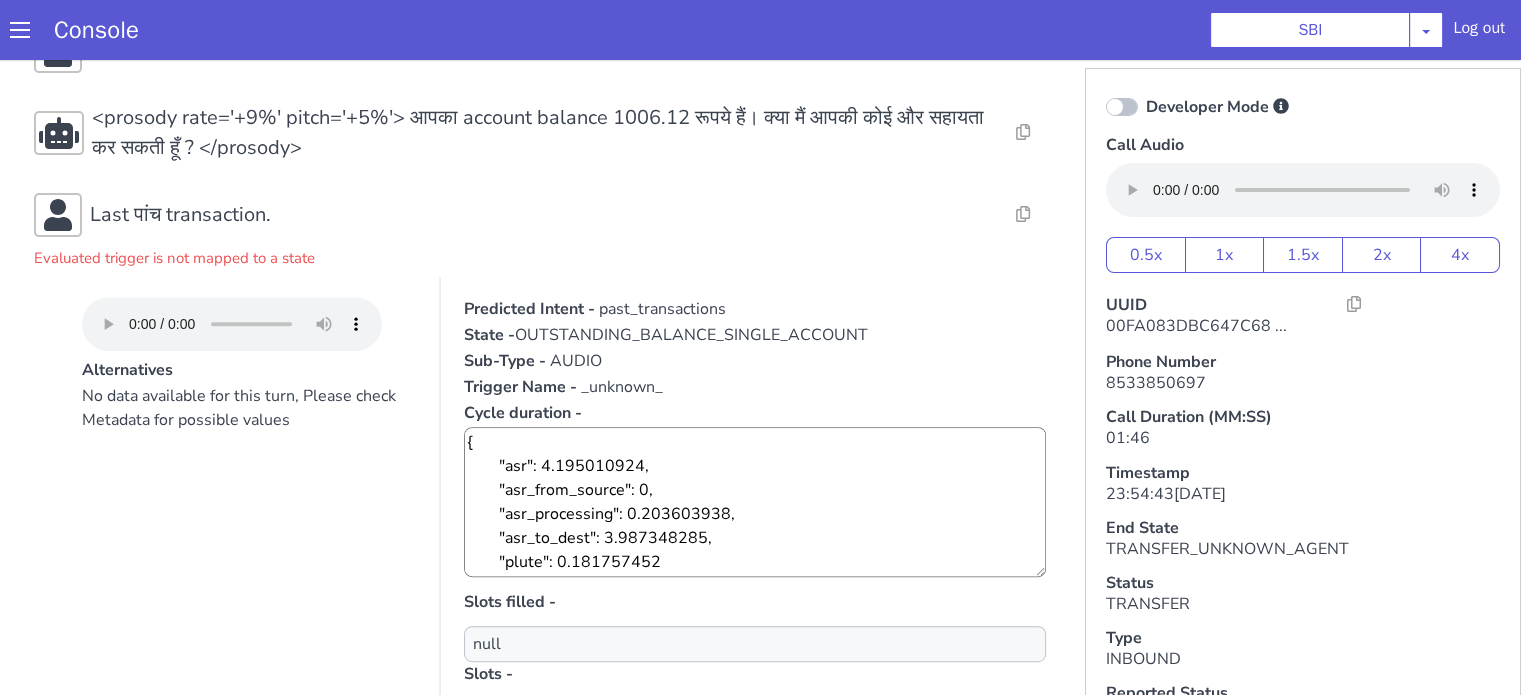 click on "Resolve  Intent Error  Entity Error  Transcription Error  Miscellaneous Submit <prosody rate='+9%' pitch='+5%'><break time="500ms"/>नमस्ते</prosody> Resolve  Intent Error  Entity Error  Transcription Error  Miscellaneous Submit <prosody rate='+9%' pitch='+5%'> मैं सिया बोल रही हूँ, मैं आपकी किस तरह से मदद कर सकती हूँ? आप मुझसे account balance, home loan या किसी भी अन्य बैंकिंग सेवा के बारे में जानकारी ले सकते हैं।</prosody> Resolve  Intent Error  Entity Error  Transcription Error  Miscellaneous Submit Account balance. Resolve  Intent Error  Entity Error  Transcription Error  Miscellaneous Submit <prosody rate='+9%' pitch='+5%'> ठीक है, तो आप अपना account balance जानना चाहते हैं? </prosody> Resolve  Intent Error  Entity Error  Transcription Error Submit" at bounding box center [1635, 1423] 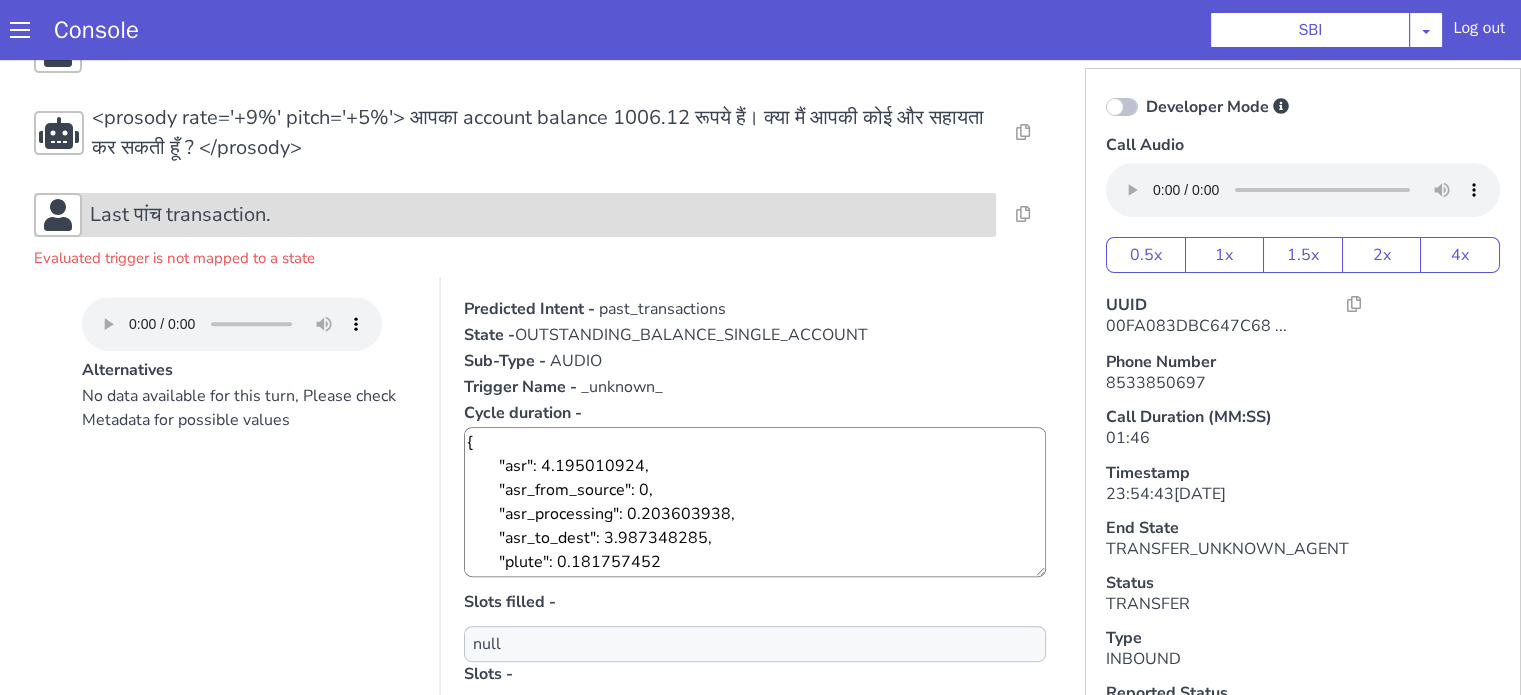 click on "Last पांच transaction." at bounding box center (2042, 171) 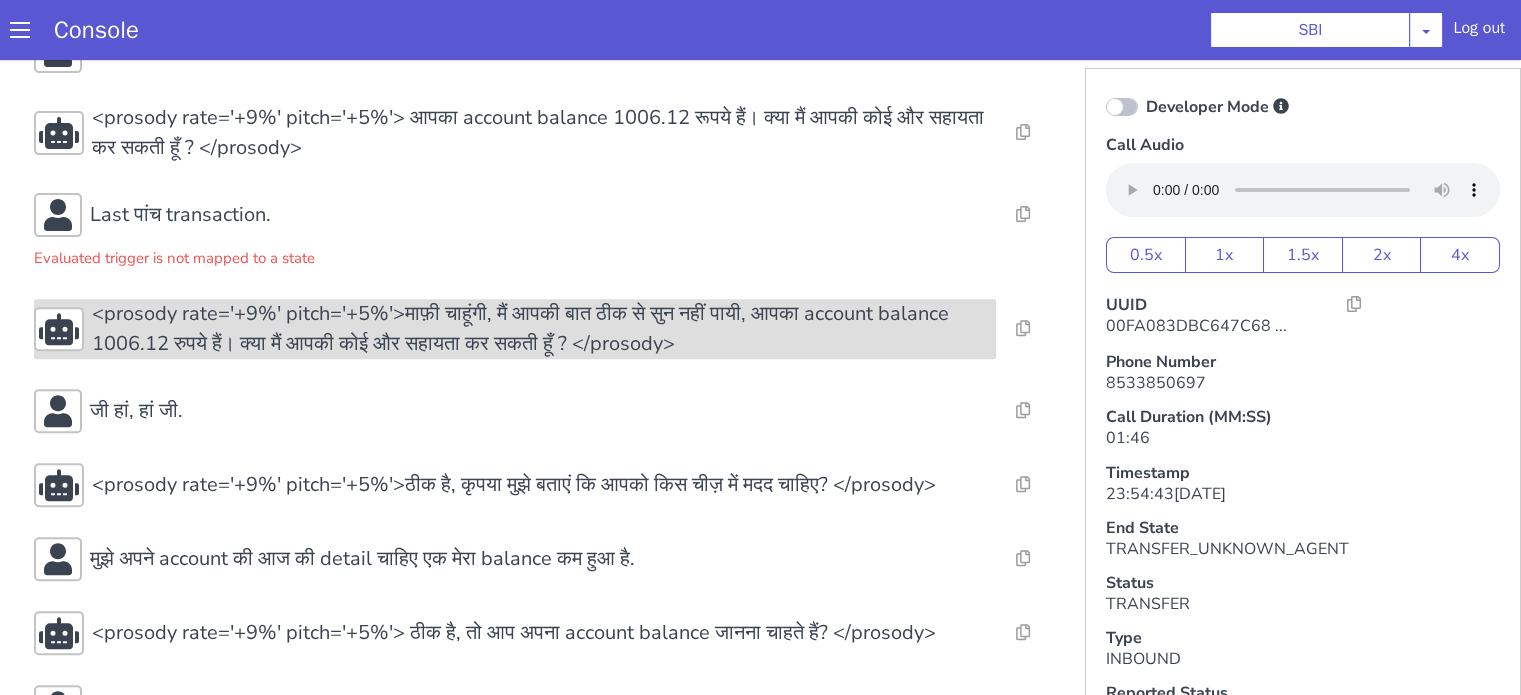 scroll, scrollTop: 842, scrollLeft: 0, axis: vertical 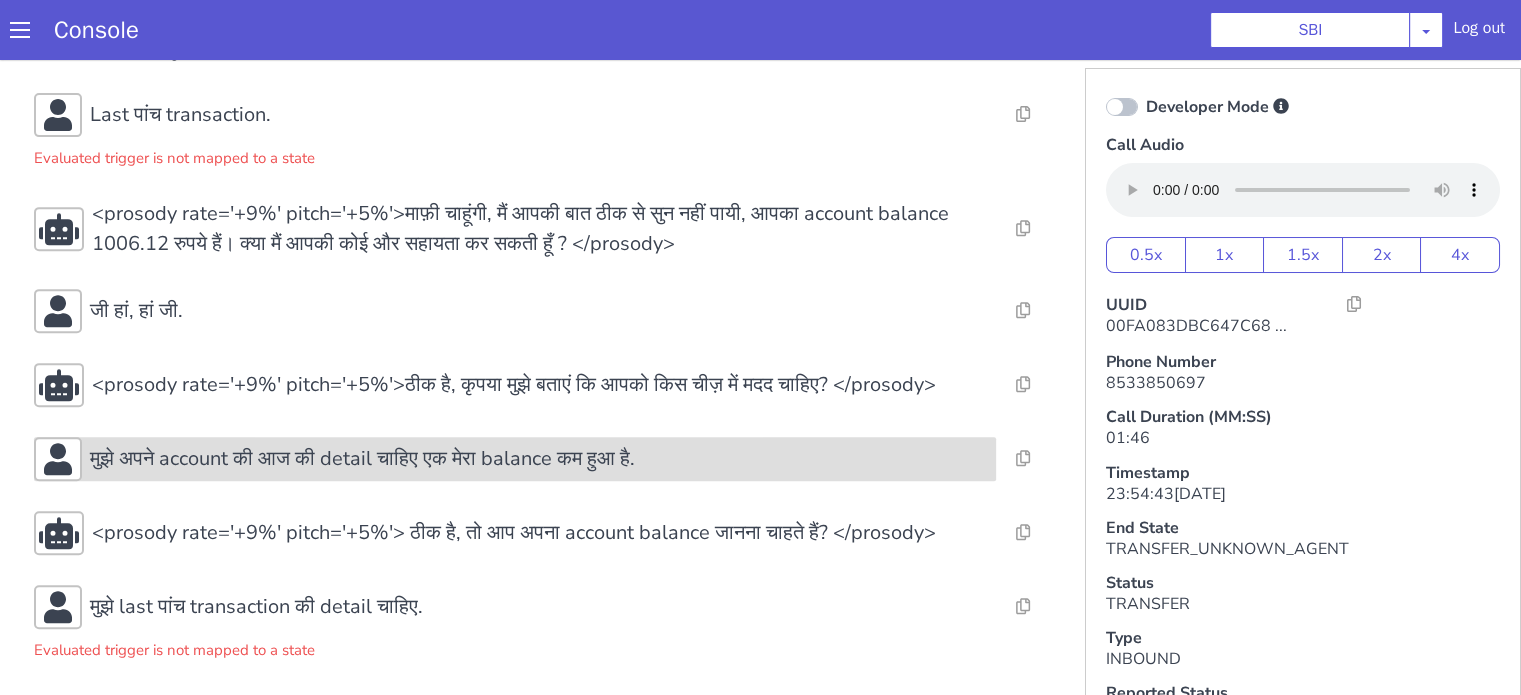click on "मुझे अपने account की आज की detail चाहिए एक मेरा balance कम हुआ है." at bounding box center (1880, 1042) 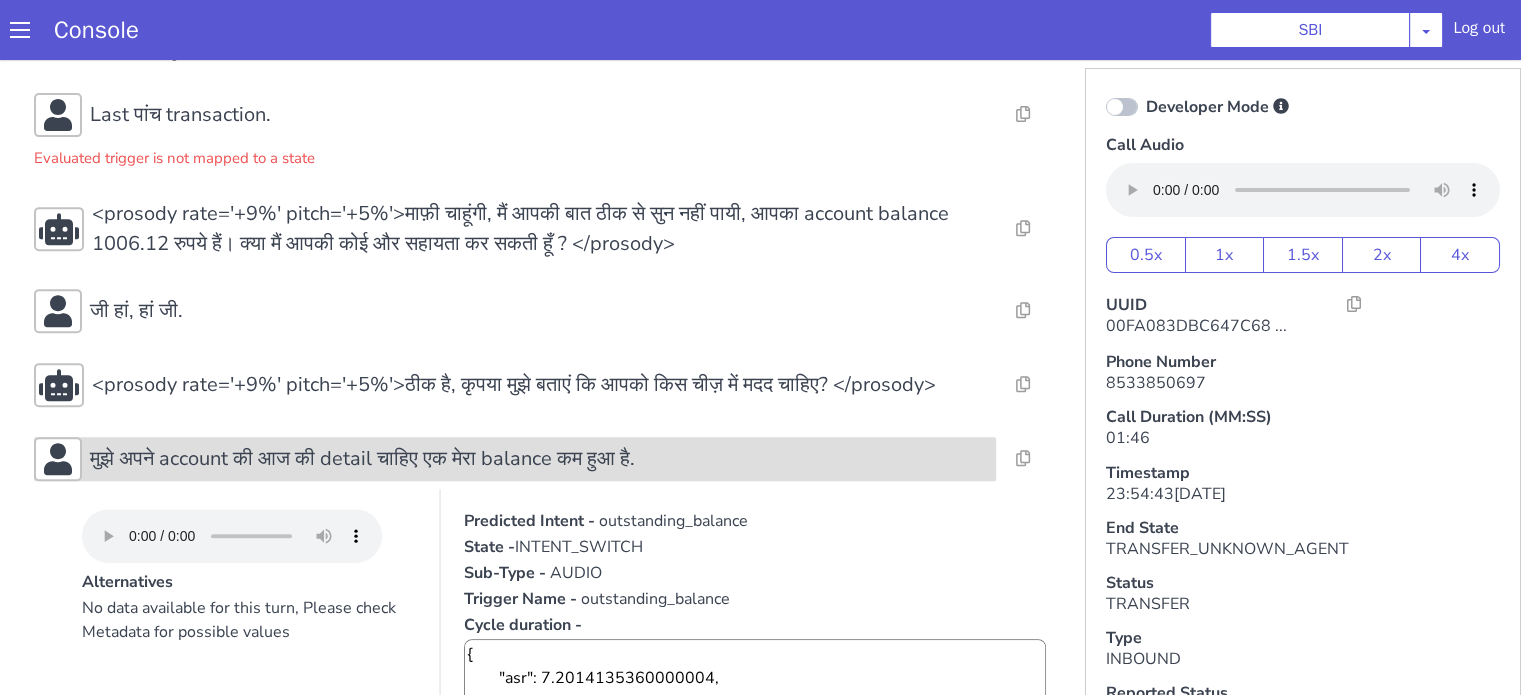 click on "मुझे अपने account की आज की detail चाहिए एक मेरा balance कम हुआ है." at bounding box center [310, 742] 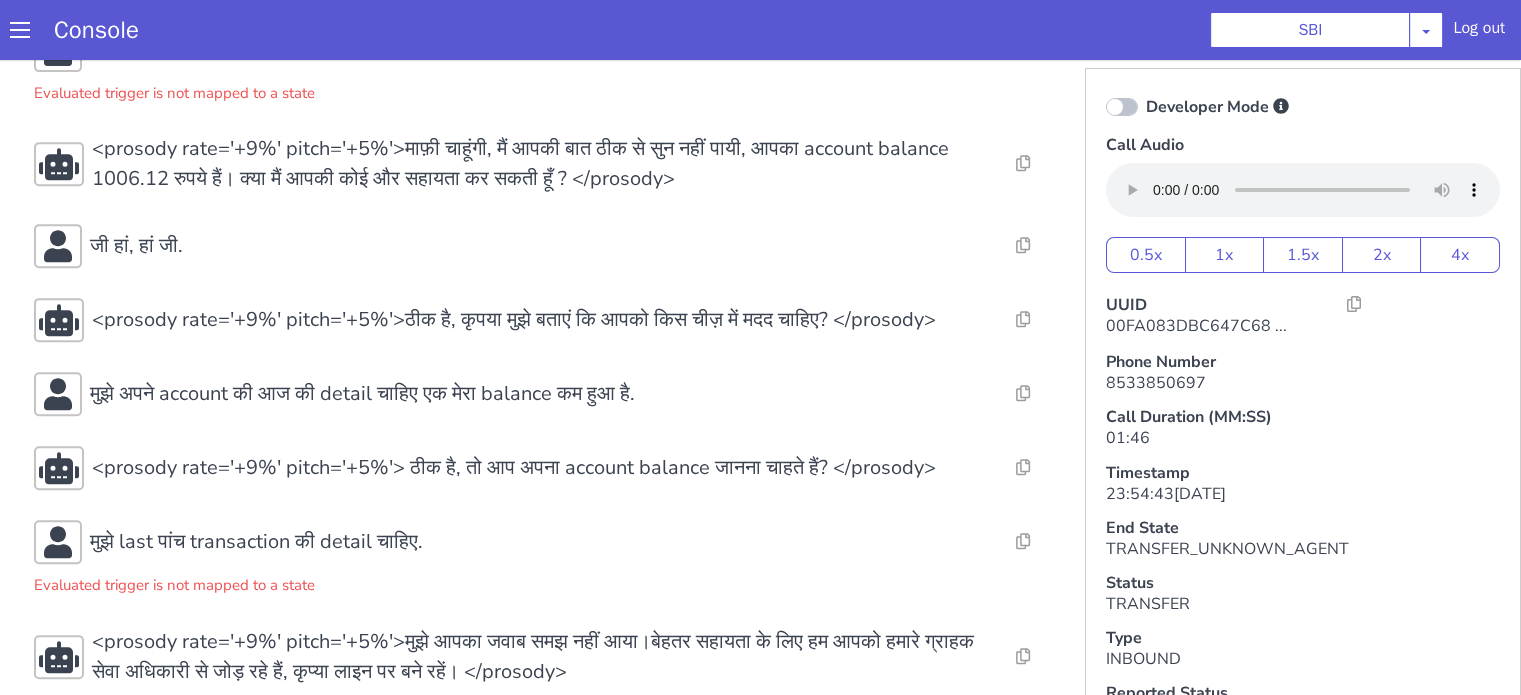 scroll, scrollTop: 942, scrollLeft: 0, axis: vertical 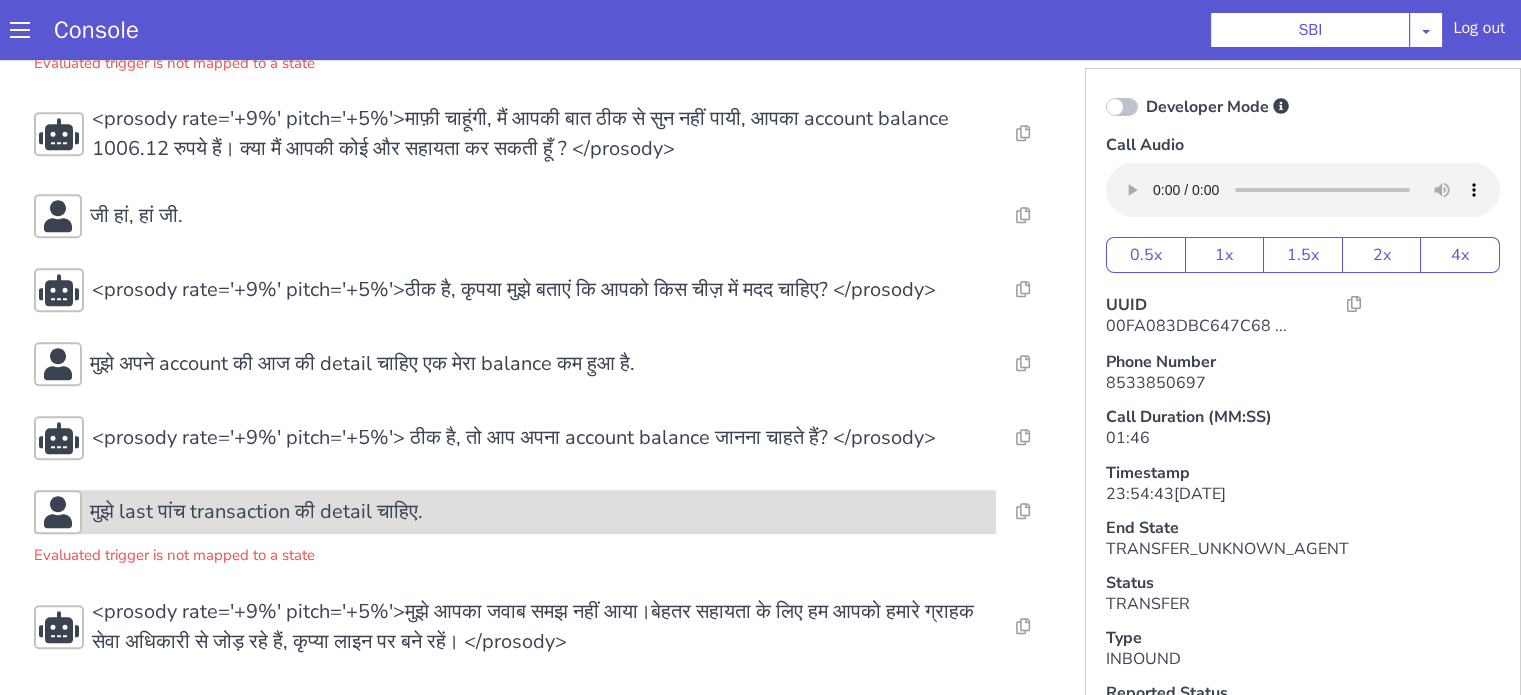 click on "मुझे last पांच transaction की detail चाहिए." at bounding box center [1824, 895] 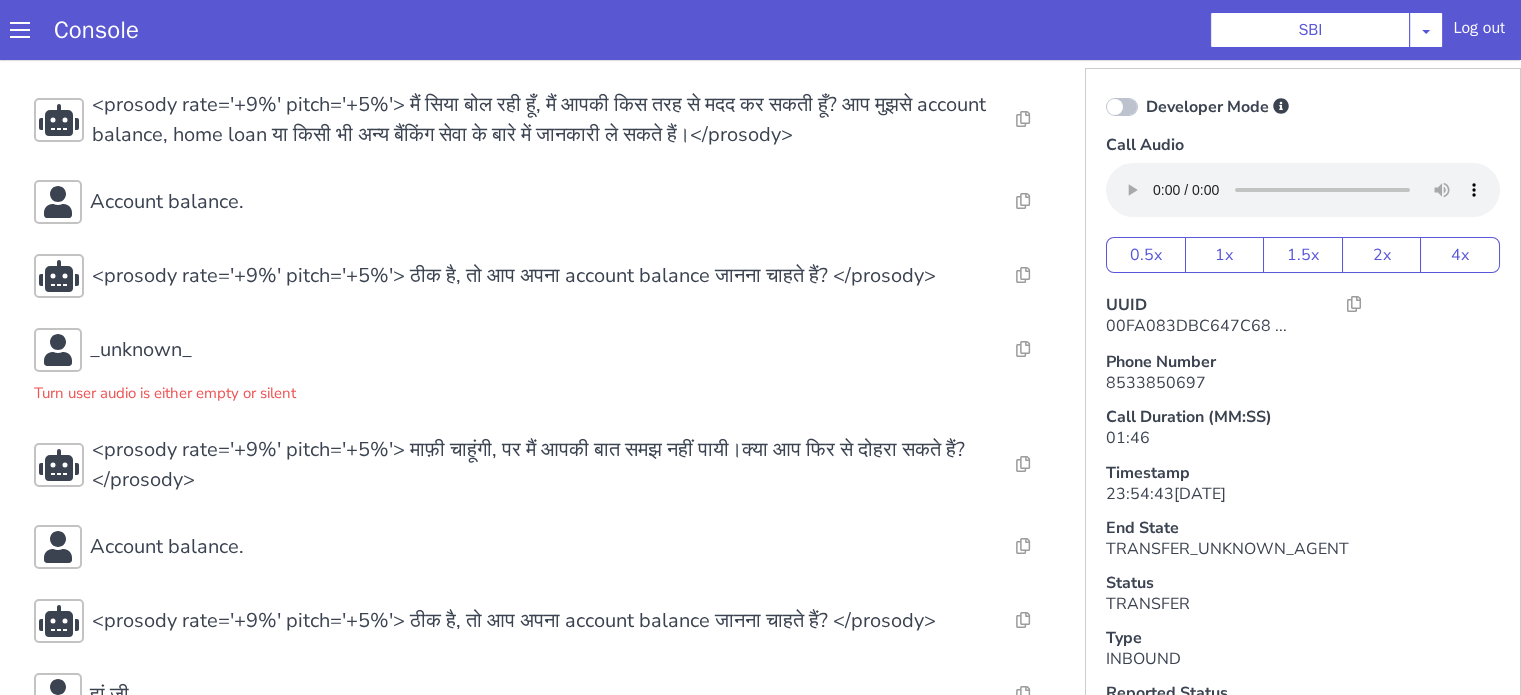 scroll, scrollTop: 0, scrollLeft: 0, axis: both 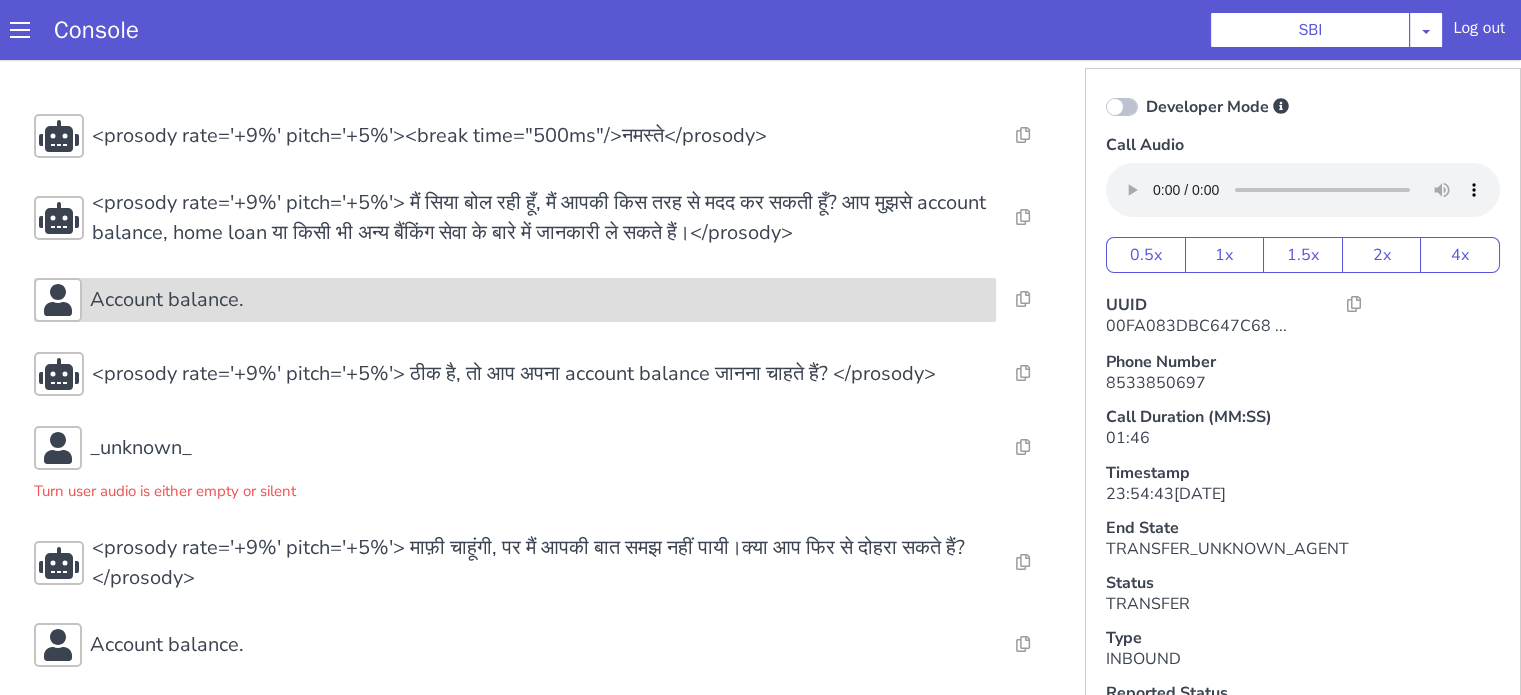 click on "Account balance." at bounding box center (1775, 1247) 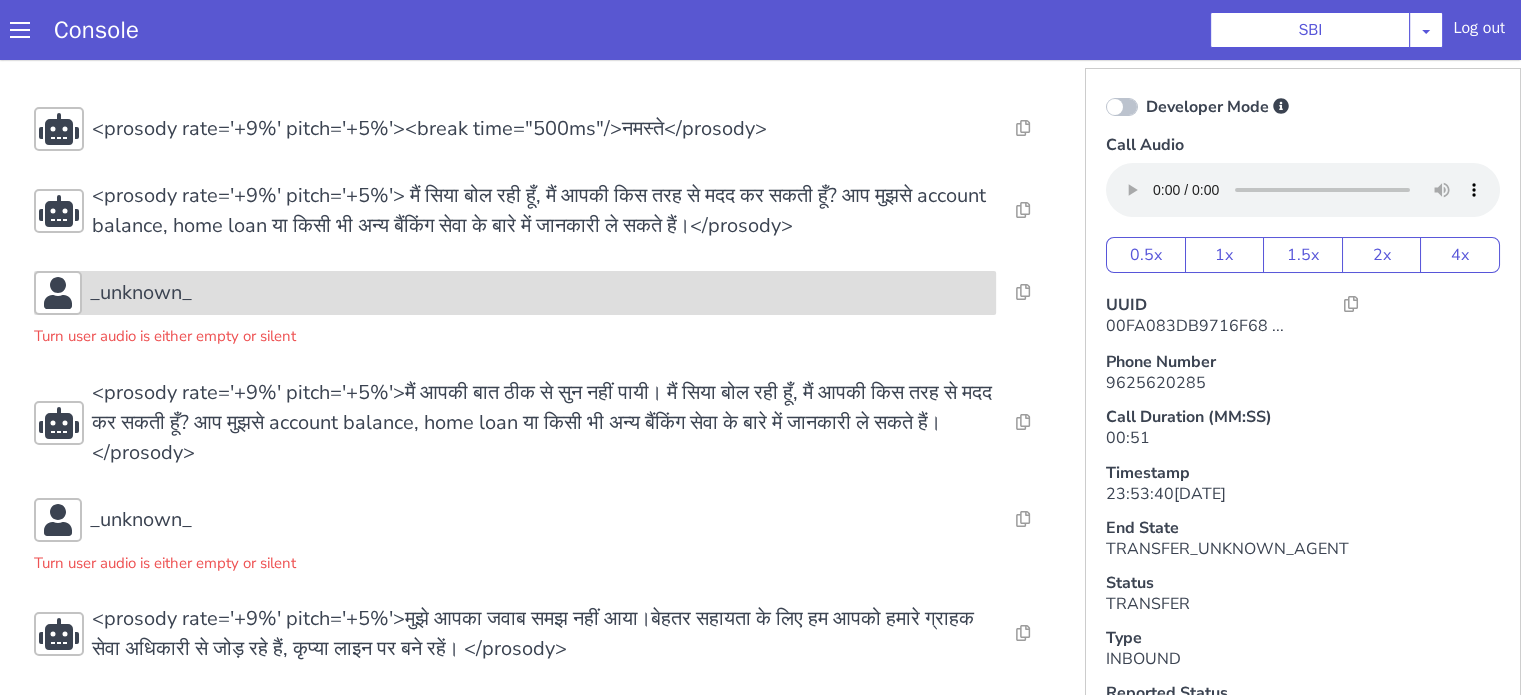 scroll, scrollTop: 11, scrollLeft: 0, axis: vertical 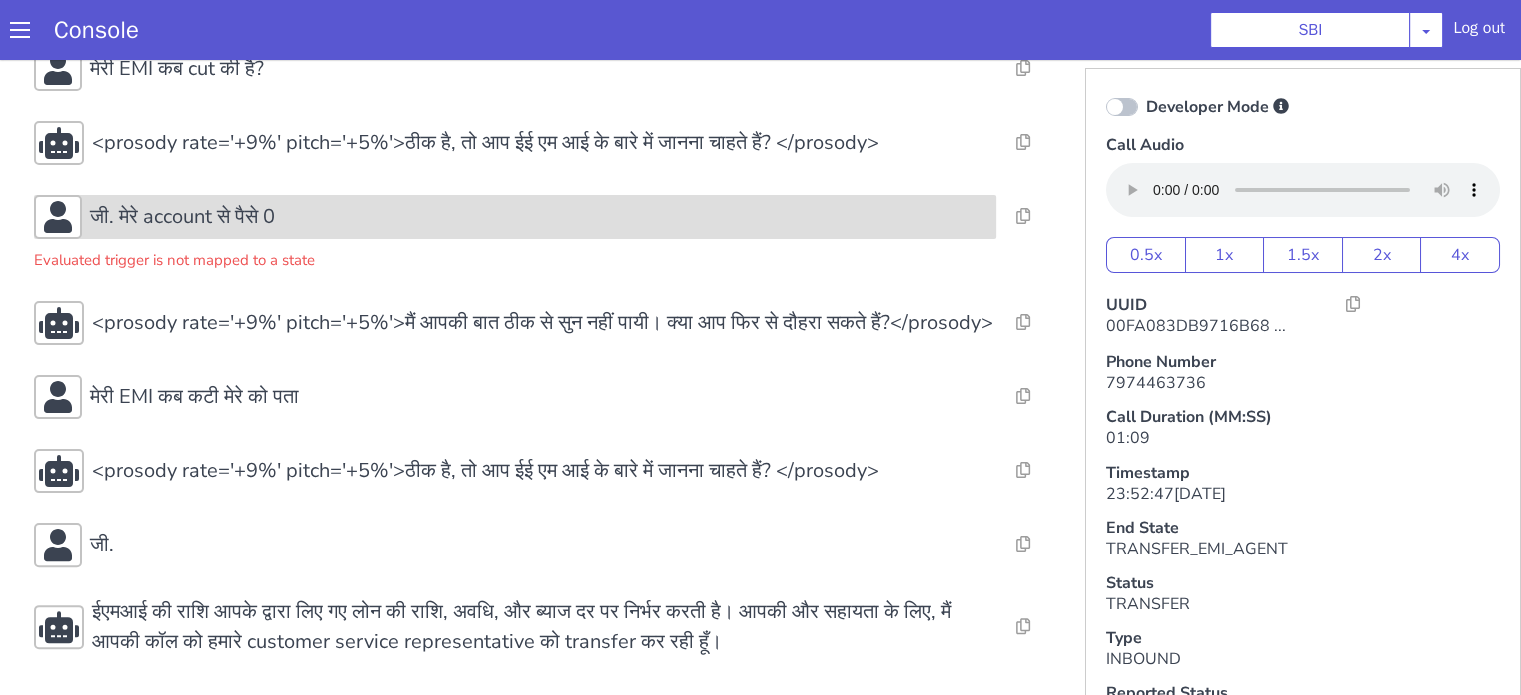 click on "जी. मेरे account से पैसे 0" at bounding box center (539, 217) 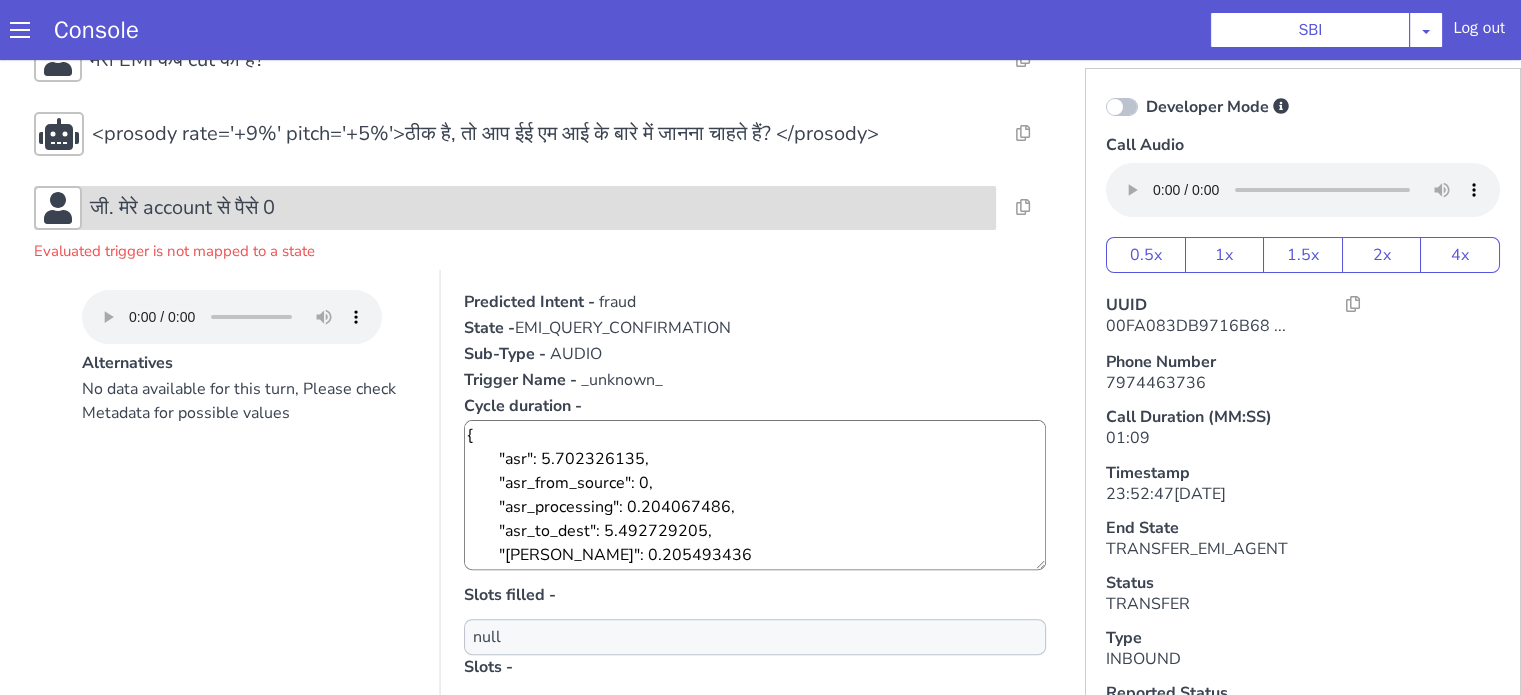 click on "जी. मेरे account से पैसे 0" at bounding box center [539, 208] 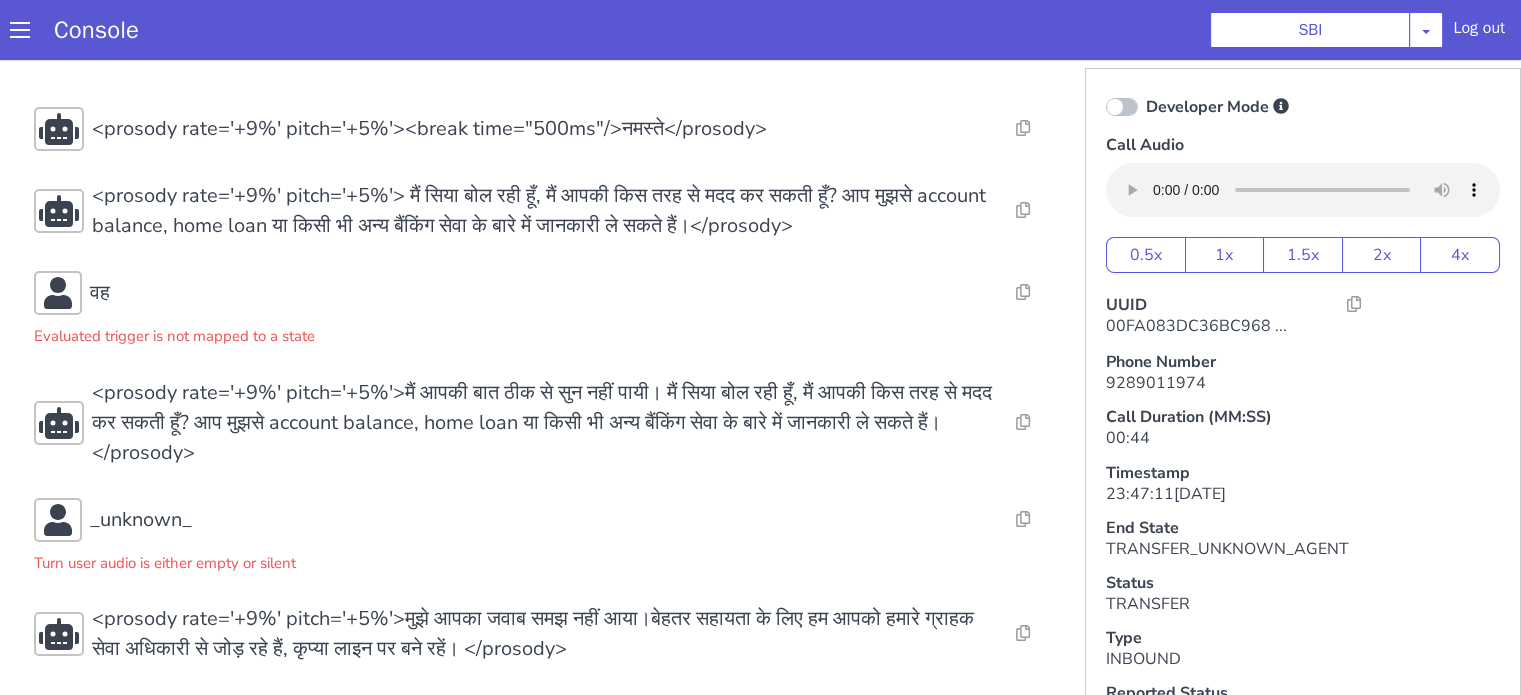 scroll, scrollTop: 11, scrollLeft: 0, axis: vertical 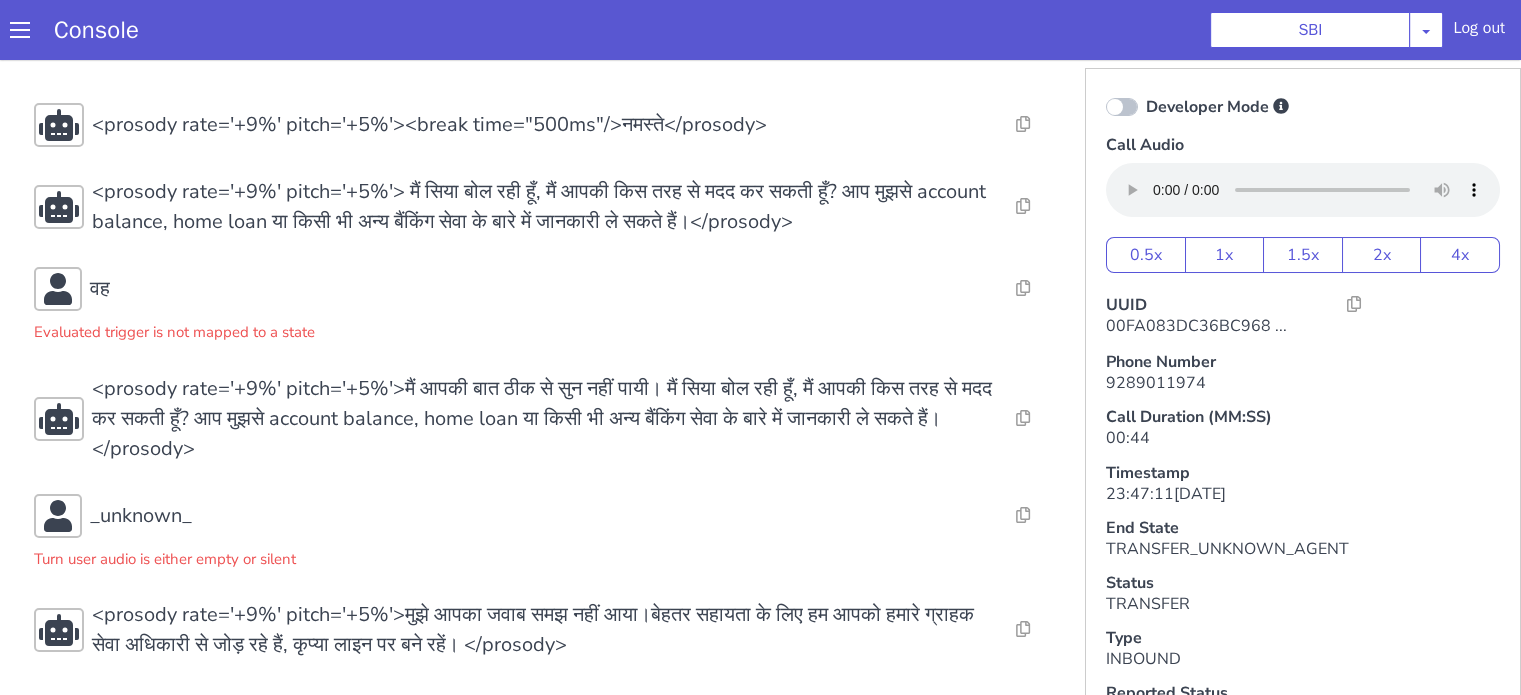 click on "Resolve  Intent Error  Entity Error  Transcription Error  Miscellaneous Submit <prosody rate='+9%' pitch='+5%'><break time="500ms"/>नमस्ते</prosody> Resolve  Intent Error  Entity Error  Transcription Error  Miscellaneous Submit <prosody rate='+9%' pitch='+5%'> मैं सिया बोल रही हूँ, मैं आपकी किस तरह से मदद कर सकती हूँ? आप मुझसे account balance, home loan या किसी भी अन्य बैंकिंग सेवा के बारे में जानकारी [PERSON_NAME] सकते हैं।</prosody> Resolve  Intent Error  Entity Error  Transcription Error  Miscellaneous Submit वह Evaluated trigger is not mapped to a state Resolve  Intent Error  Entity Error  Transcription Error  Miscellaneous Submit Resolve  Intent Error  Entity Error  Transcription Error  Miscellaneous Submit _unknown_ Turn user audio is either empty or silent Resolve  Intent Error  Entity Error Submit" at bounding box center [544, 381] 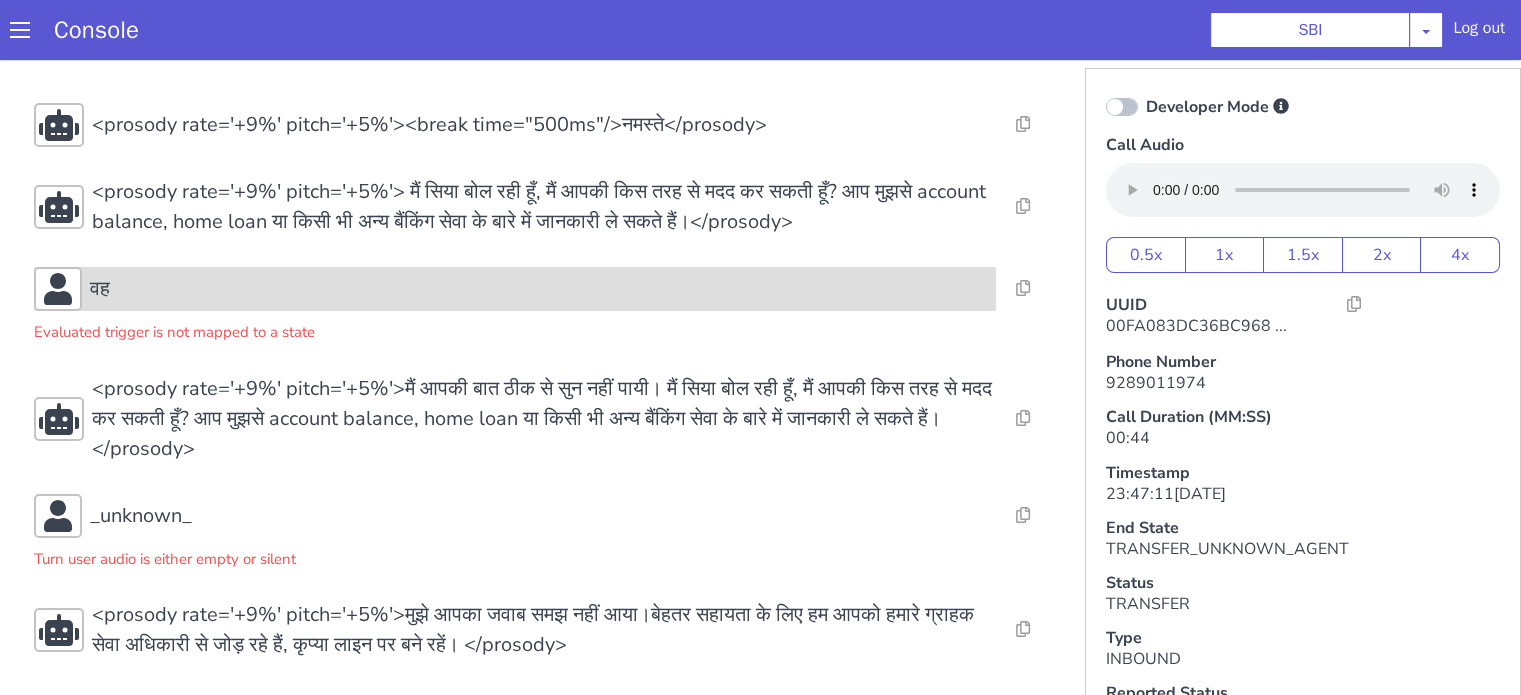 click on "वह" at bounding box center (539, 289) 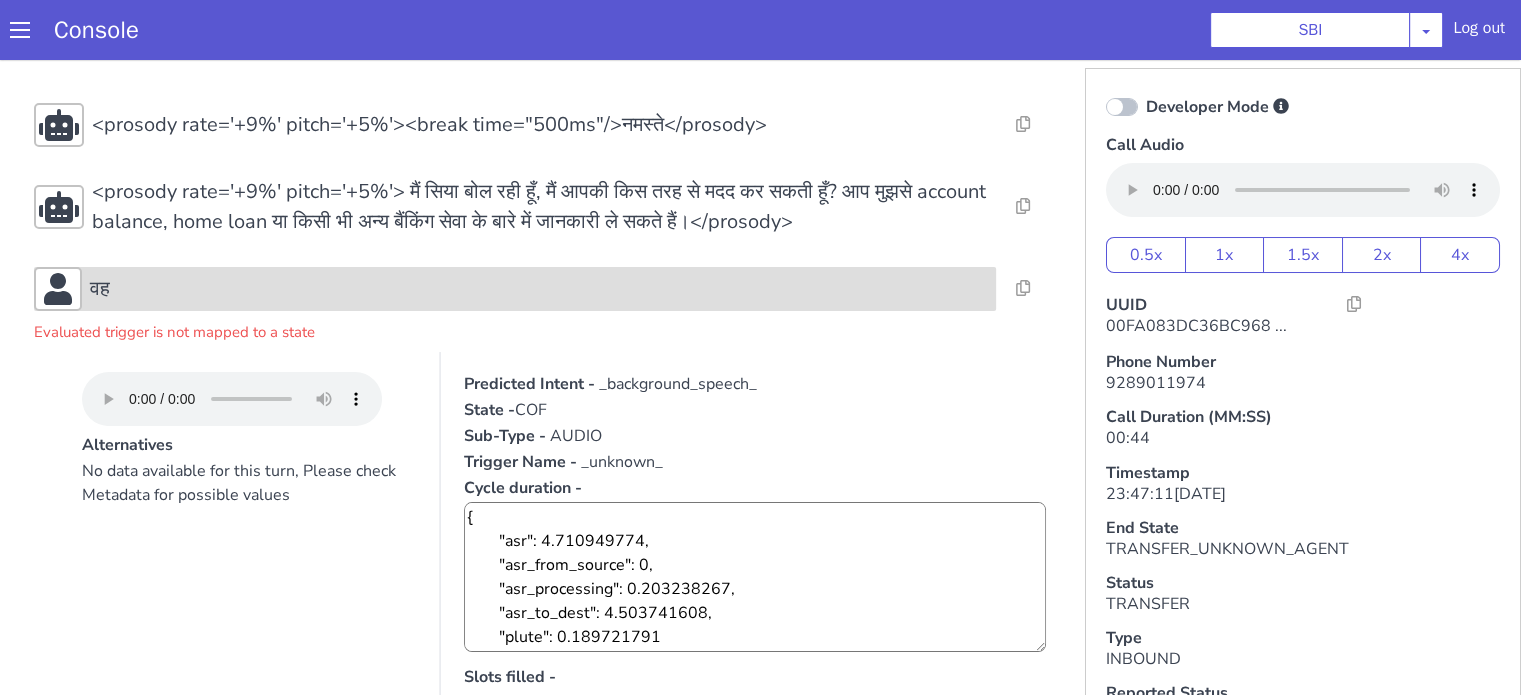 click on "वह" at bounding box center (539, 289) 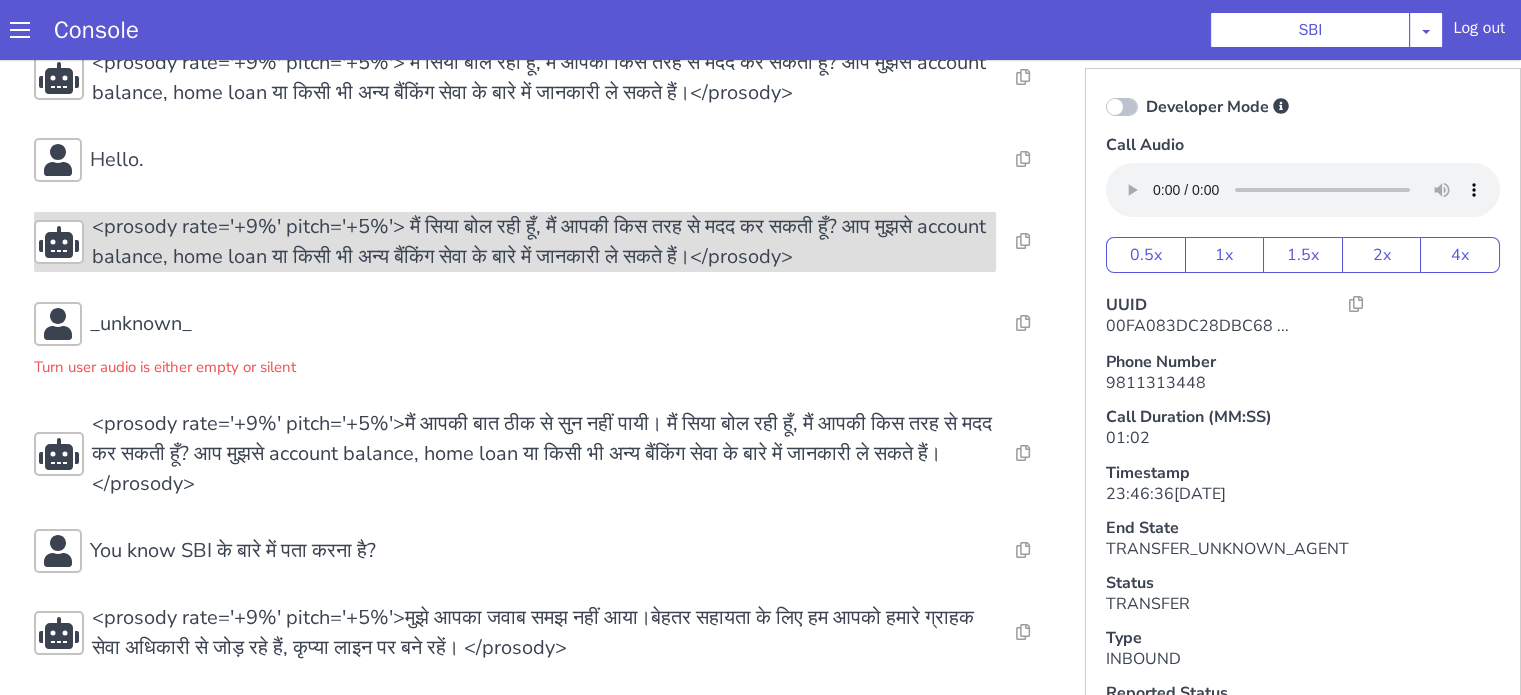 scroll, scrollTop: 142, scrollLeft: 0, axis: vertical 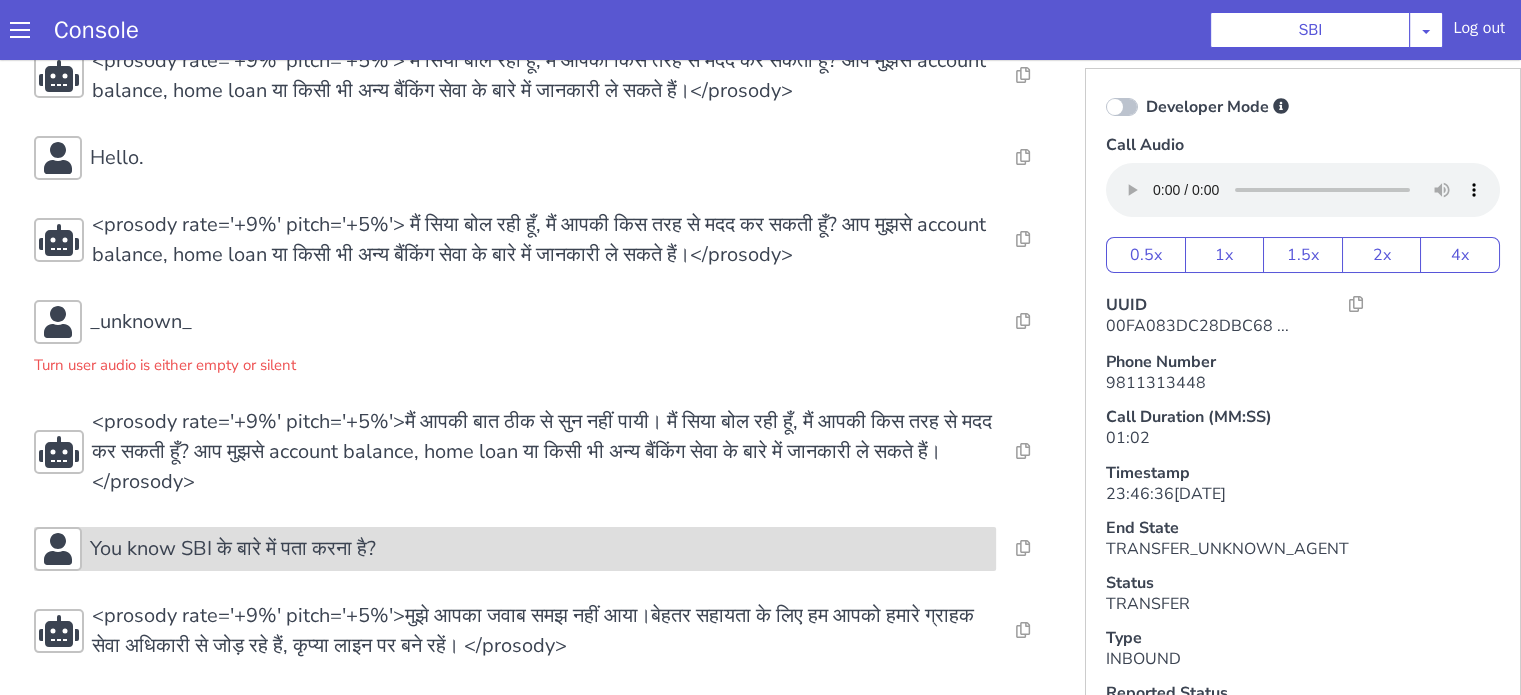 click on "You know SBI के बारे में पता करना है?" at bounding box center [233, 549] 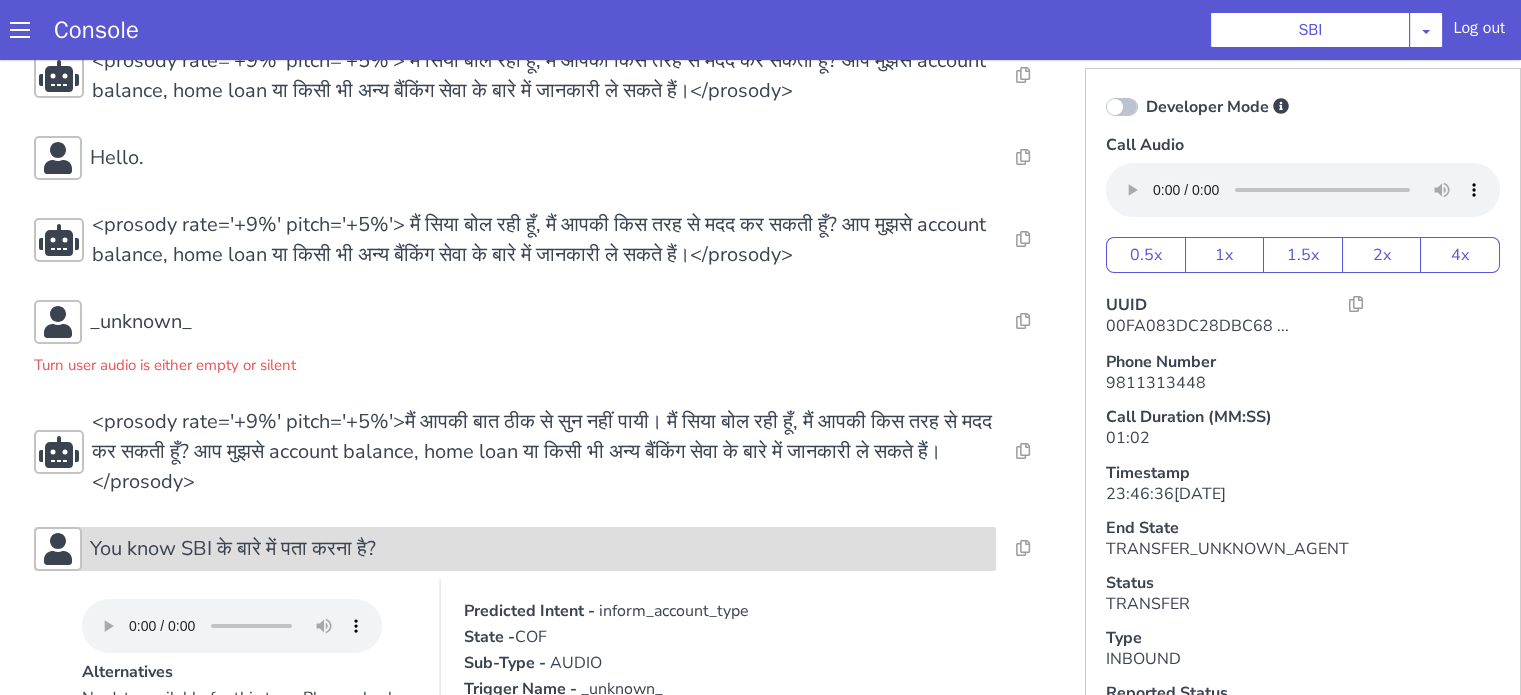 click on "You know SBI के बारे में पता करना है?" at bounding box center [233, 549] 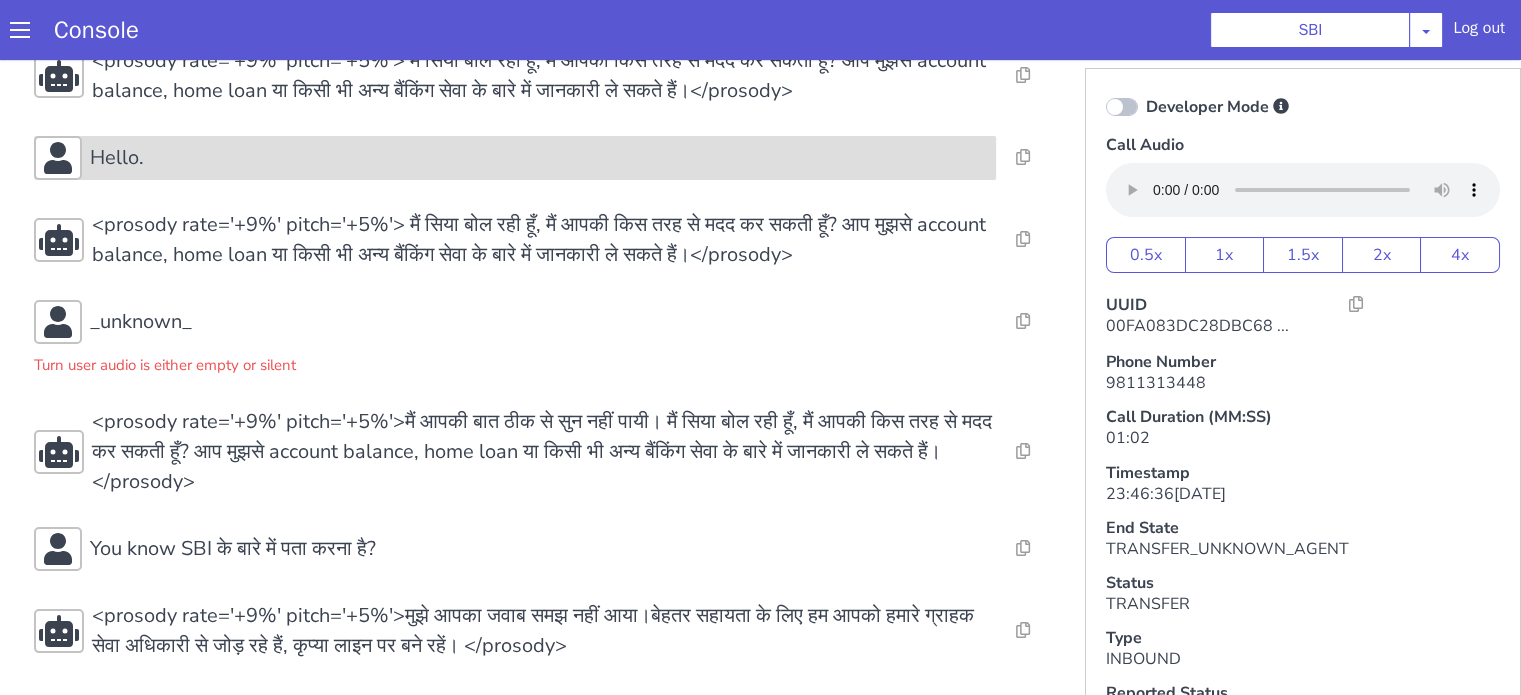 click on "Hello." at bounding box center [539, 158] 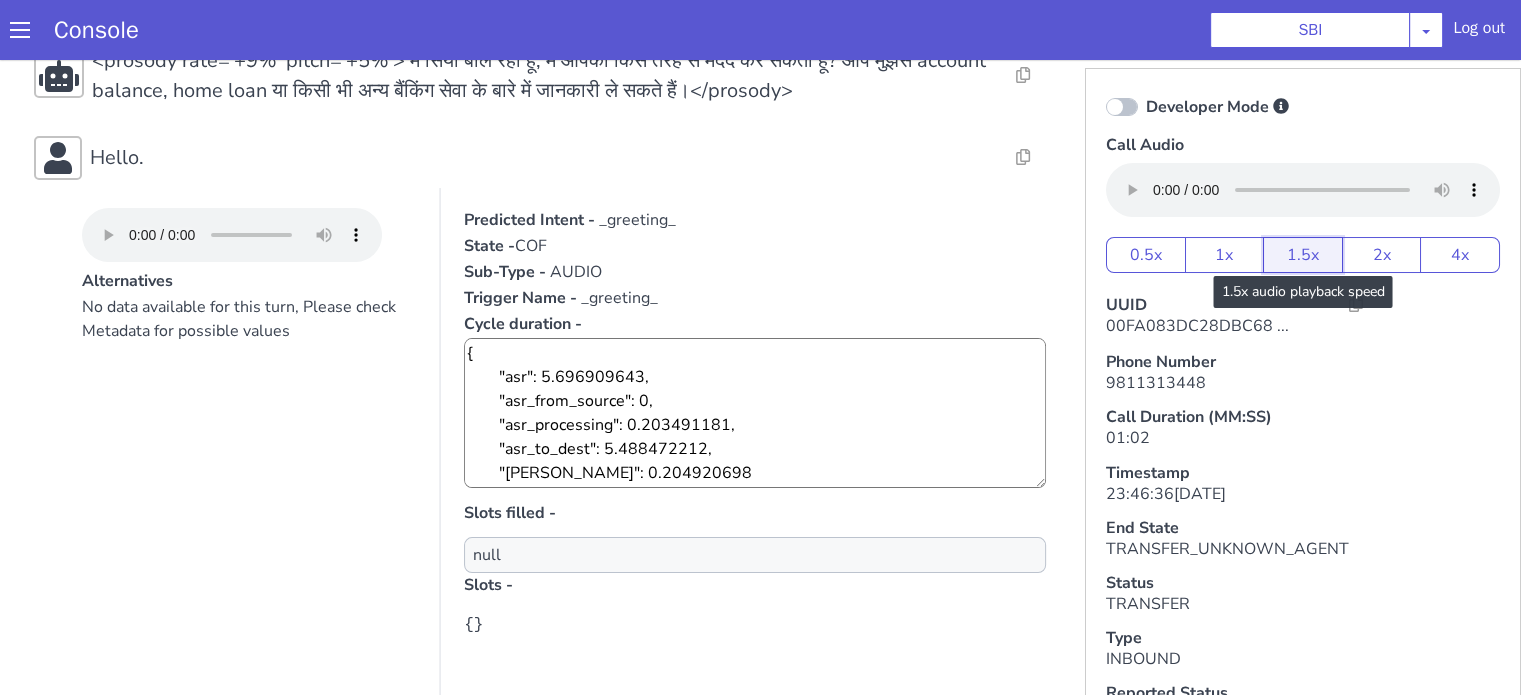 click on "1.5x" at bounding box center (1303, 255) 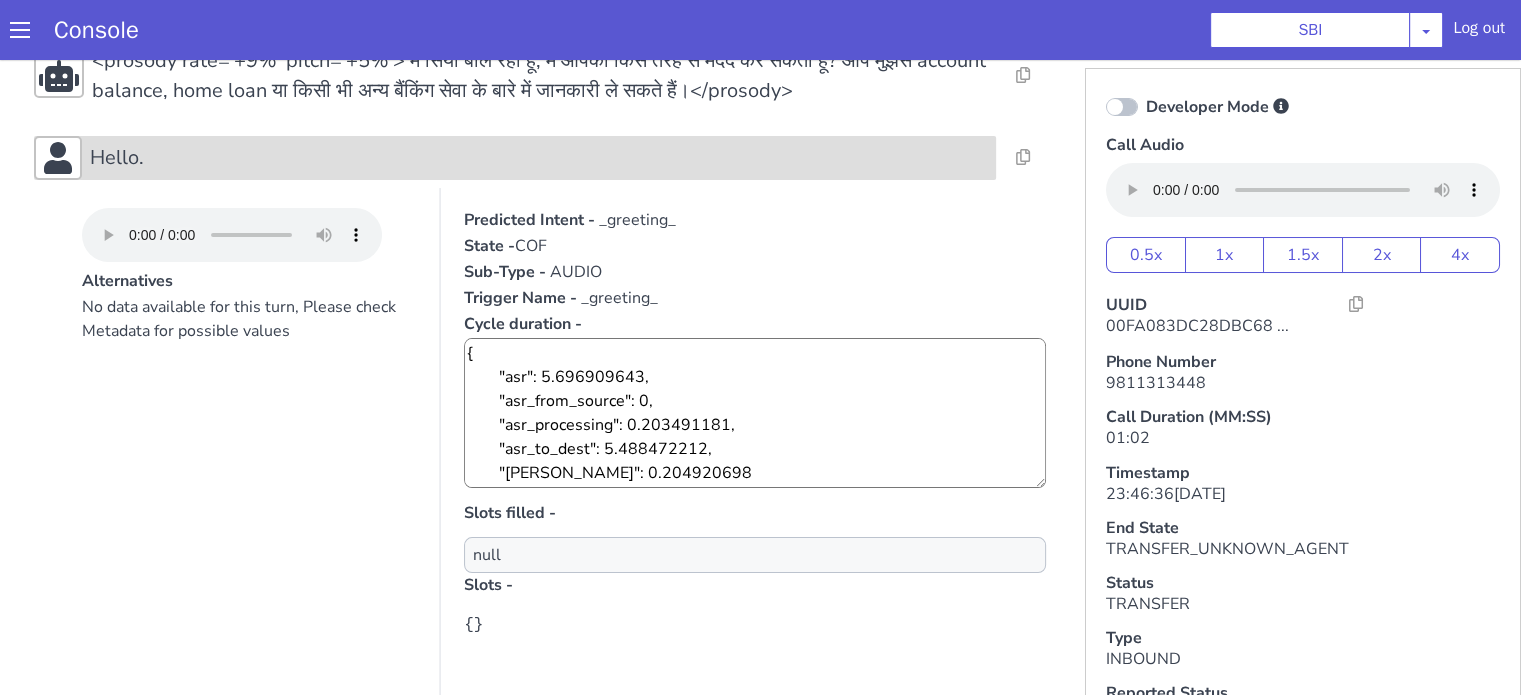click on "Hello." at bounding box center (539, 158) 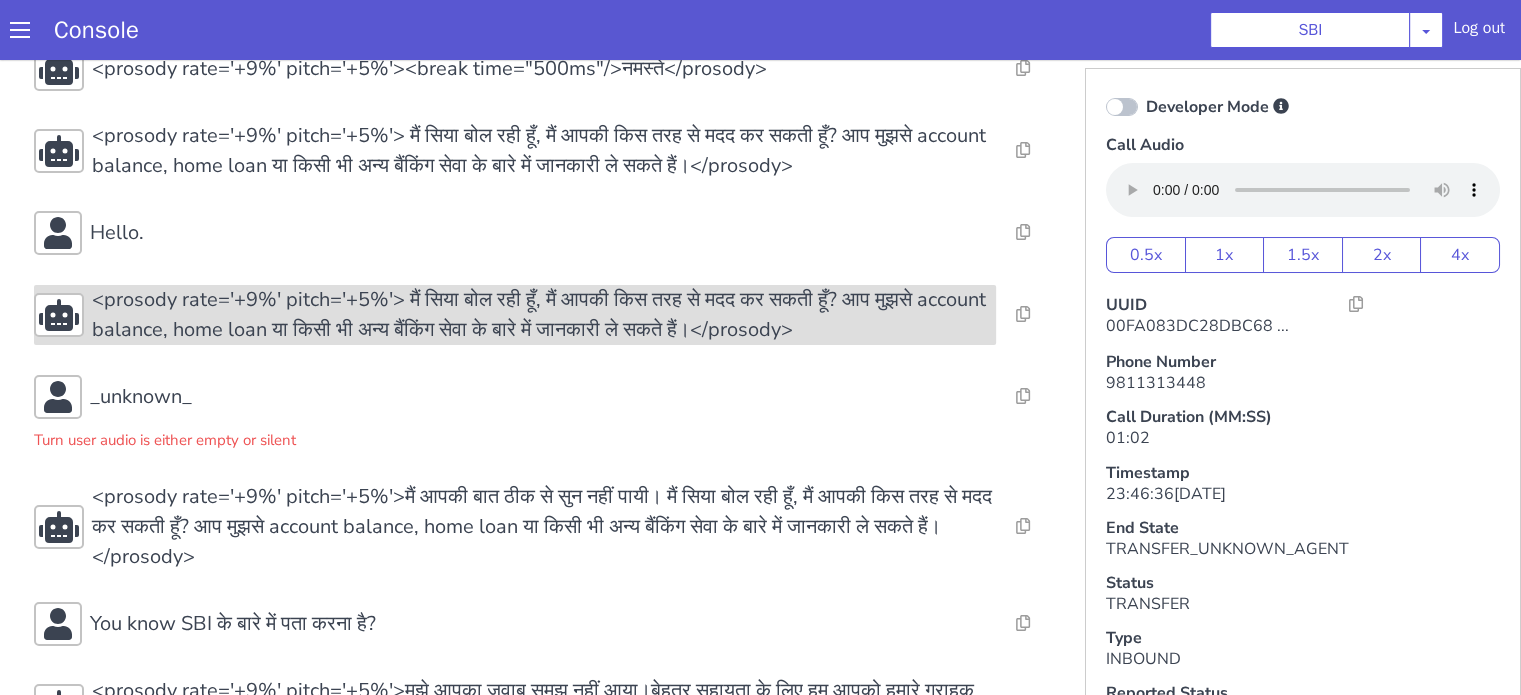 scroll, scrollTop: 0, scrollLeft: 0, axis: both 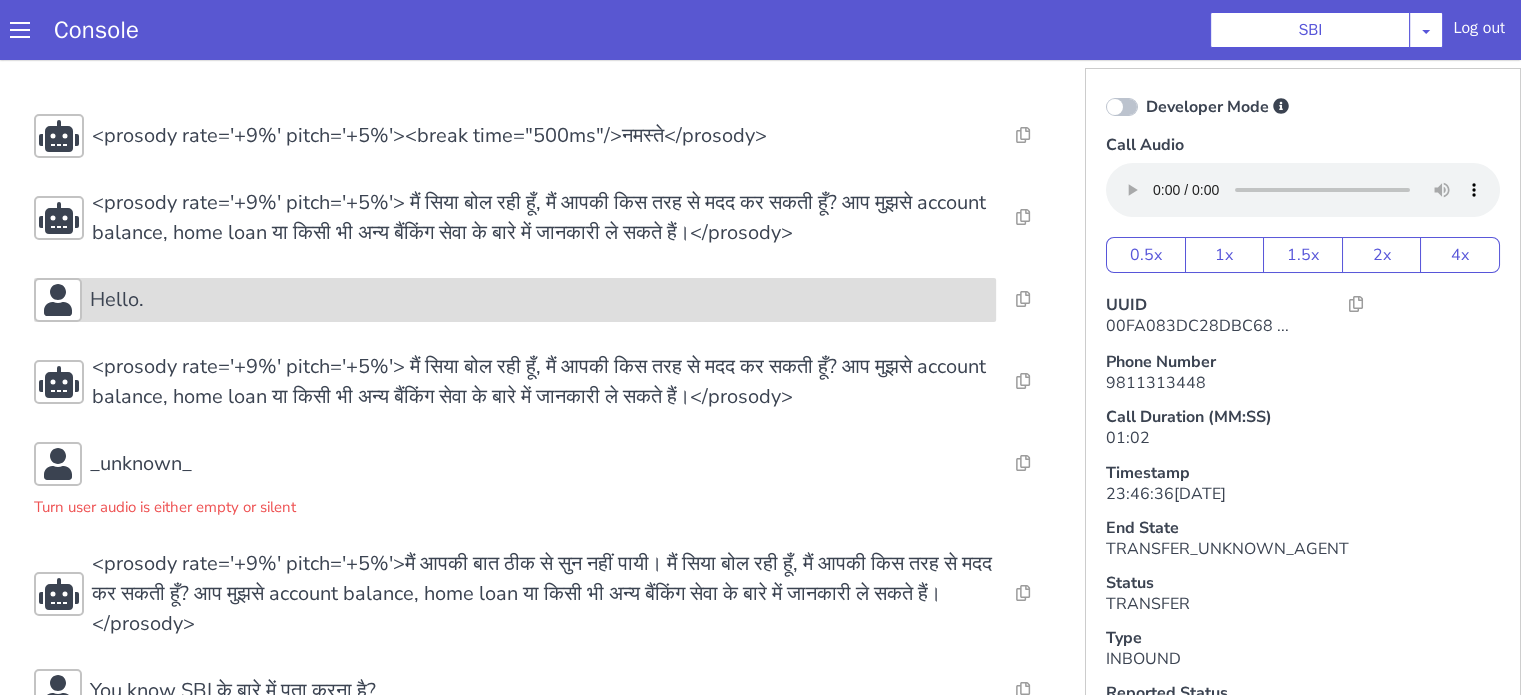 click on "Hello." at bounding box center [539, 300] 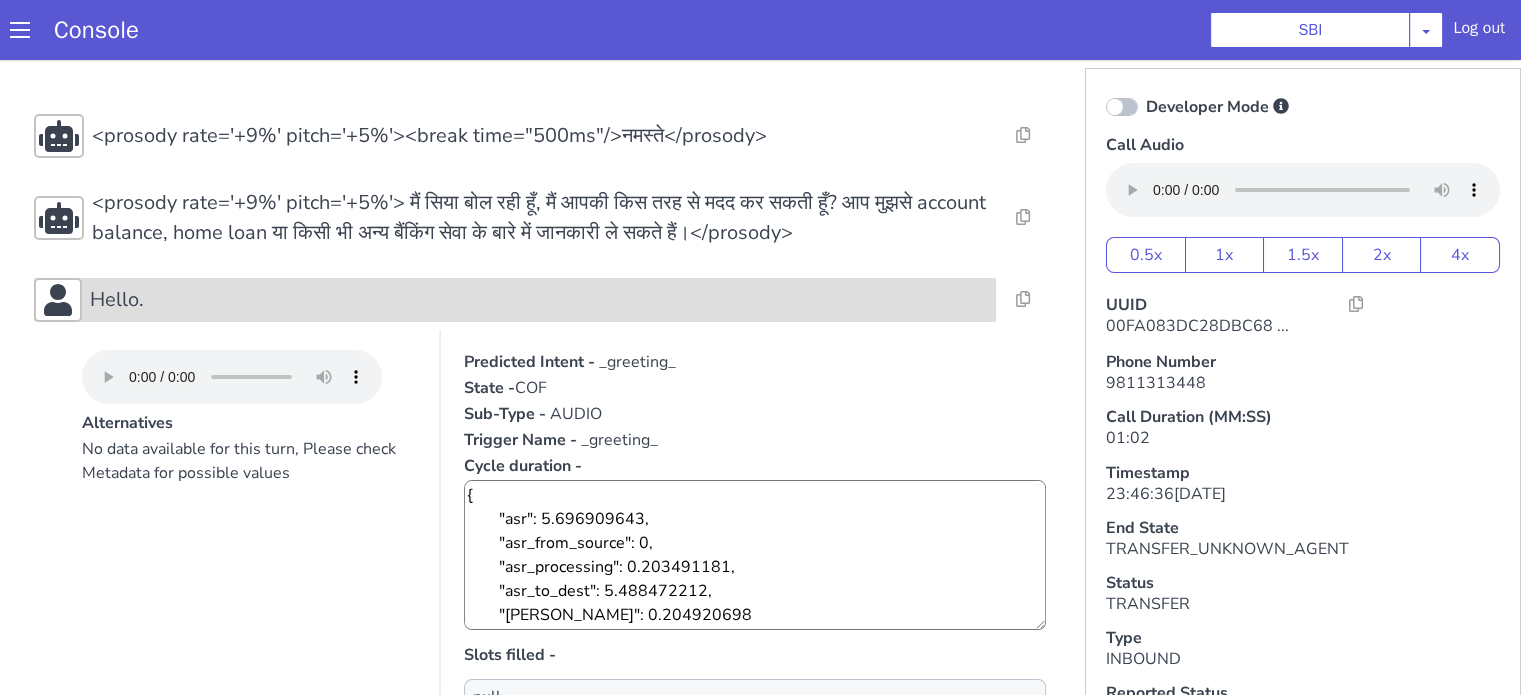 click on "Hello." at bounding box center [539, 300] 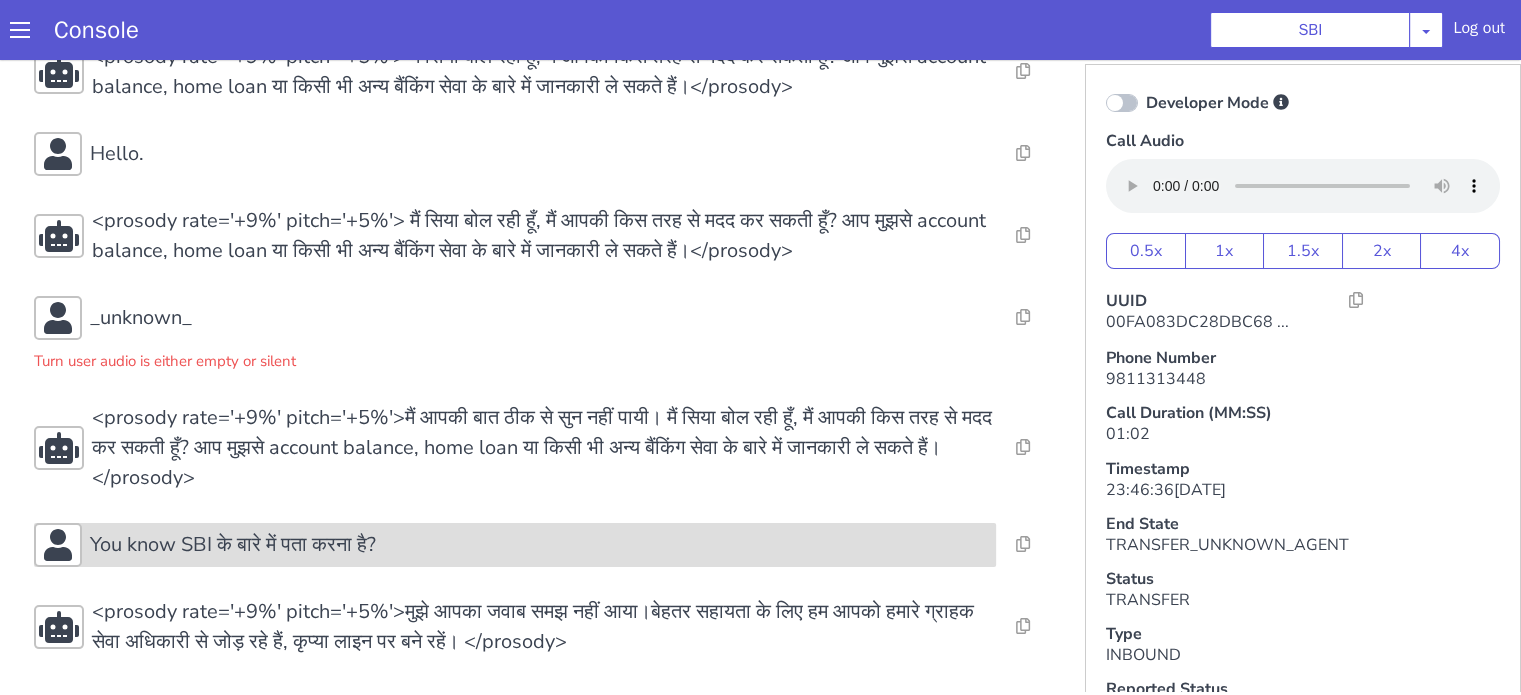 scroll, scrollTop: 5, scrollLeft: 0, axis: vertical 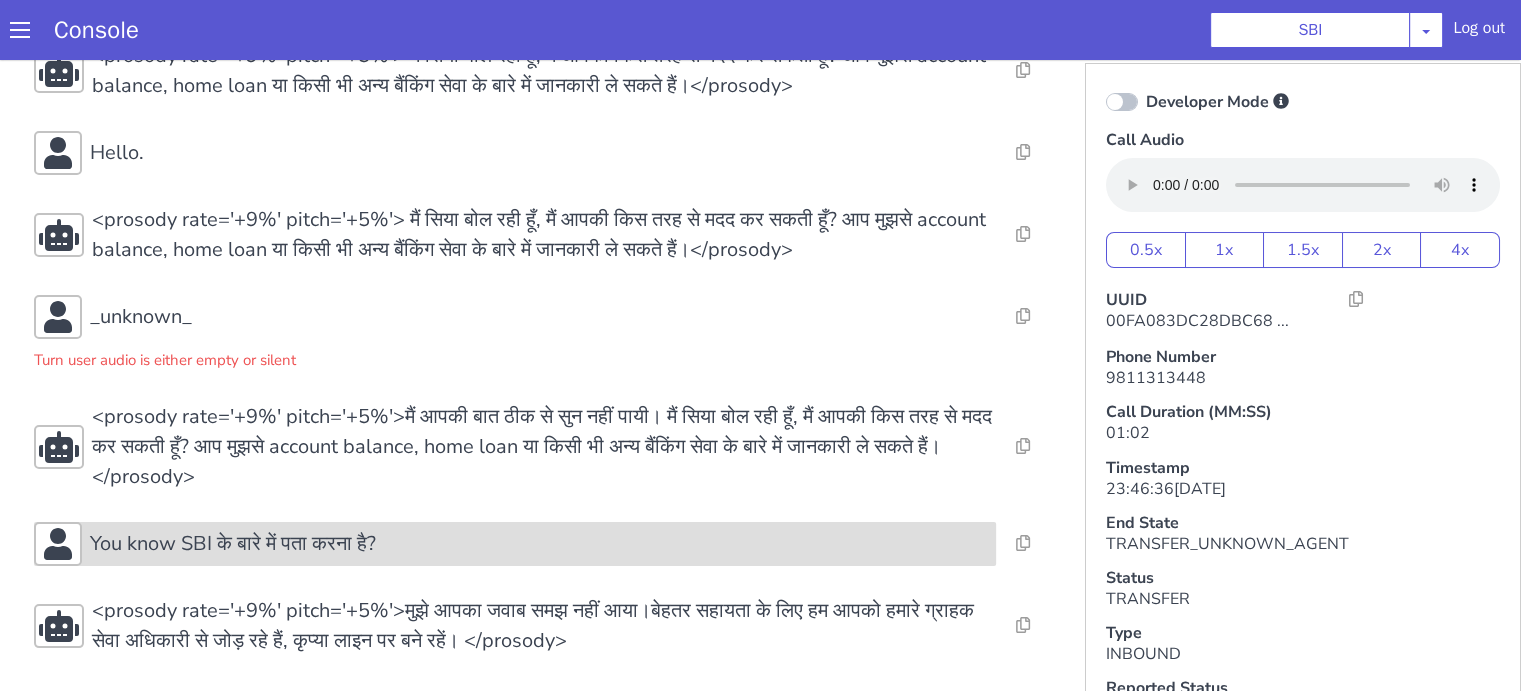 click on "You know SBI के बारे में पता करना है?" at bounding box center [233, 544] 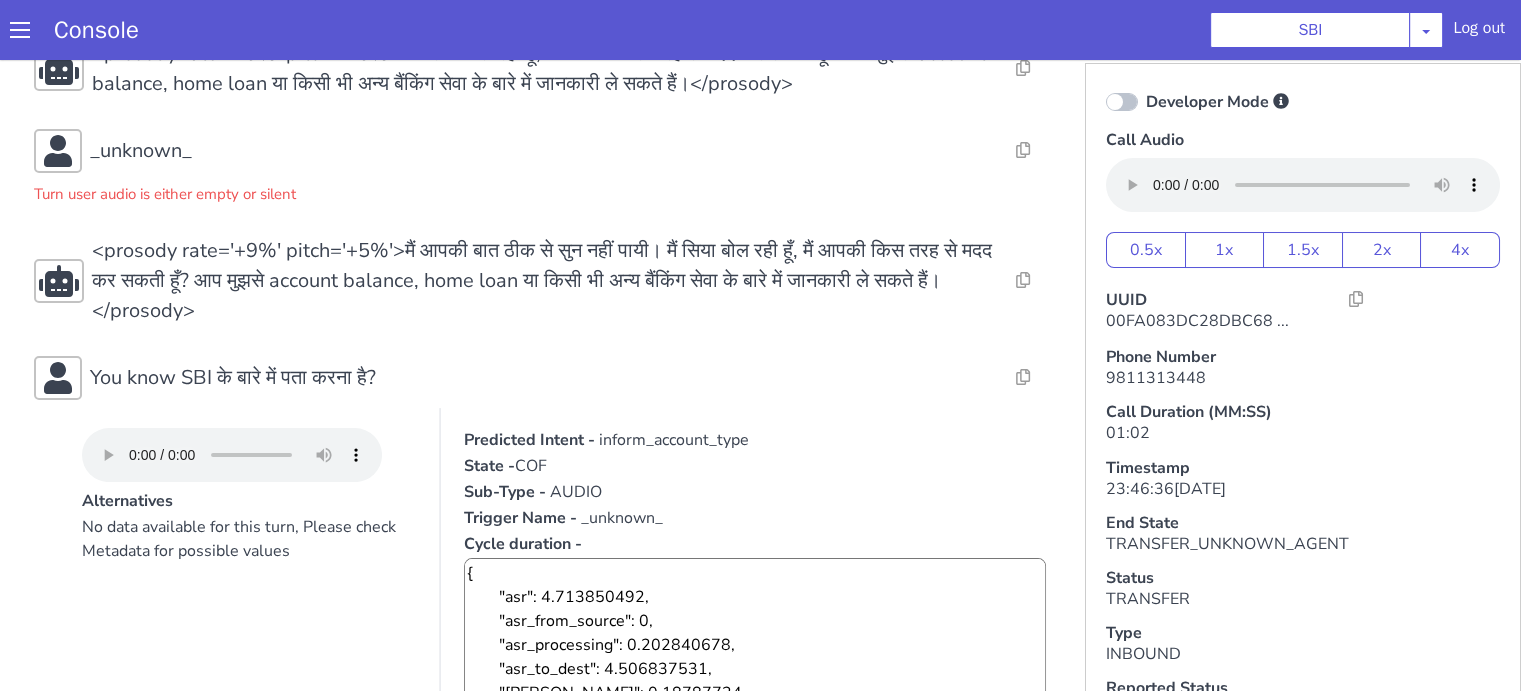 scroll, scrollTop: 642, scrollLeft: 0, axis: vertical 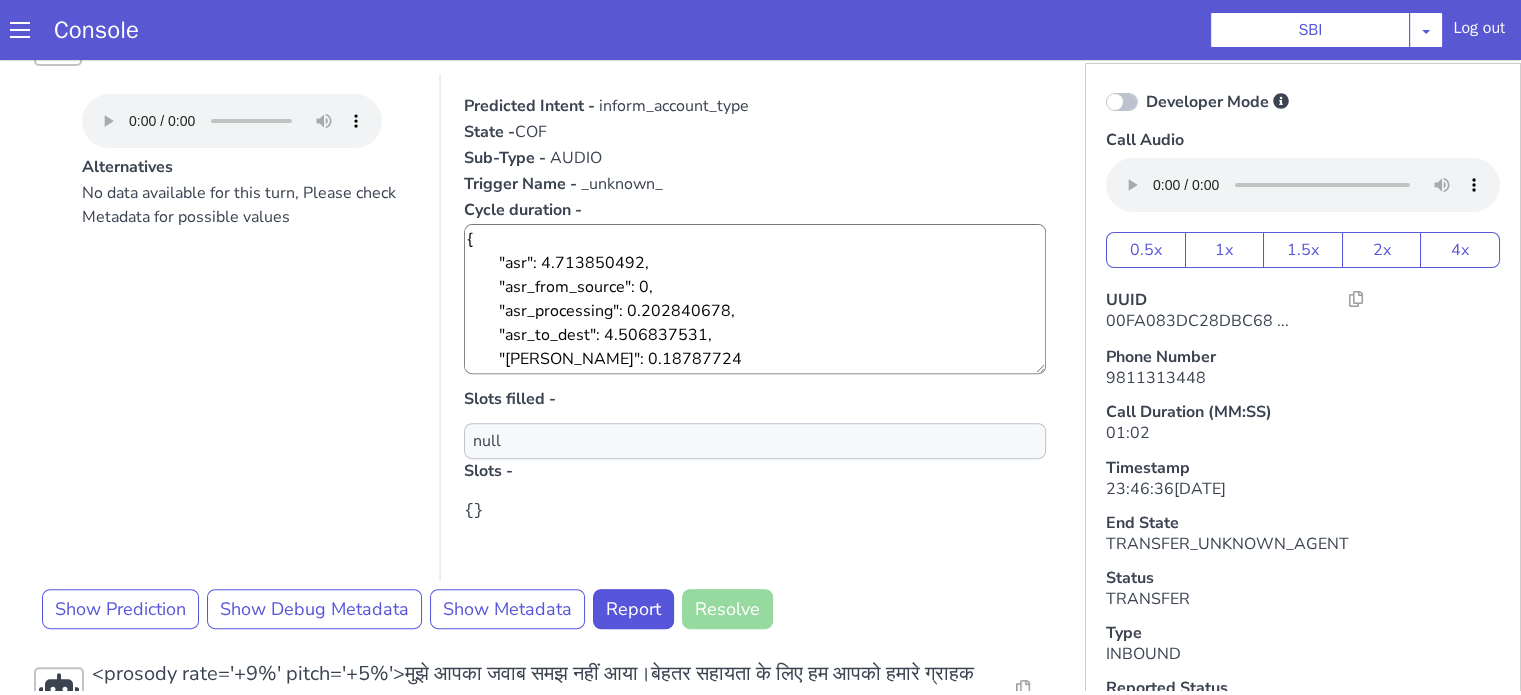 click on "State -  COF" at bounding box center [755, 132] 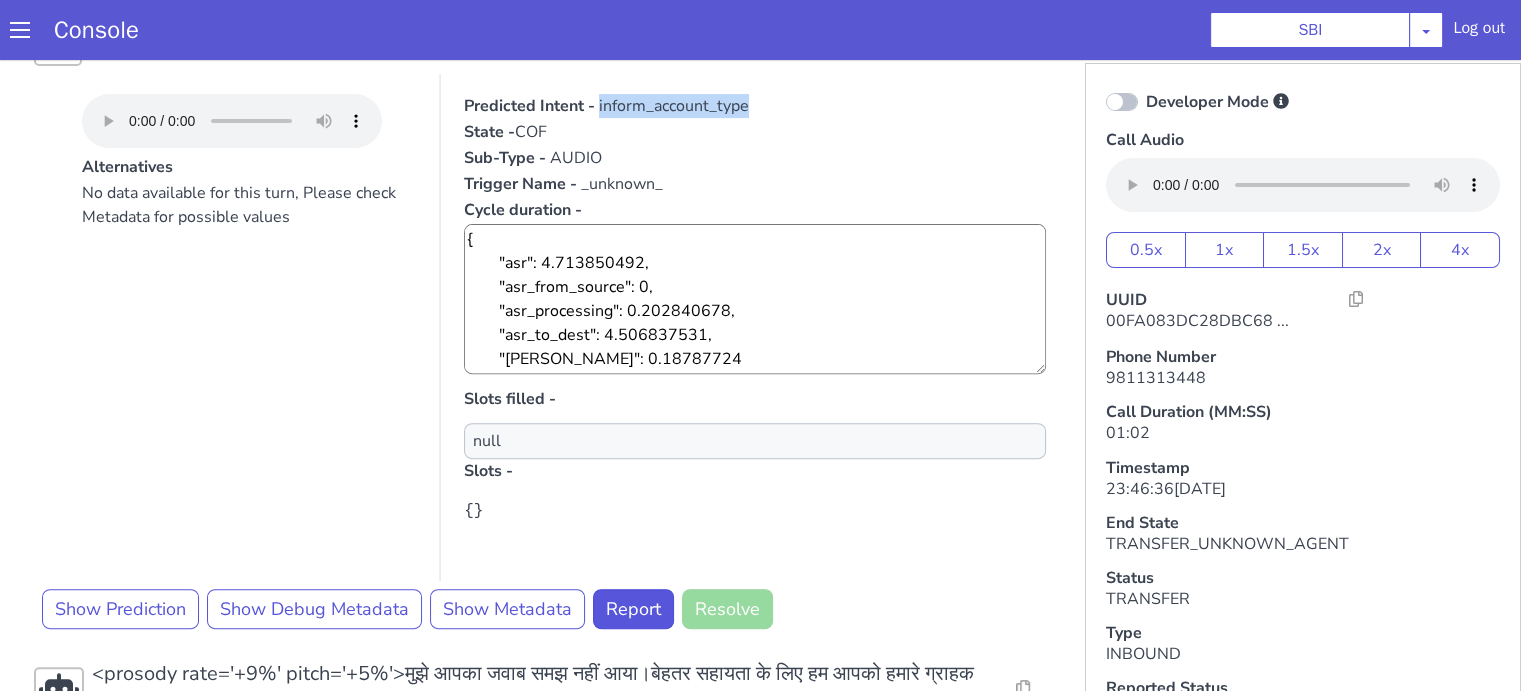 click on "inform_account_type" at bounding box center [674, 106] 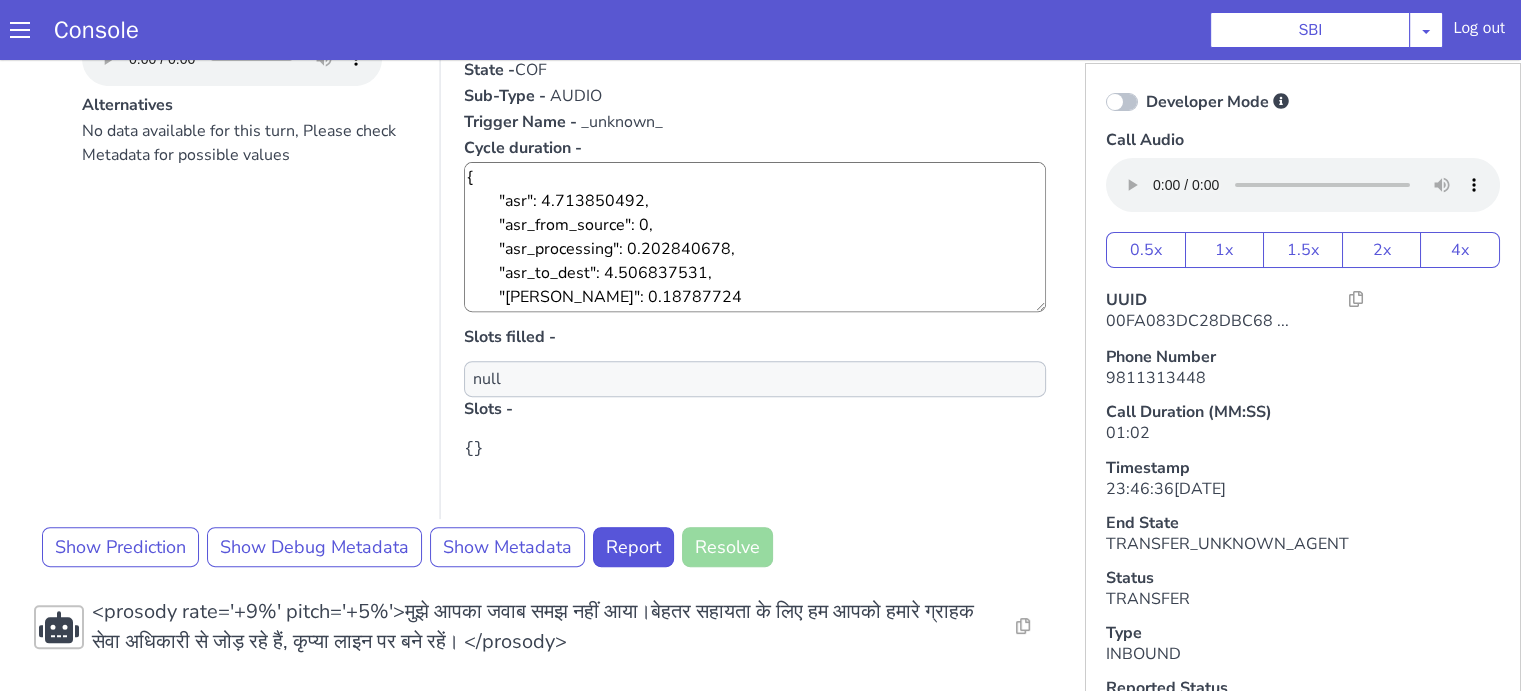 scroll, scrollTop: 705, scrollLeft: 0, axis: vertical 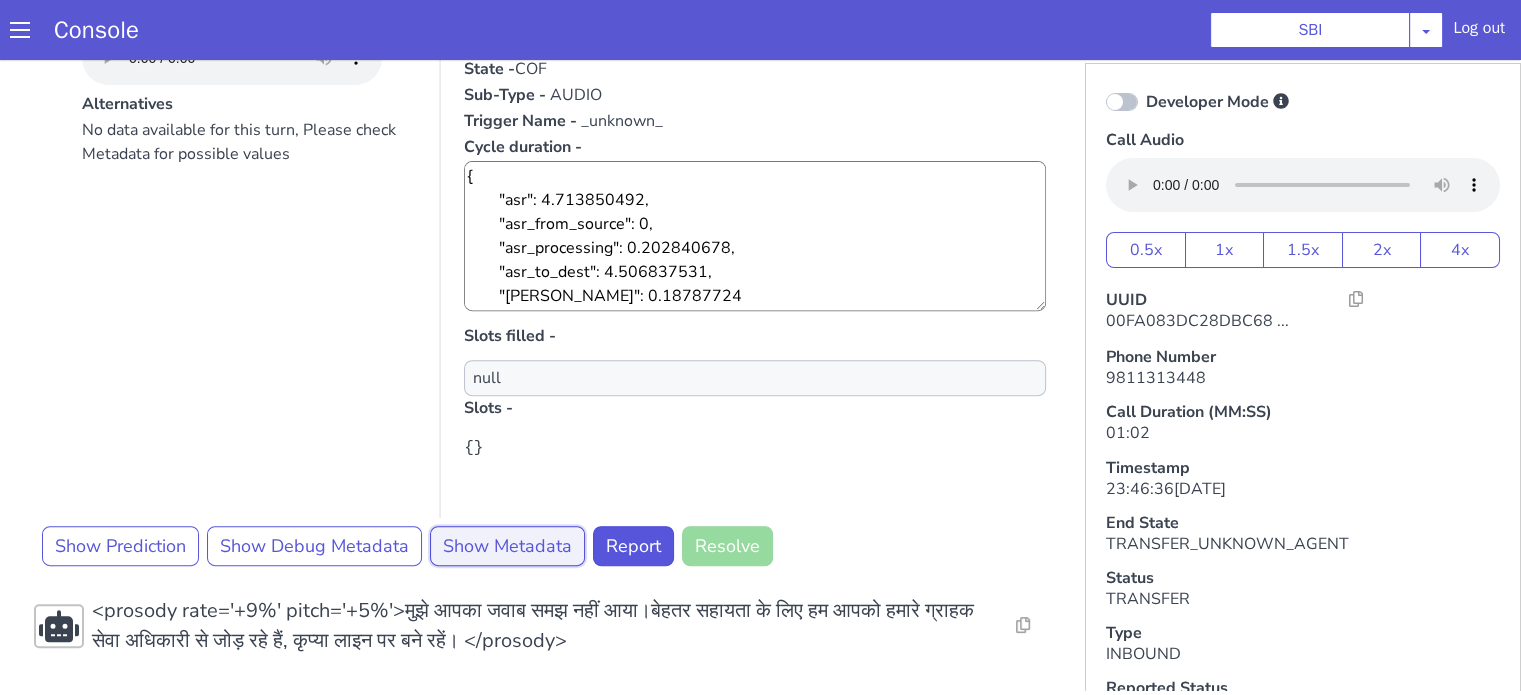 click on "Show Metadata" at bounding box center [507, 546] 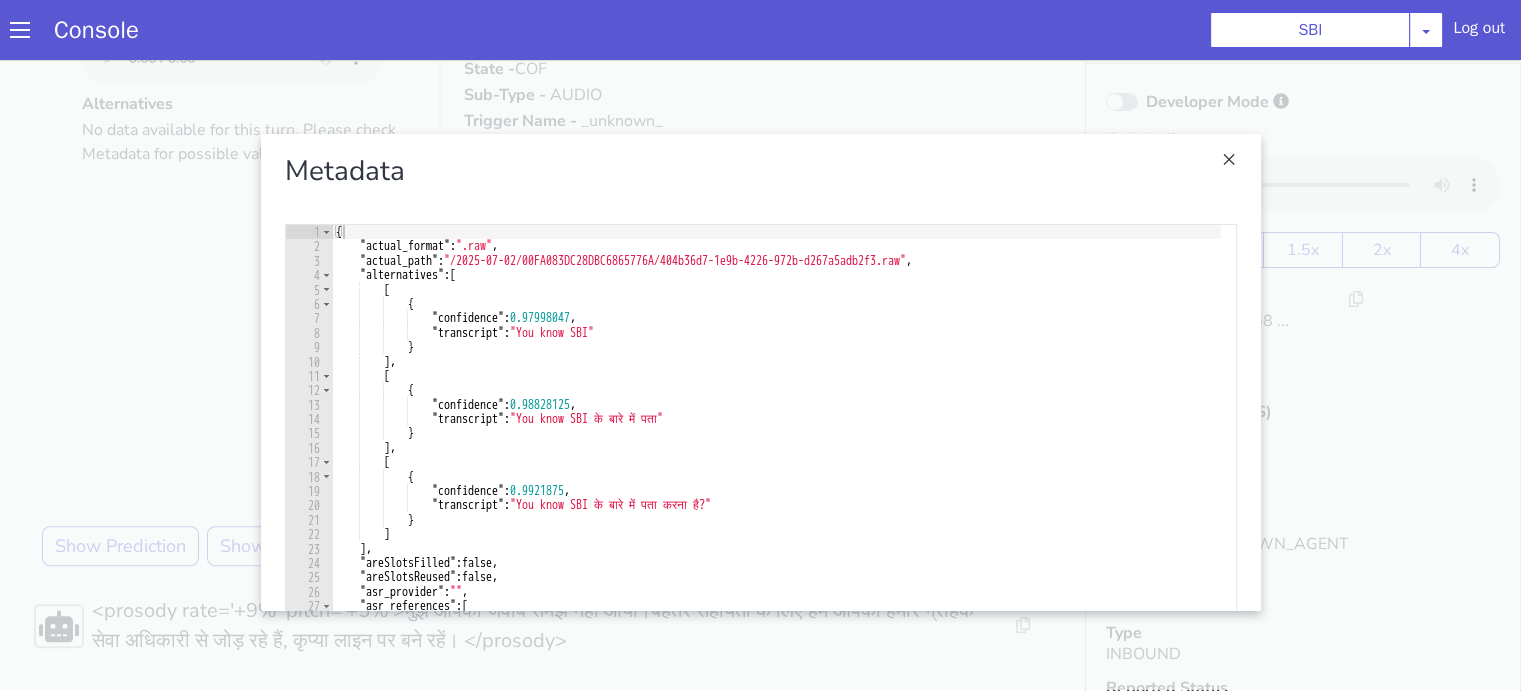 click at bounding box center [760, 372] 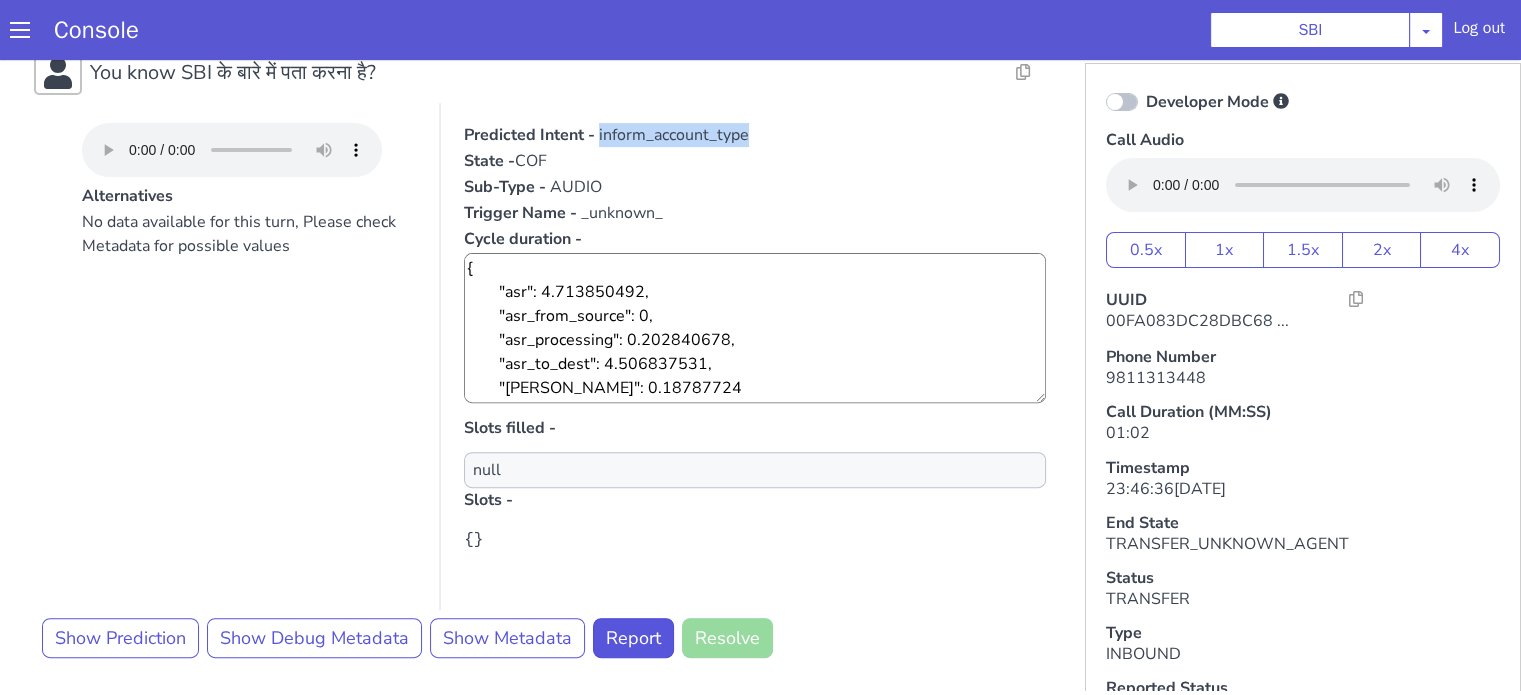 scroll, scrollTop: 705, scrollLeft: 0, axis: vertical 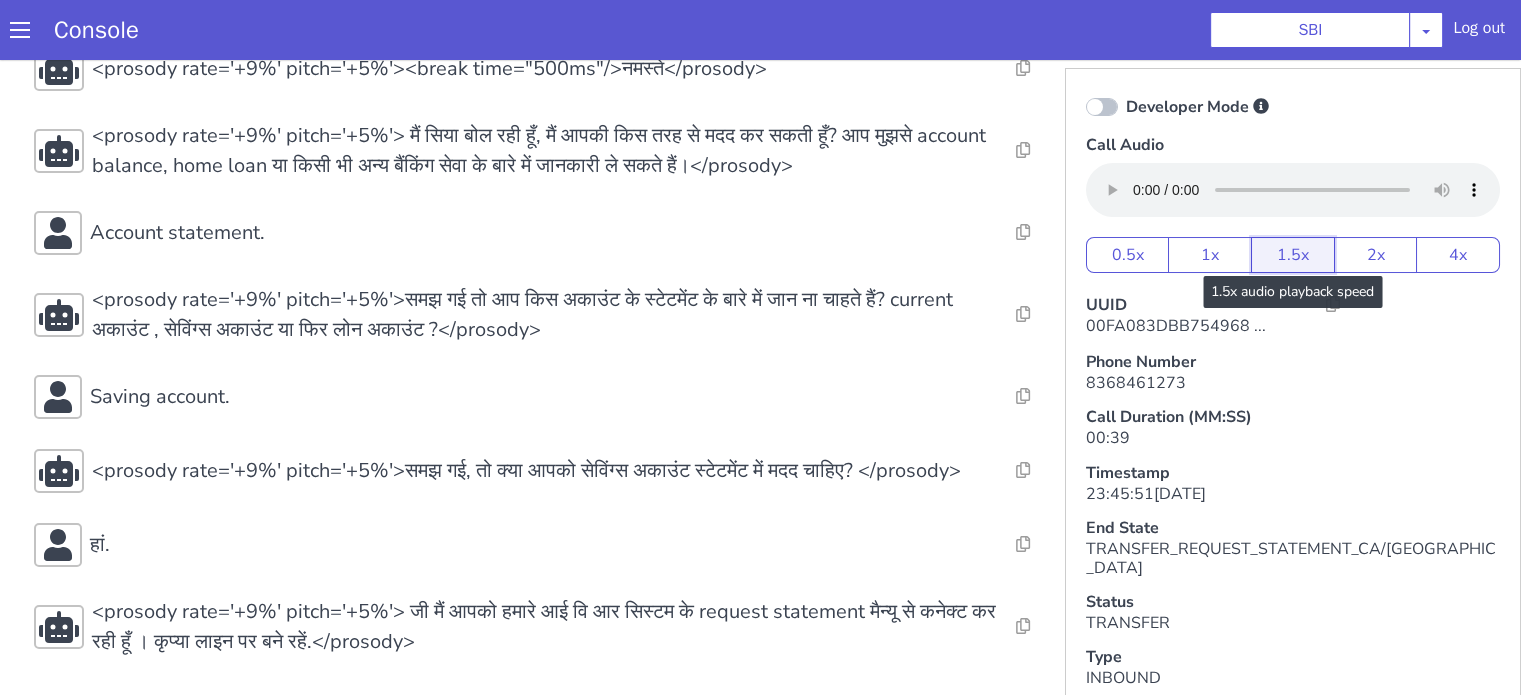 click on "1.5x" at bounding box center [1293, 255] 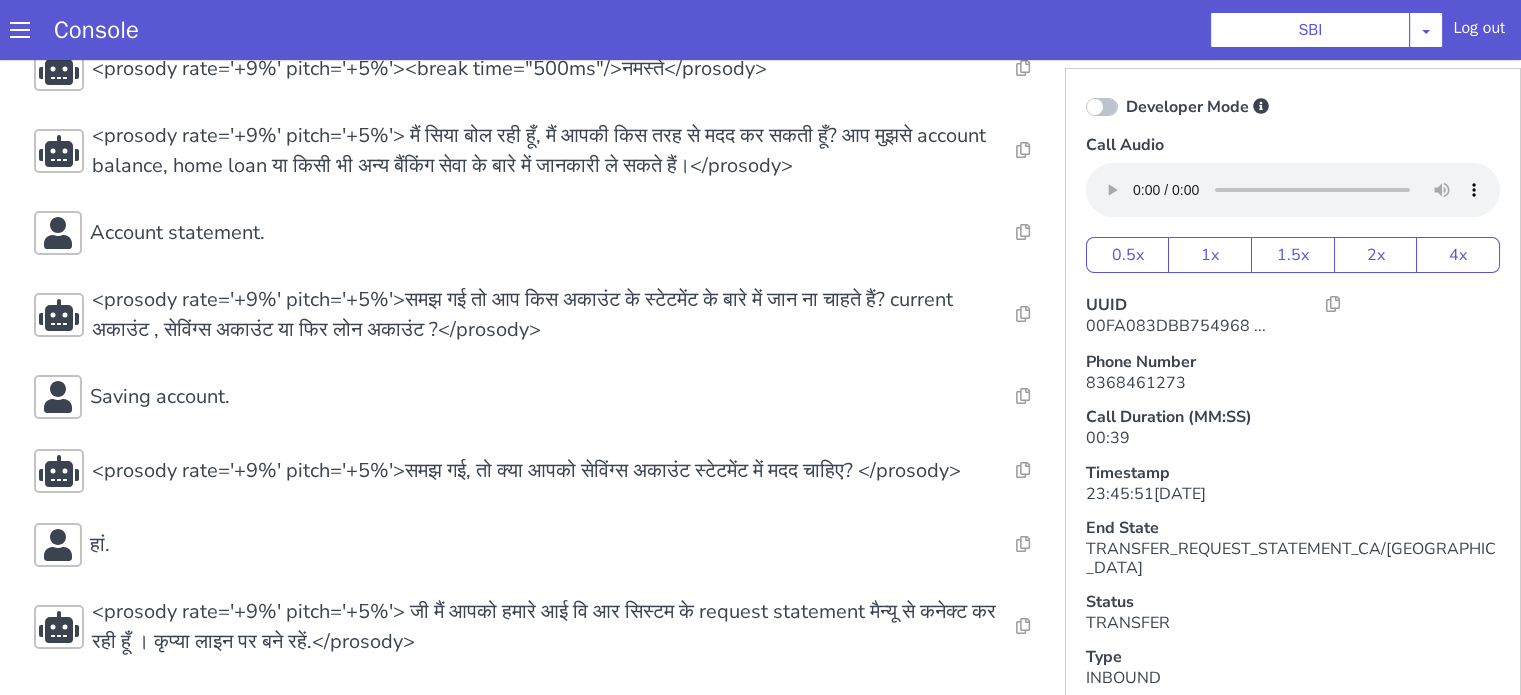 type 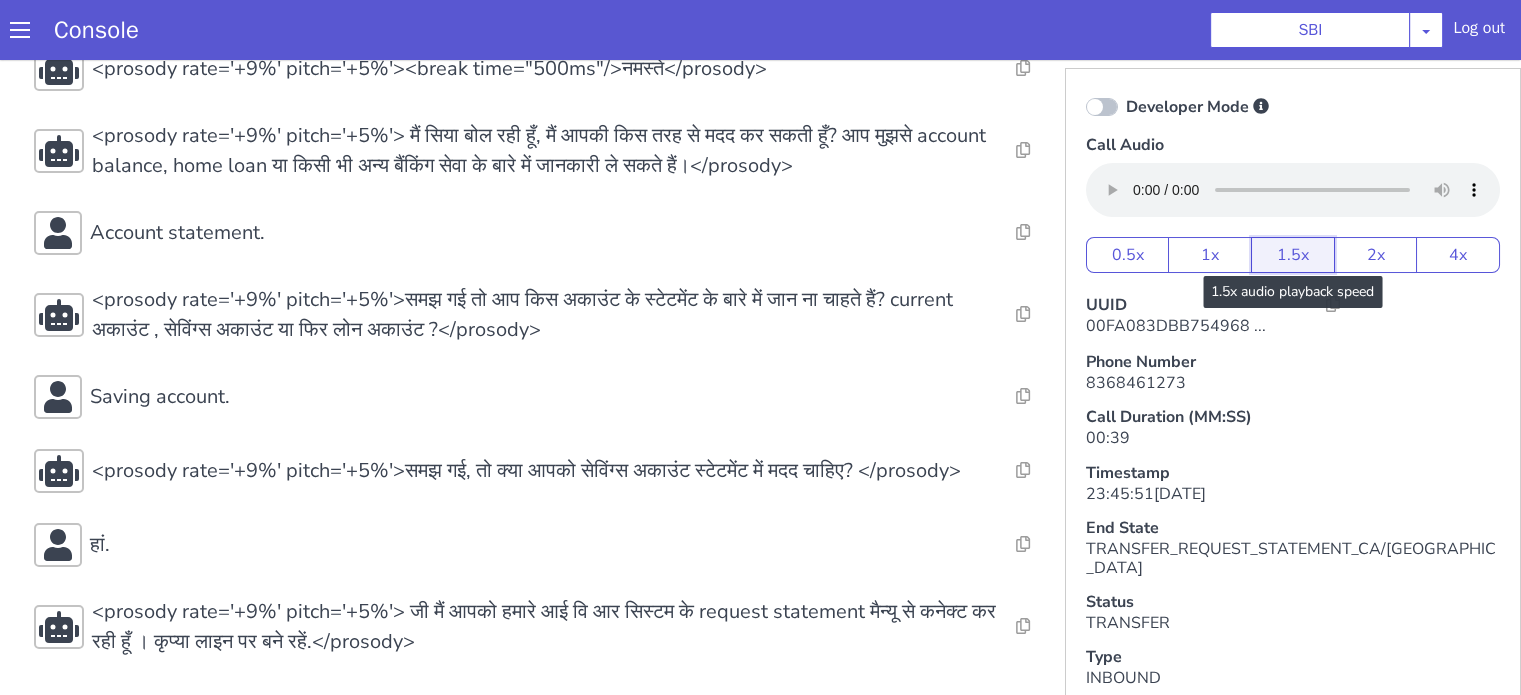 click on "1.5x" at bounding box center (1293, 255) 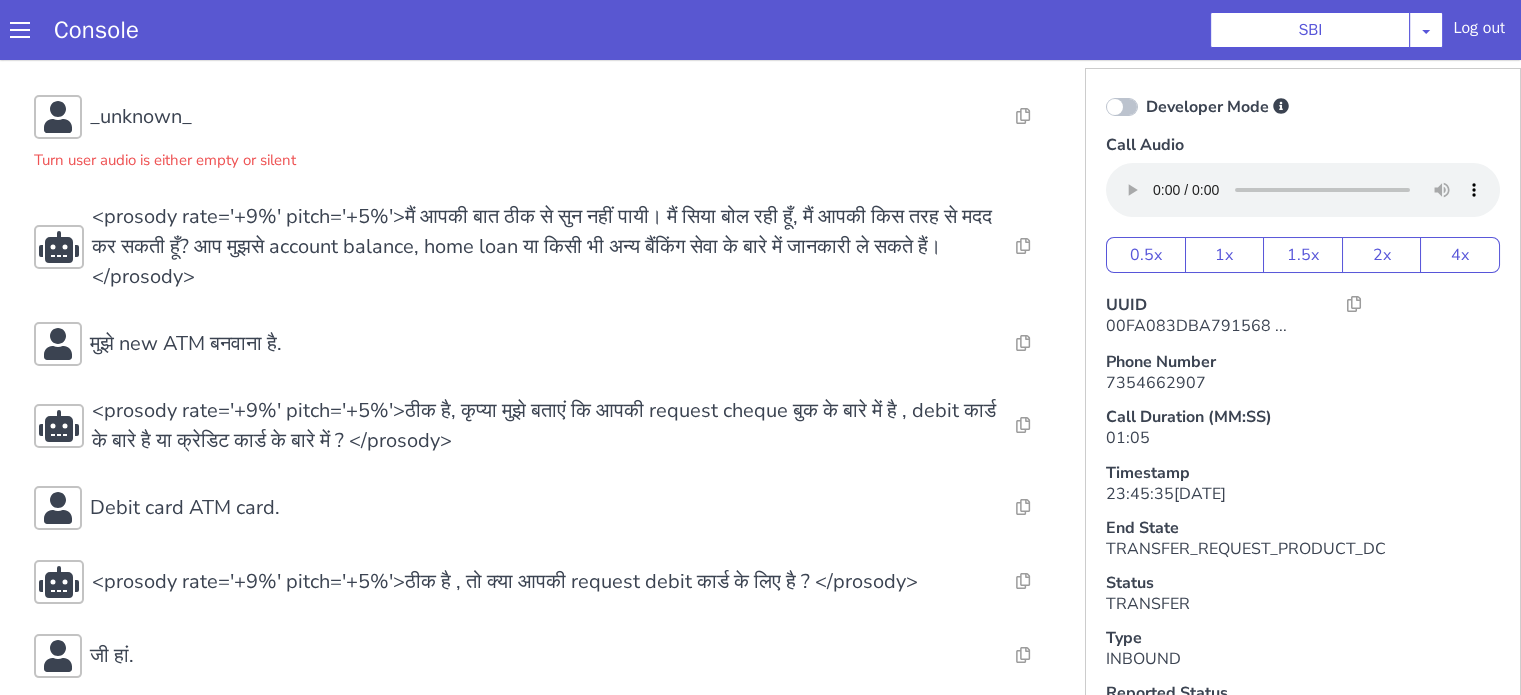 scroll, scrollTop: 288, scrollLeft: 0, axis: vertical 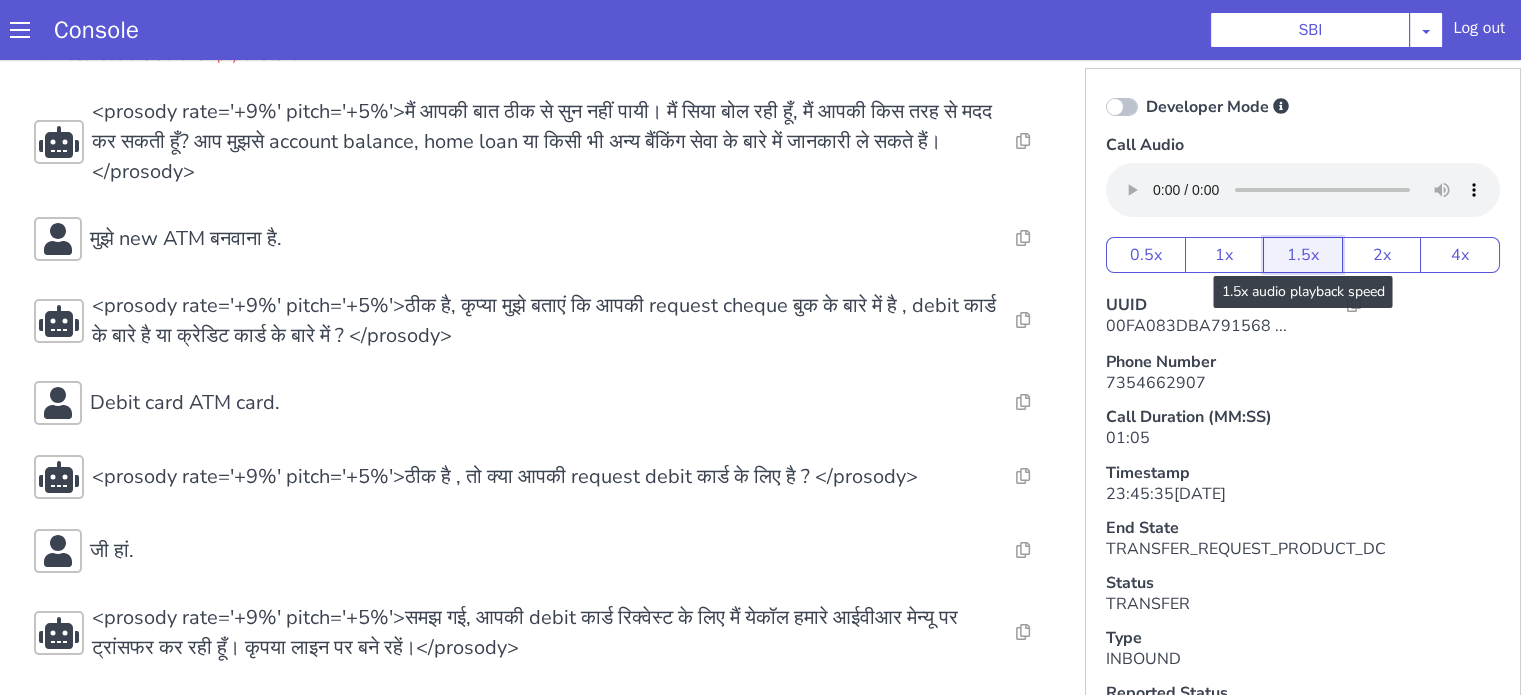 click on "1.5x" at bounding box center [1333, 900] 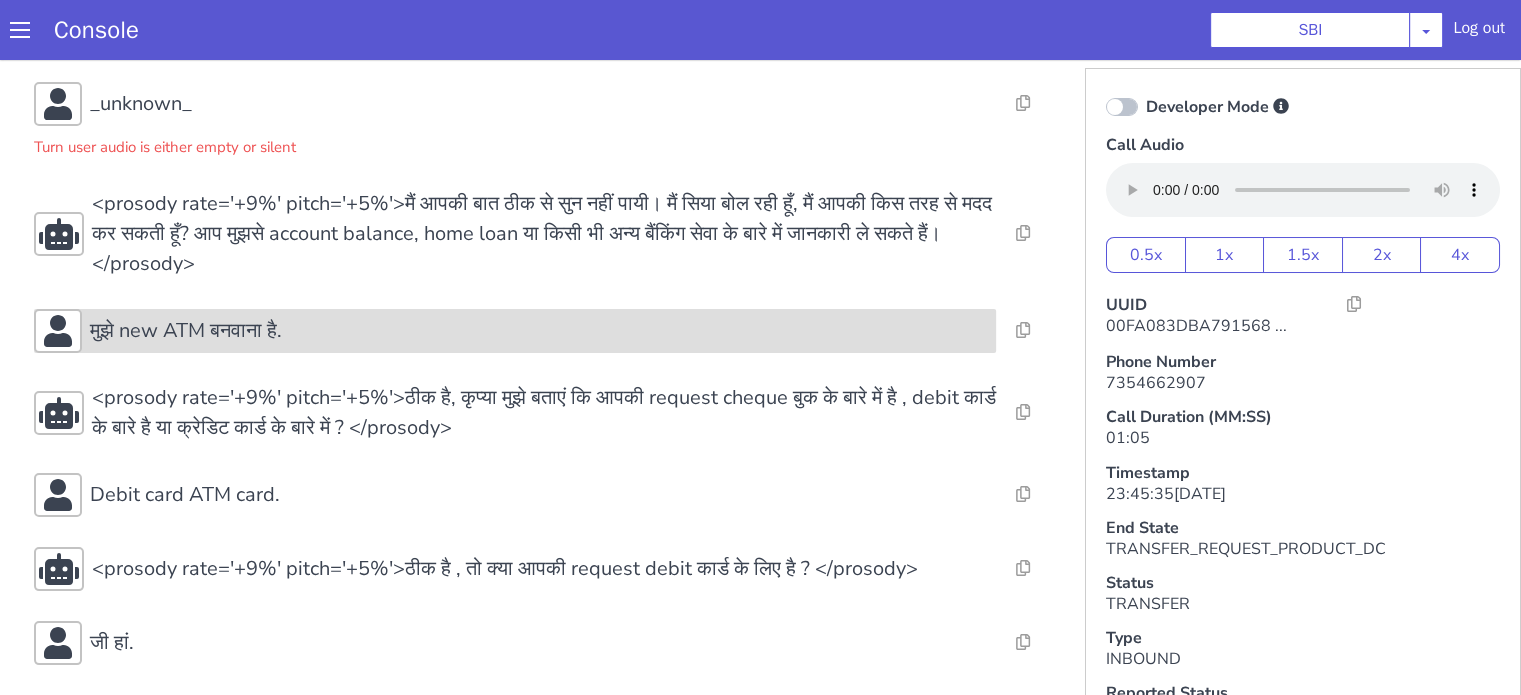 scroll, scrollTop: 288, scrollLeft: 0, axis: vertical 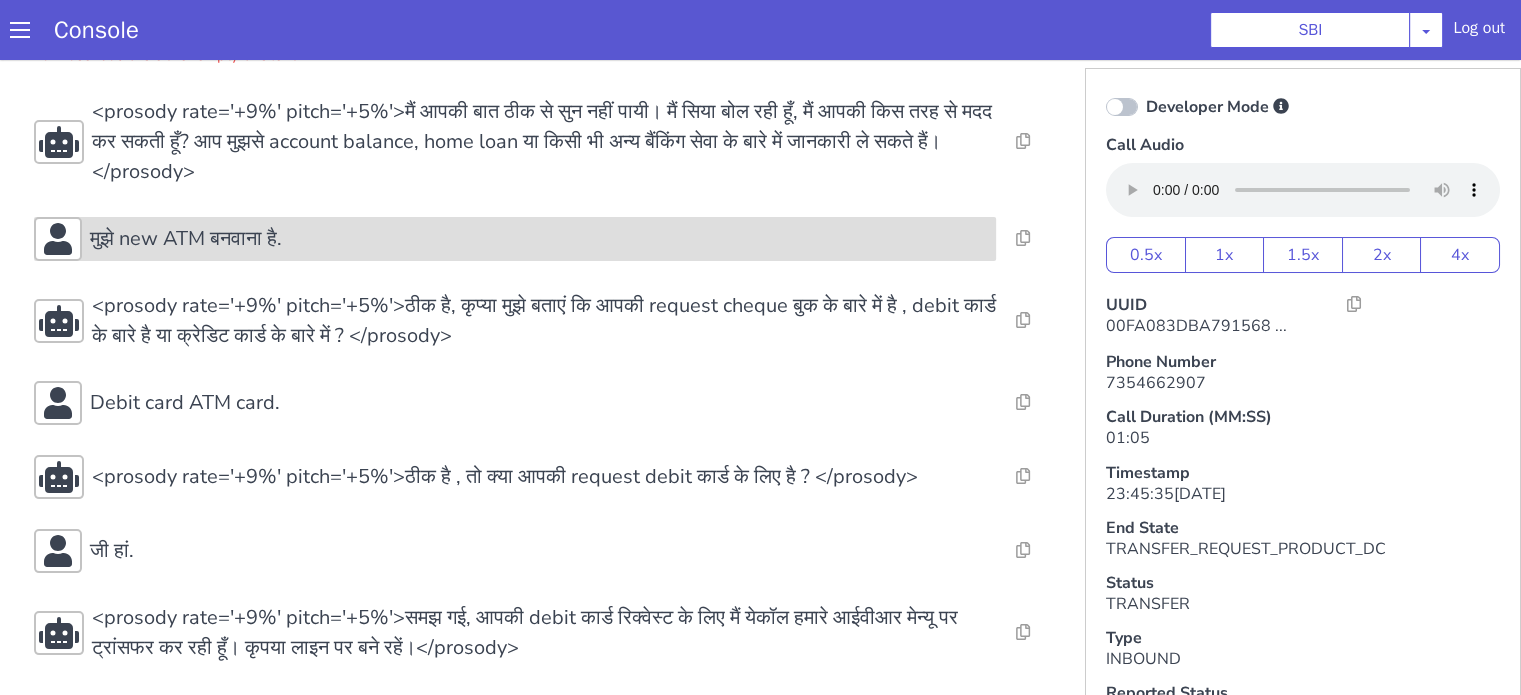 click on "मुझे new ATM बनवाना है." at bounding box center (2107, 622) 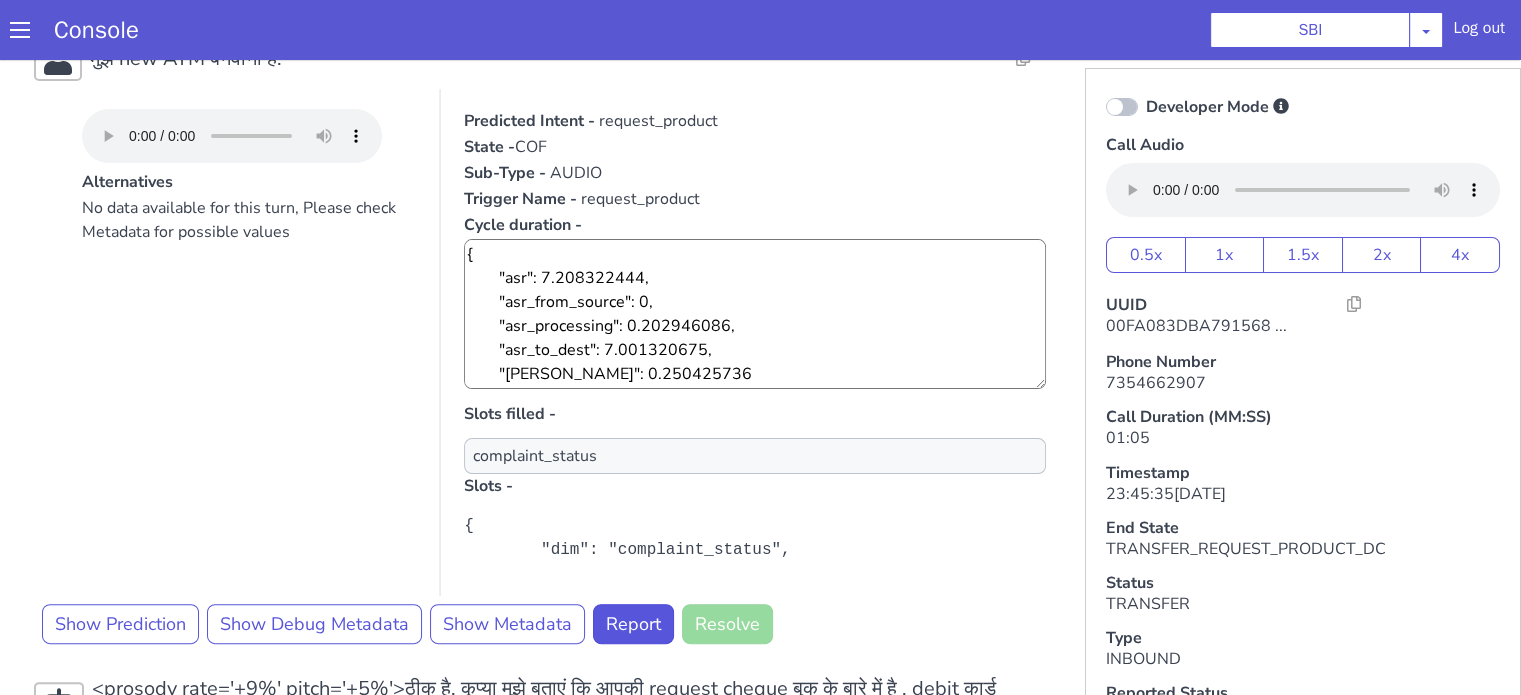 scroll, scrollTop: 588, scrollLeft: 0, axis: vertical 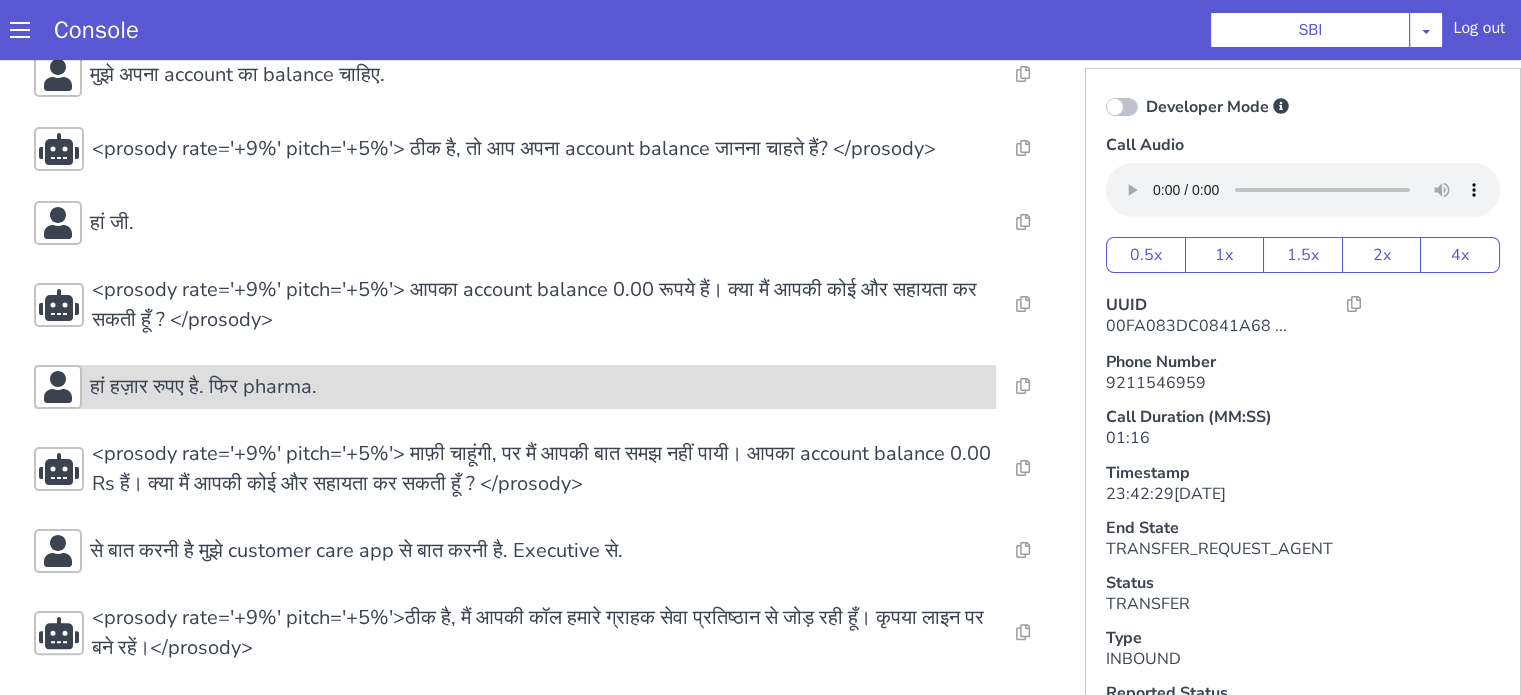 click on "हां हज़ार रुपए है. फिर pharma." at bounding box center [539, 387] 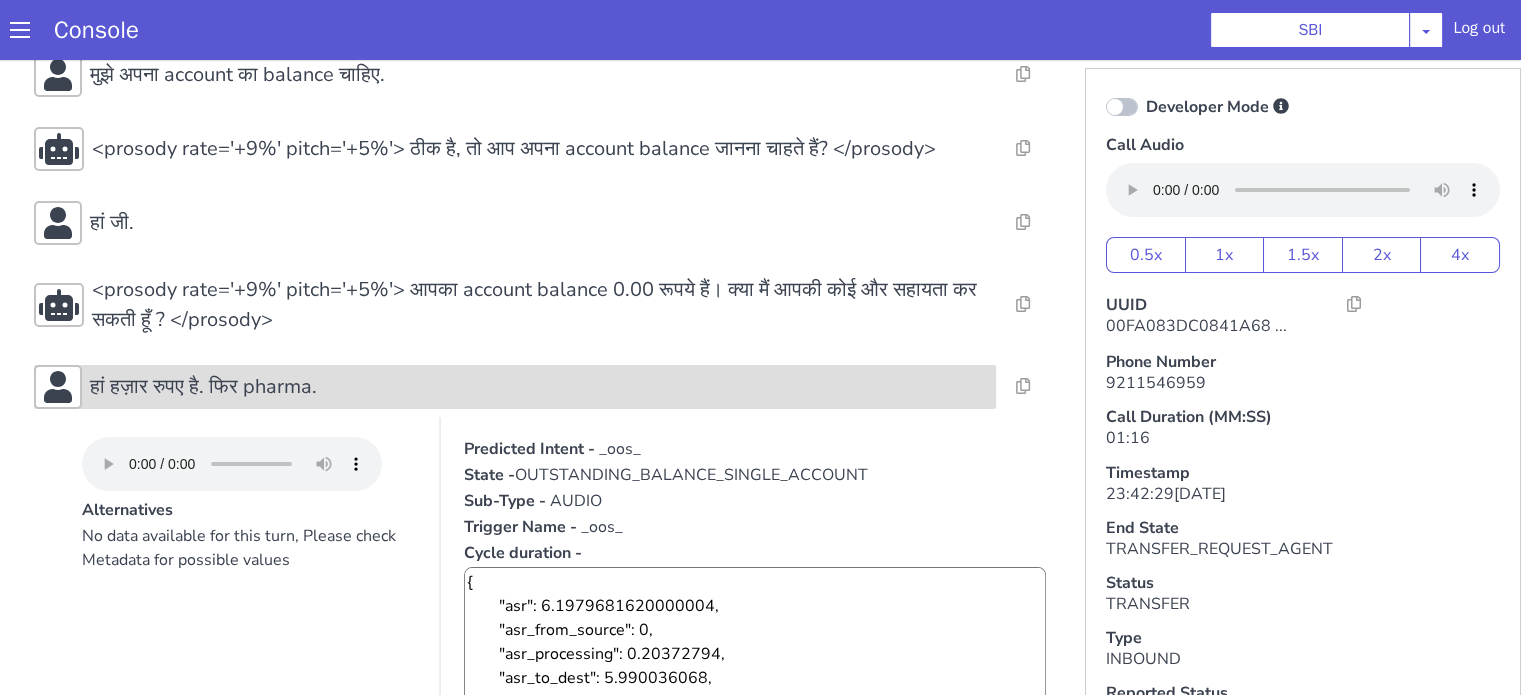 click on "हां हज़ार रुपए है. फिर pharma." at bounding box center (539, 387) 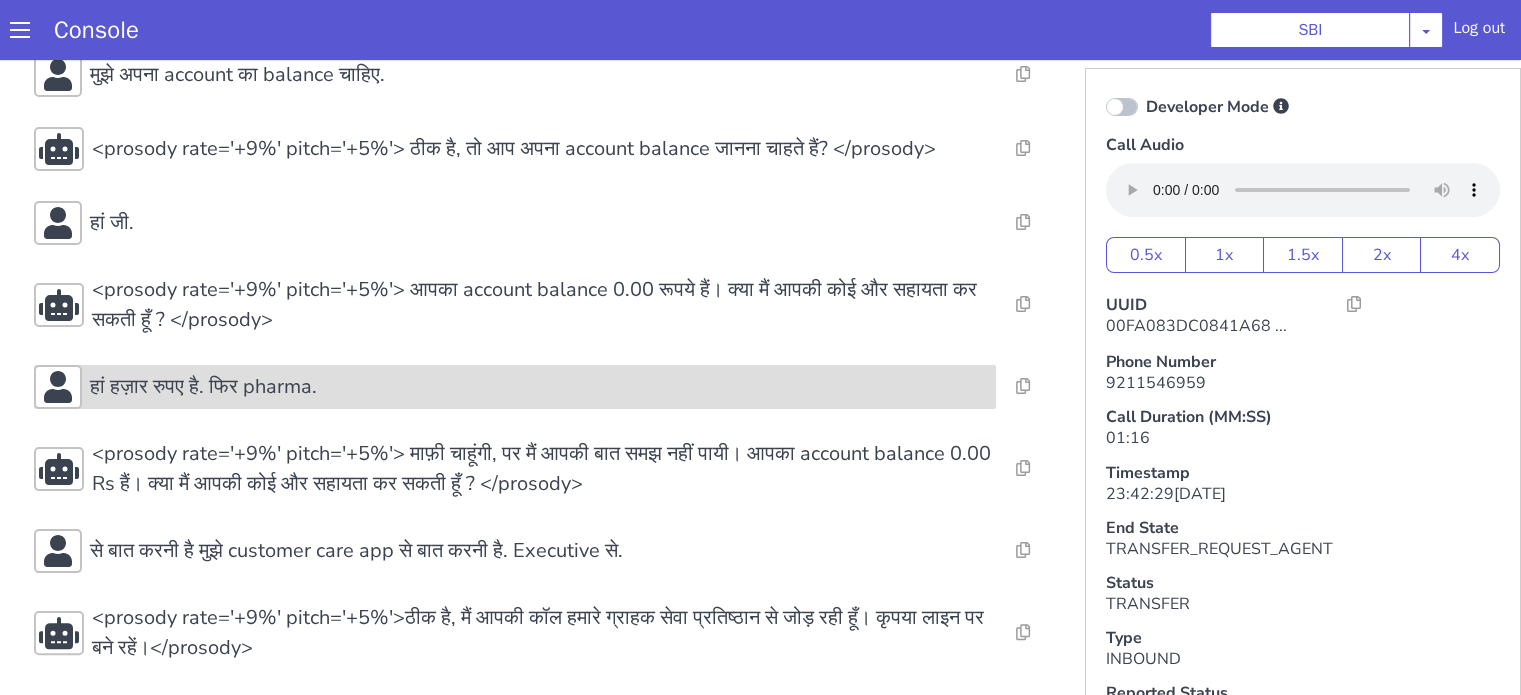 click on "हां हज़ार रुपए है. फिर pharma." at bounding box center (539, 387) 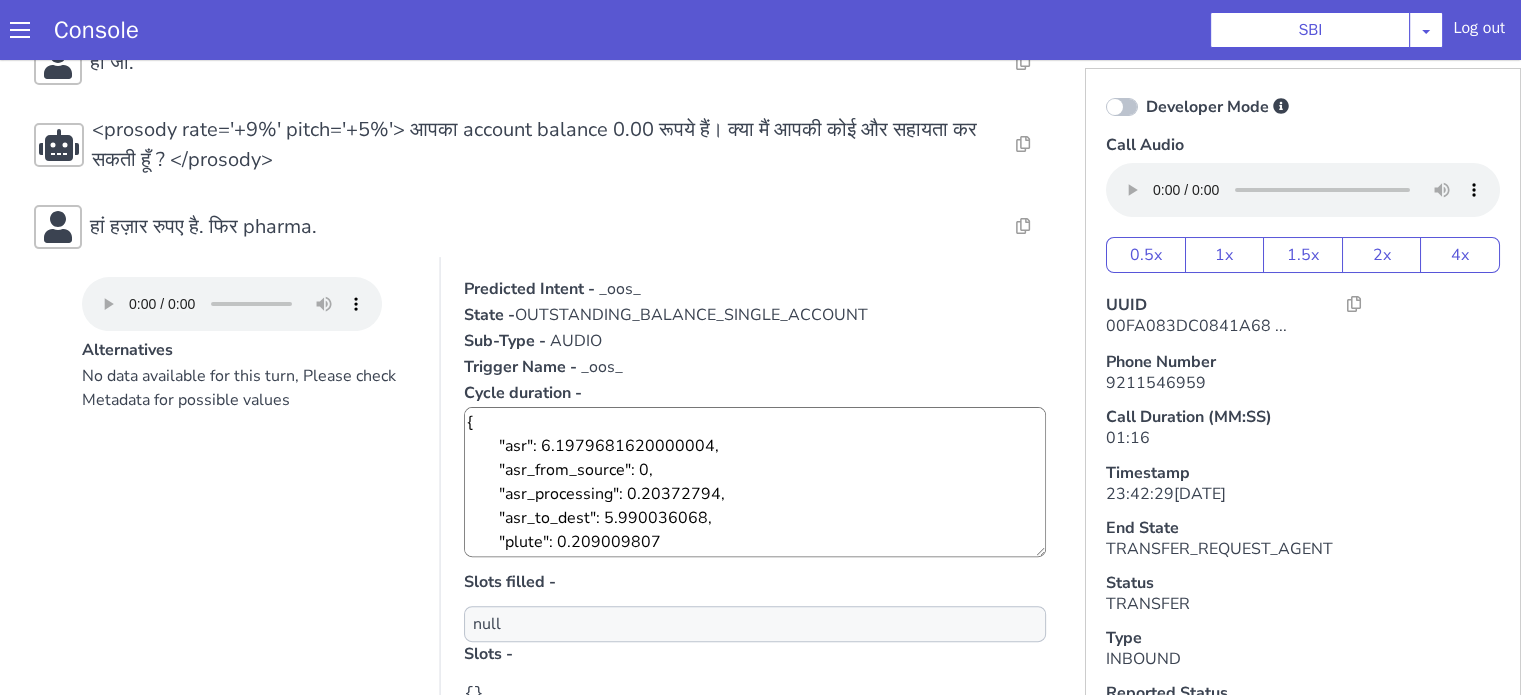 scroll, scrollTop: 452, scrollLeft: 0, axis: vertical 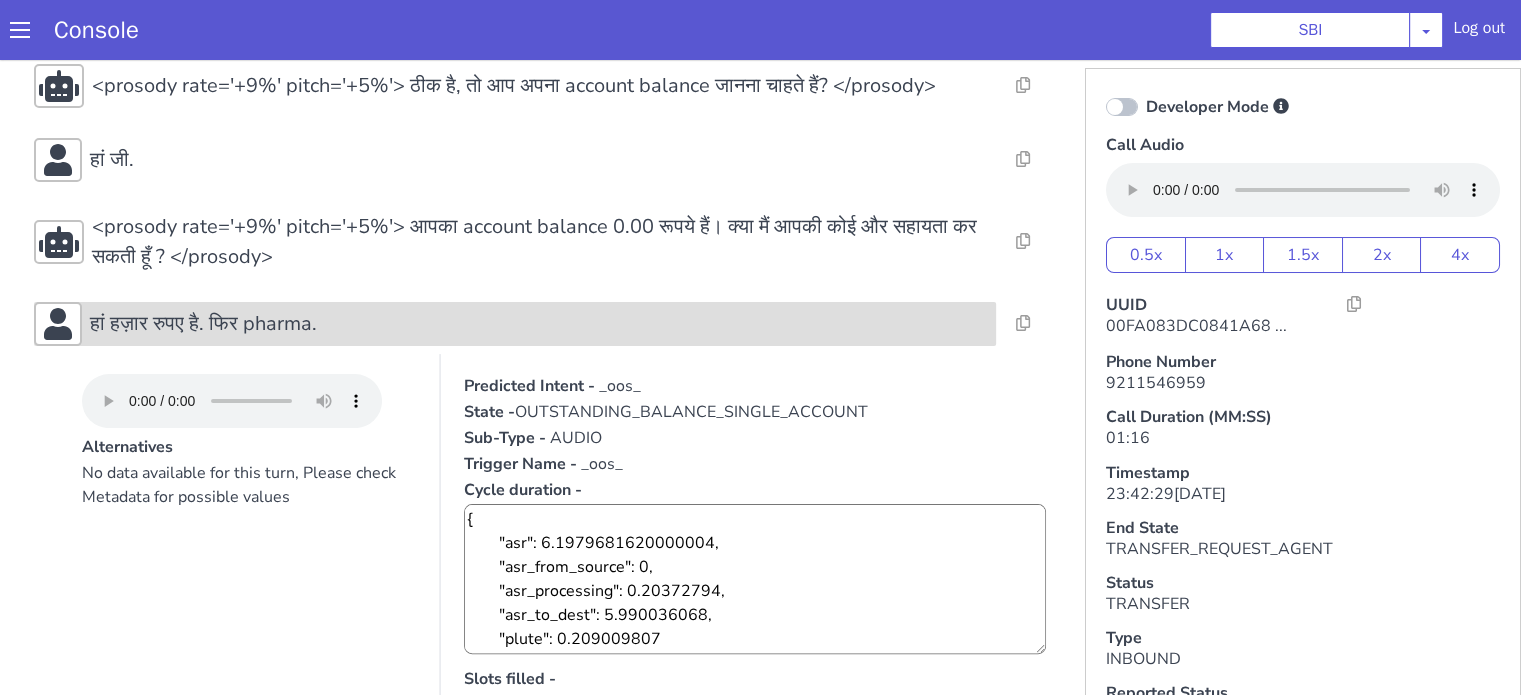 click on "हां हज़ार रुपए है. फिर pharma." at bounding box center (539, 324) 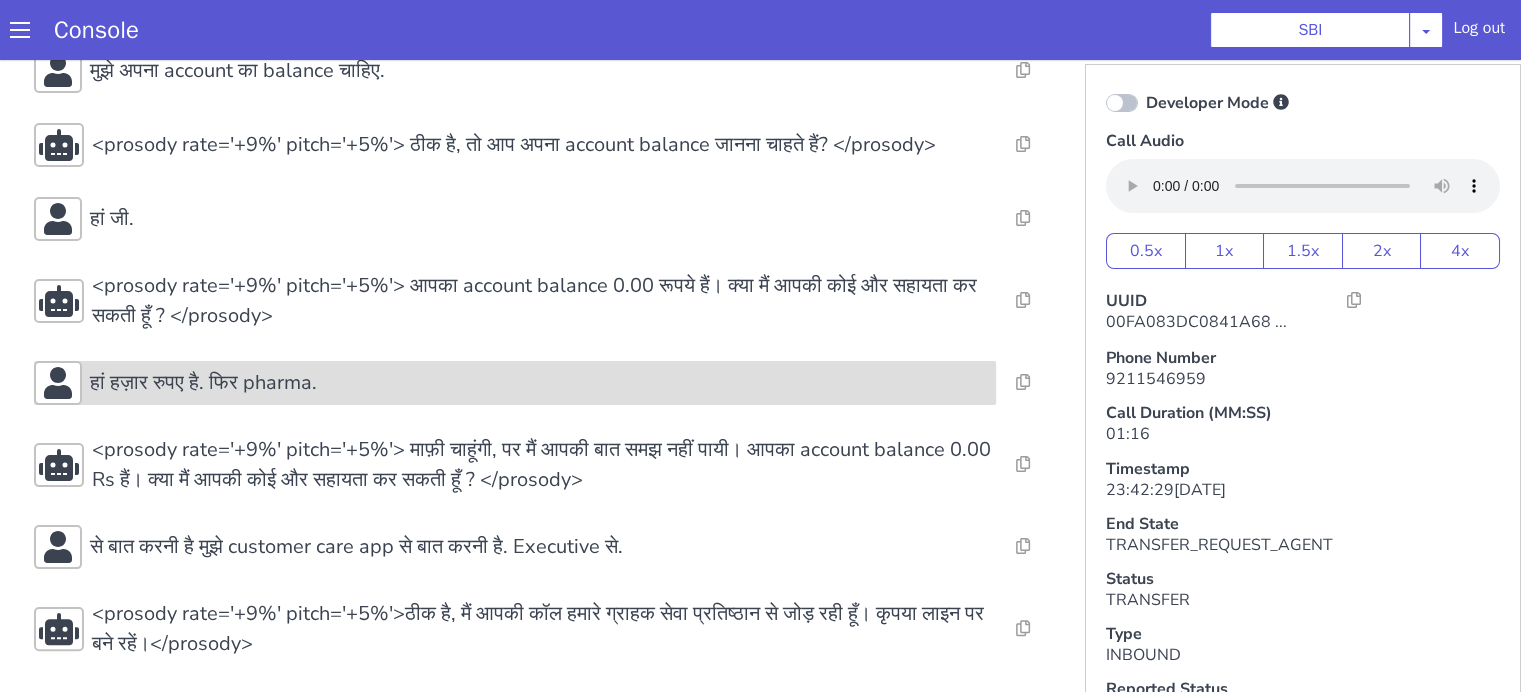 scroll, scrollTop: 5, scrollLeft: 0, axis: vertical 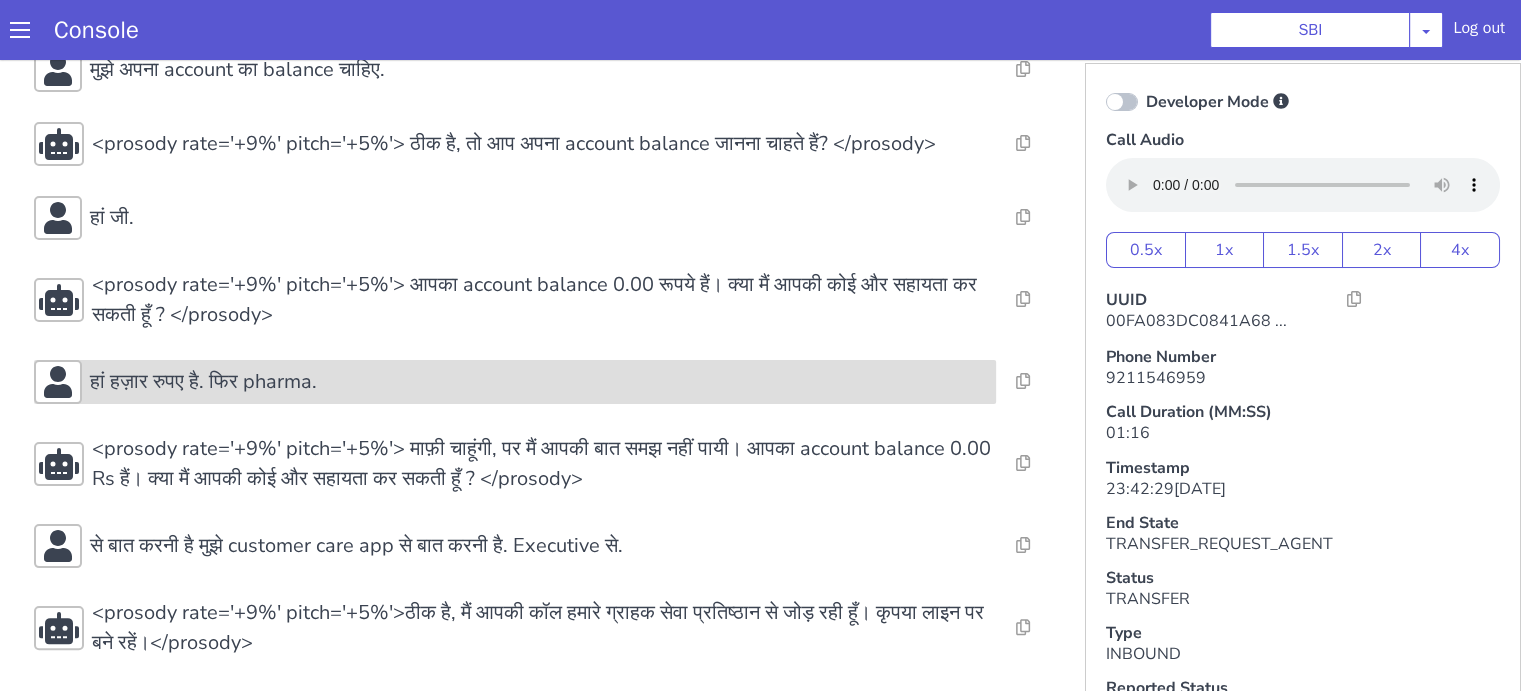click on "हां हज़ार रुपए है. फिर pharma." at bounding box center [515, 382] 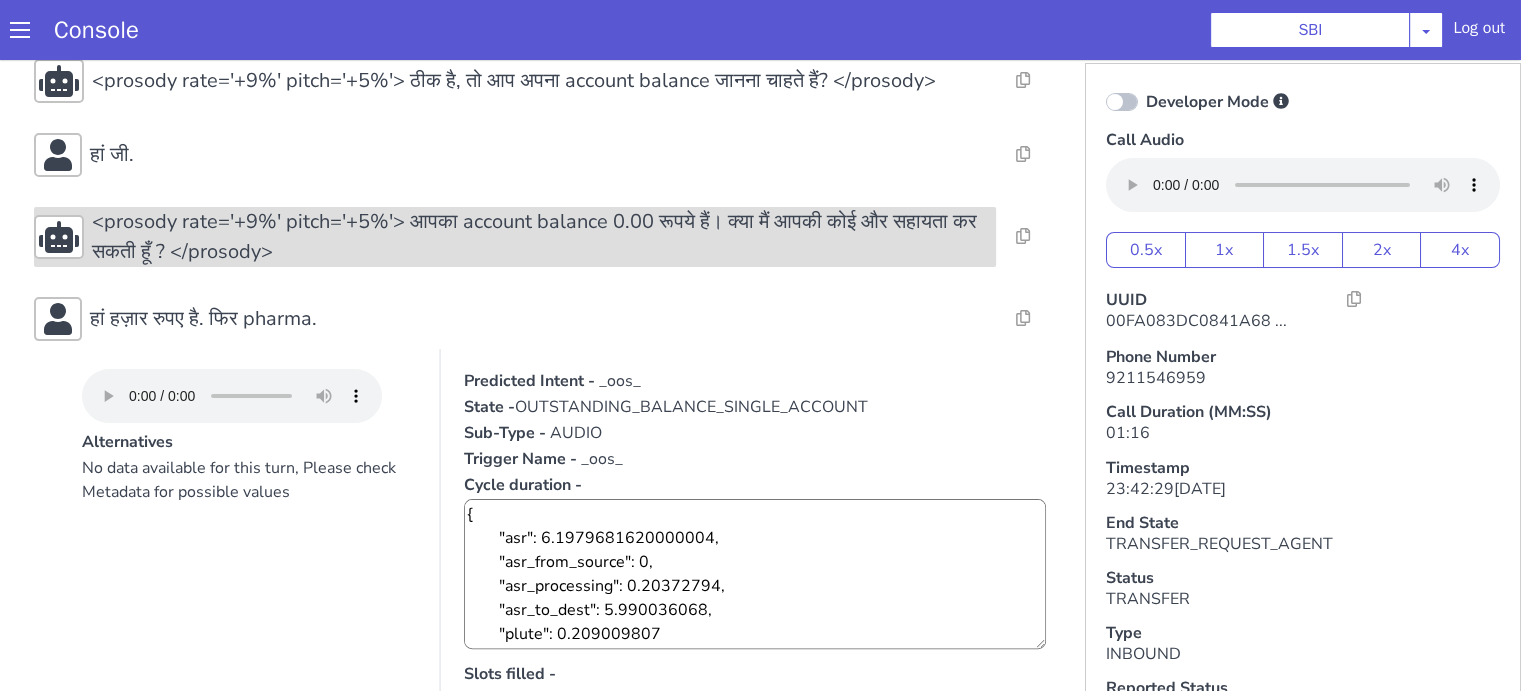 click on "हां हज़ार रुपए है. फिर pharma." at bounding box center [539, 319] 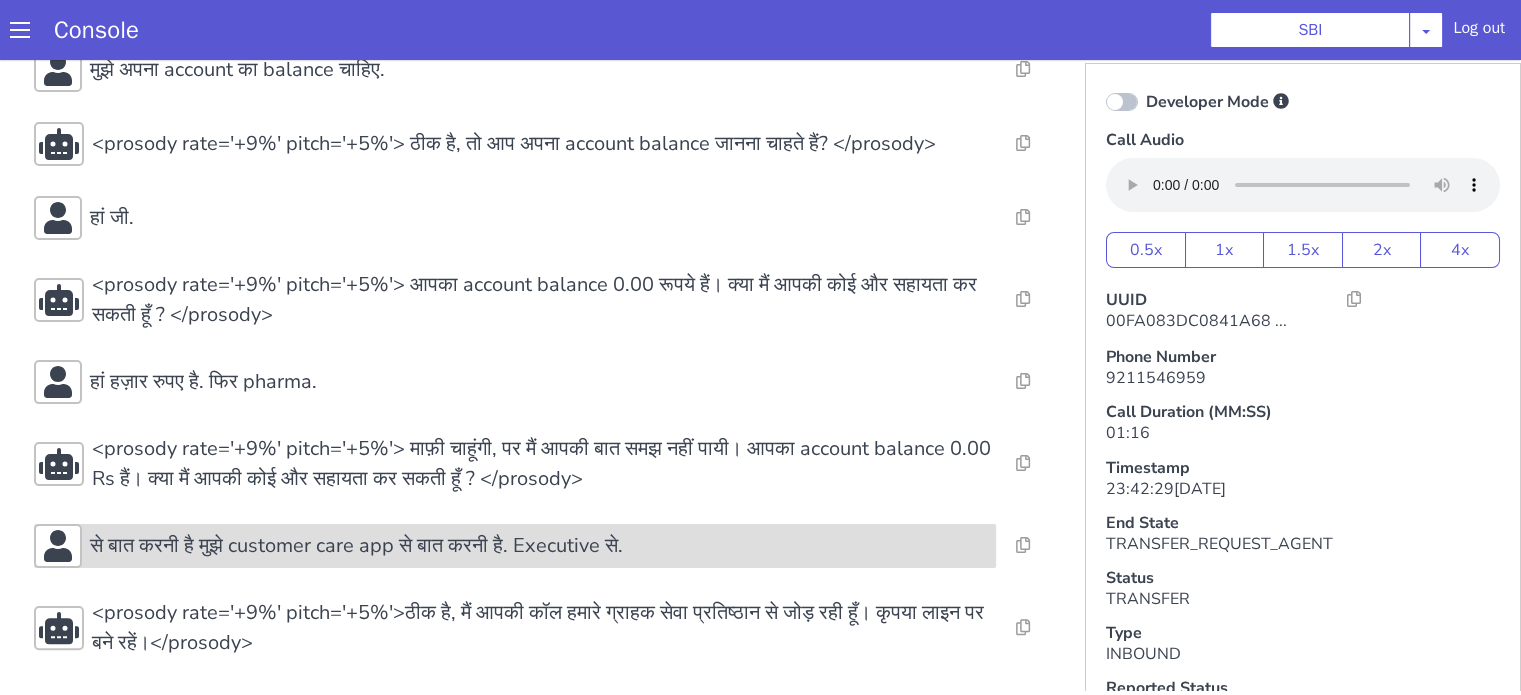 click on "से बात करनी है मुझे customer care app से बात करनी है. Executive से." at bounding box center [356, 546] 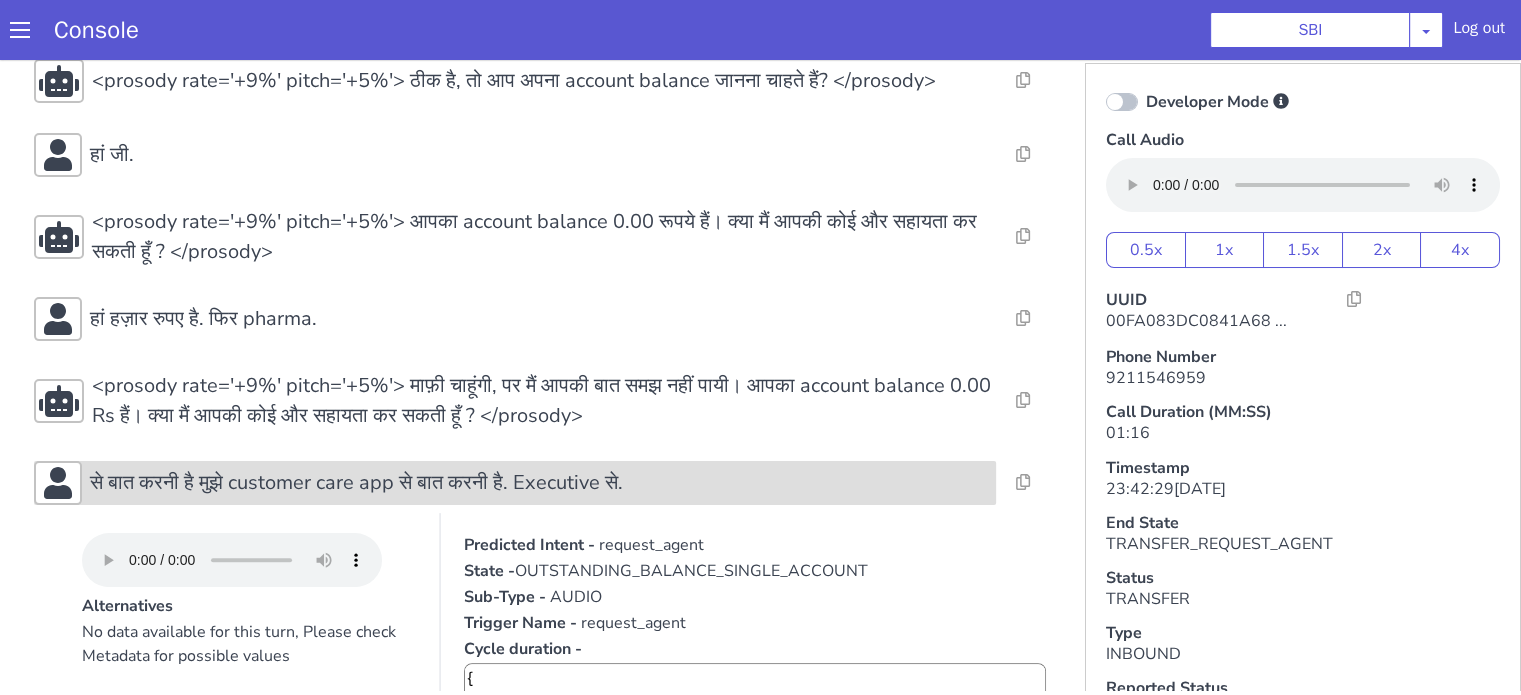 click on "से बात करनी है मुझे customer care app से बात करनी है. Executive से." at bounding box center [356, 483] 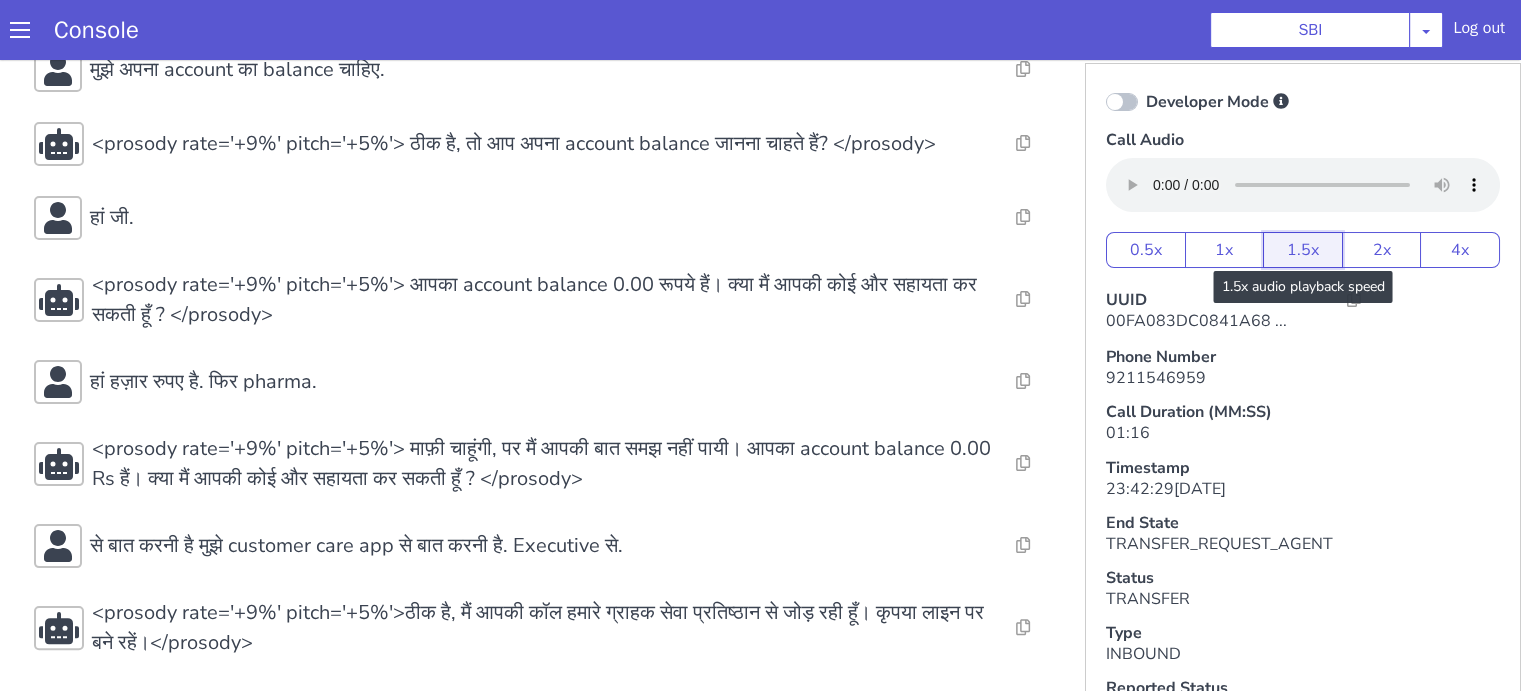 click on "1.5x" at bounding box center [1303, 250] 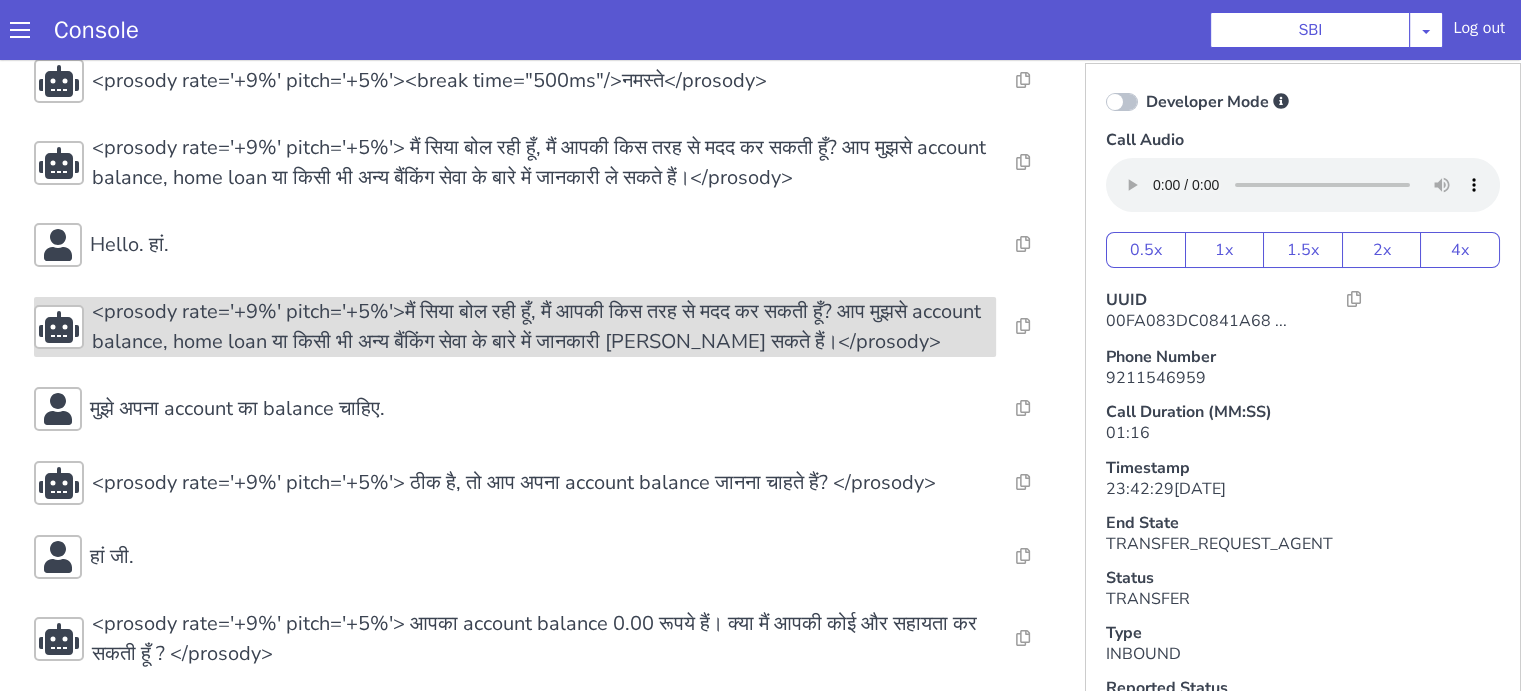 scroll, scrollTop: 0, scrollLeft: 0, axis: both 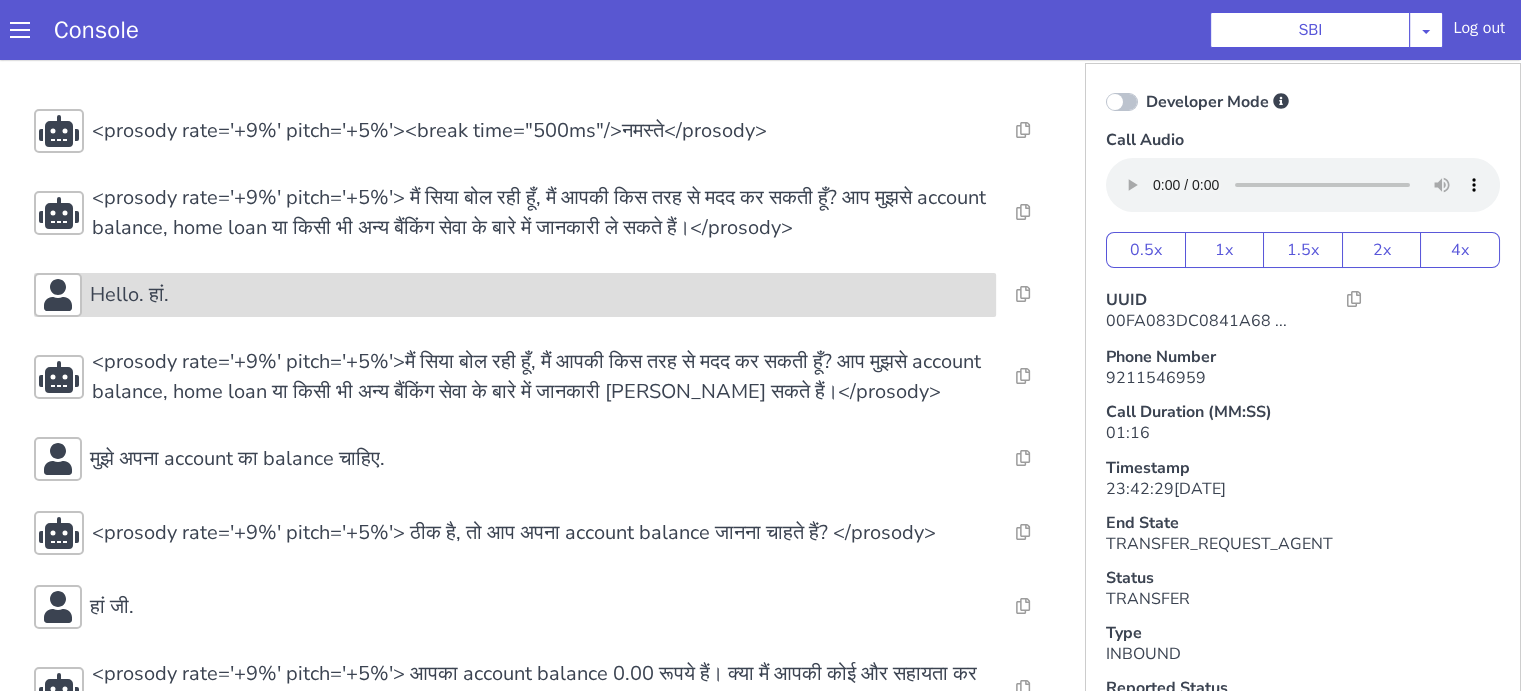 click on "Hello. हां." at bounding box center [539, 295] 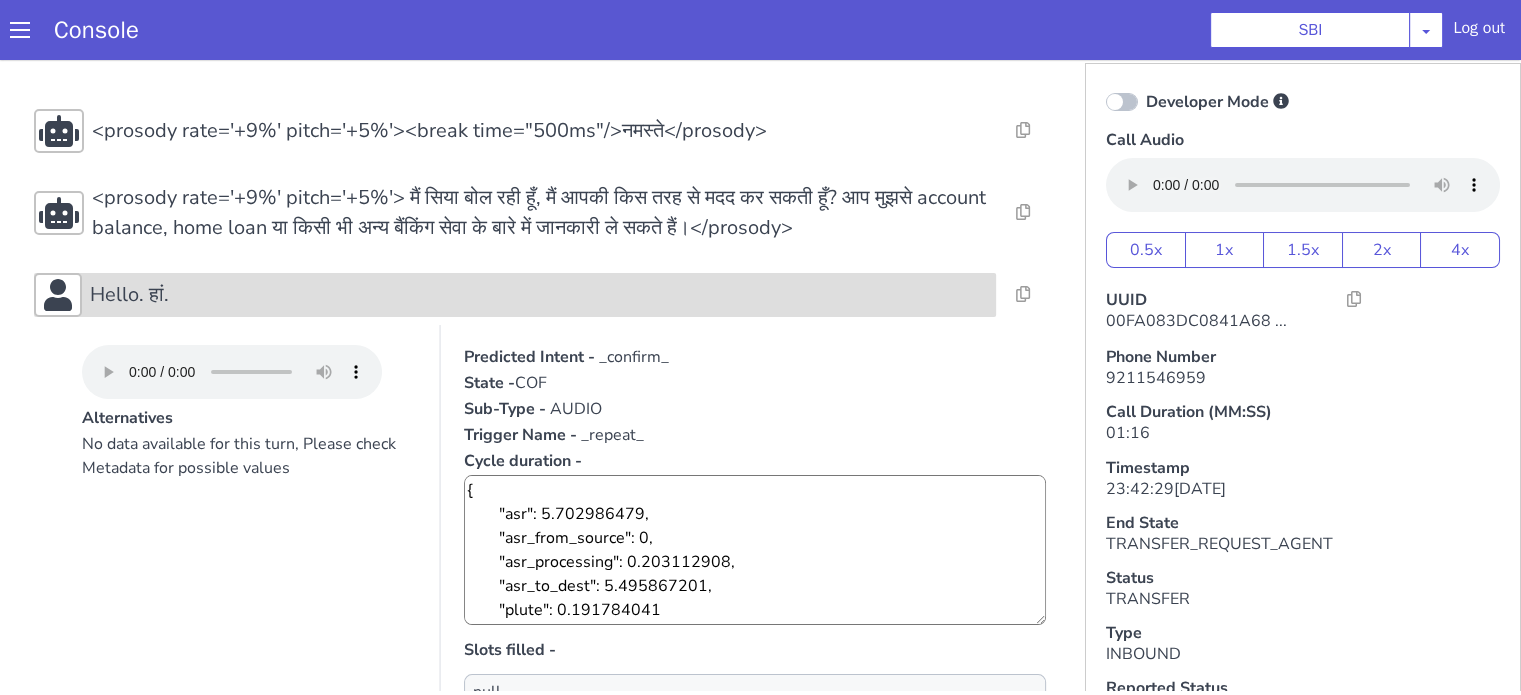 click on "Hello. हां." at bounding box center [539, 295] 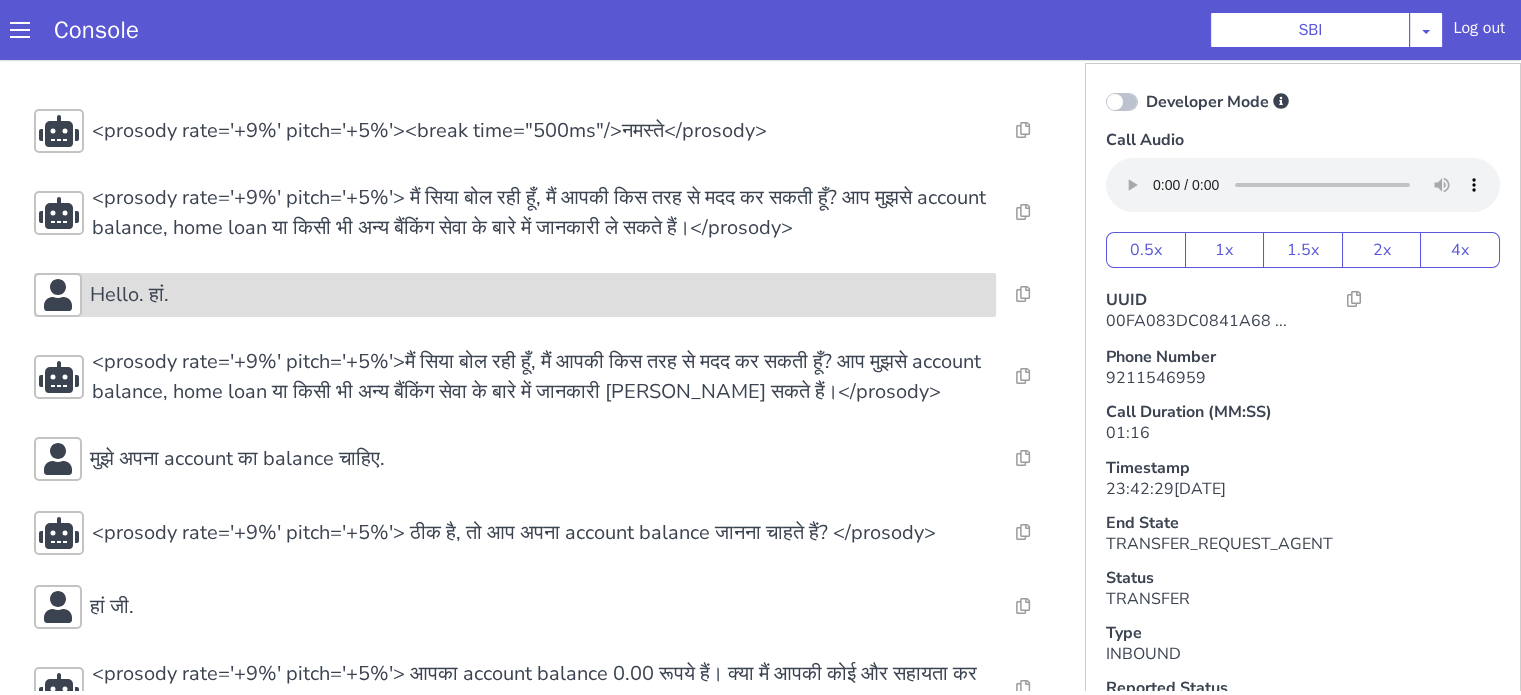 click on "Hello. हां." at bounding box center [515, 295] 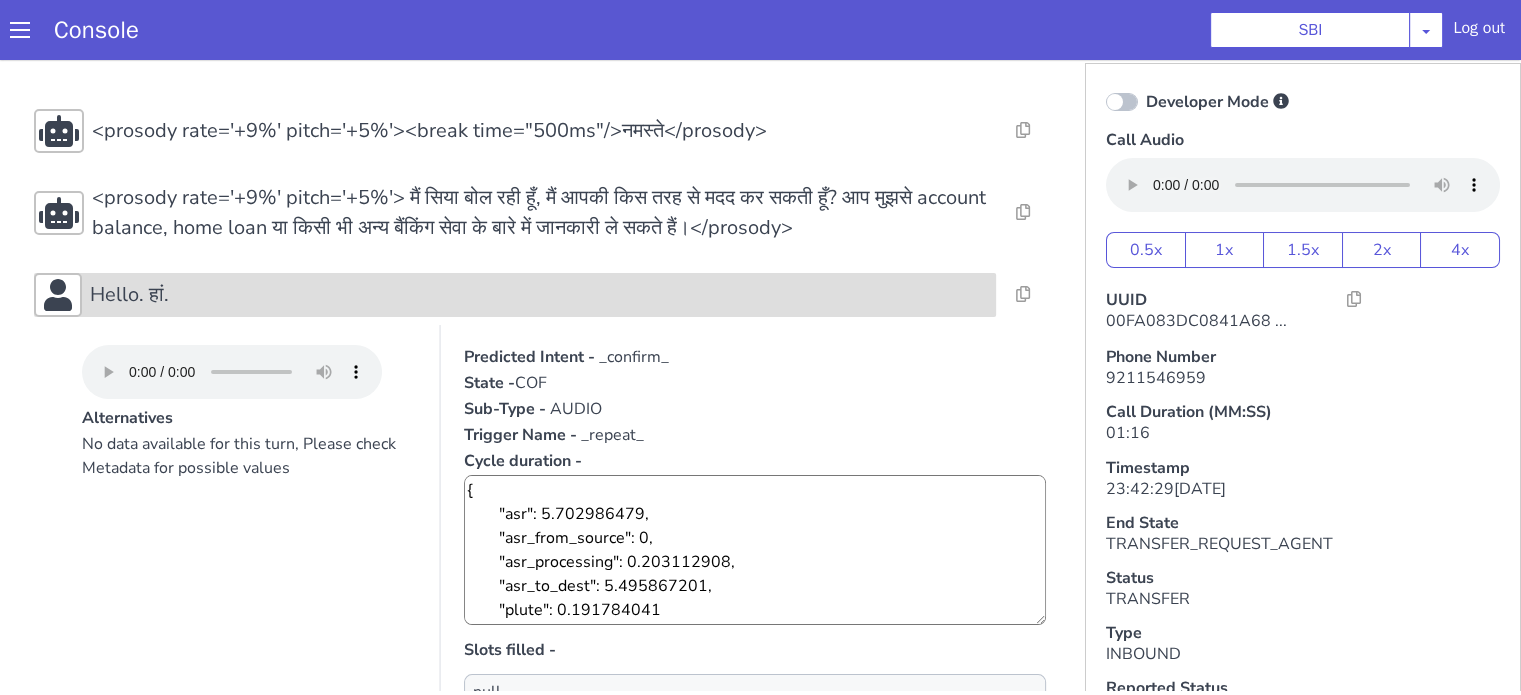 click on "Hello. हां." at bounding box center (539, 295) 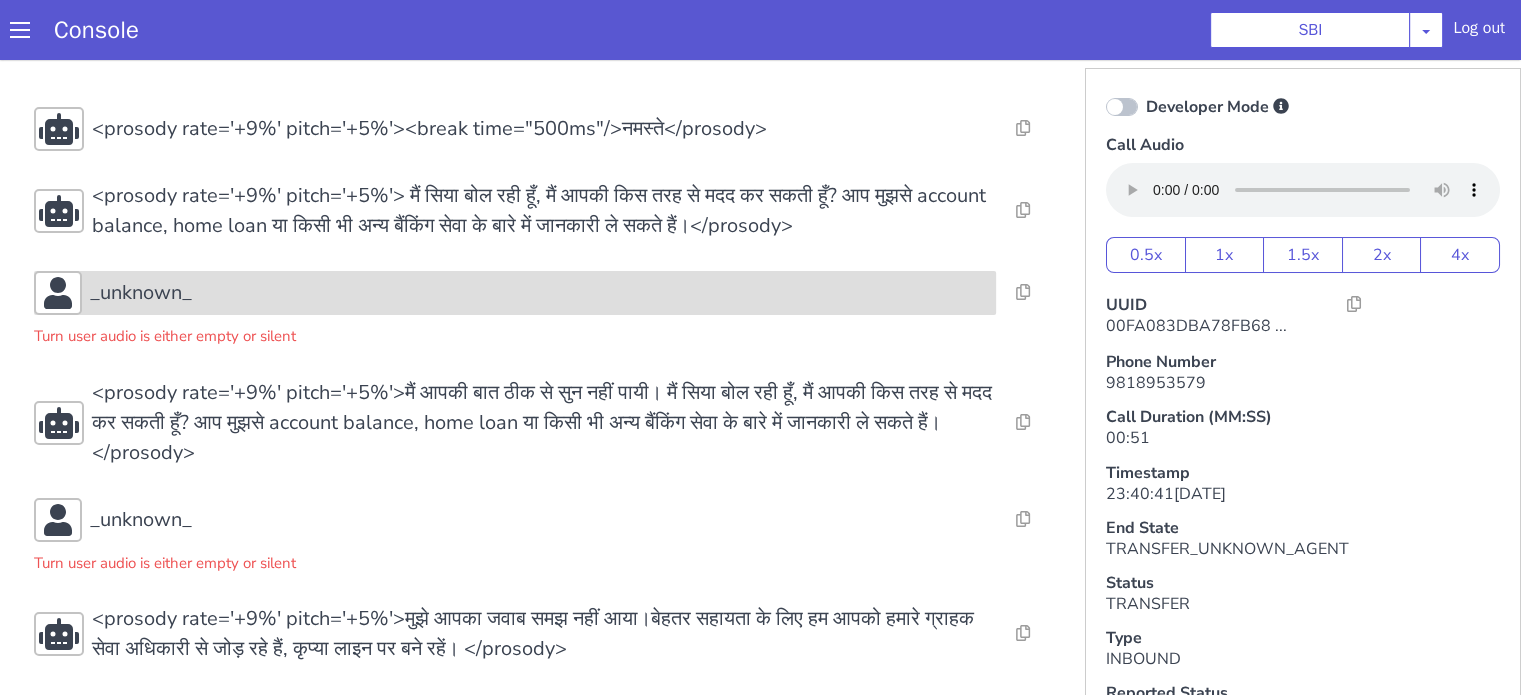 scroll, scrollTop: 11, scrollLeft: 0, axis: vertical 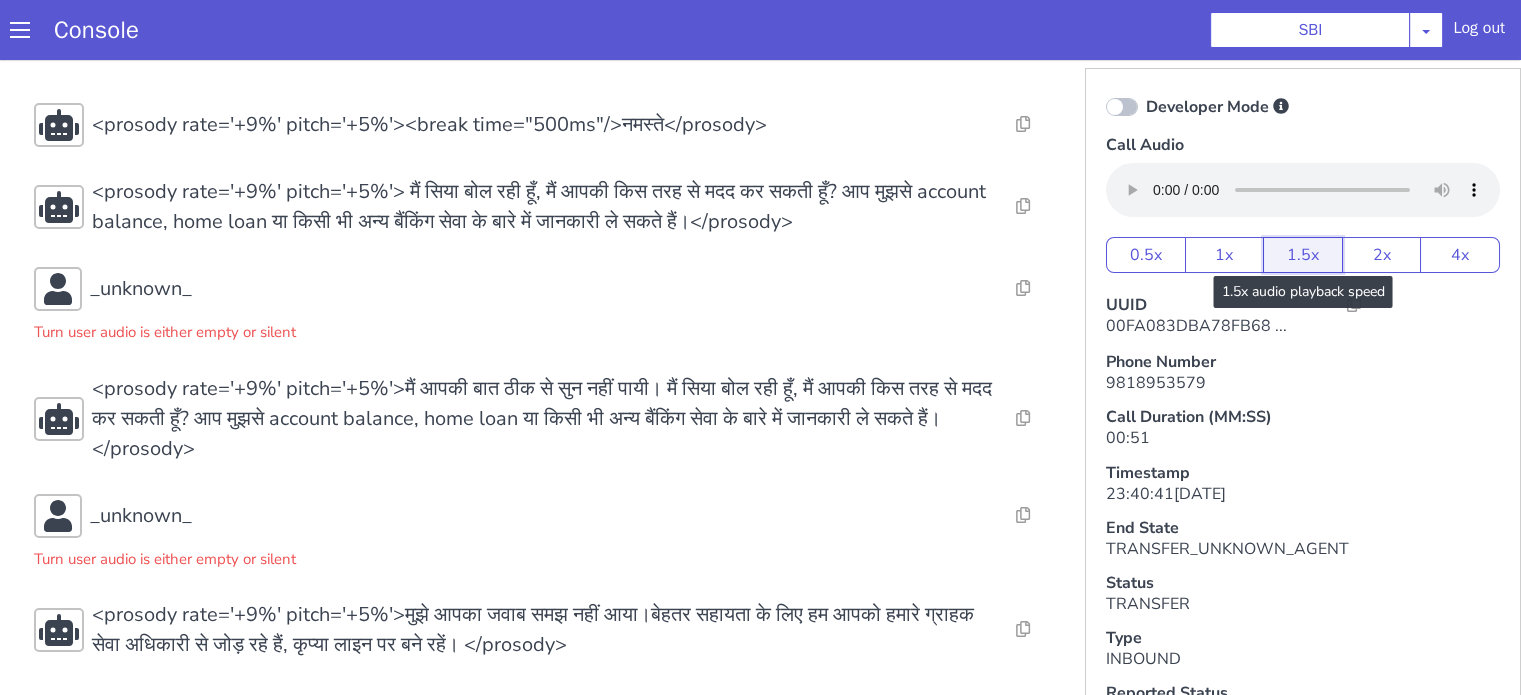 click on "1.5x" at bounding box center [2685, 19] 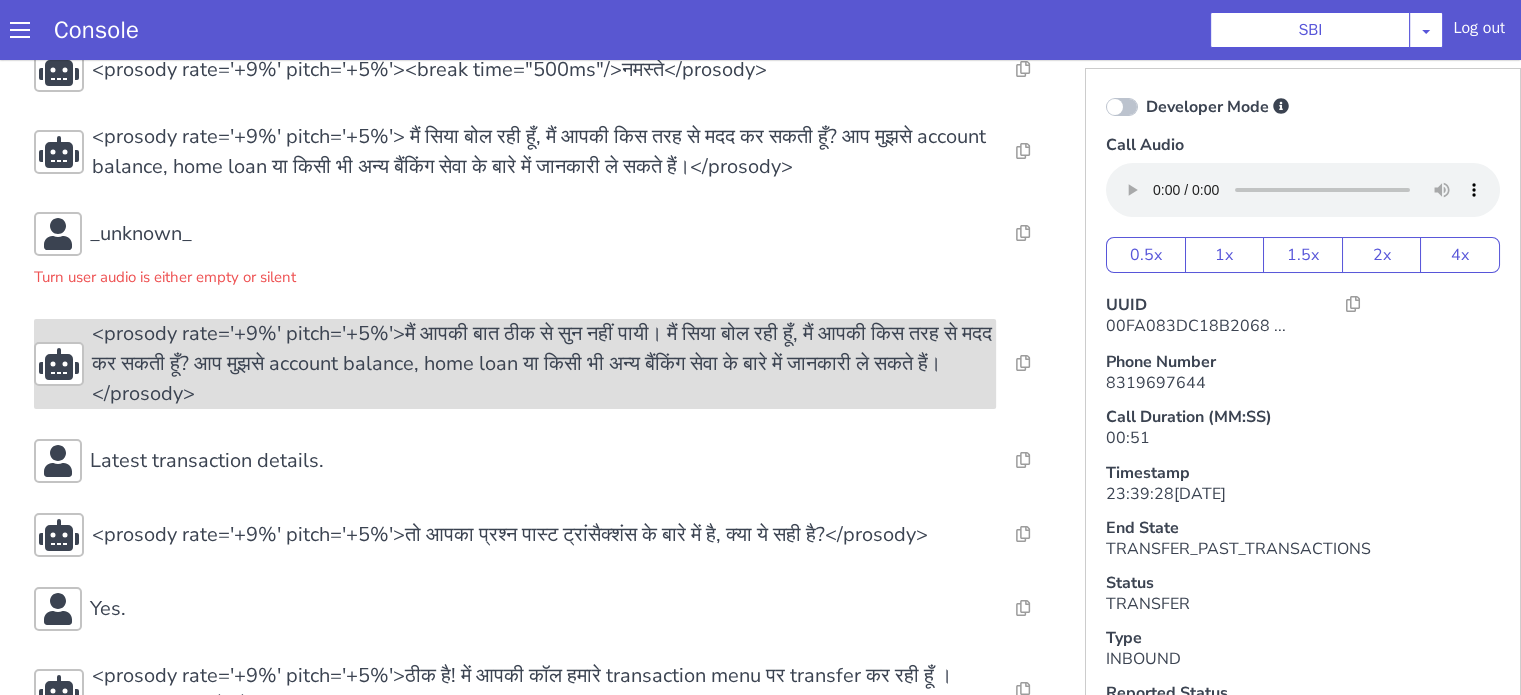 scroll, scrollTop: 125, scrollLeft: 0, axis: vertical 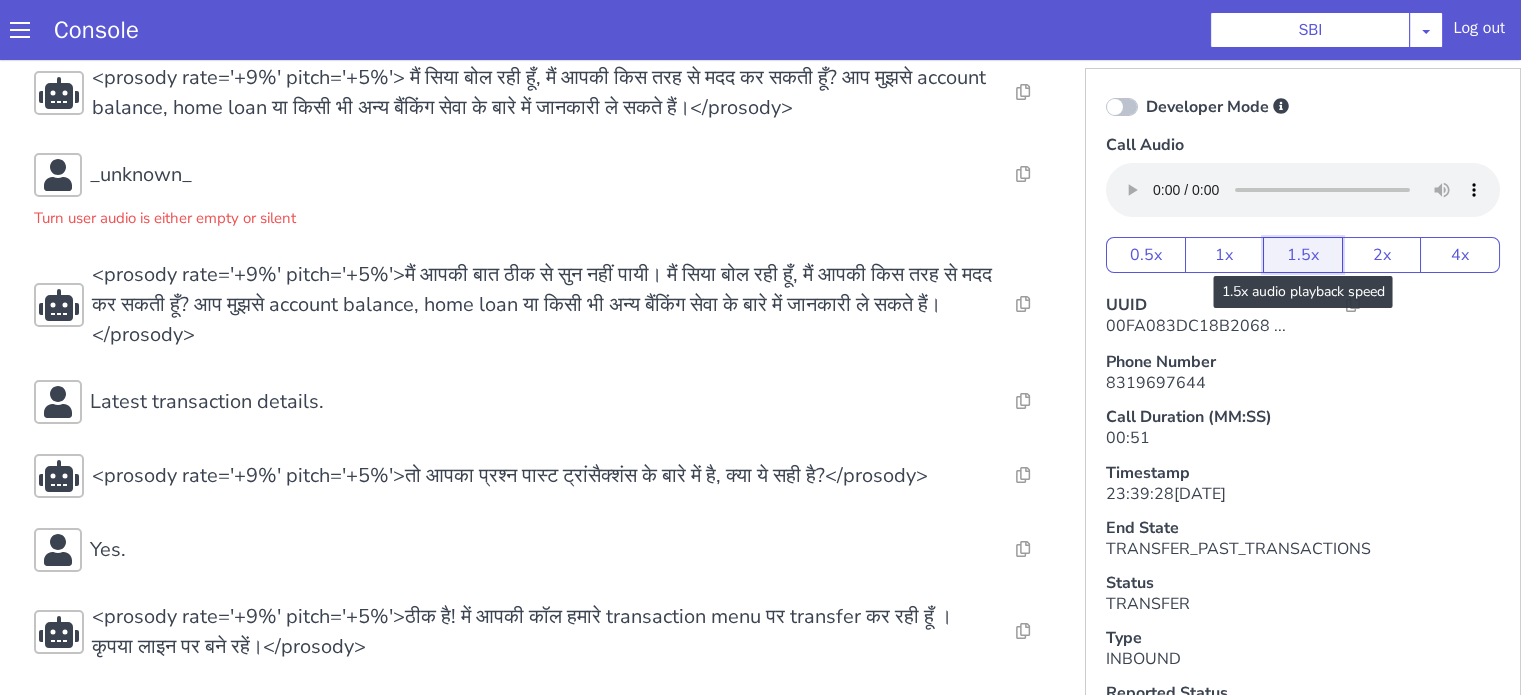 click on "1.5x" at bounding box center [1780, 1304] 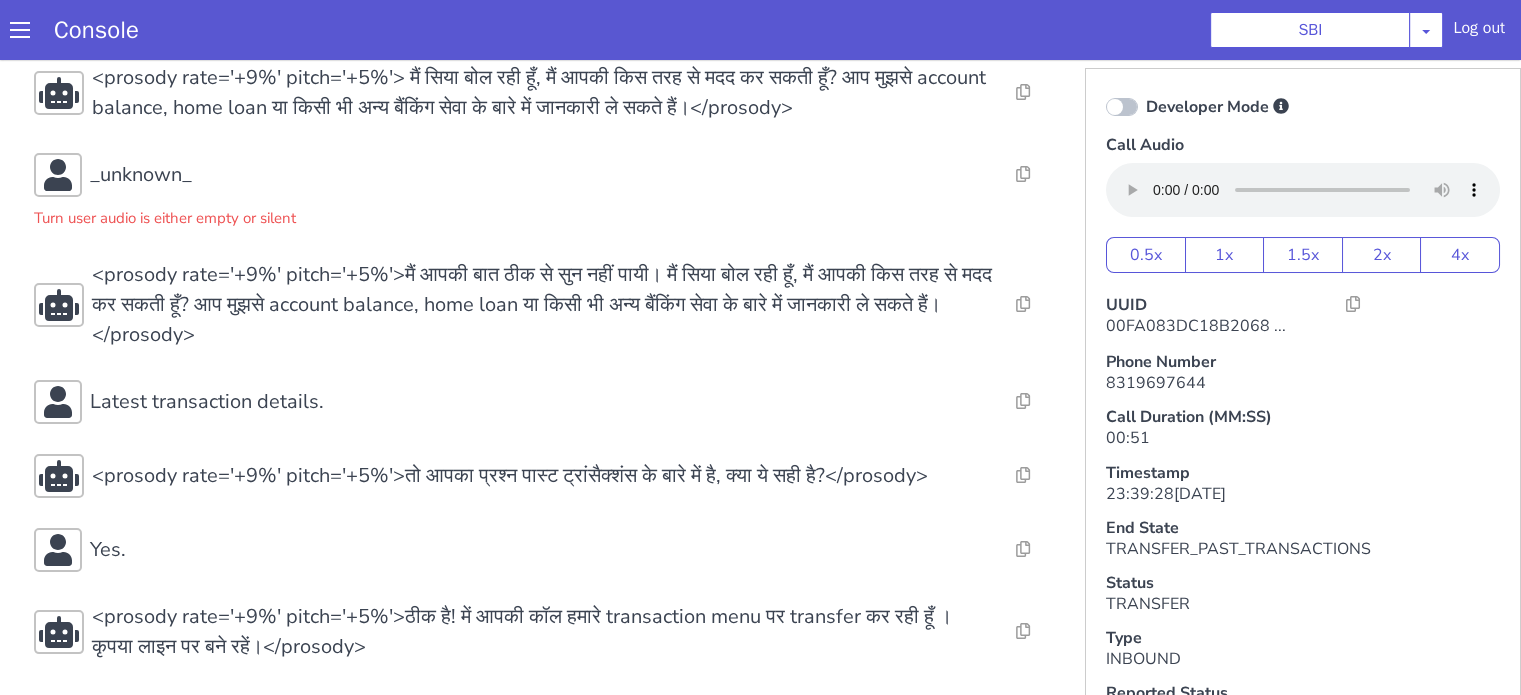 click on "Console SBI AO Smith Airtel DTH Pilot Airtel POC Alice Blue NT Aliceblue American Finance - US Apollo Apollo 24*7 Application - Collections Auto NPS feedback Avaya Devconnect Axis Axis AMC Axis Outbound BAGIC BALIC BALIC Old 2 Bajaj Autofinance Bajaj Fin Banking Demo Barbeque Nation Buy Now Pay Later Cars24 Cashe Central Bank of India Charles Tyrwhitt Cholamandalam Finance Consumer Durables Coverfox Covid19 Helpline Credgenics CreditMate DPDzero DUMMY Data collection Demo - Collections Dish TV ERCM Emeritus Eureka Forbes - LQ FFAM360 - US Familiarity Farming_Axis Finaccel Flipkart Flow Templates Fusion Microfinance Giorgos_TestBot Great Learning Grievance Bot HDB Finance HDFC HDFC Ergo HDFC Freedom CC HDFC Life Demo HDFC Securities Hathway Internet Hathway V2 Home Credit IBM IBM Banking Demo ICICI ICICI Bank Outbound ICICI Lombard Persistency ICICI Prudential ICICI securities ICICI_lombard IDFC First Bank IFFCO Tokio Insurance Iffco Tokio Indiamart Indigo IndusInd - Settlement IndusInd CC Insurance Jarvis" at bounding box center (863, 47) 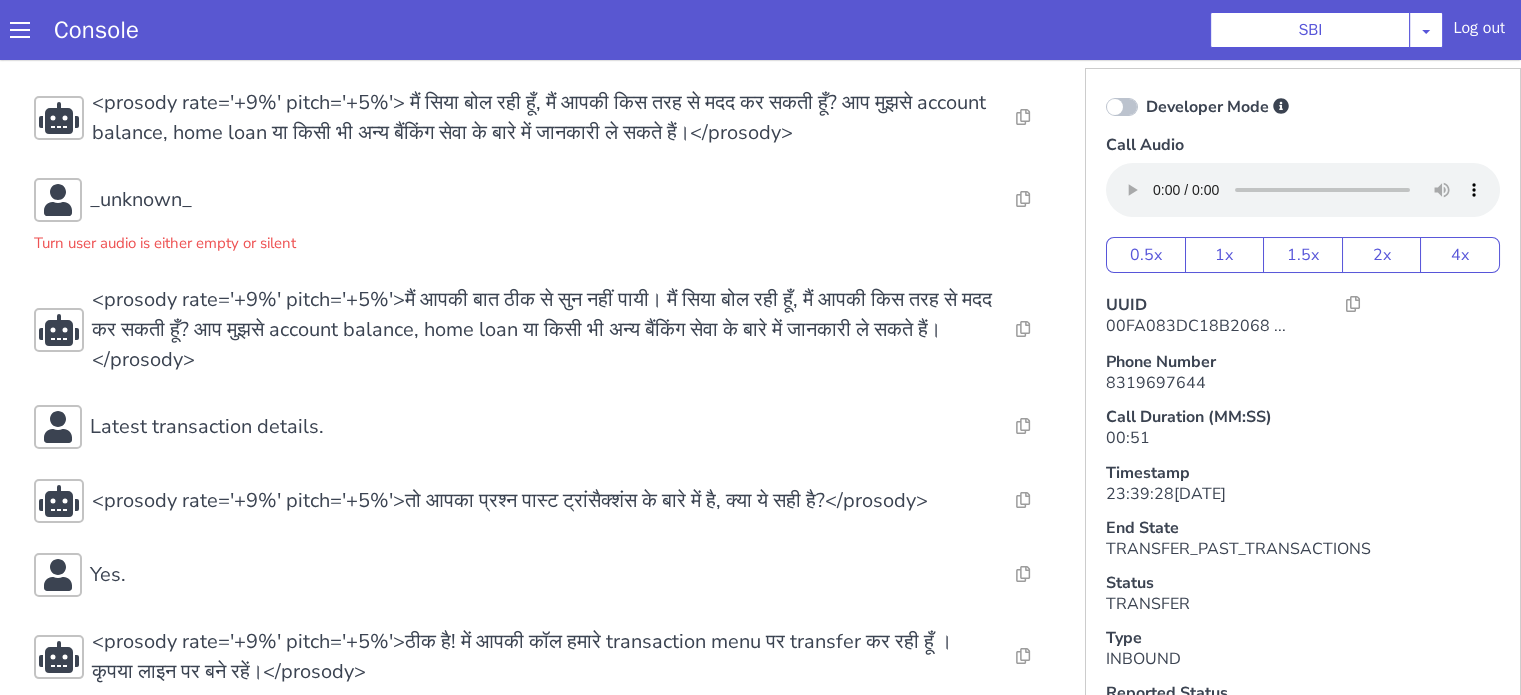 scroll, scrollTop: 125, scrollLeft: 0, axis: vertical 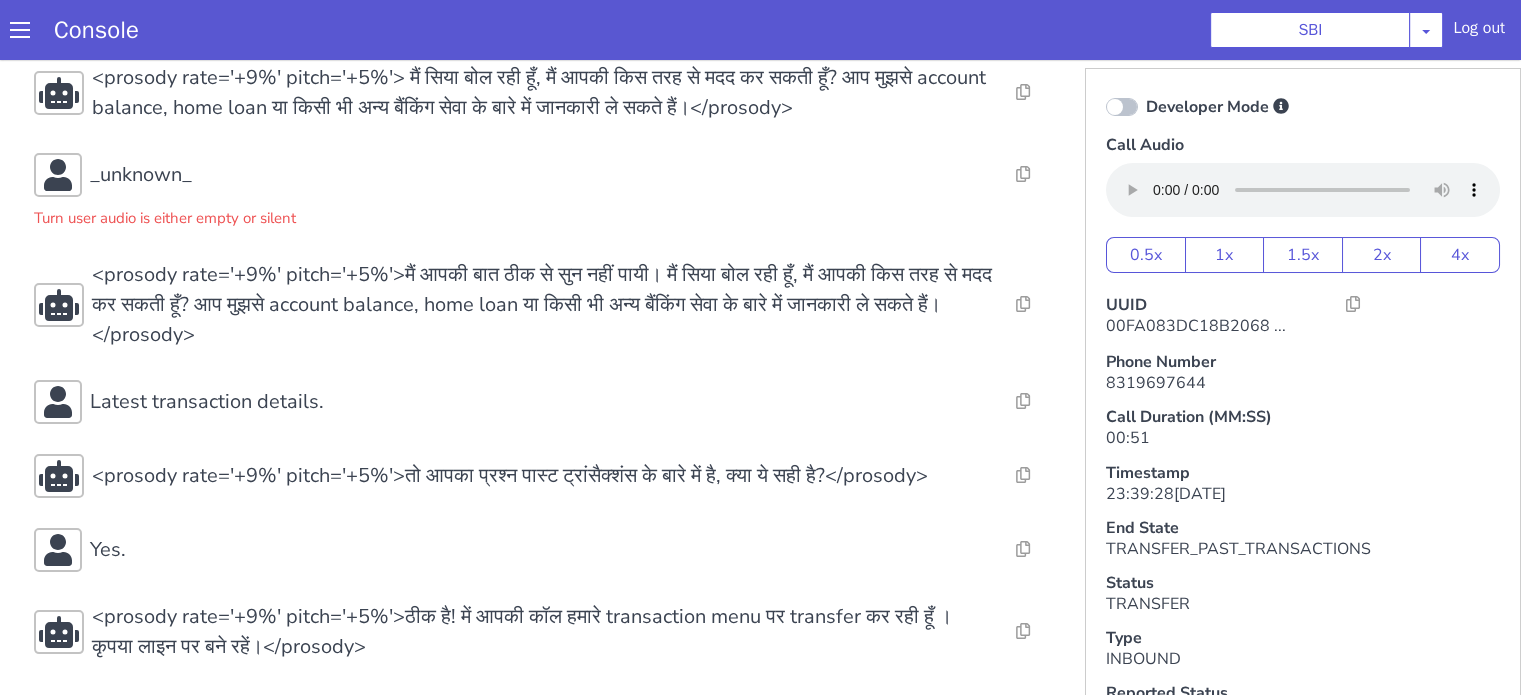 click on "Latest transaction details." at bounding box center [1993, 259] 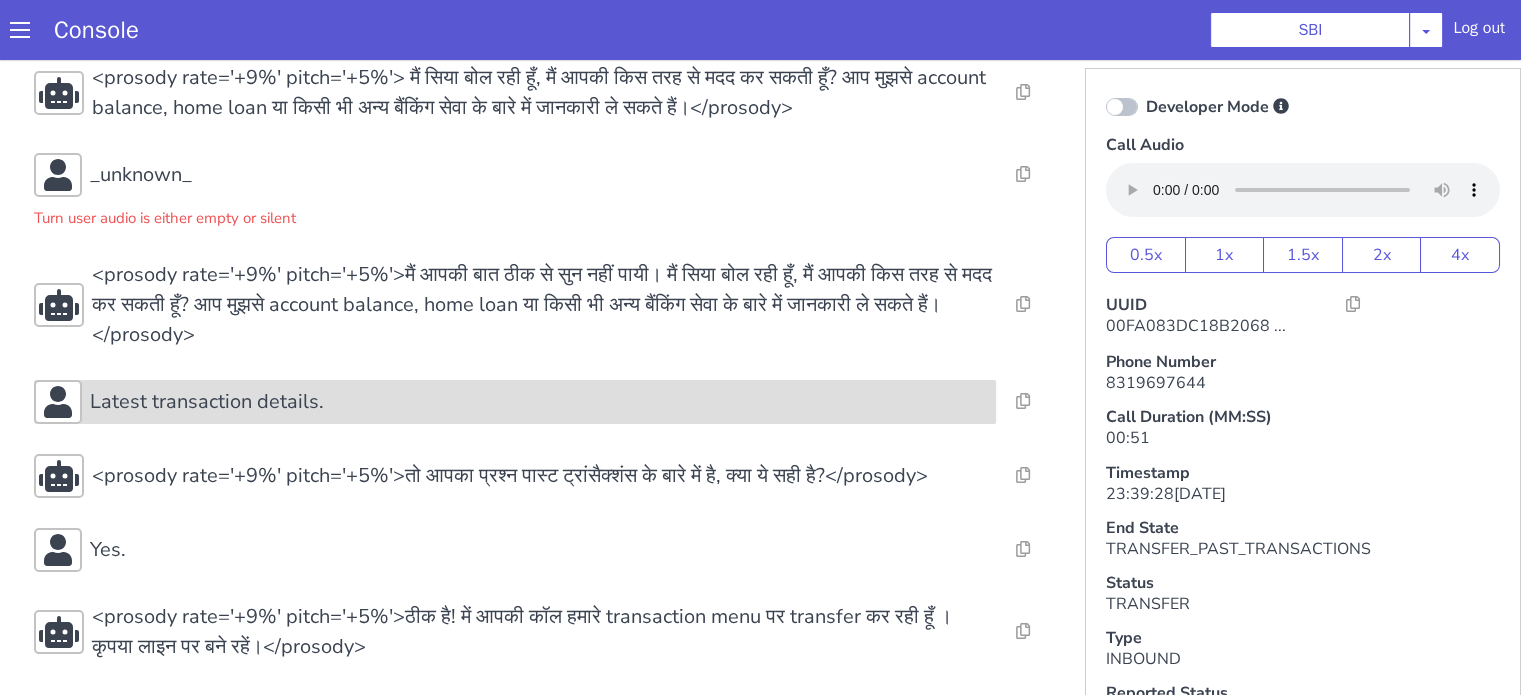 click on "Latest transaction details." at bounding box center [532, 423] 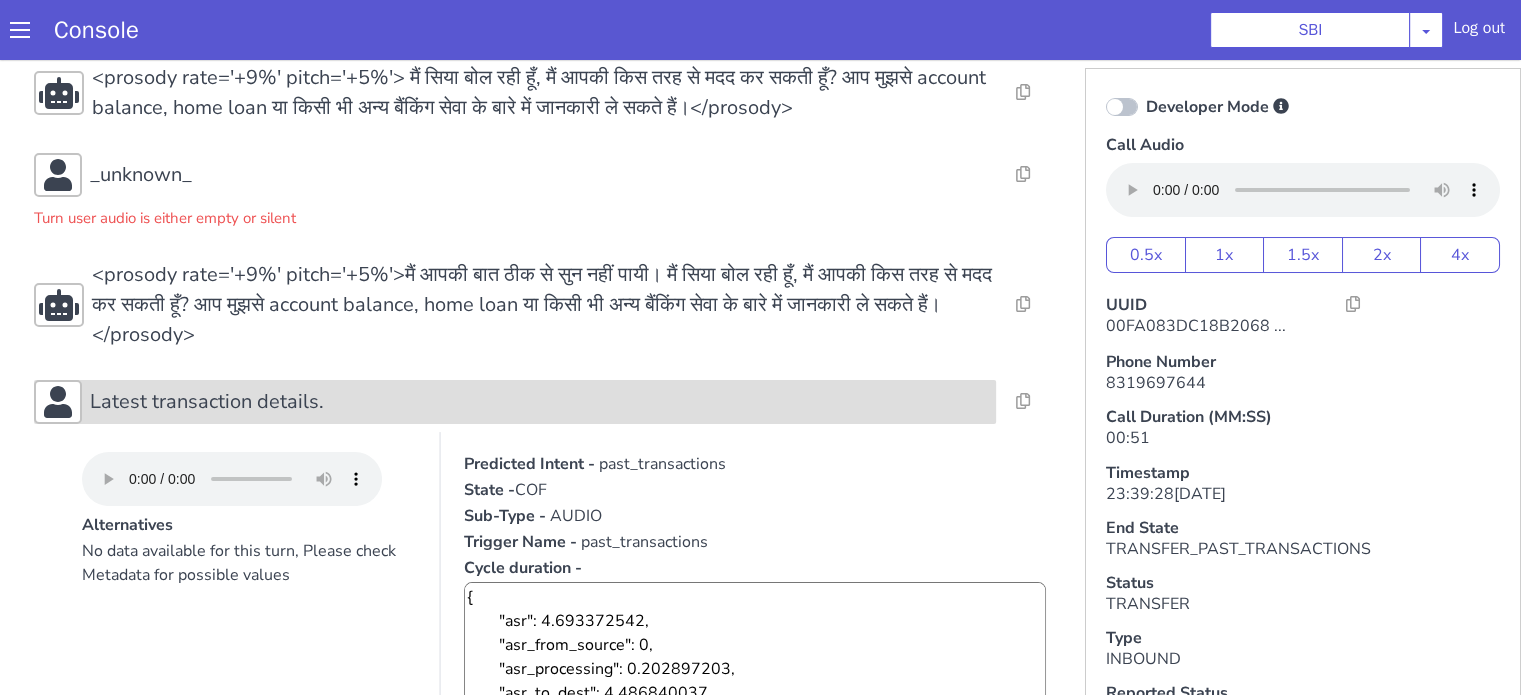 click on "Latest transaction details." at bounding box center [1988, 258] 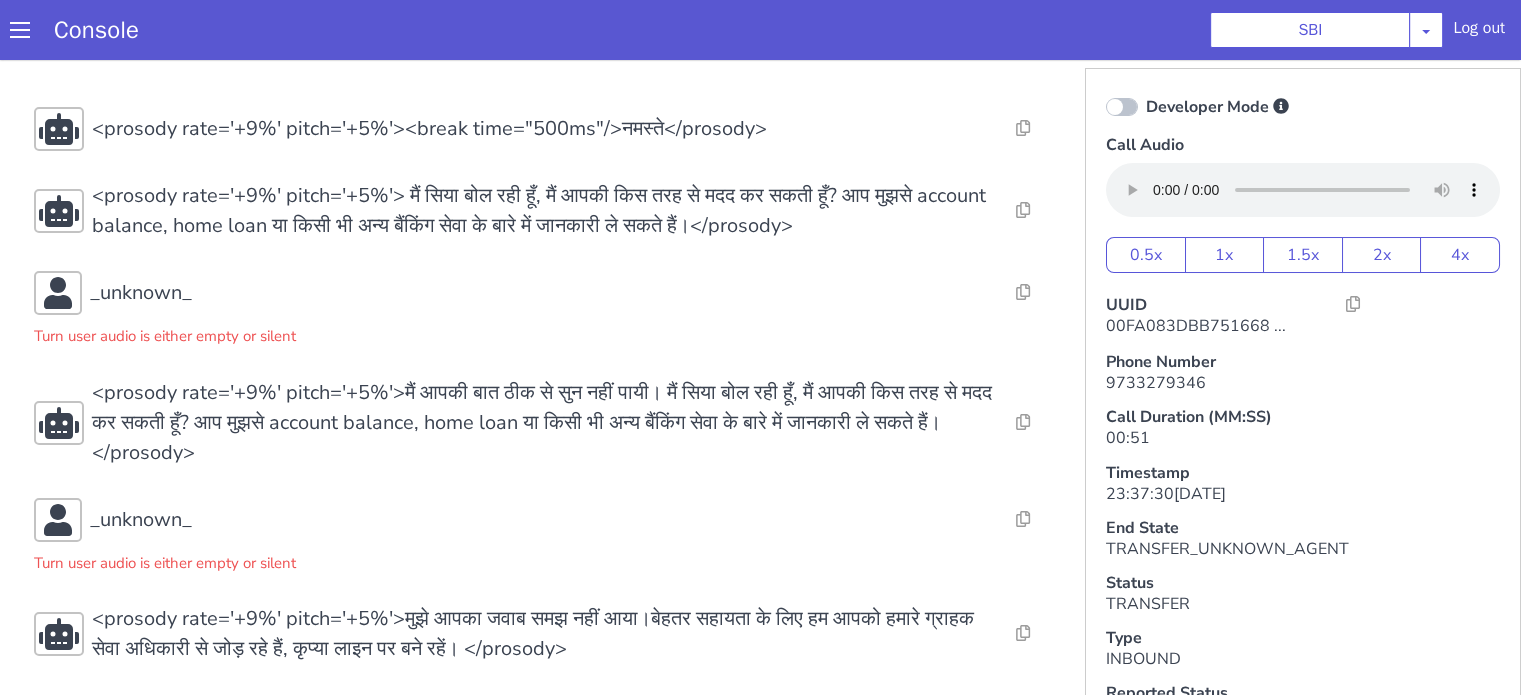 scroll, scrollTop: 11, scrollLeft: 0, axis: vertical 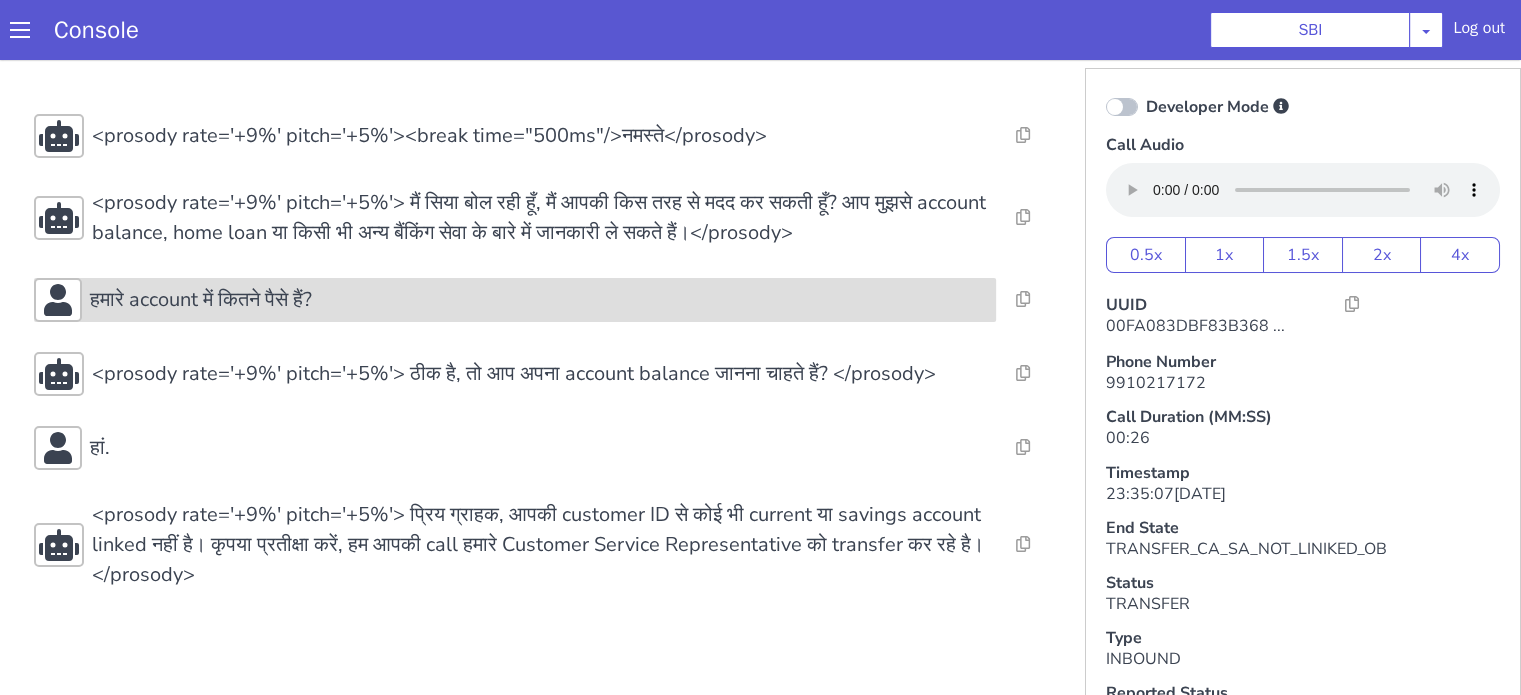 click on "हमारे account में कितने पैसे हैं?" at bounding box center [1841, -18] 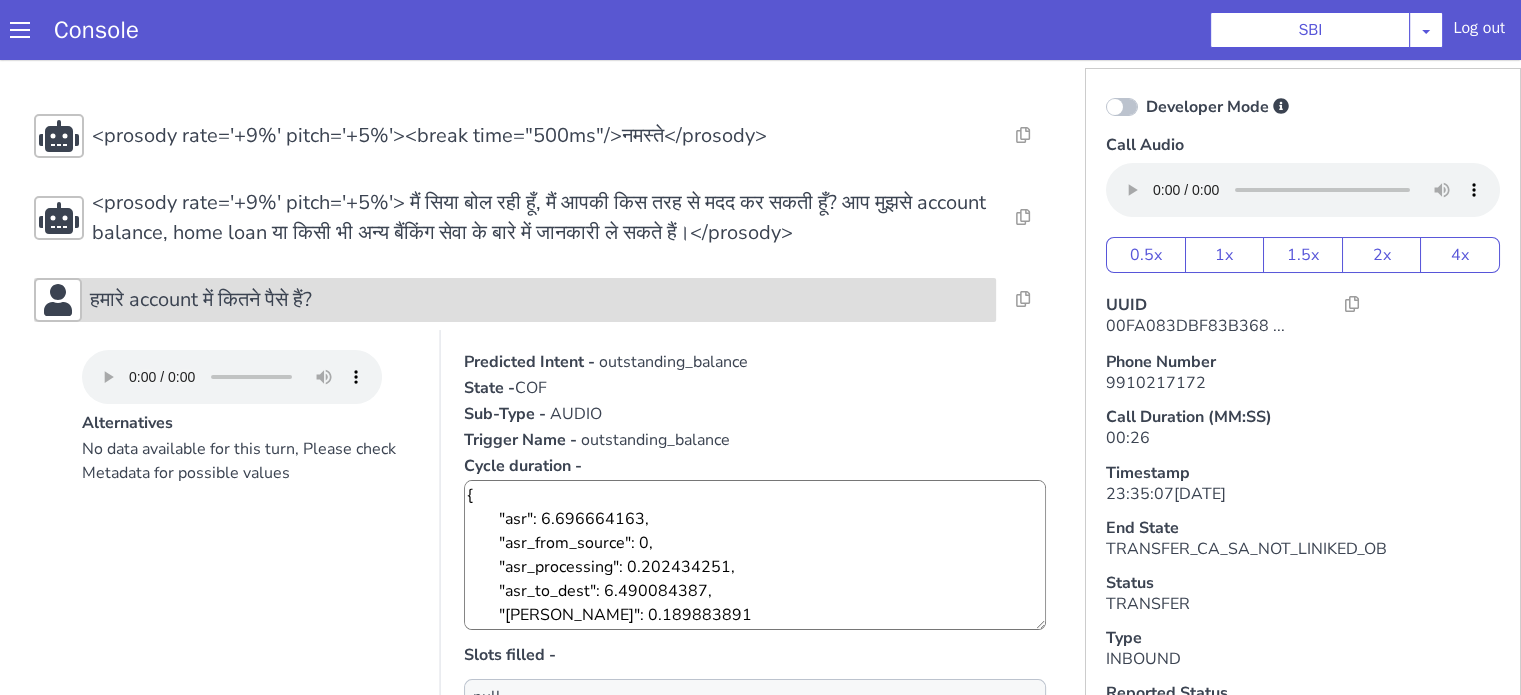 click on "हमारे account में कितने पैसे हैं?" at bounding box center [761, -22] 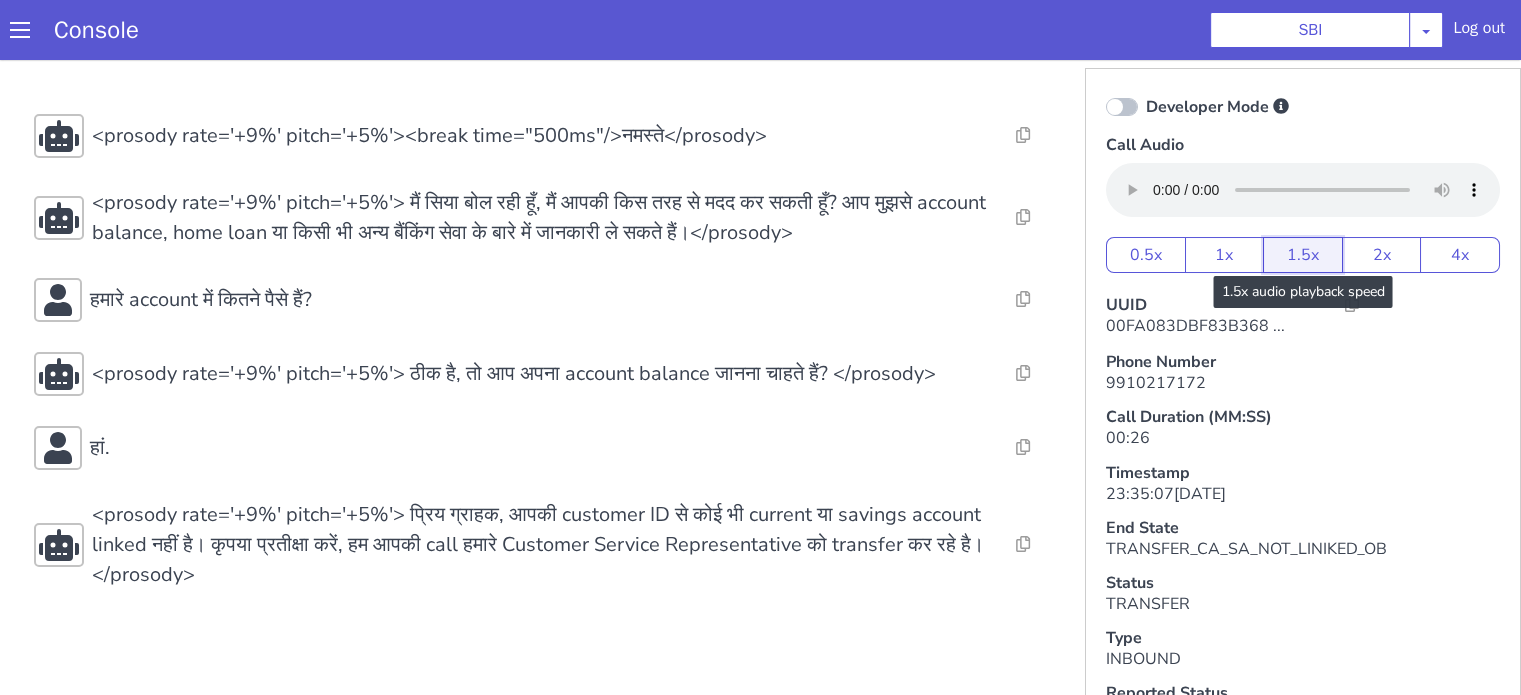 click on "1.5x" at bounding box center (1676, 1257) 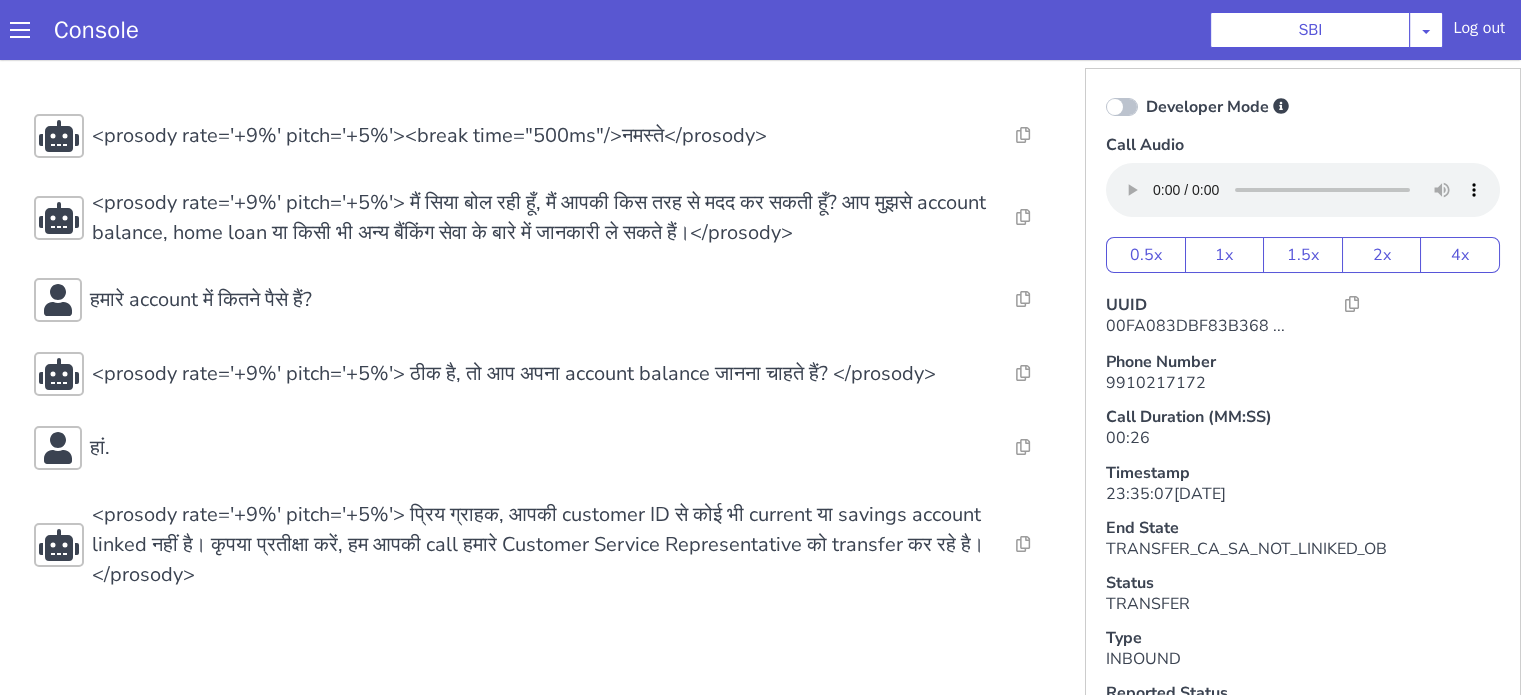 click on "Console SBI AO Smith Airtel DTH Pilot Airtel POC Alice Blue NT Aliceblue American Finance - US Apollo Apollo 24*7 Application - Collections Auto NPS feedback Avaya Devconnect Axis Axis AMC Axis Outbound BAGIC BALIC BALIC Old 2 Bajaj Autofinance Bajaj Fin Banking Demo Barbeque Nation Buy Now Pay Later Cars24 Cashe Central Bank of India Charles Tyrwhitt Cholamandalam Finance Consumer Durables Coverfox Covid19 Helpline Credgenics CreditMate DPDzero DUMMY Data collection Demo - Collections Dish TV ERCM Emeritus Eureka Forbes - LQ FFAM360 - US Familiarity Farming_Axis Finaccel Flipkart Flow Templates Fusion Microfinance Giorgos_TestBot Great Learning Grievance Bot HDB Finance HDFC HDFC Ergo HDFC Freedom CC HDFC Life Demo HDFC Securities Hathway Internet Hathway V2 Home Credit IBM IBM Banking Demo ICICI ICICI Bank Outbound ICICI Lombard Persistency ICICI Prudential ICICI securities ICICI_lombard IDFC First Bank IFFCO Tokio Insurance Iffco Tokio Indiamart Indigo IndusInd - Settlement IndusInd CC Insurance Jarvis" at bounding box center [807, 34] 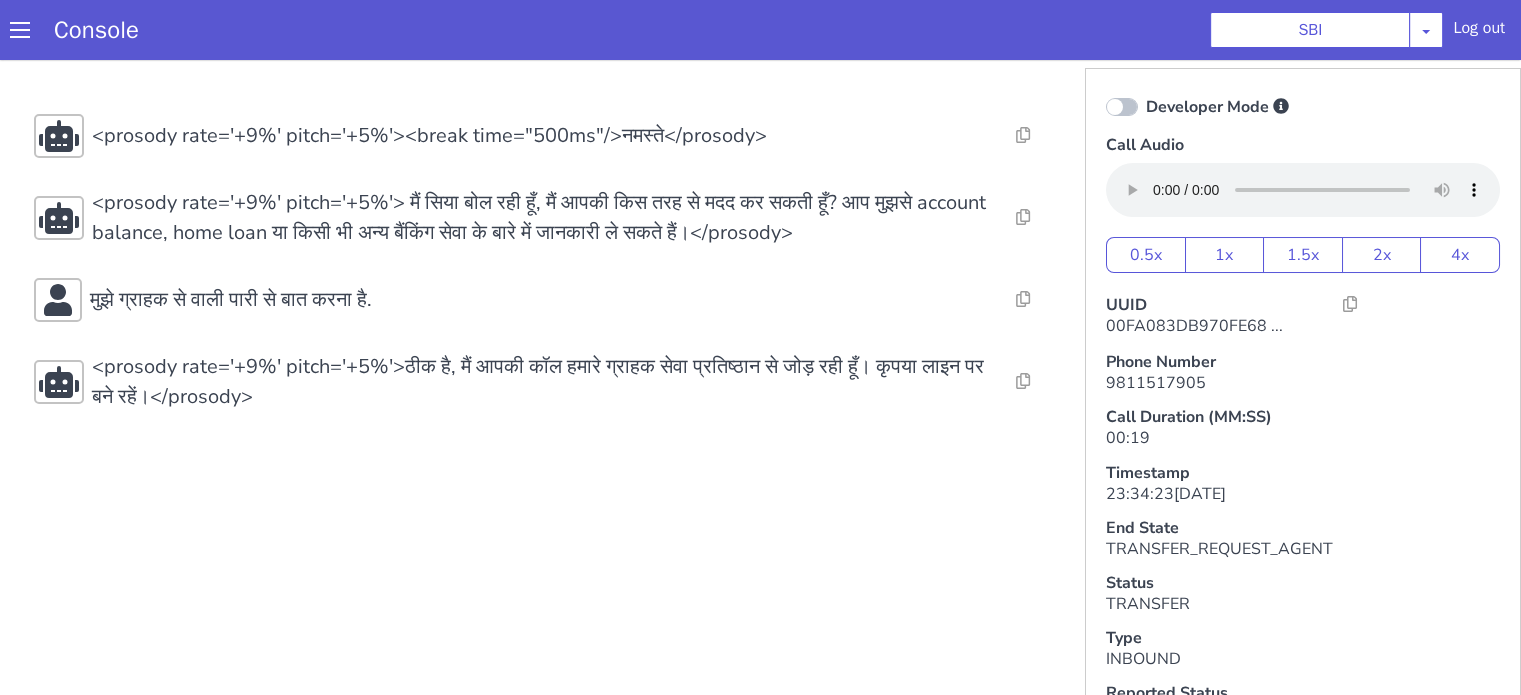 scroll, scrollTop: 0, scrollLeft: 0, axis: both 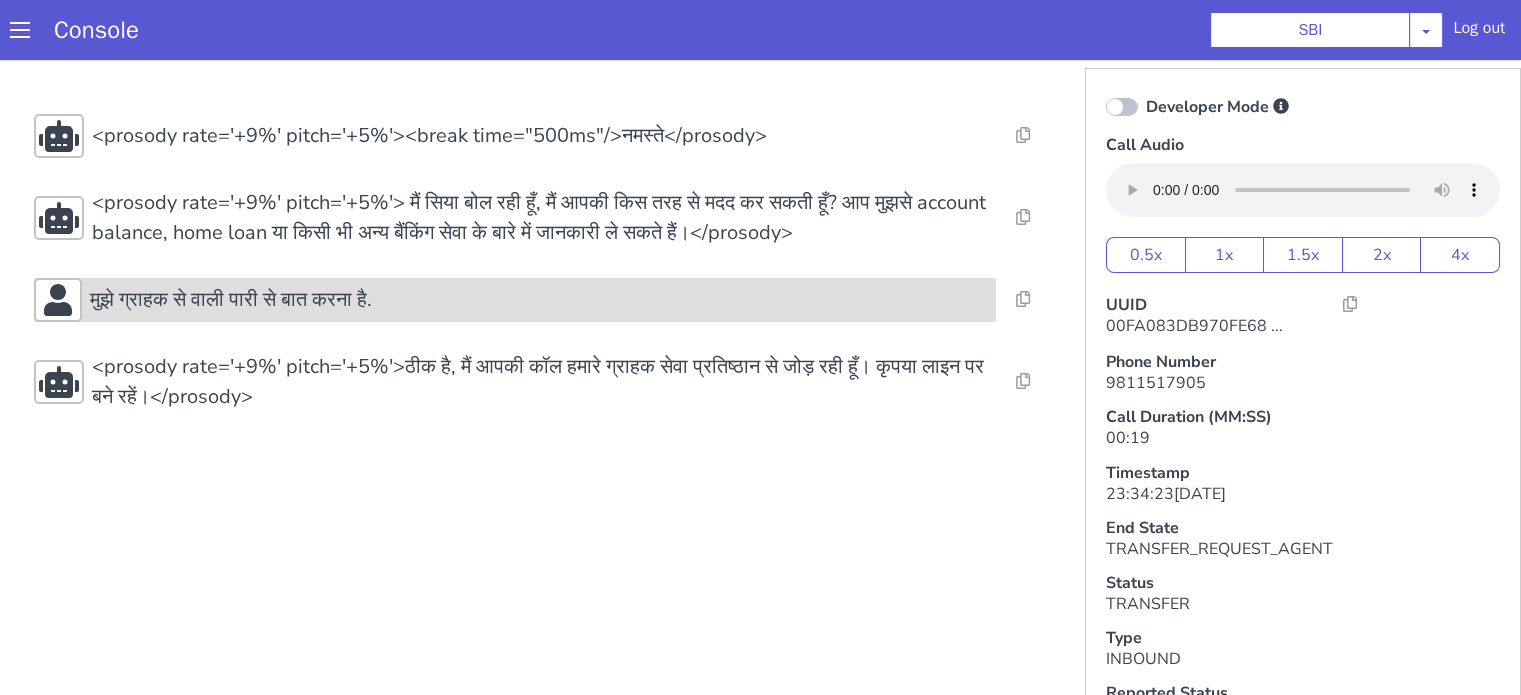 click on "मुझे ग्राहक से वाली पारी से बात करना है." at bounding box center [539, 300] 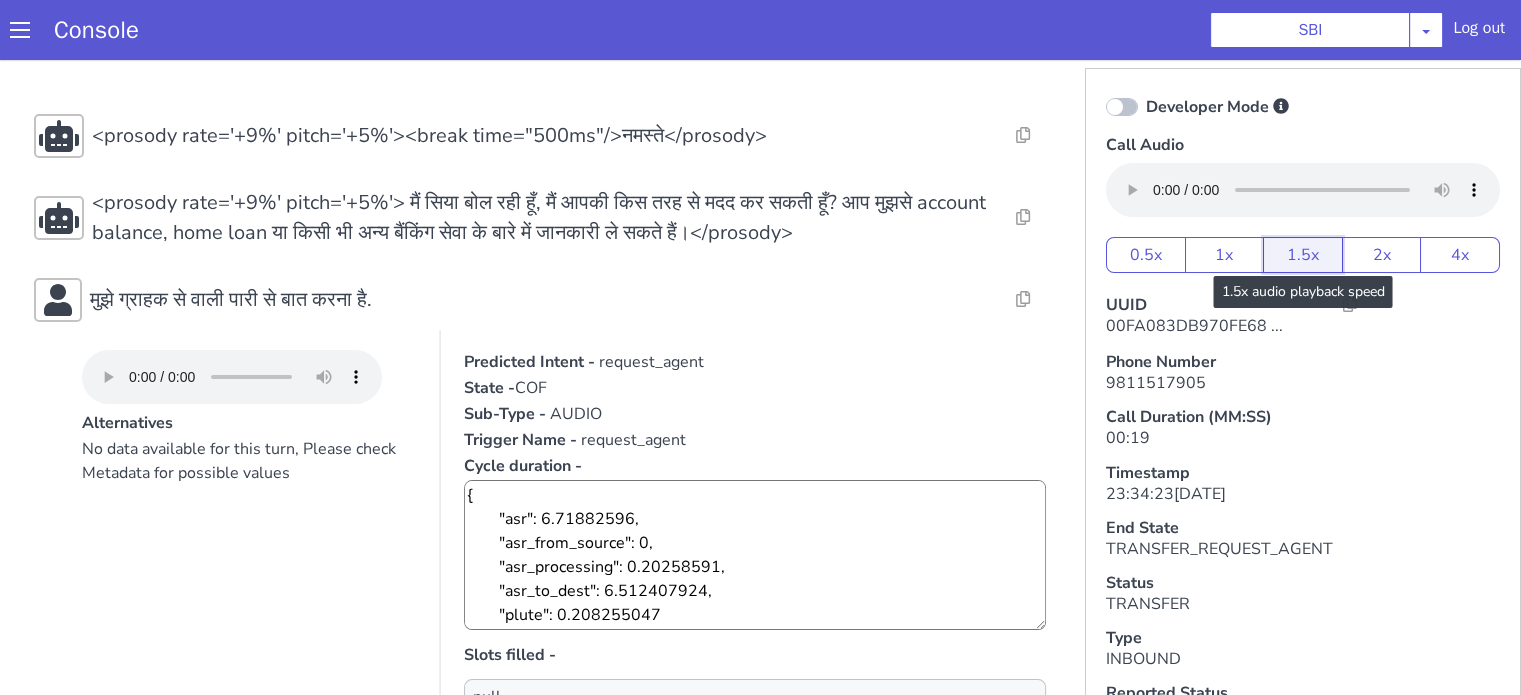 click on "1.5x" at bounding box center (1303, 255) 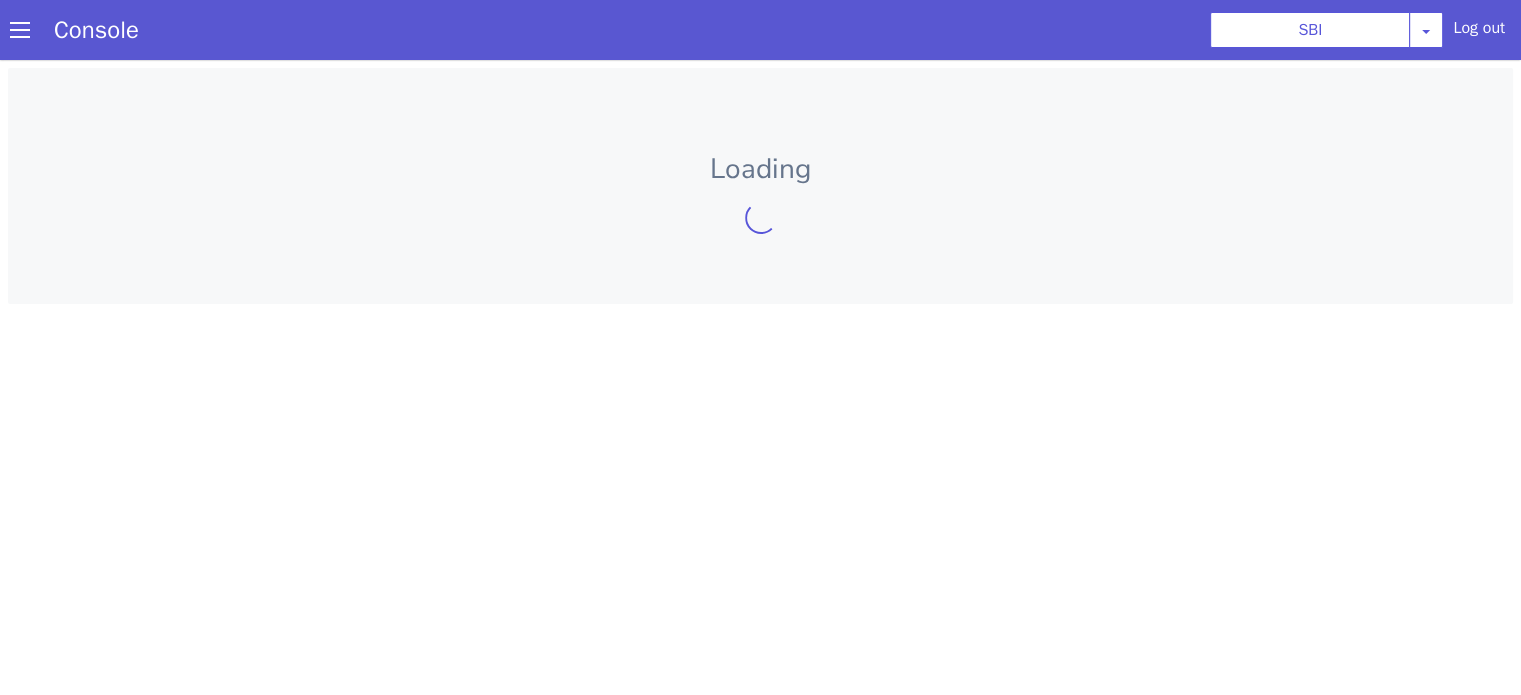 scroll, scrollTop: 0, scrollLeft: 0, axis: both 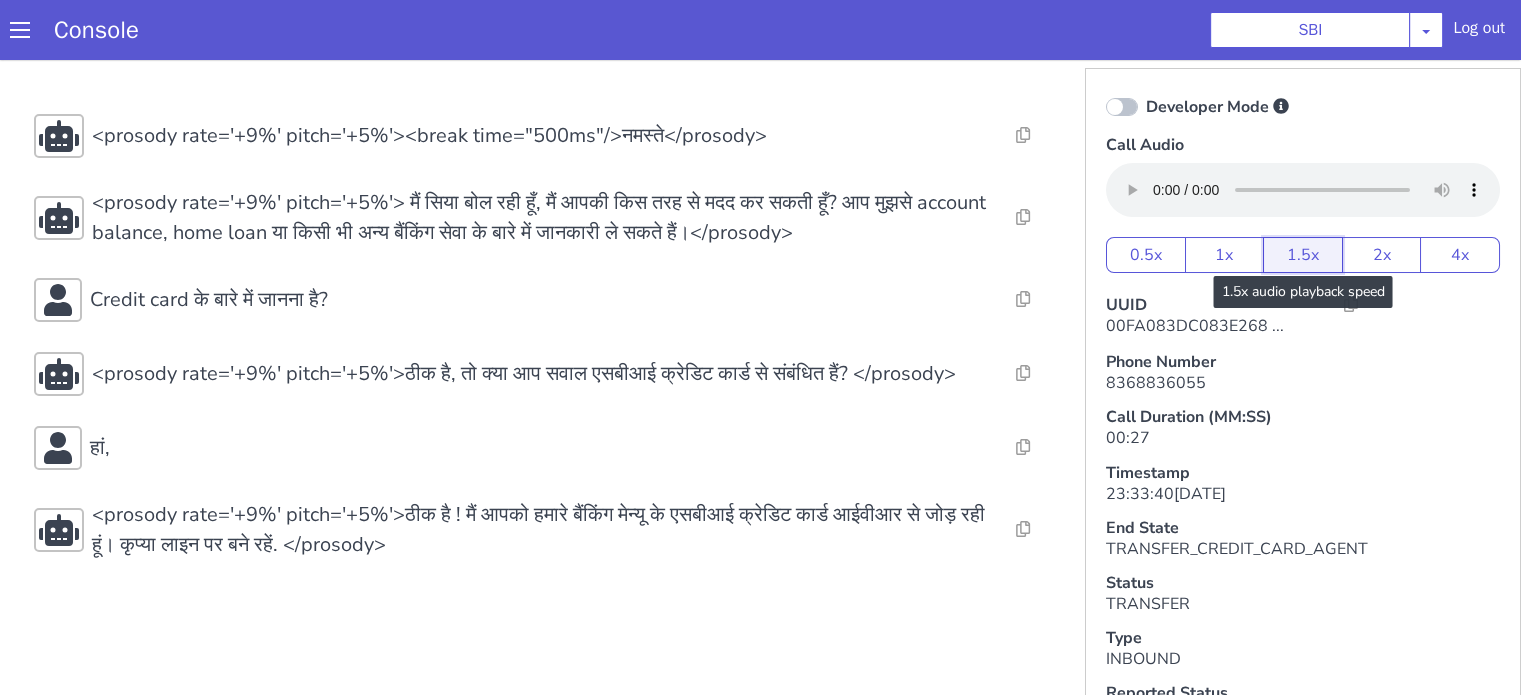 drag, startPoint x: 1621, startPoint y: -153, endPoint x: 1610, endPoint y: -160, distance: 13.038404 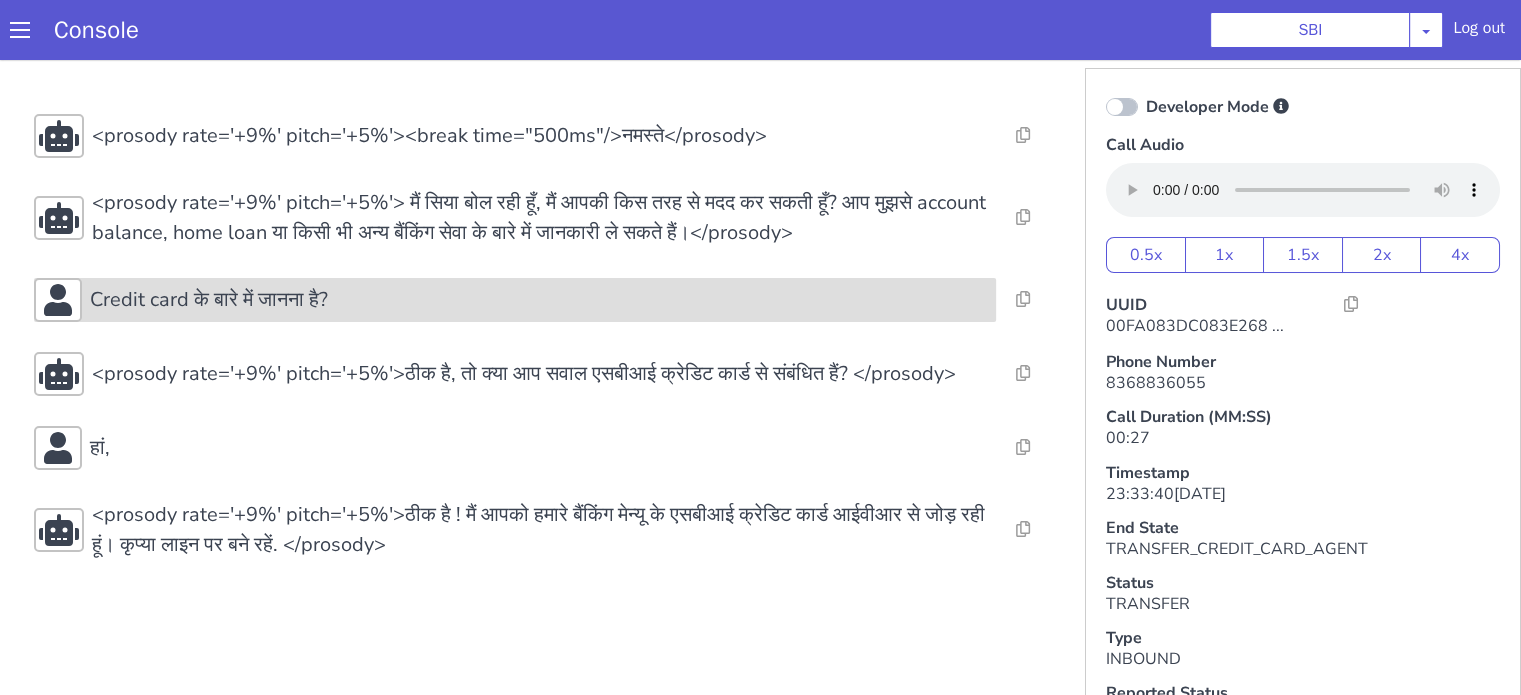 click on "Credit card के बारे में जानना है?" at bounding box center (1043, -184) 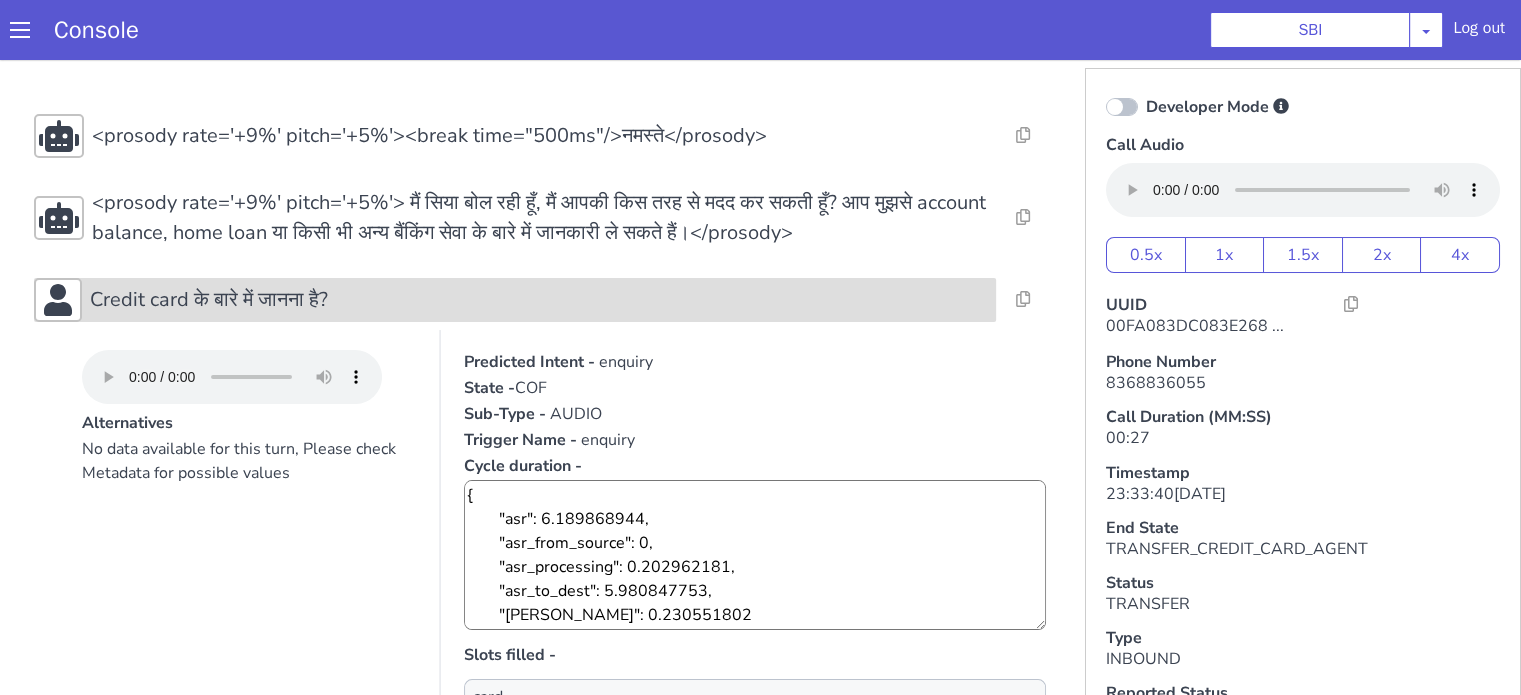 click on "Credit card के बारे में जानना है?" at bounding box center [818, -68] 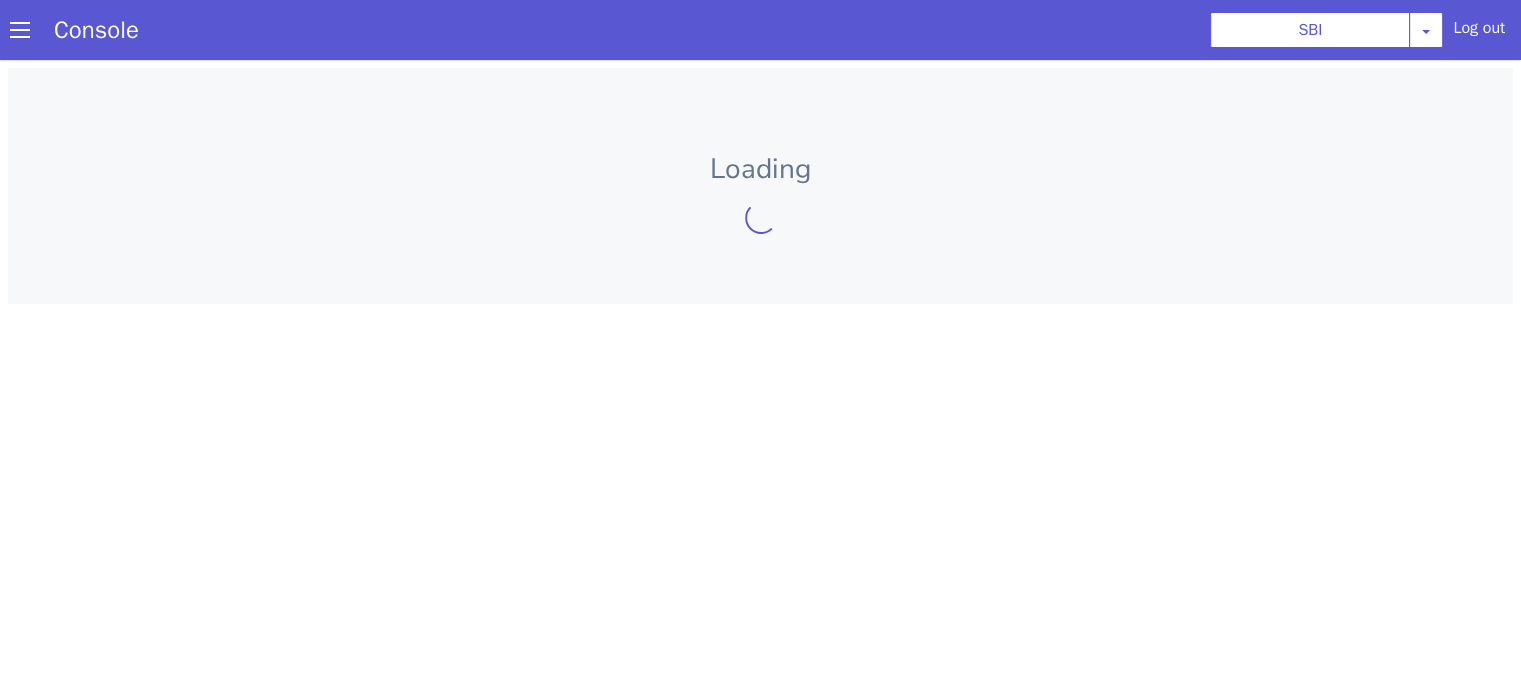 scroll, scrollTop: 0, scrollLeft: 0, axis: both 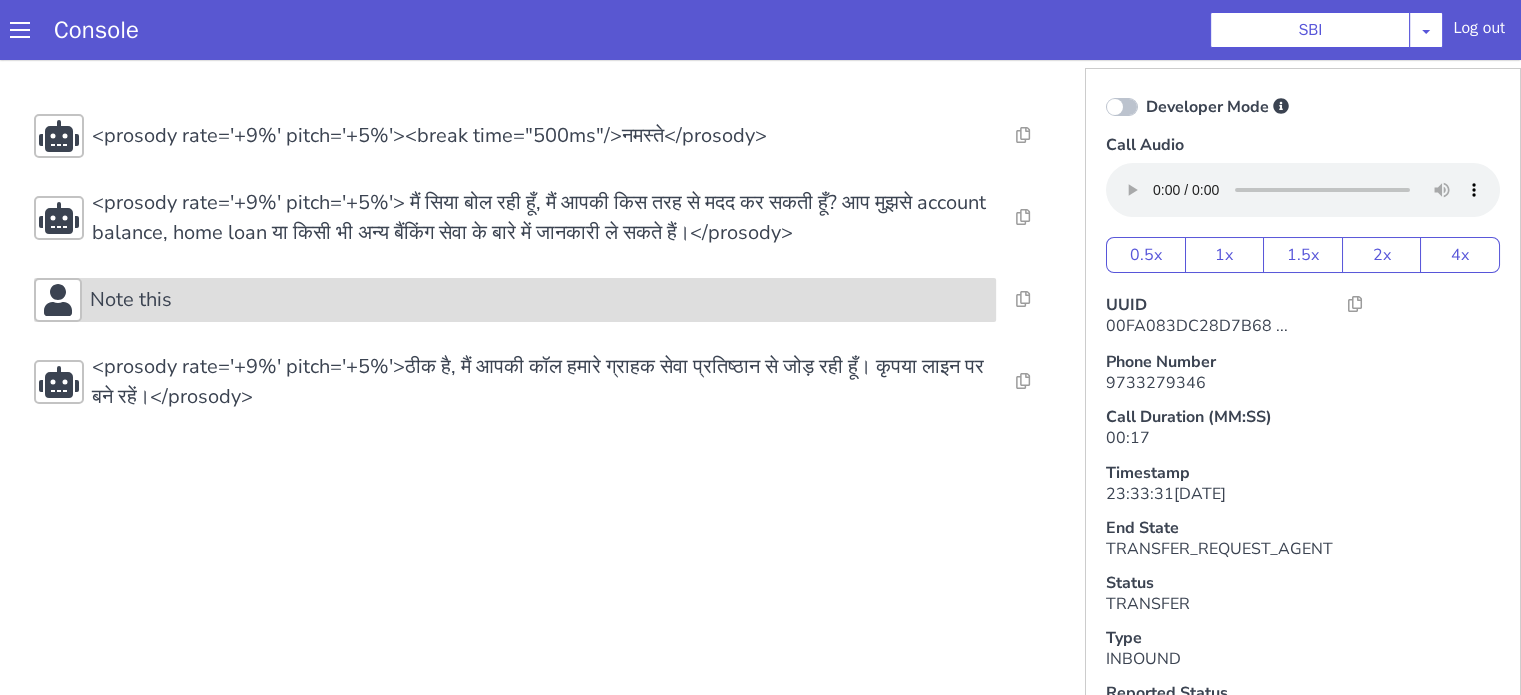 click on "Note this" at bounding box center [1696, 469] 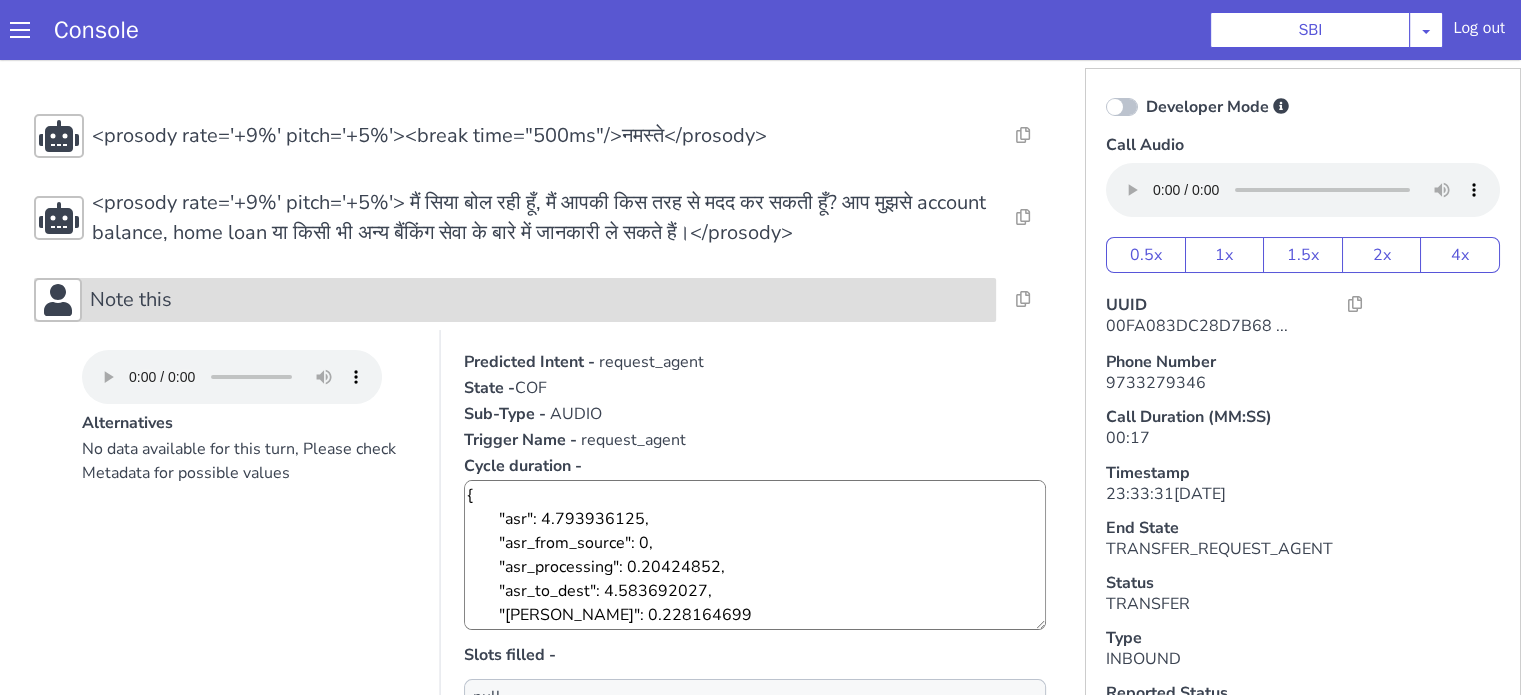 click on "Note this" at bounding box center [1680, 786] 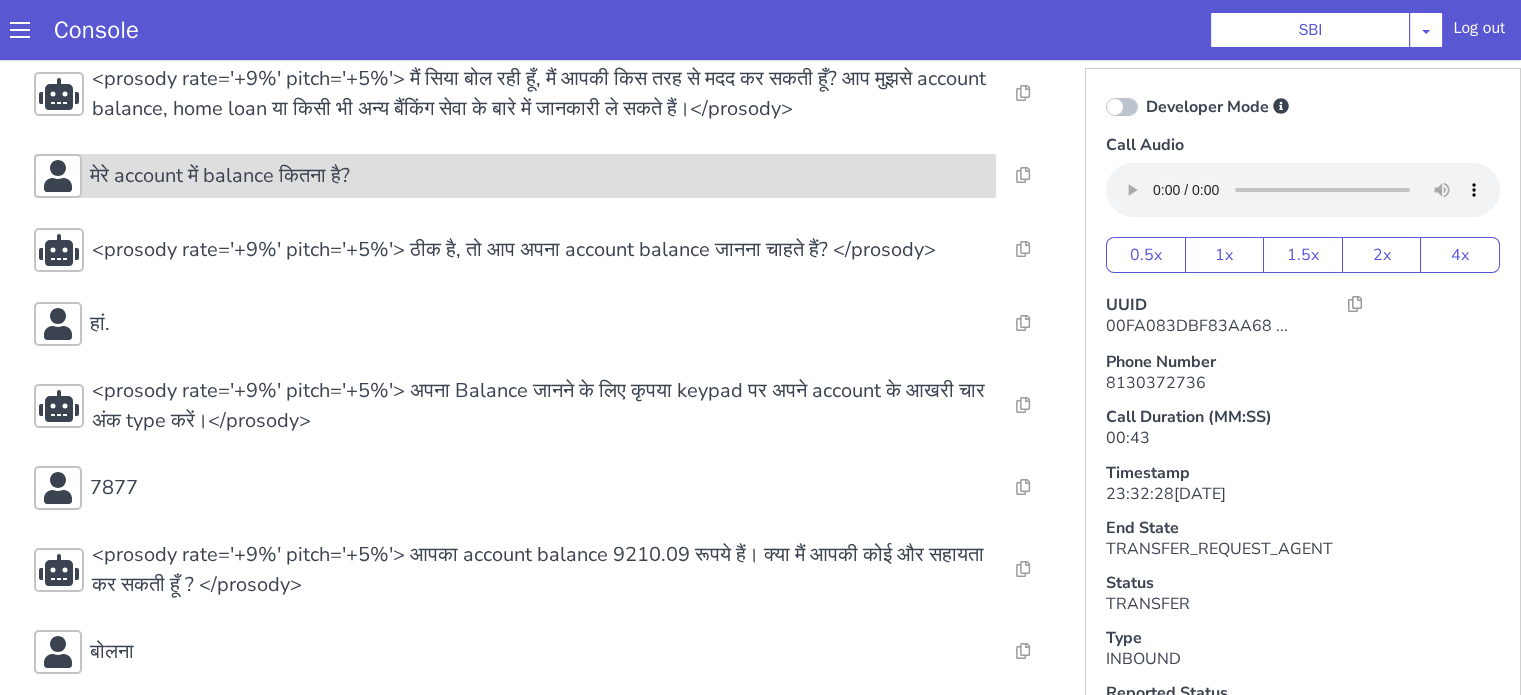 scroll, scrollTop: 226, scrollLeft: 0, axis: vertical 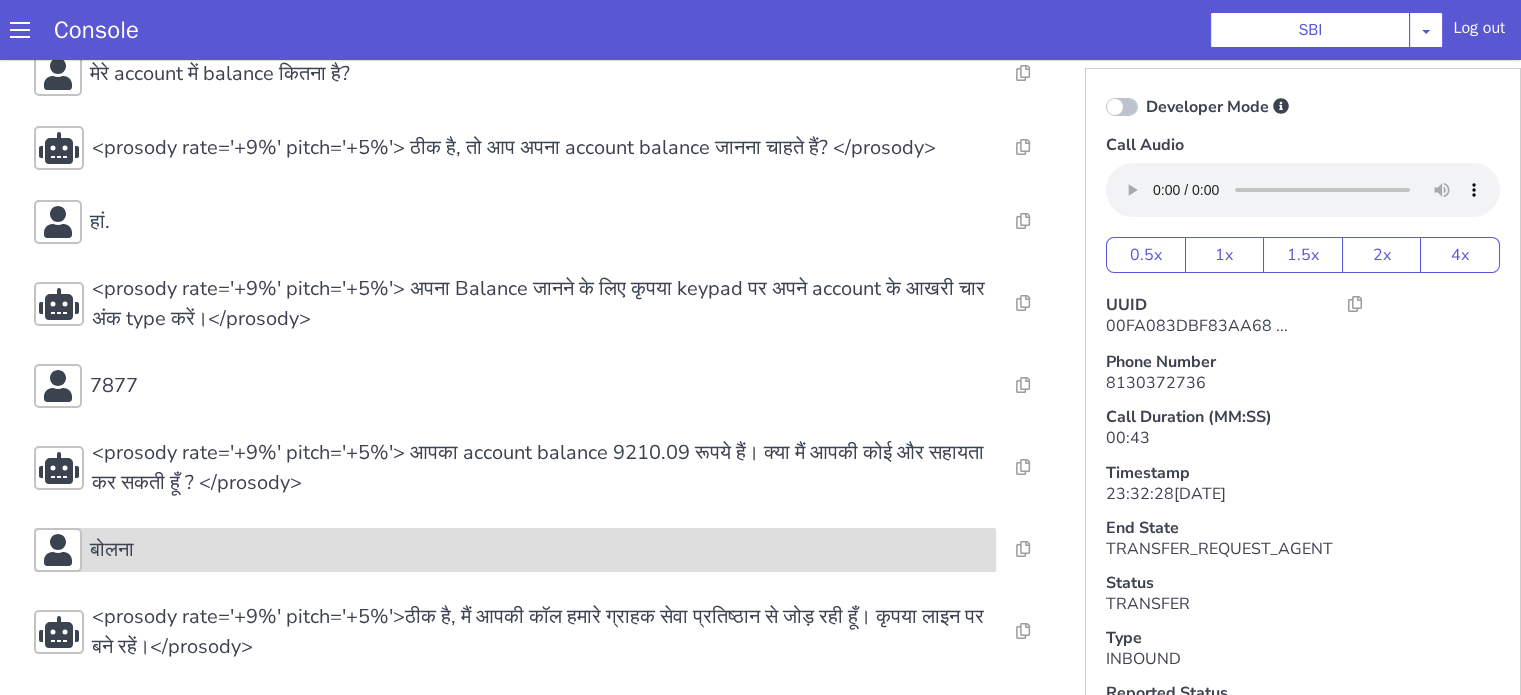 click on "बोलना" at bounding box center [515, 550] 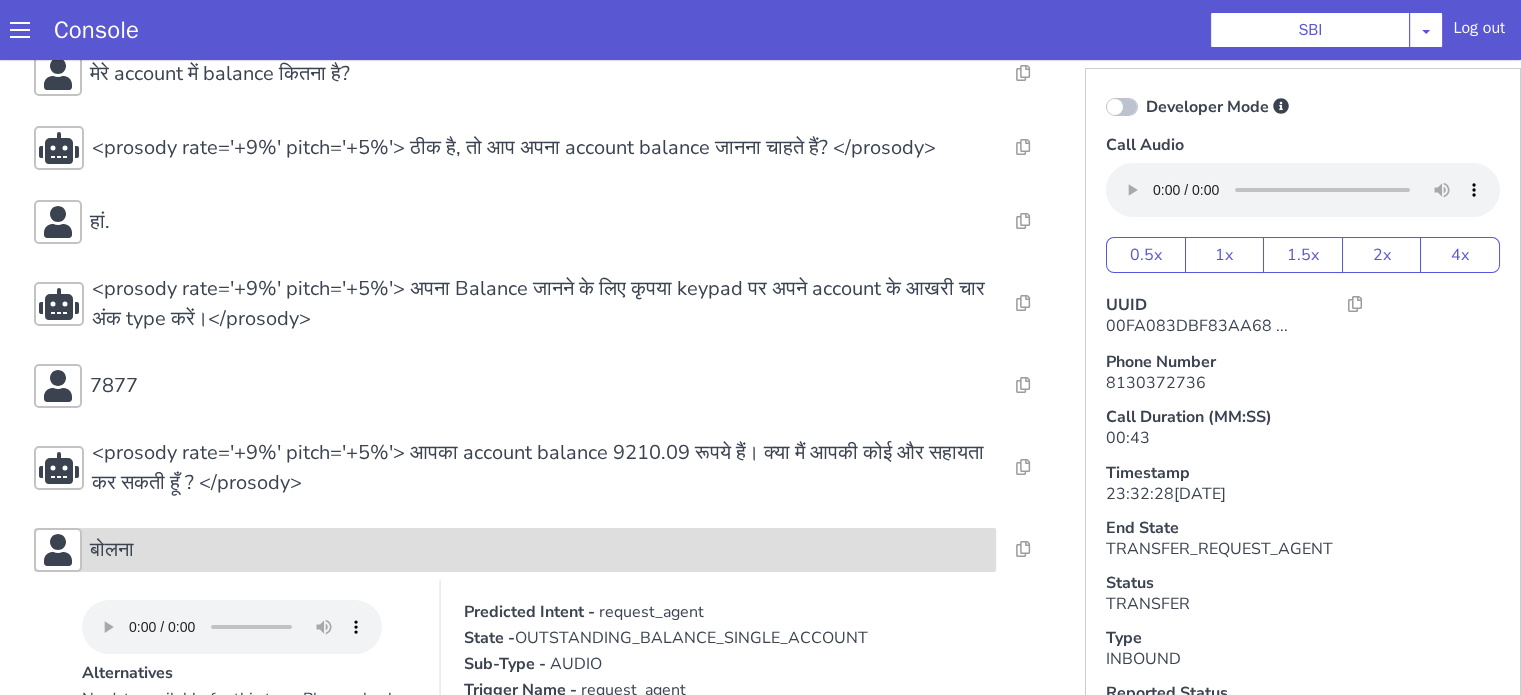 click on "बोलना" at bounding box center (515, 550) 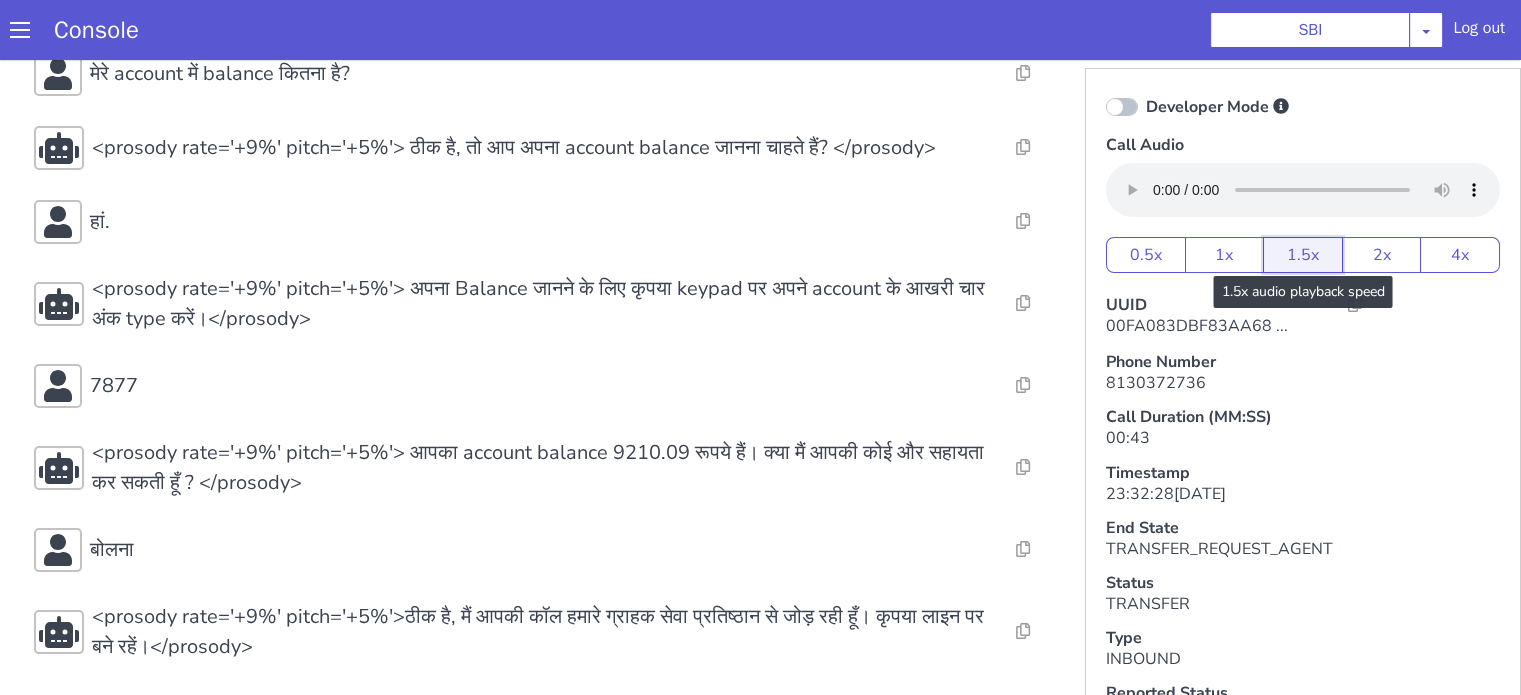 click on "1.5x" at bounding box center (1303, 255) 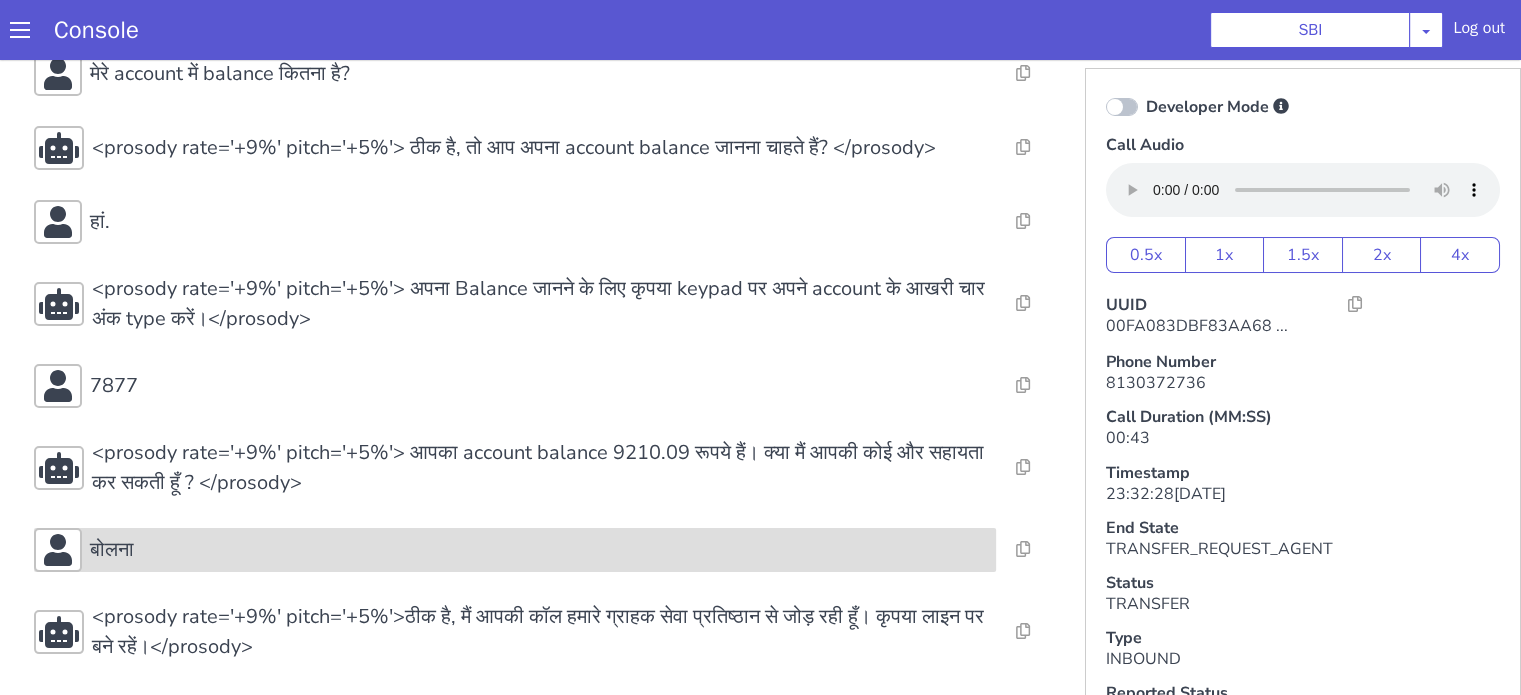 click on "बोलना" at bounding box center (539, 550) 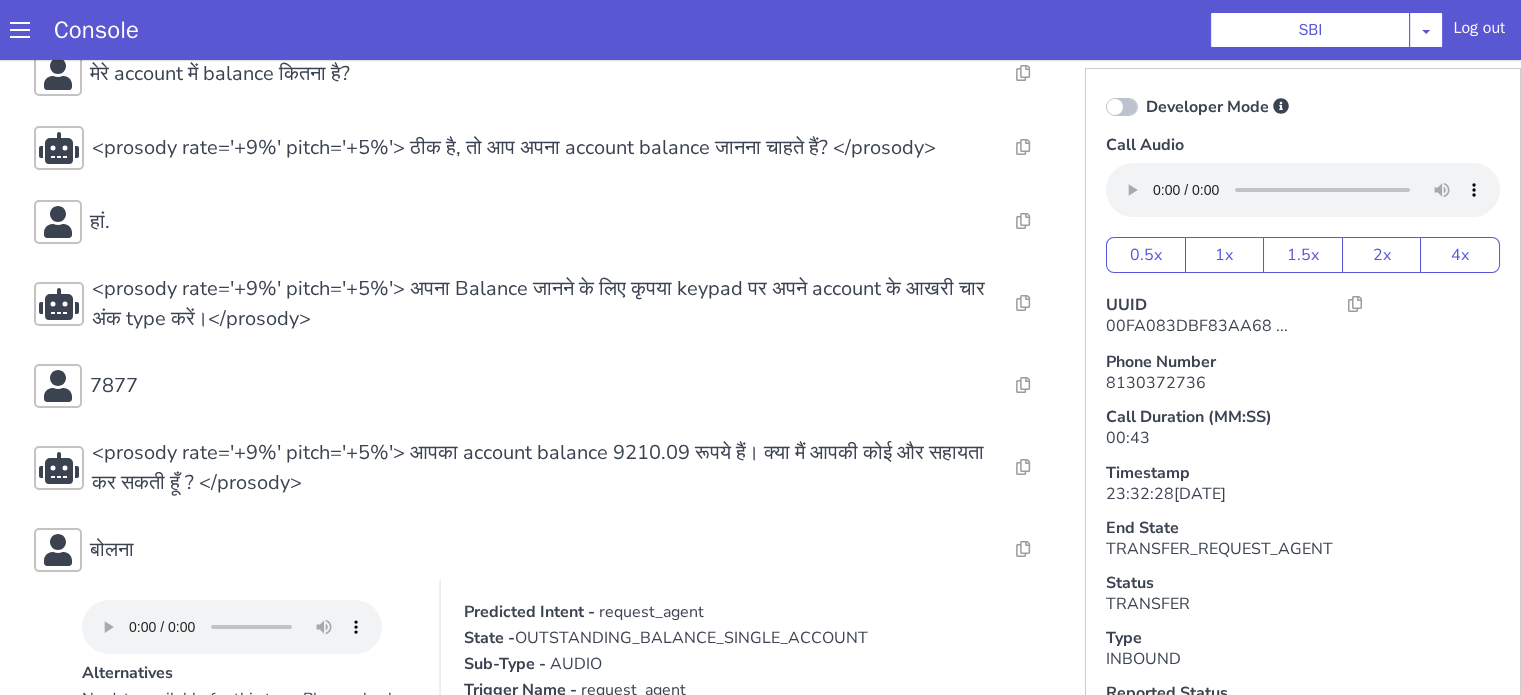 scroll, scrollTop: 326, scrollLeft: 0, axis: vertical 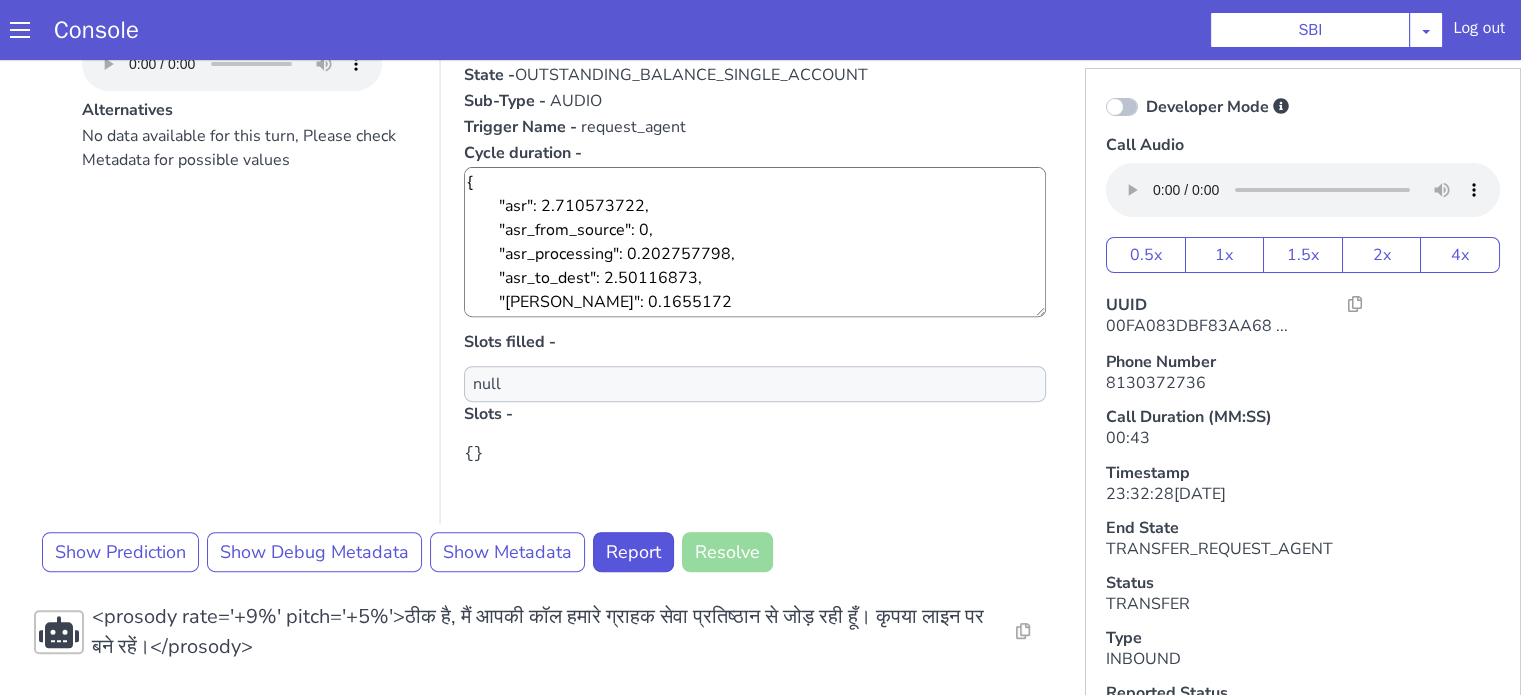 click on "No data available for this turn, Please check Metadata for possible values" at bounding box center [249, 324] 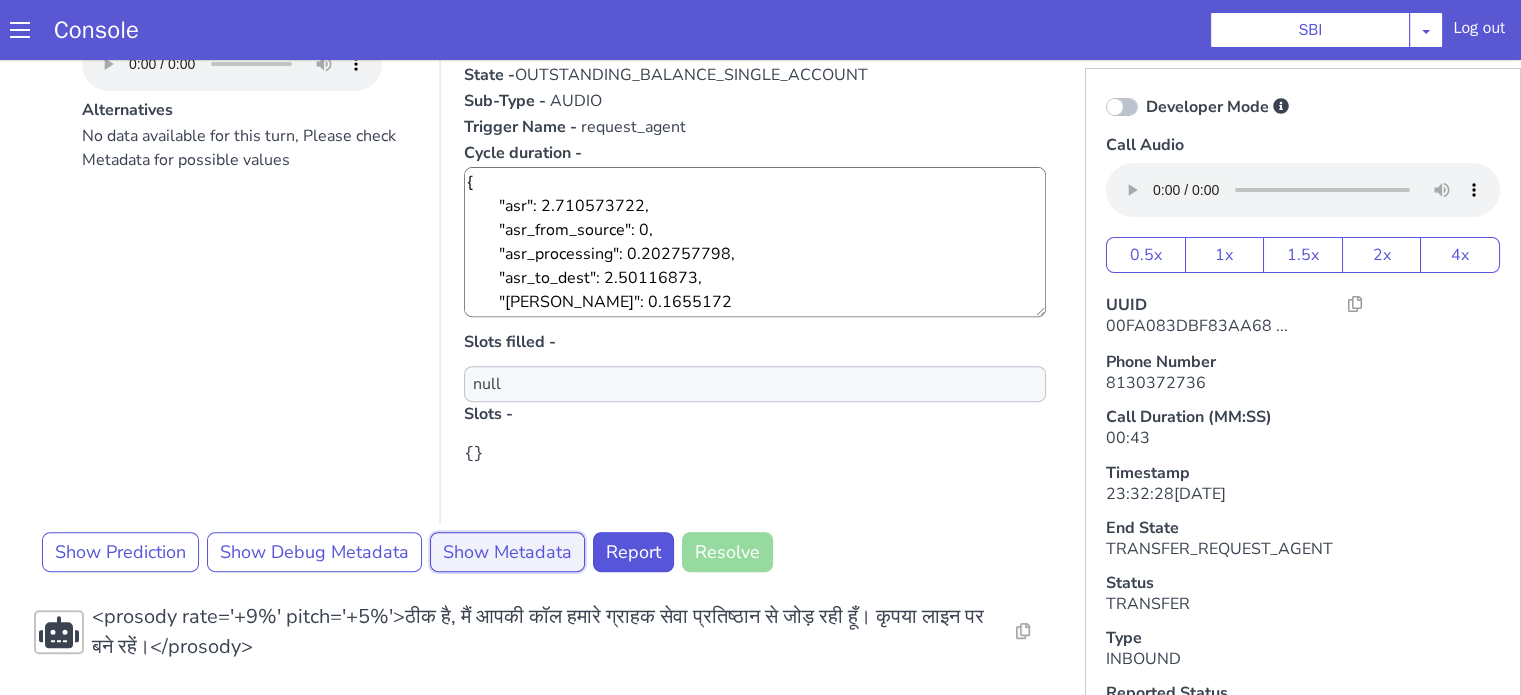 click on "Show Metadata" at bounding box center [507, 552] 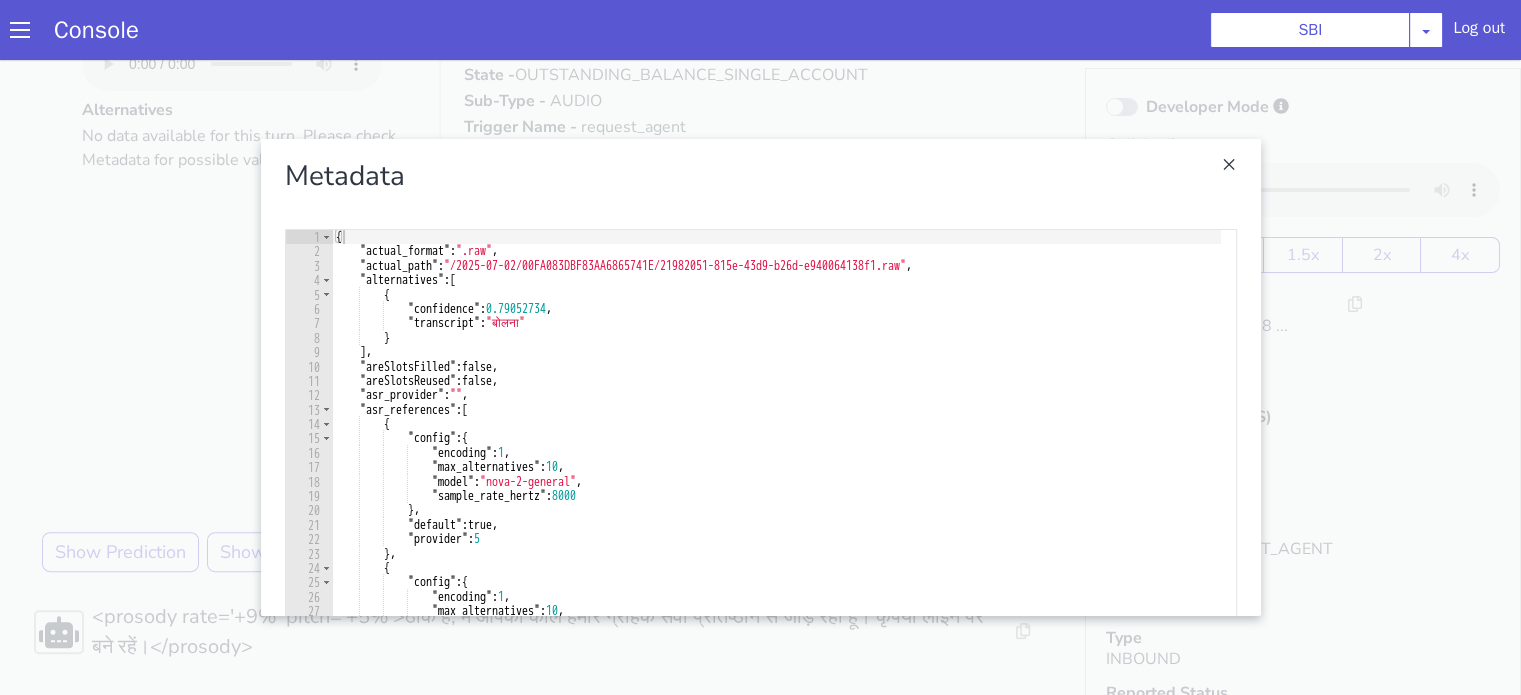 click at bounding box center (760, 377) 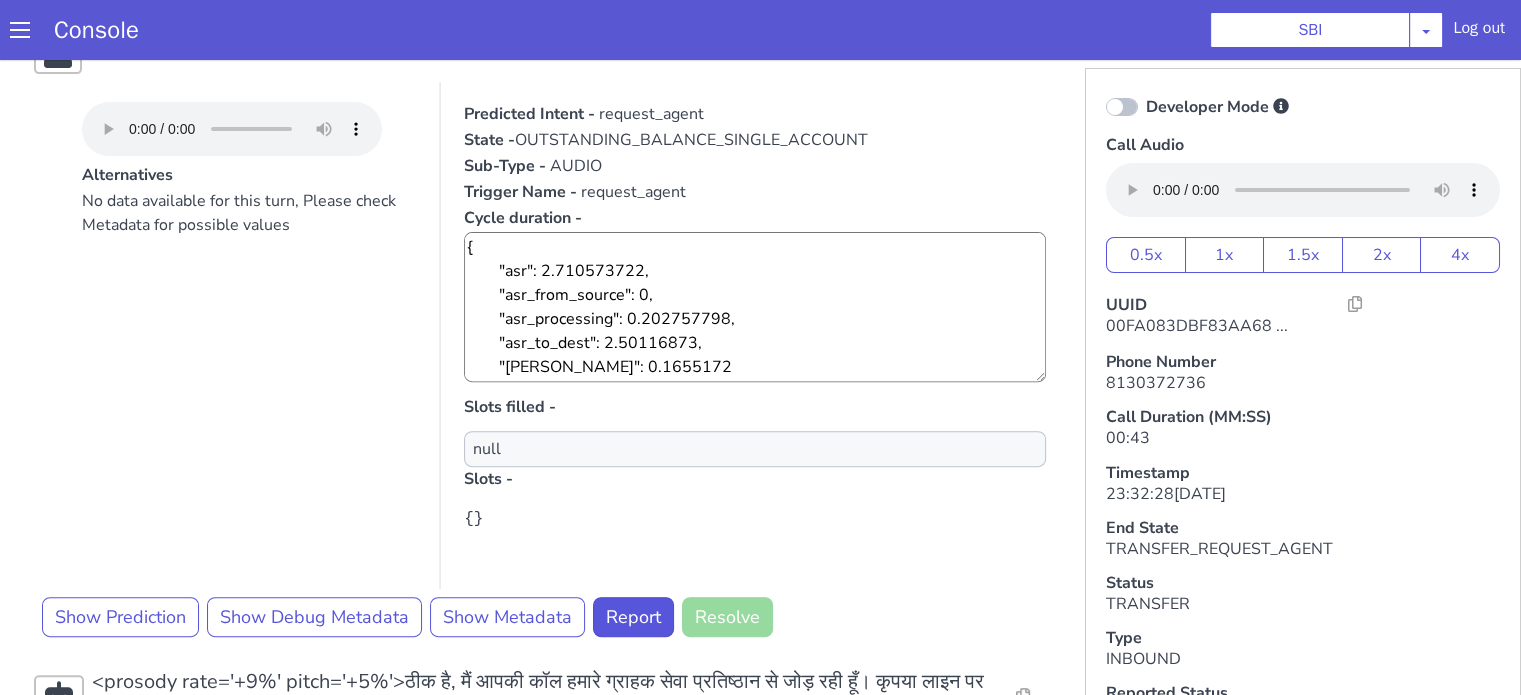 scroll, scrollTop: 689, scrollLeft: 0, axis: vertical 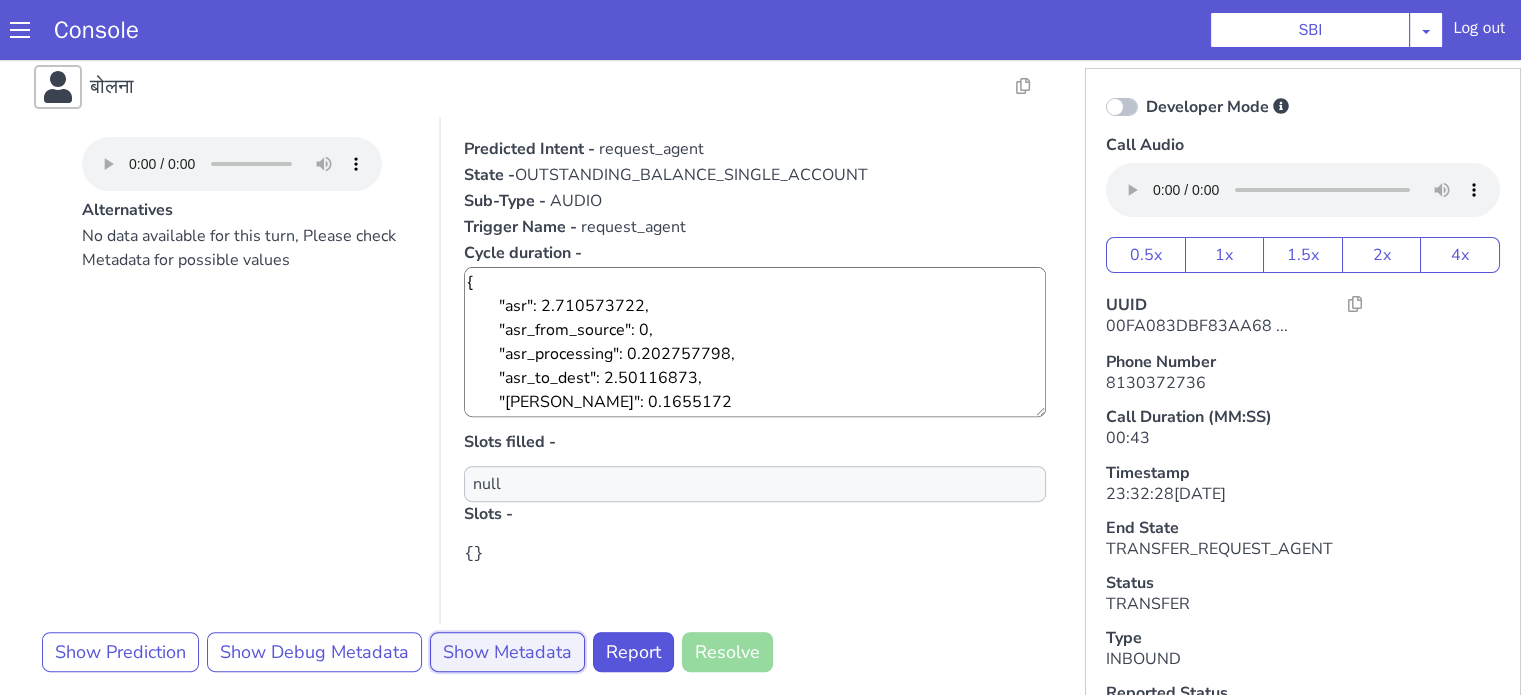 click on "Show Metadata" at bounding box center [507, 652] 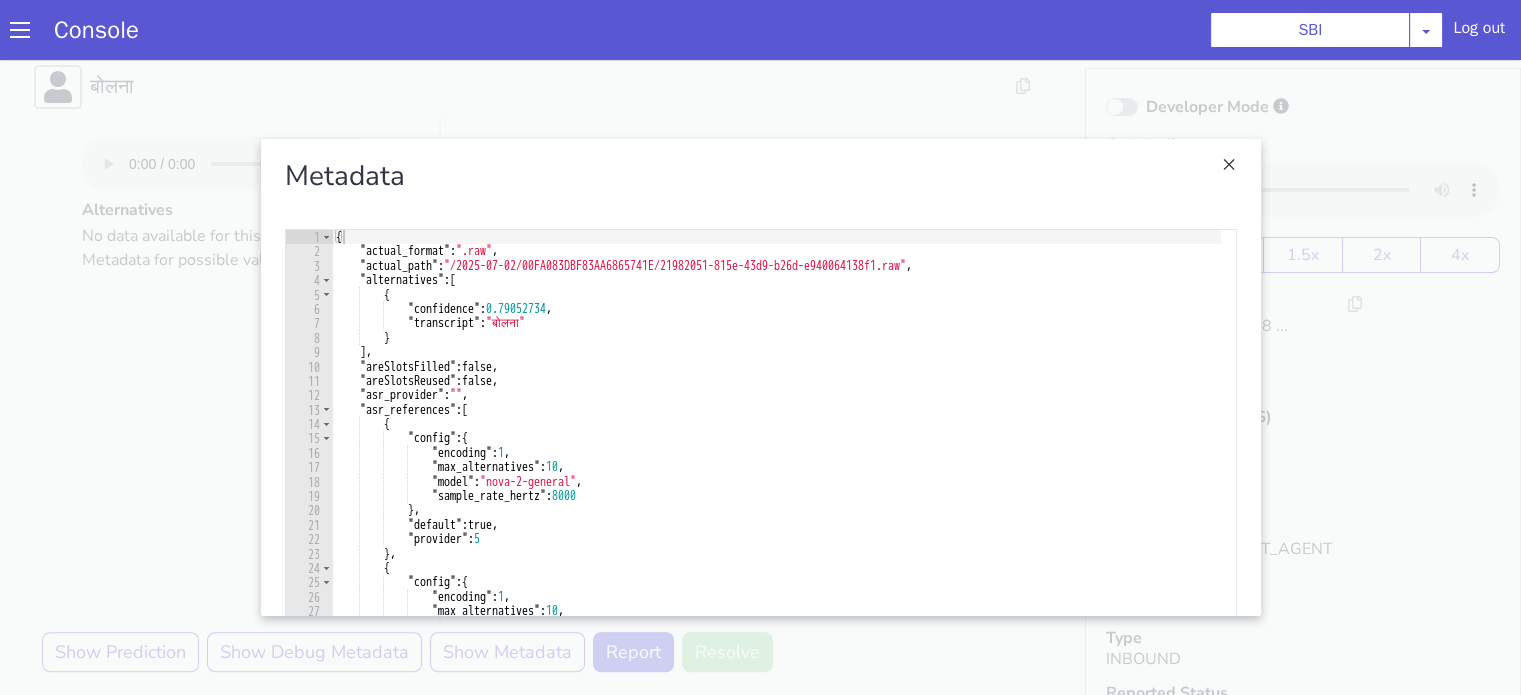 click at bounding box center [760, 377] 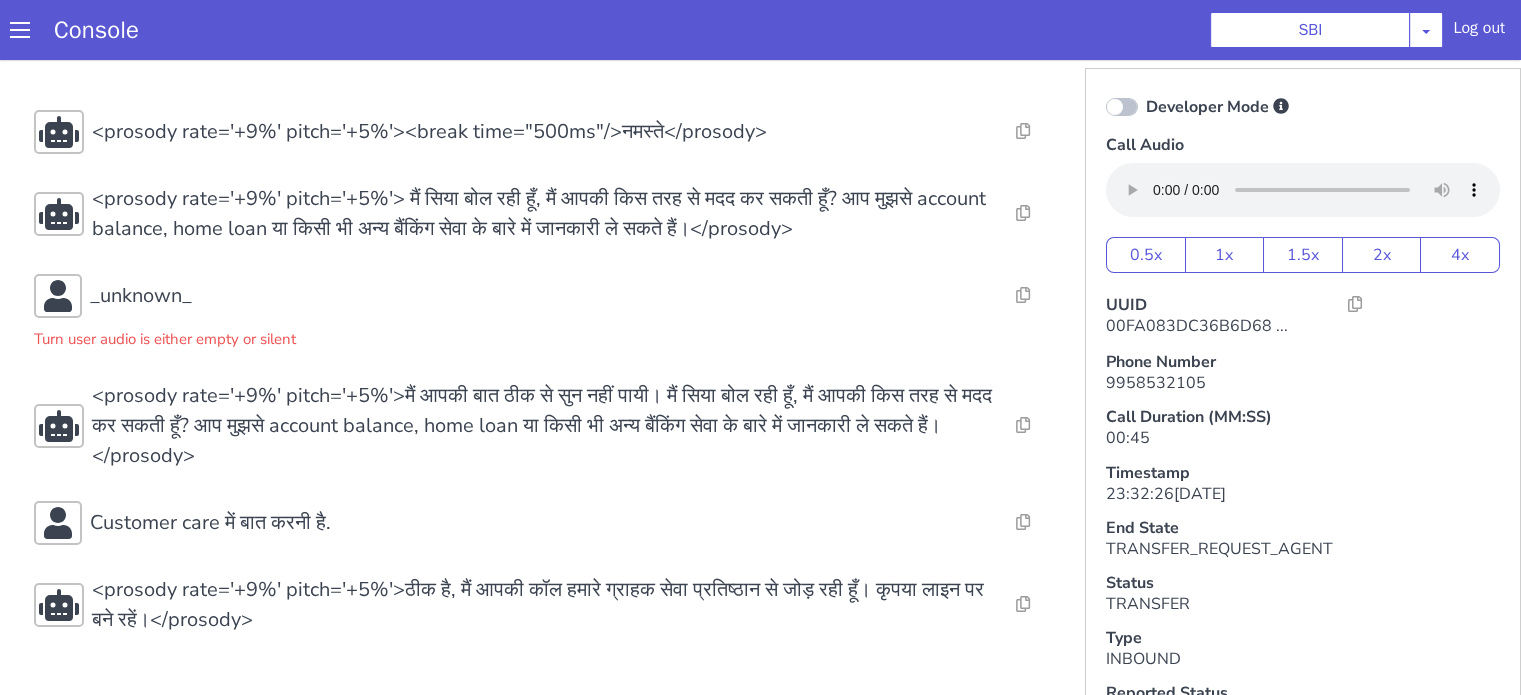 scroll, scrollTop: 8, scrollLeft: 0, axis: vertical 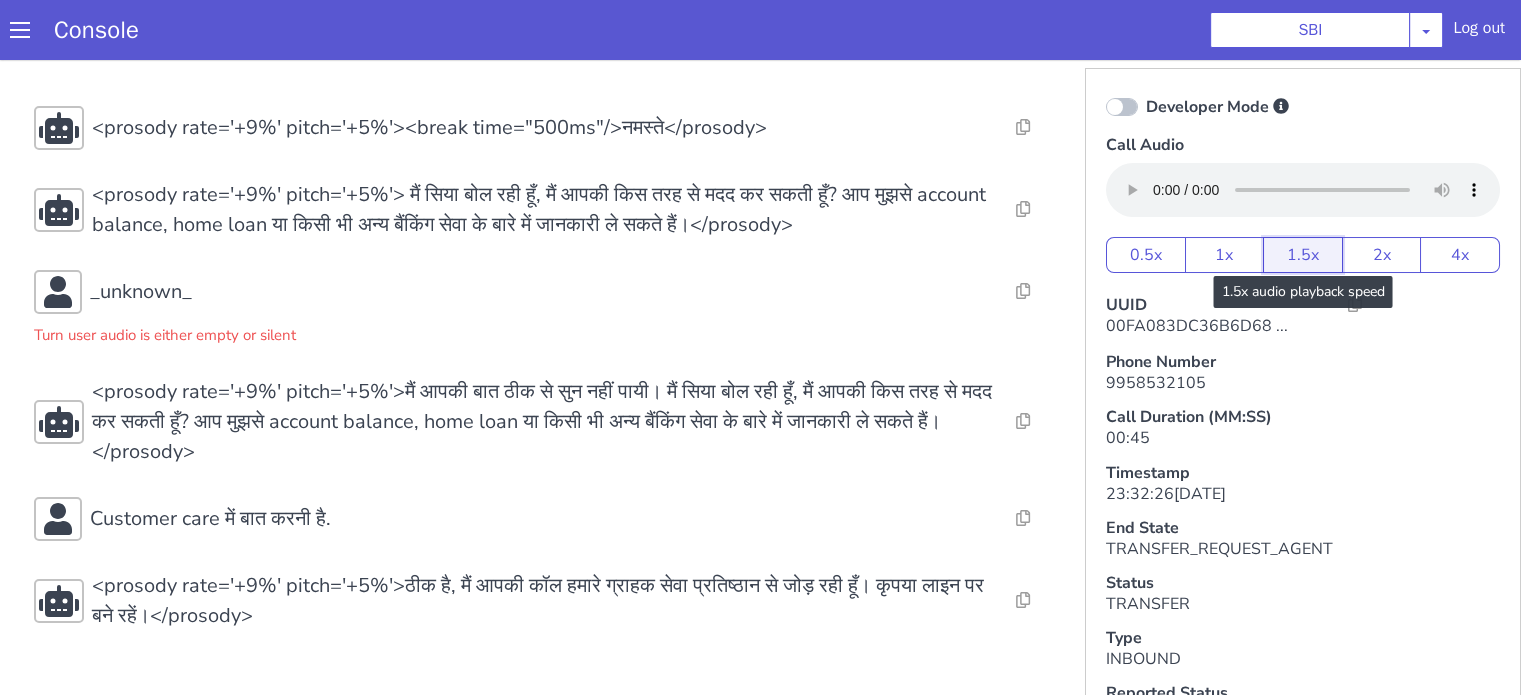 click on "1.5x" at bounding box center [2100, -269] 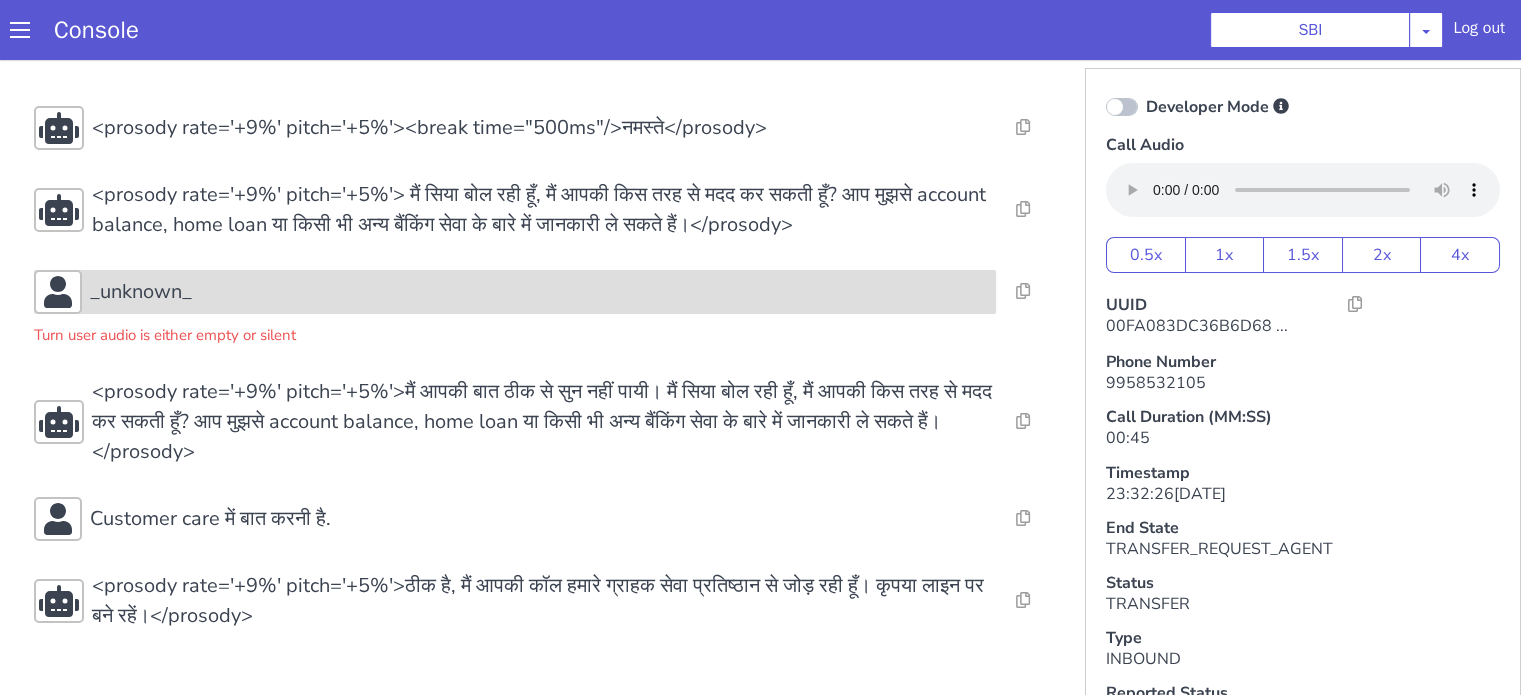 click on "_unknown_" at bounding box center (1523, 56) 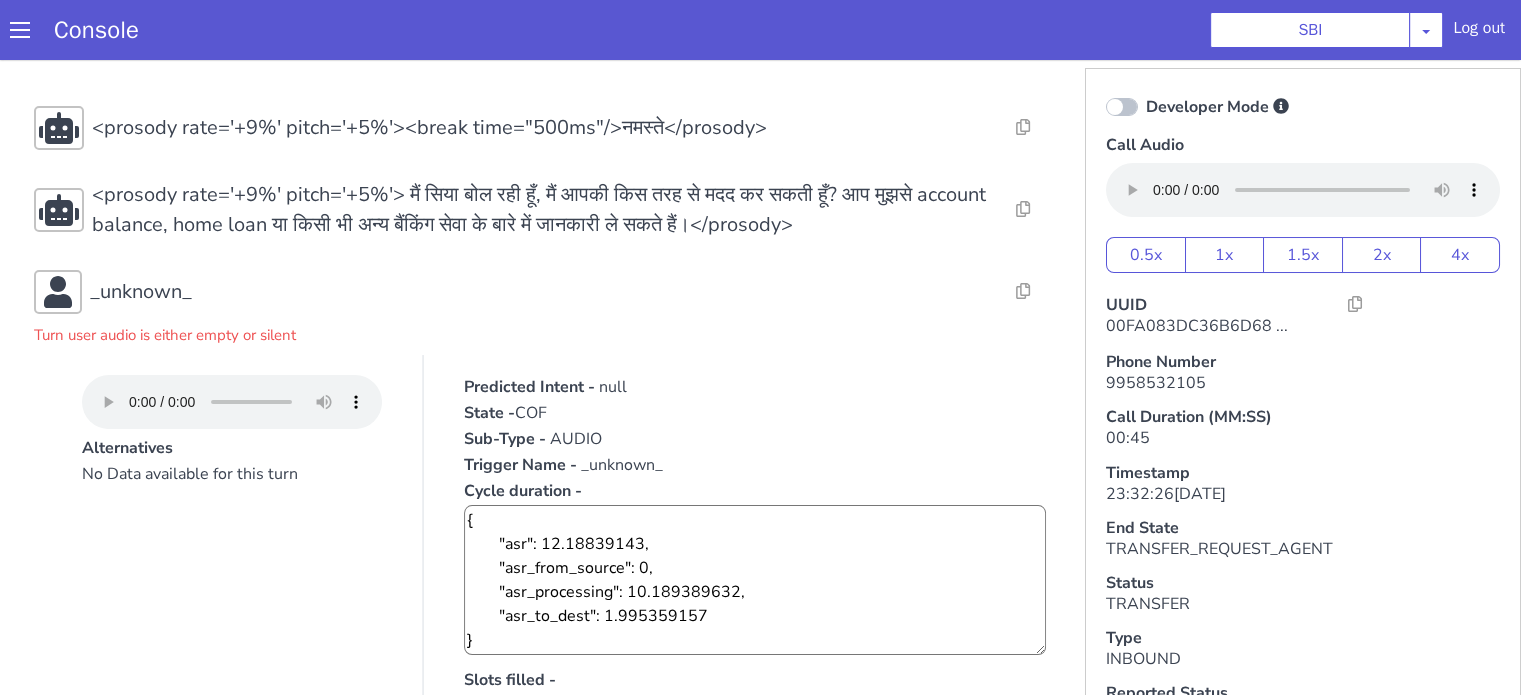 type 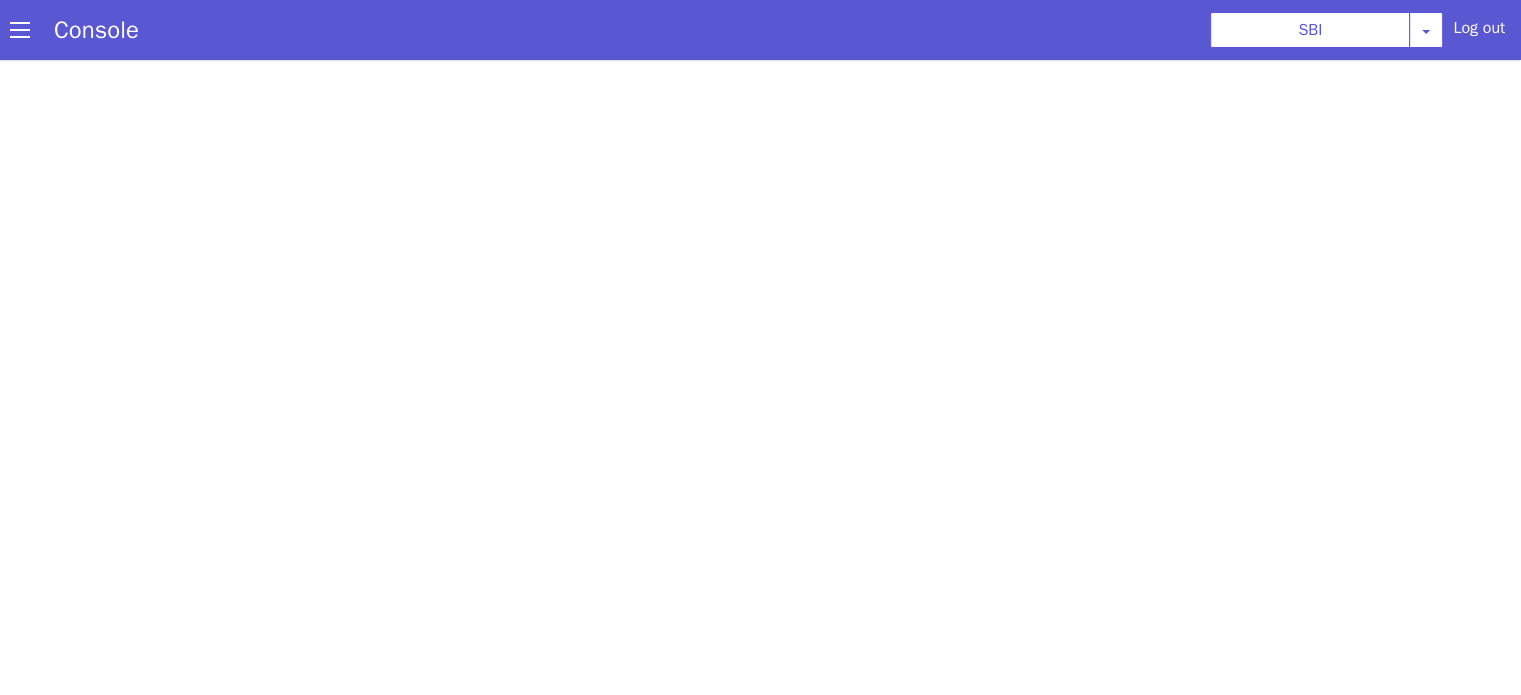 scroll, scrollTop: 0, scrollLeft: 0, axis: both 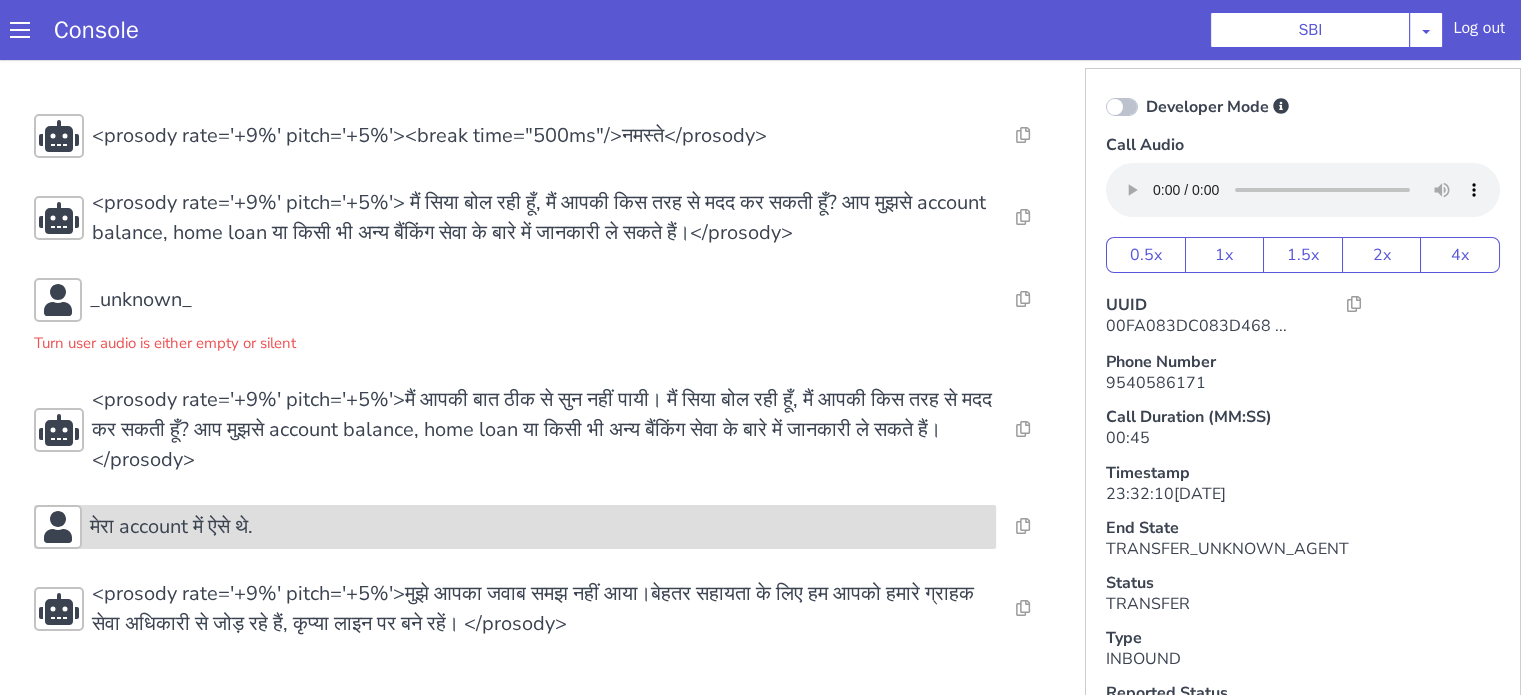 click on "मेरा account में ऐसे थे." at bounding box center (171, 527) 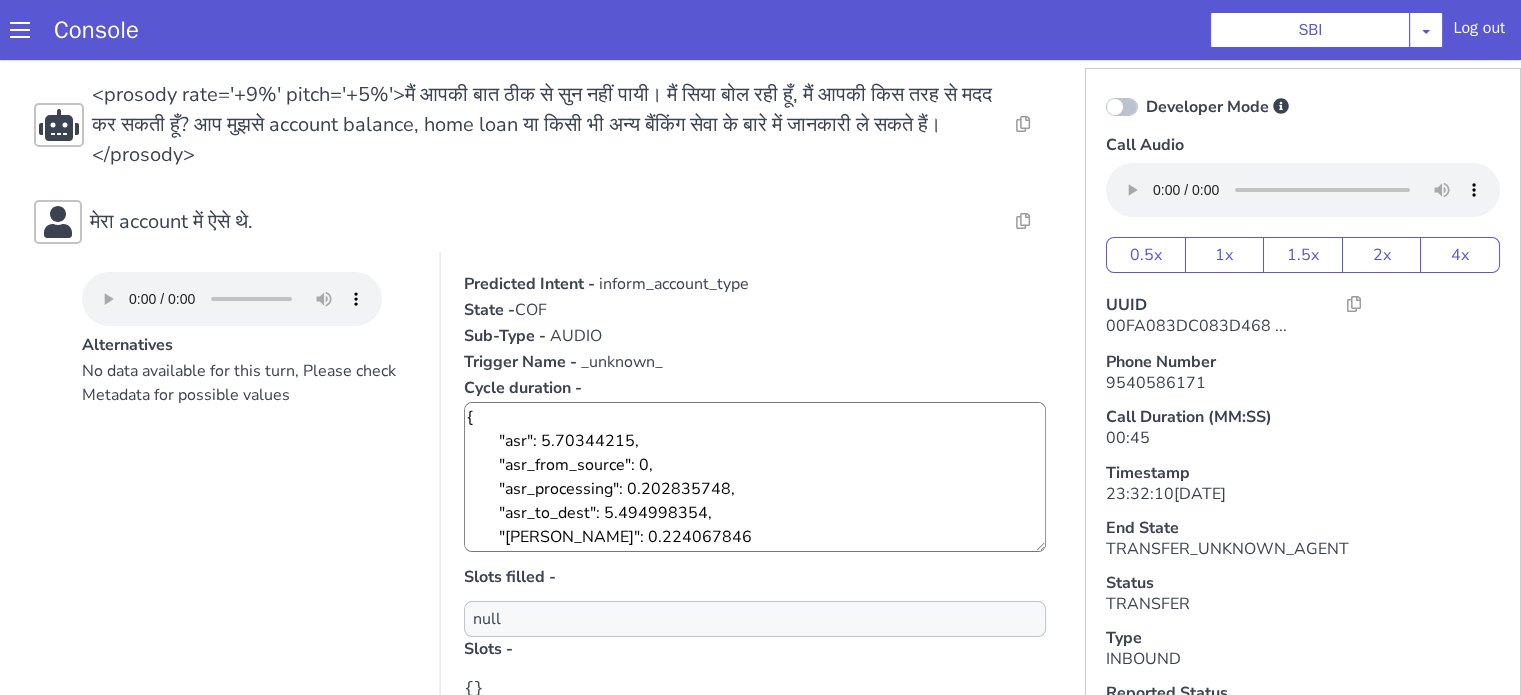 scroll, scrollTop: 400, scrollLeft: 0, axis: vertical 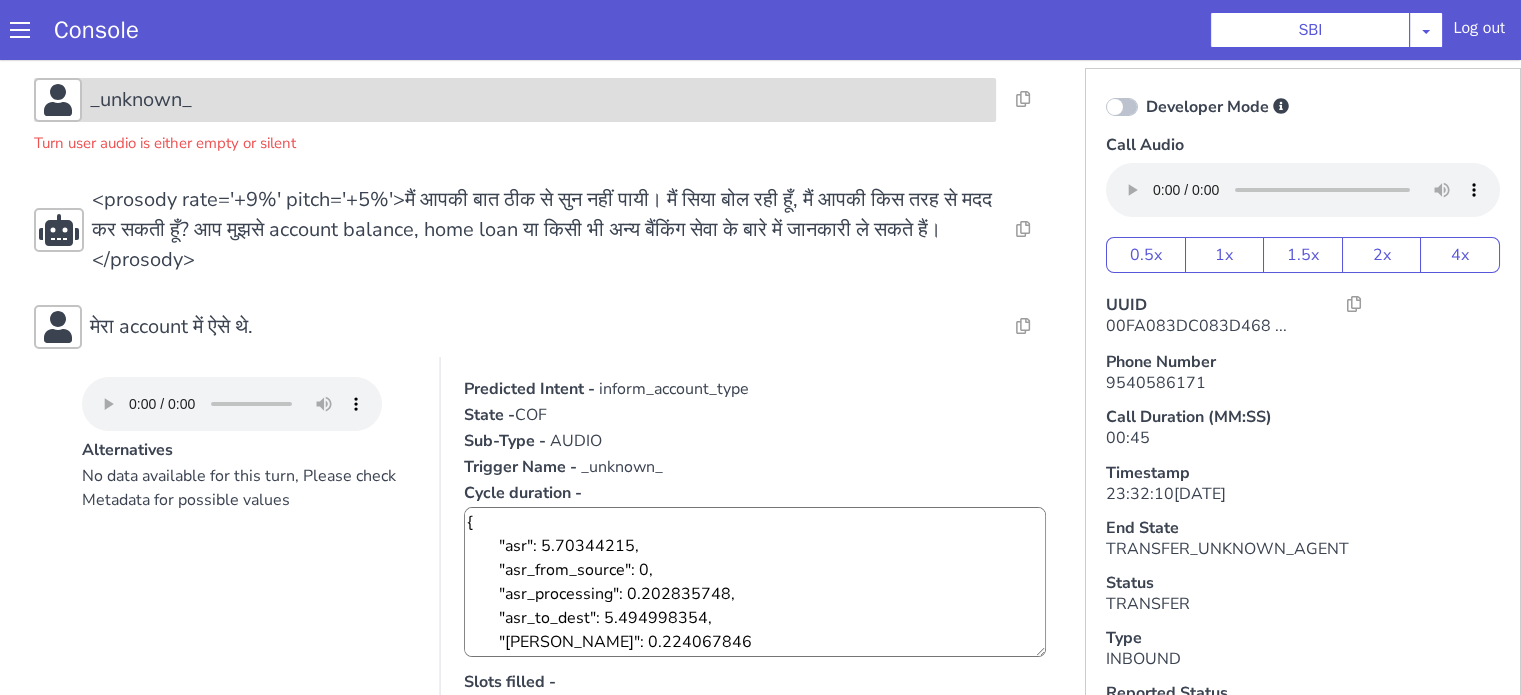 click on "_unknown_" at bounding box center (539, 100) 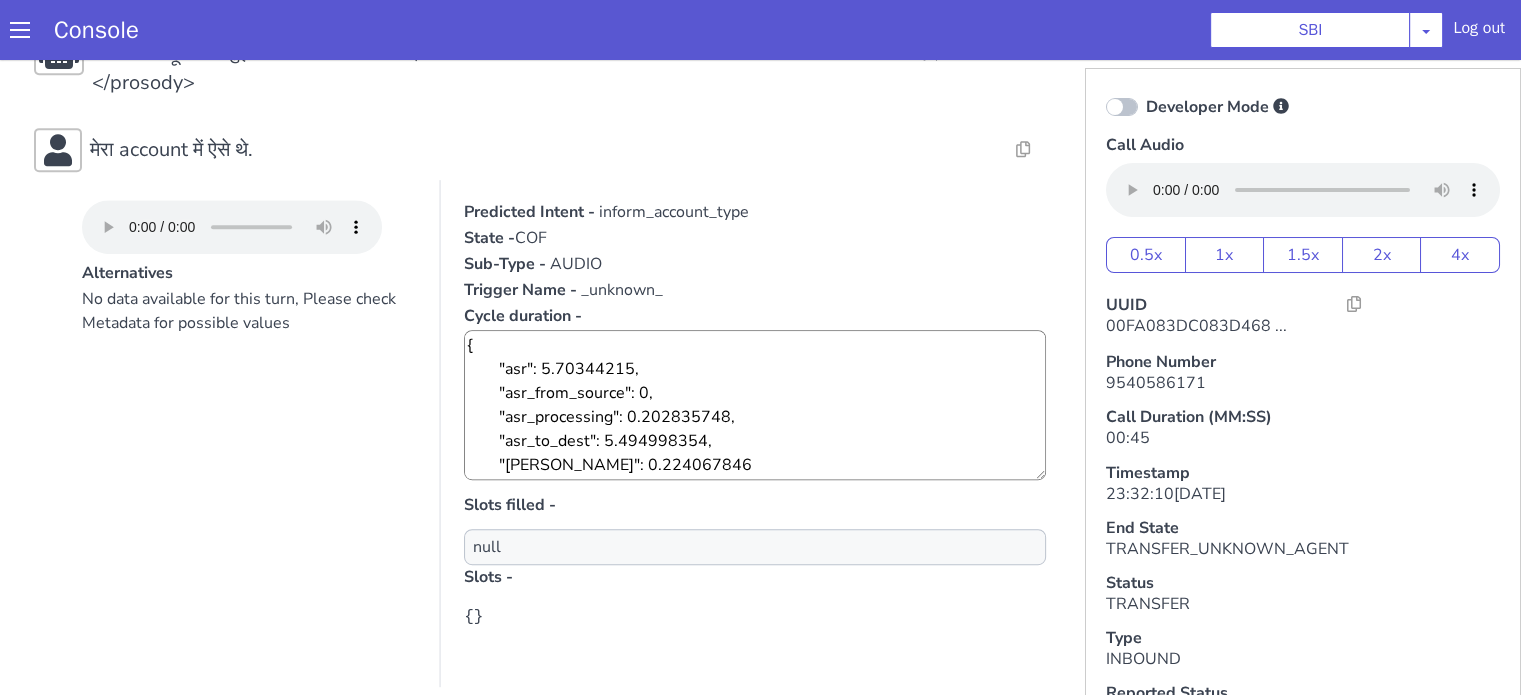 scroll, scrollTop: 1000, scrollLeft: 0, axis: vertical 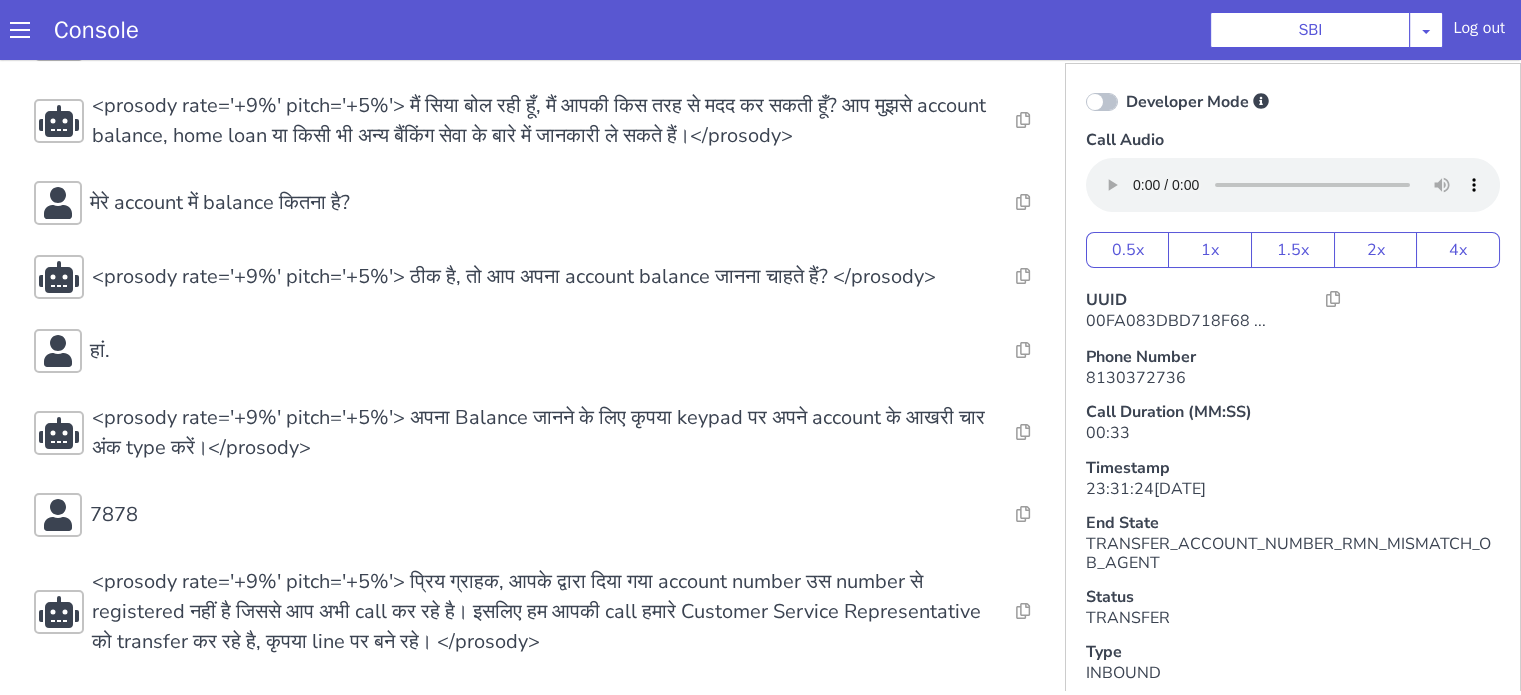 type 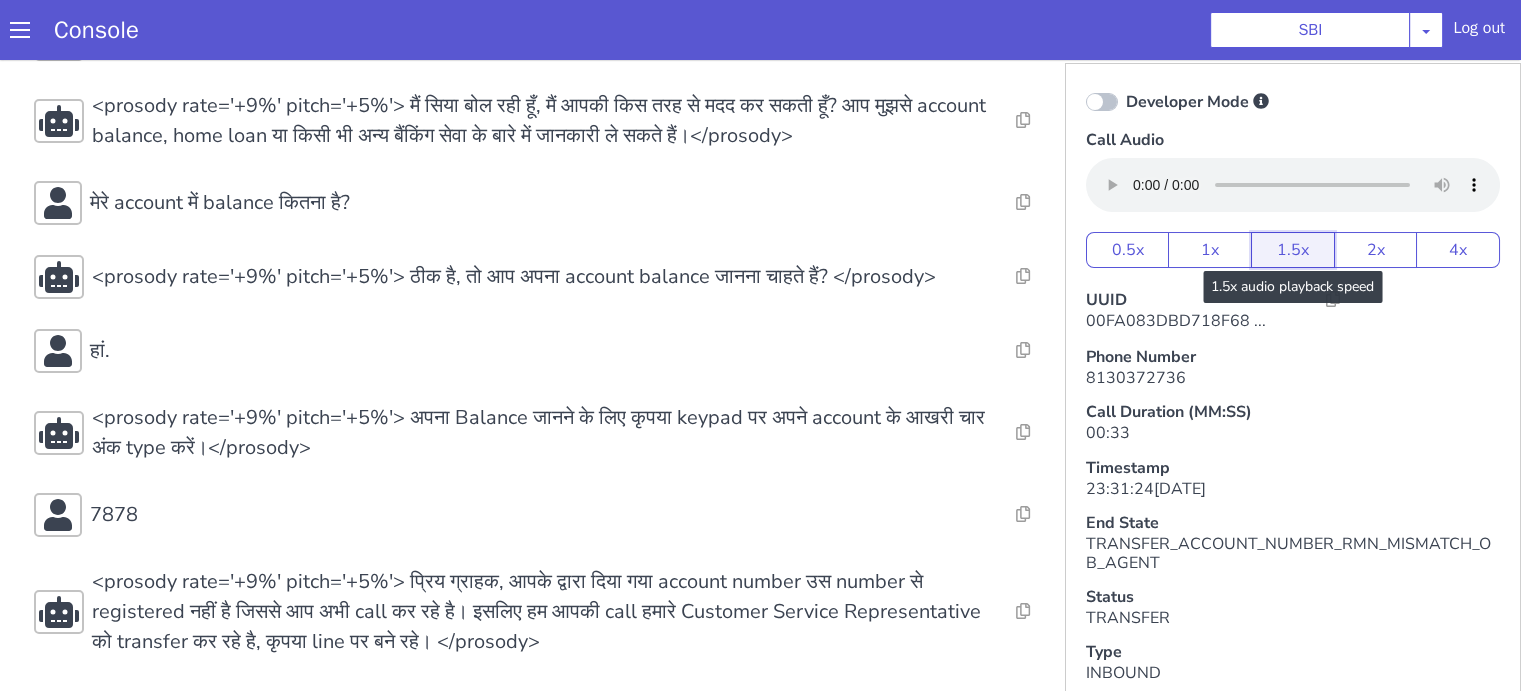 click on "1.5x" at bounding box center [1293, 250] 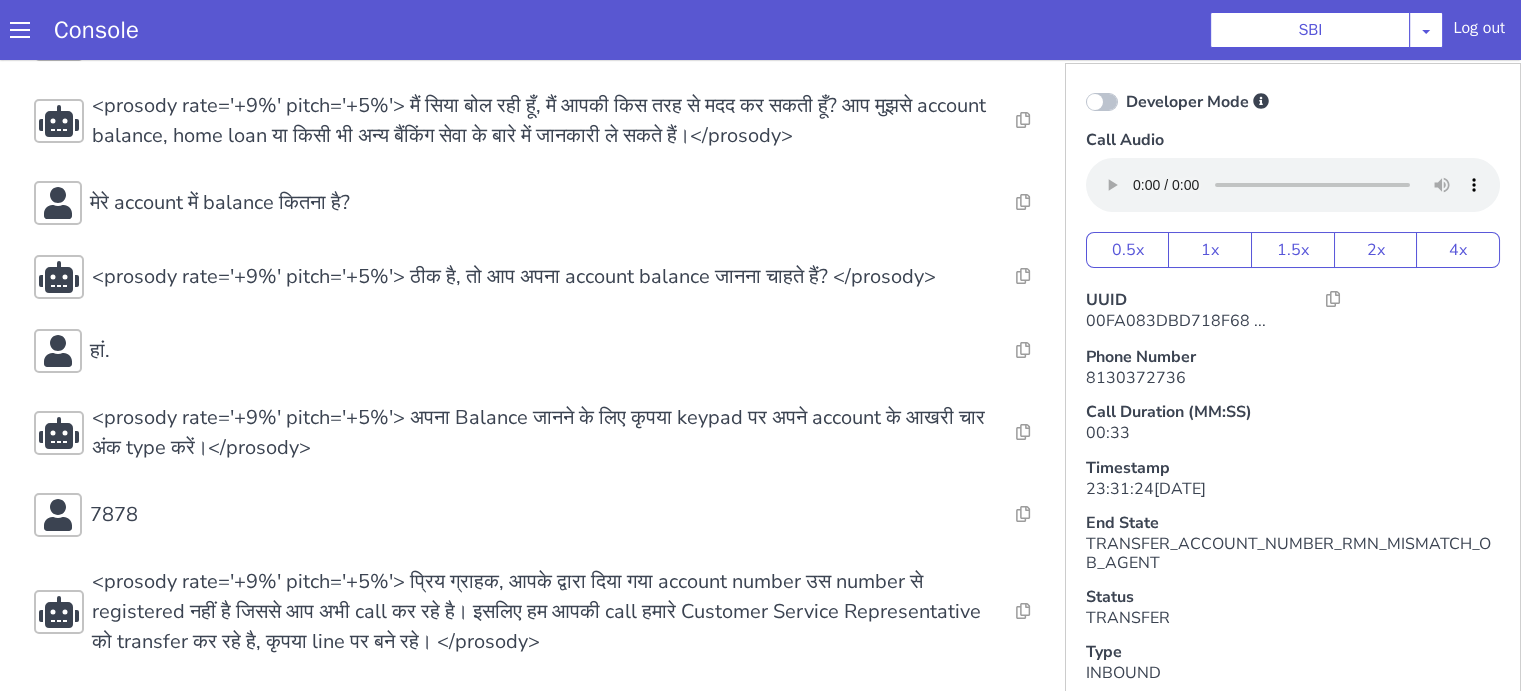 click on "Console SBI AO Smith Airtel DTH Pilot Airtel POC Alice Blue NT Aliceblue American Finance - US Apollo Apollo 24*7 Application - Collections Auto NPS feedback Avaya Devconnect Axis Axis AMC Axis Outbound BAGIC BALIC BALIC Old 2 Bajaj Autofinance Bajaj Fin Banking Demo Barbeque Nation Buy Now Pay Later Cars24 Cashe Central Bank of India Charles Tyrwhitt Cholamandalam Finance Consumer Durables Coverfox Covid19 Helpline Credgenics CreditMate DPDzero DUMMY Data collection Demo - Collections Dish TV ERCM Emeritus Eureka Forbes - LQ FFAM360 - US Familiarity Farming_Axis Finaccel Flipkart Flow Templates Fusion Microfinance Giorgos_TestBot Great Learning Grievance Bot HDB Finance HDFC HDFC Ergo HDFC Freedom CC HDFC Life Demo HDFC Securities Hathway Internet Hathway V2 Home Credit IBM IBM Banking Demo ICICI ICICI Bank Outbound ICICI Lombard Persistency ICICI Prudential ICICI securities ICICI_lombard IDFC First Bank IFFCO Tokio Insurance Iffco Tokio Indiamart Indigo IndusInd - Settlement IndusInd CC Insurance Jarvis" at bounding box center [760, 30] 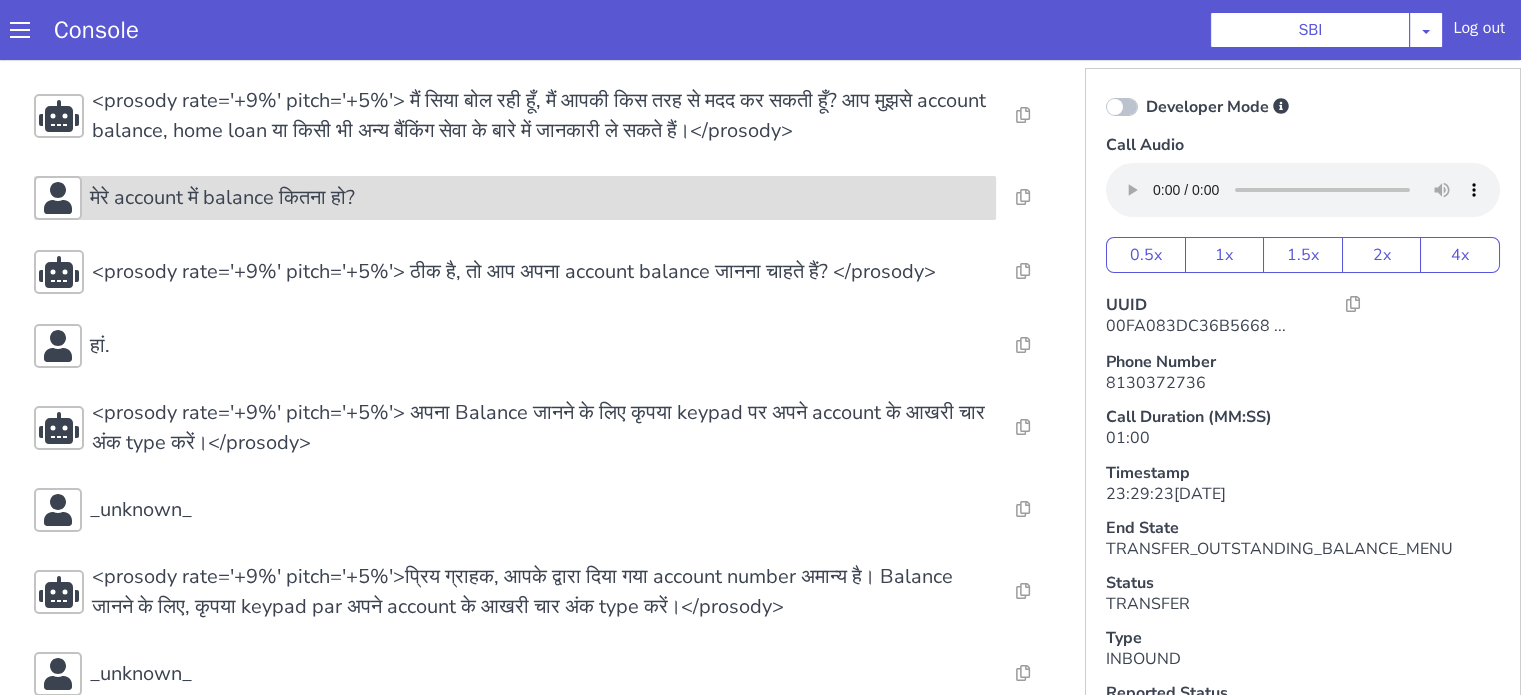 scroll, scrollTop: 226, scrollLeft: 0, axis: vertical 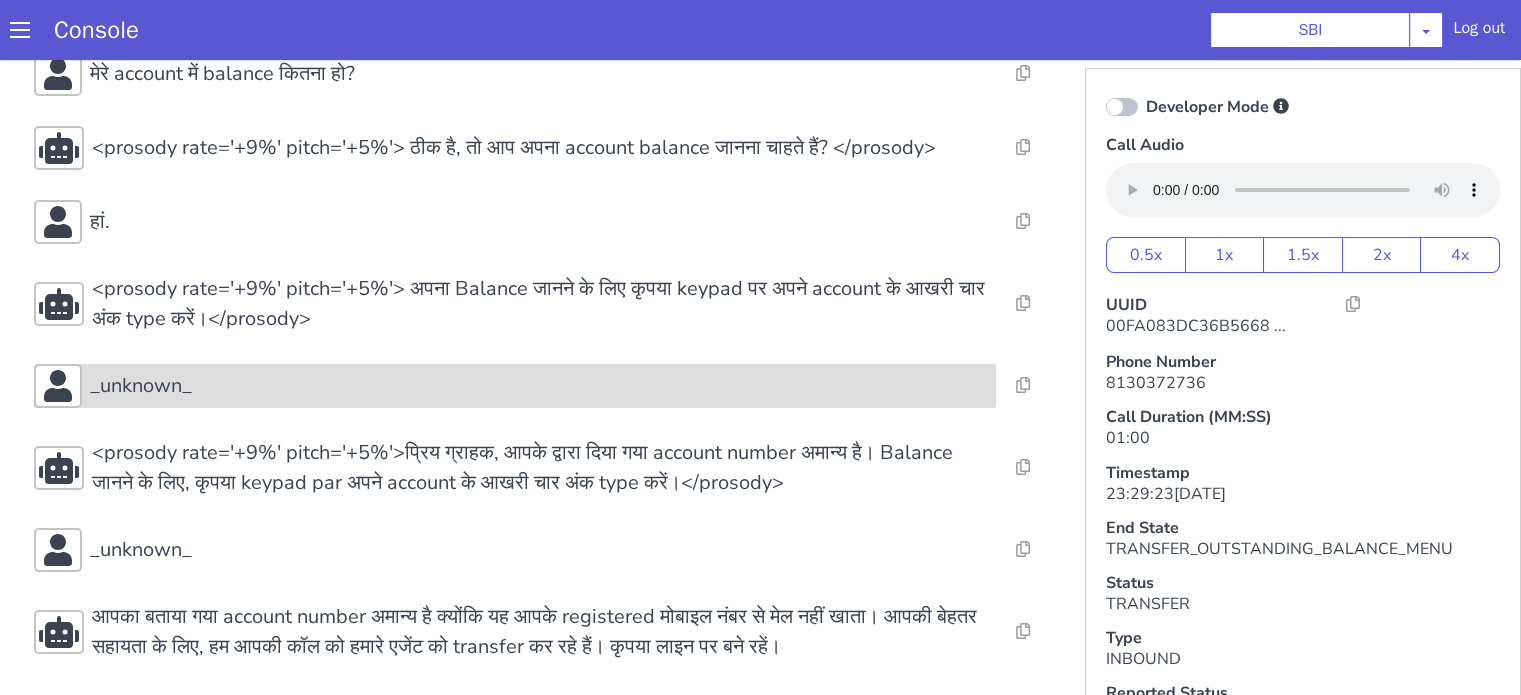 click on "_unknown_" at bounding box center [539, 386] 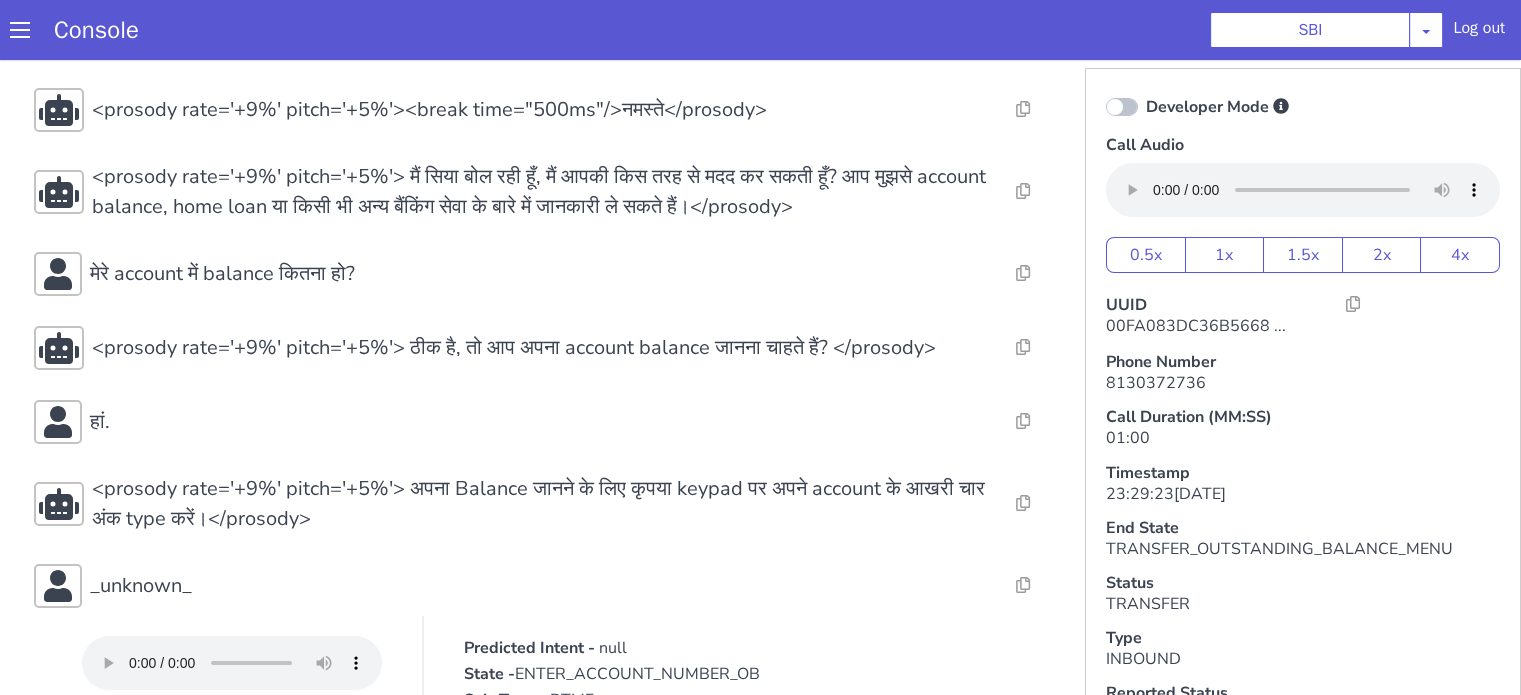 scroll, scrollTop: 0, scrollLeft: 0, axis: both 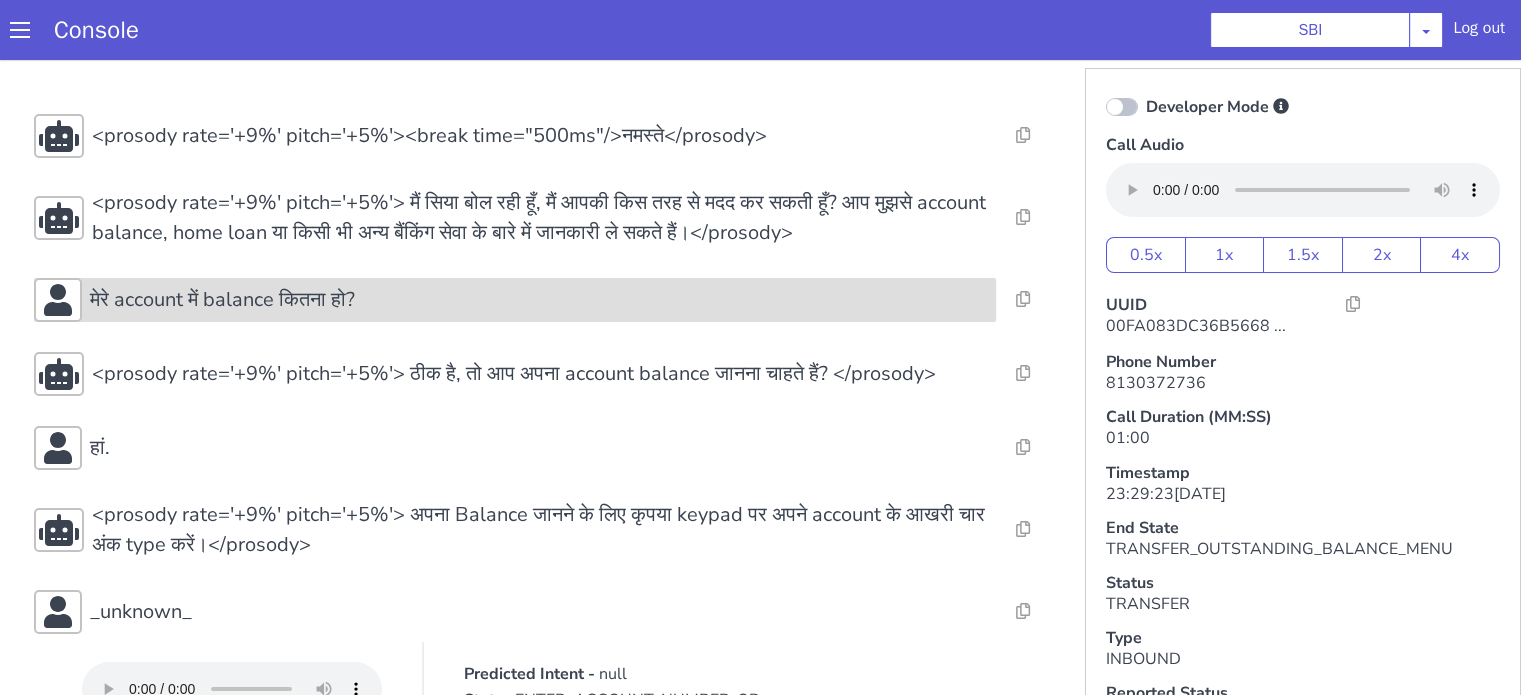 click on "मेरे account में balance कितना हो?" at bounding box center (222, 300) 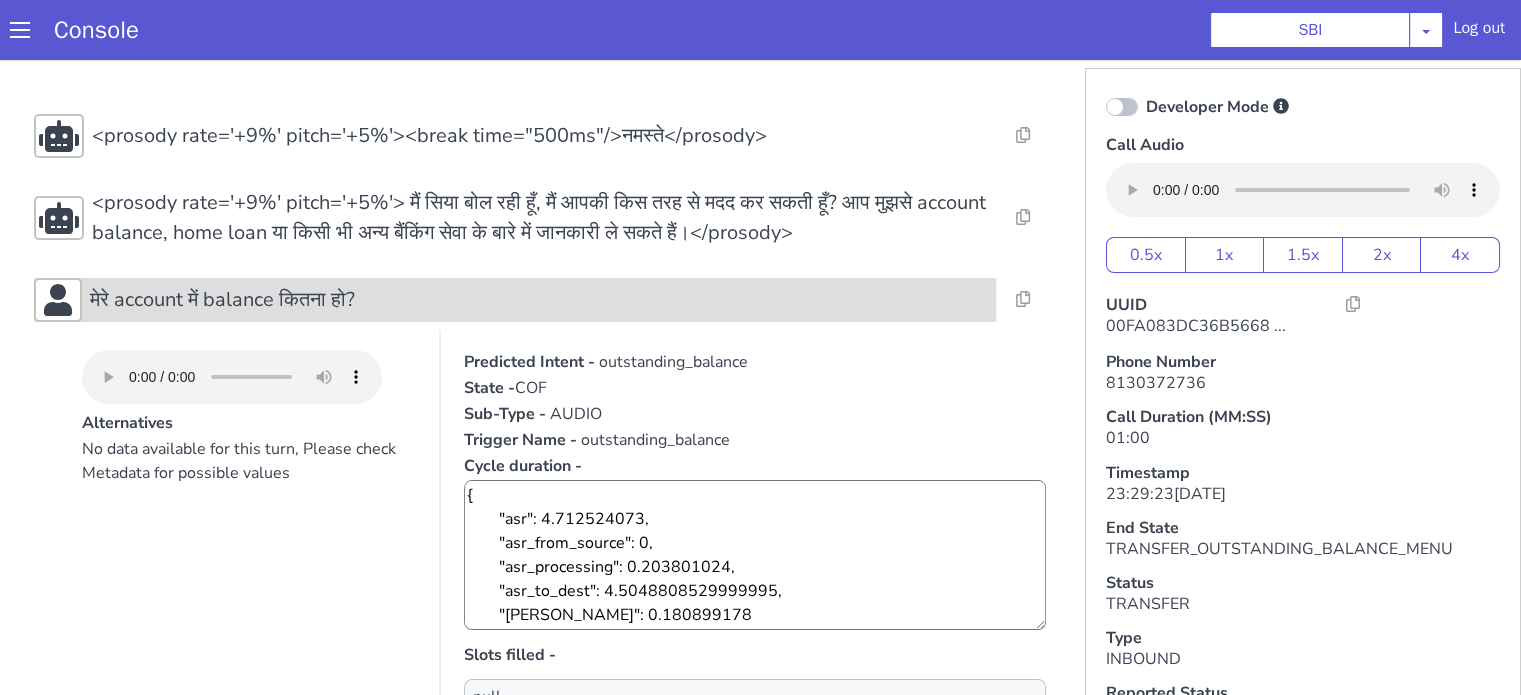 click on "मेरे account में balance कितना हो?" at bounding box center (222, 300) 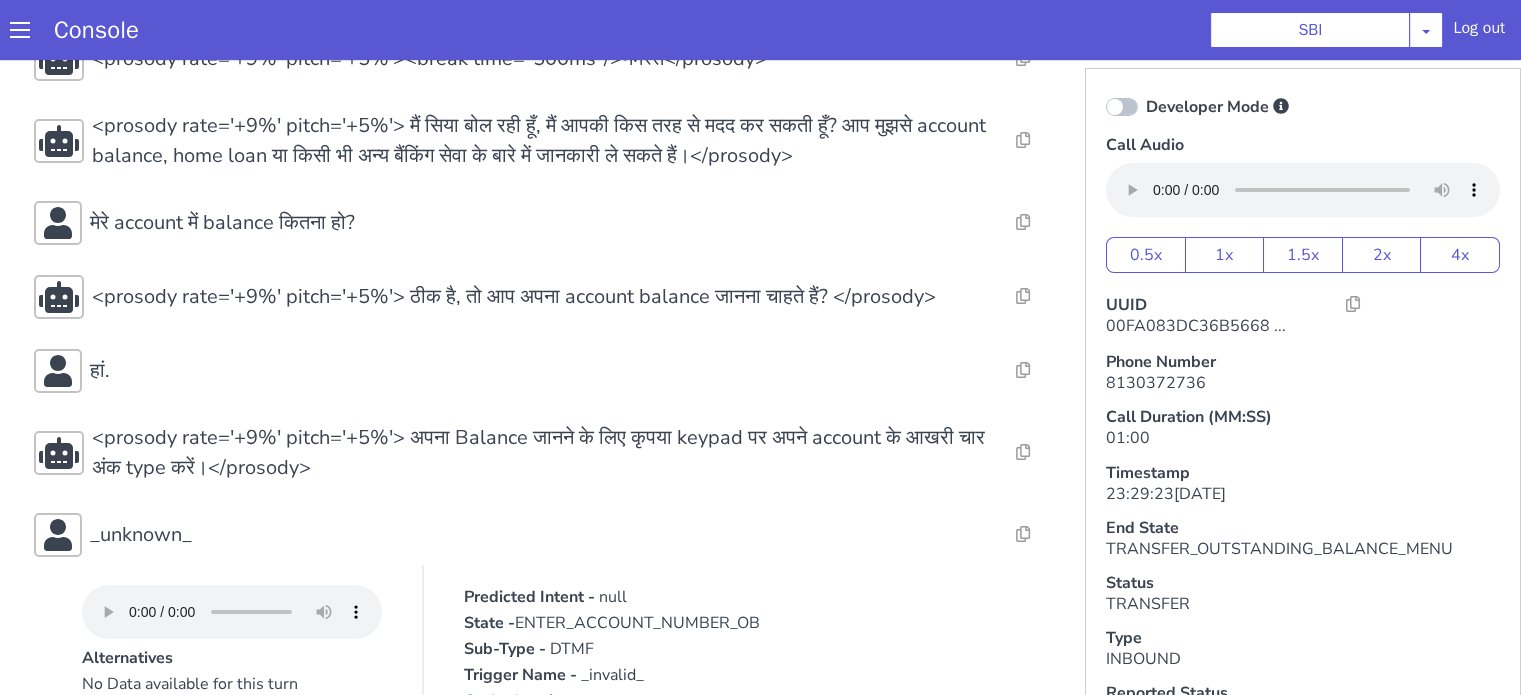 scroll, scrollTop: 100, scrollLeft: 0, axis: vertical 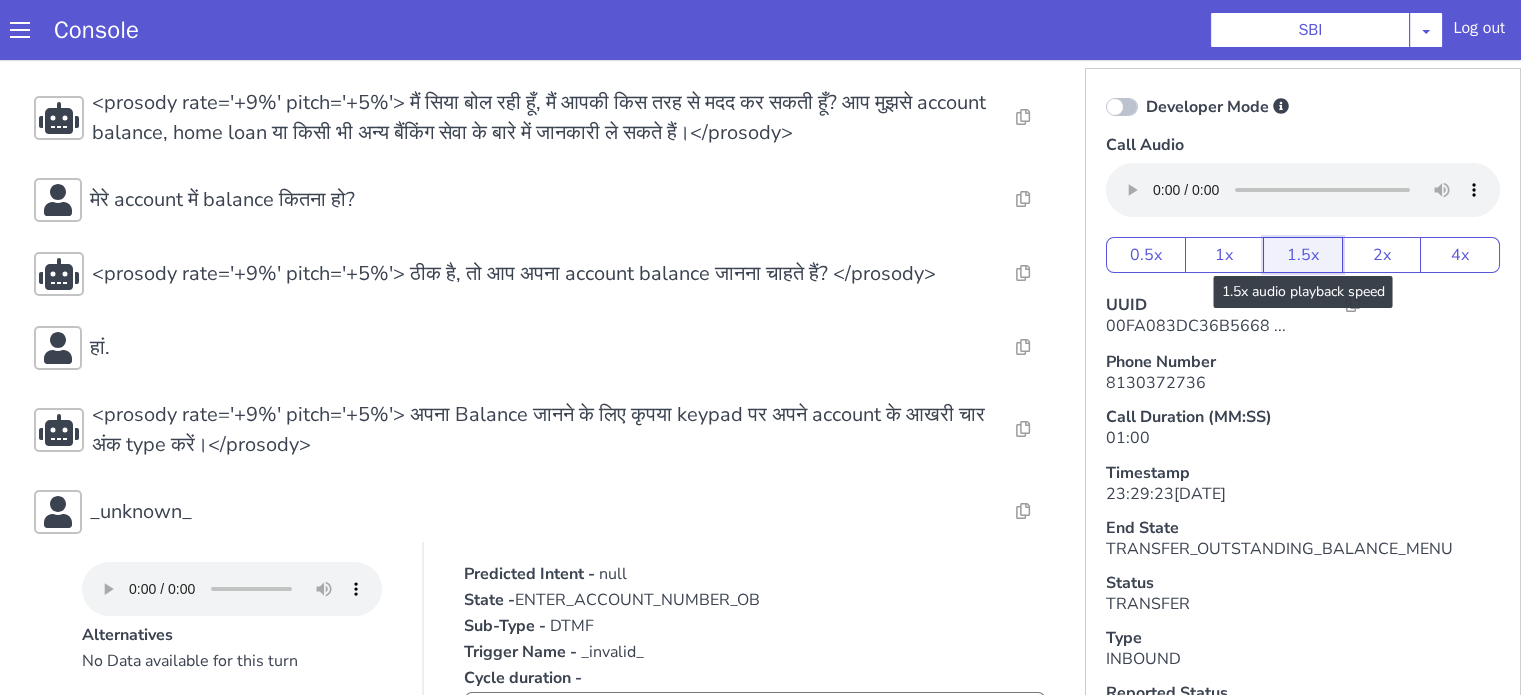 click on "1.5x" at bounding box center (1303, 255) 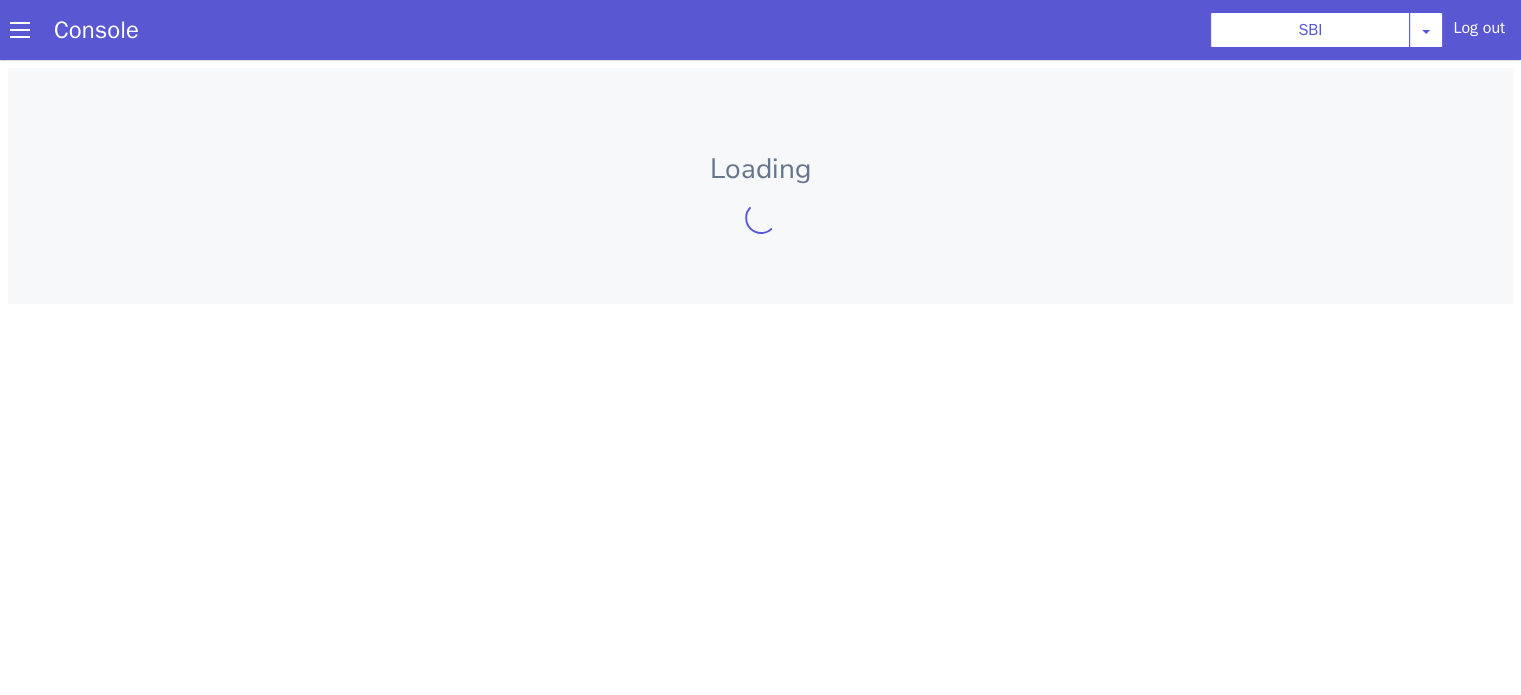 scroll, scrollTop: 0, scrollLeft: 0, axis: both 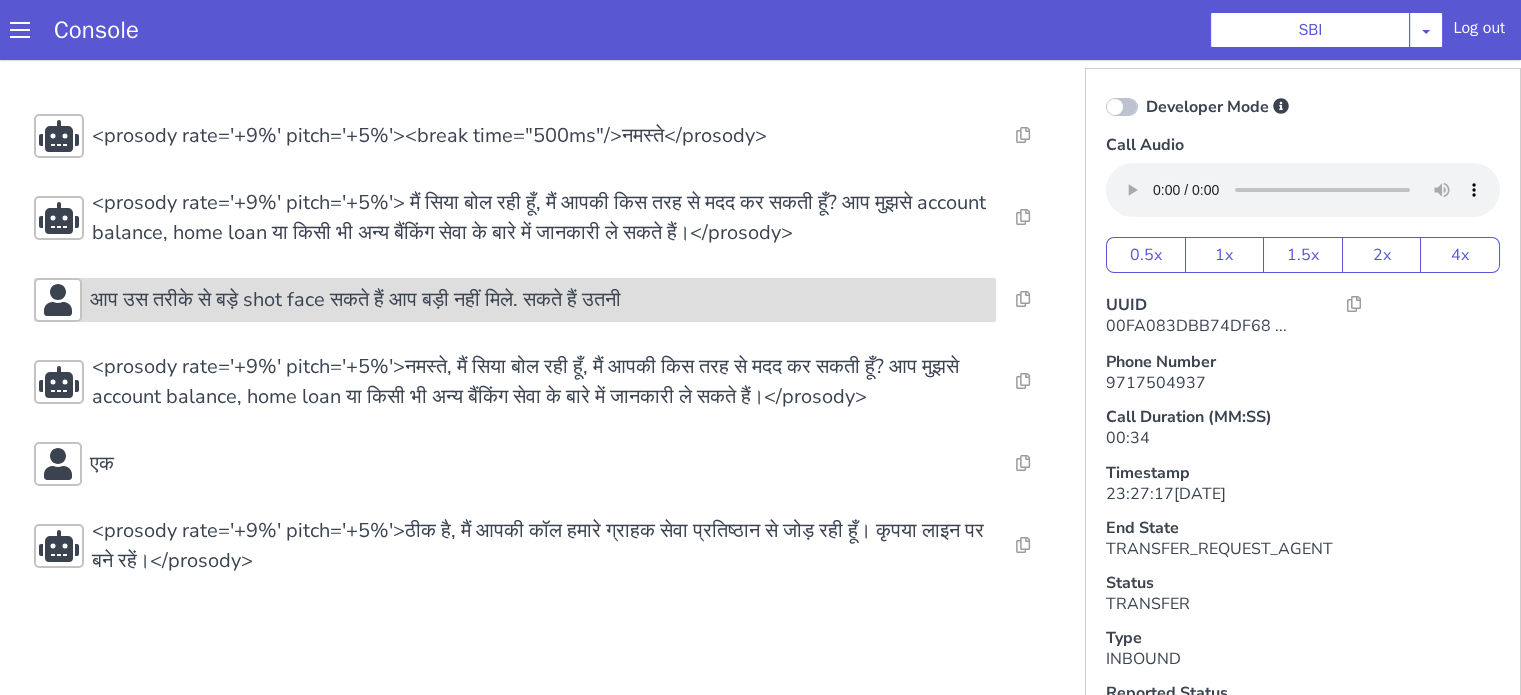 click on "आप उस तरीके से बड़े shot face सकते हैं आप बड़ी नहीं मिले. सकते हैं उतनी" at bounding box center (1152, -224) 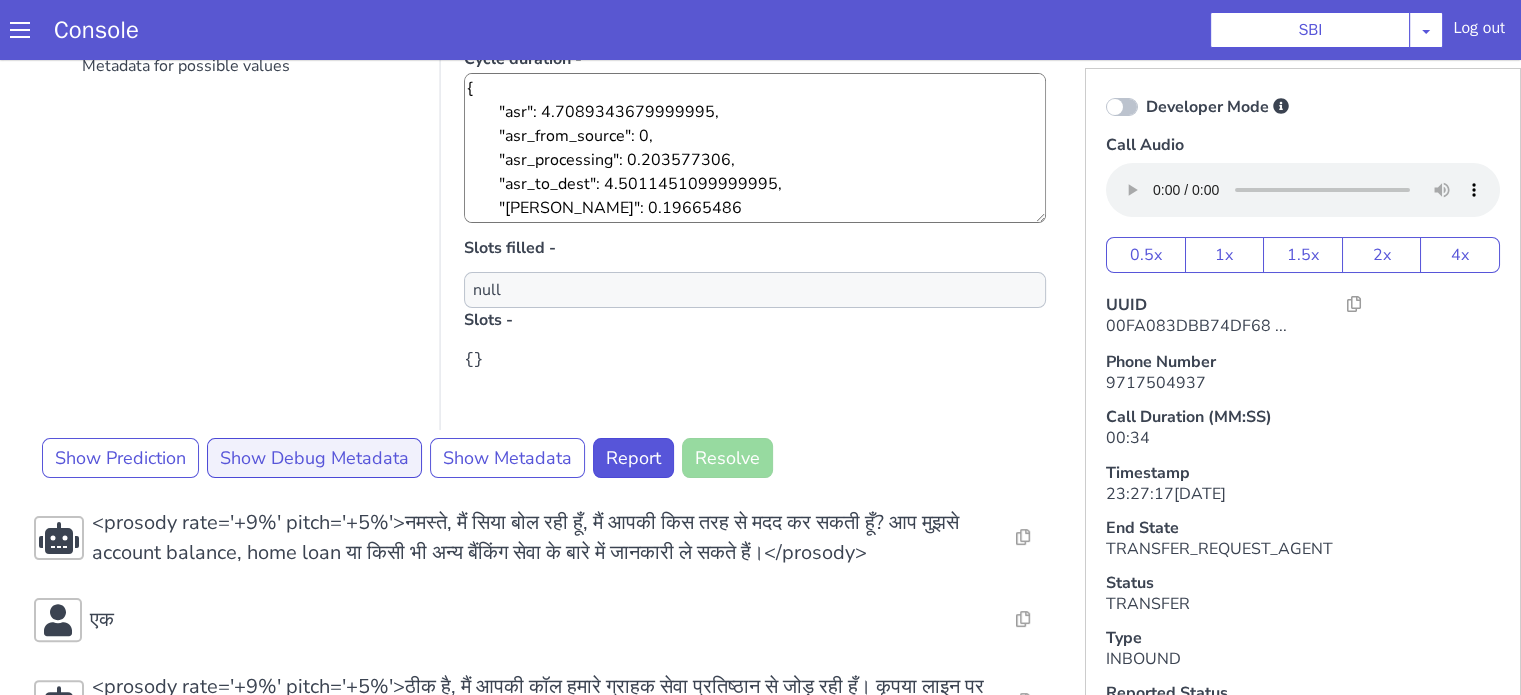 scroll, scrollTop: 480, scrollLeft: 0, axis: vertical 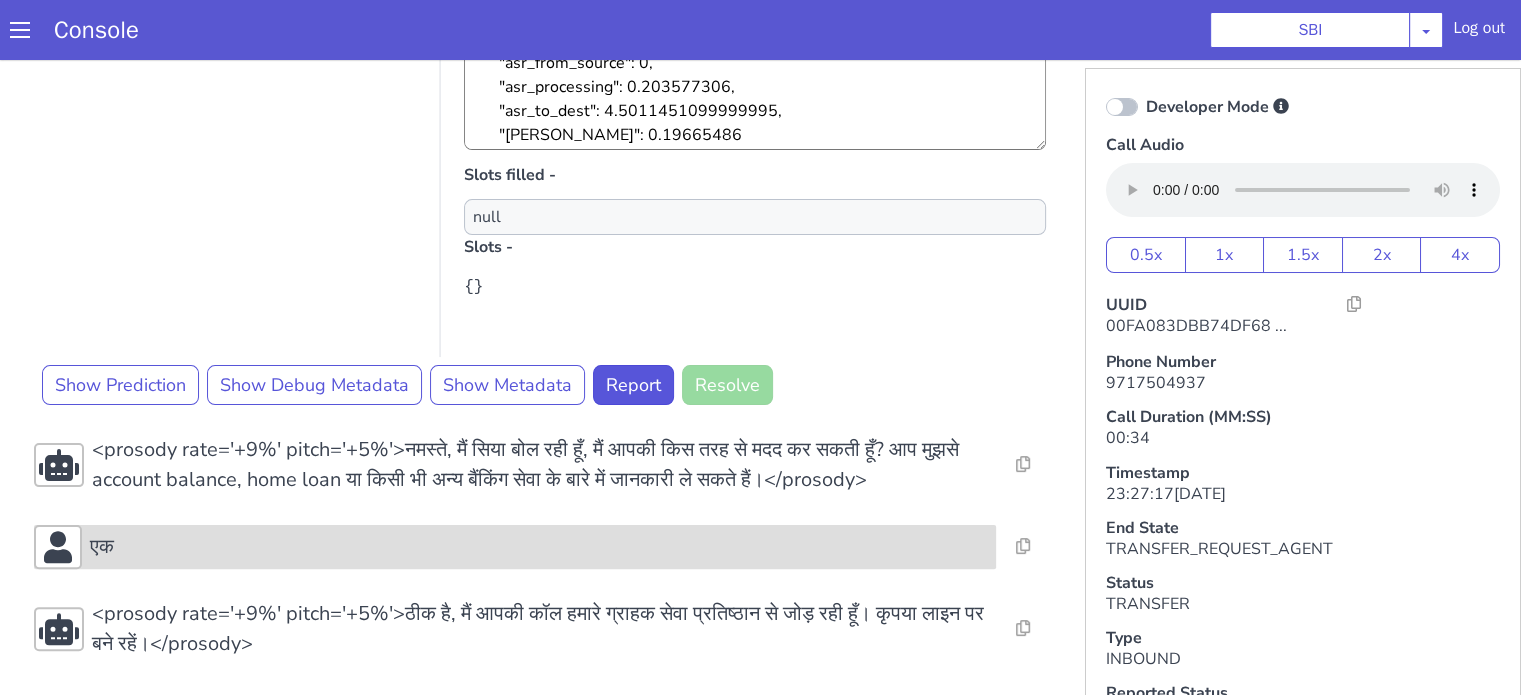 click on "एक" at bounding box center [1266, 1647] 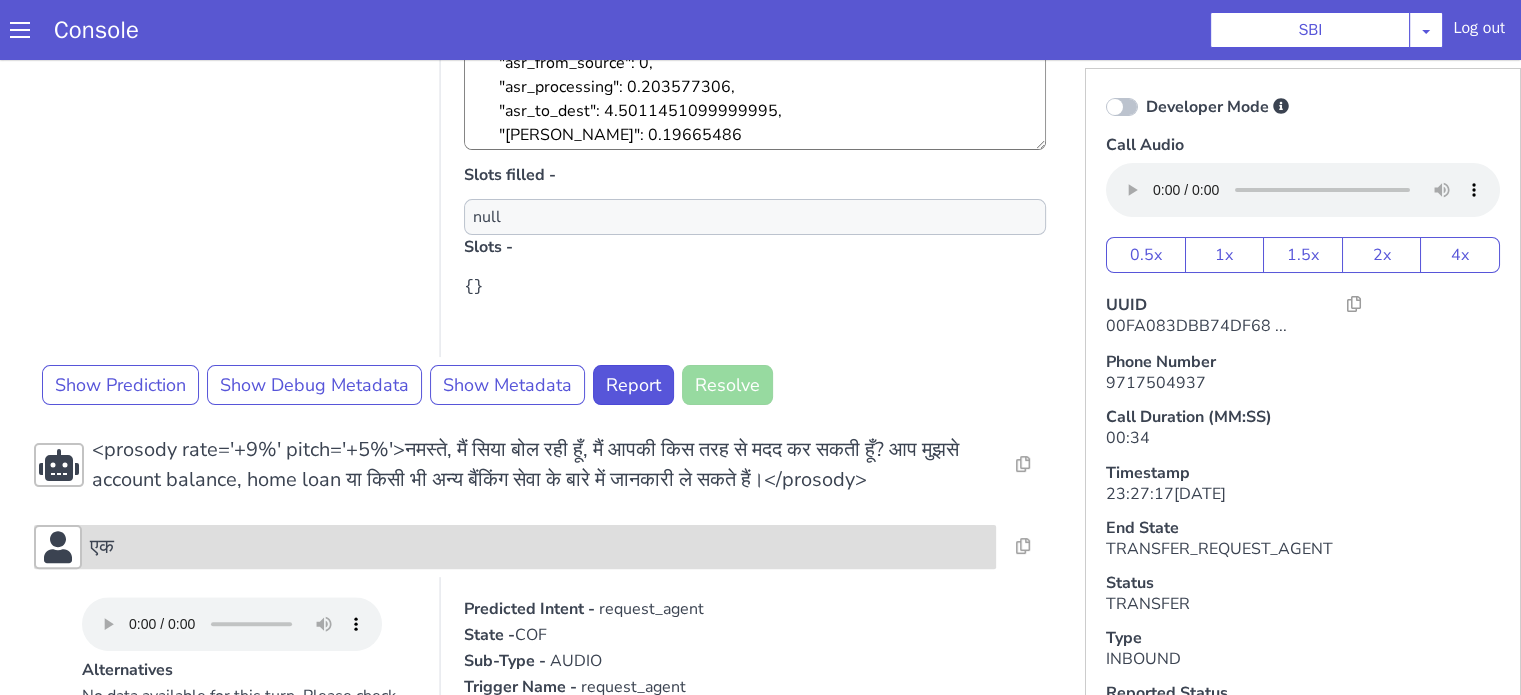 click on "एक" at bounding box center [554, 1159] 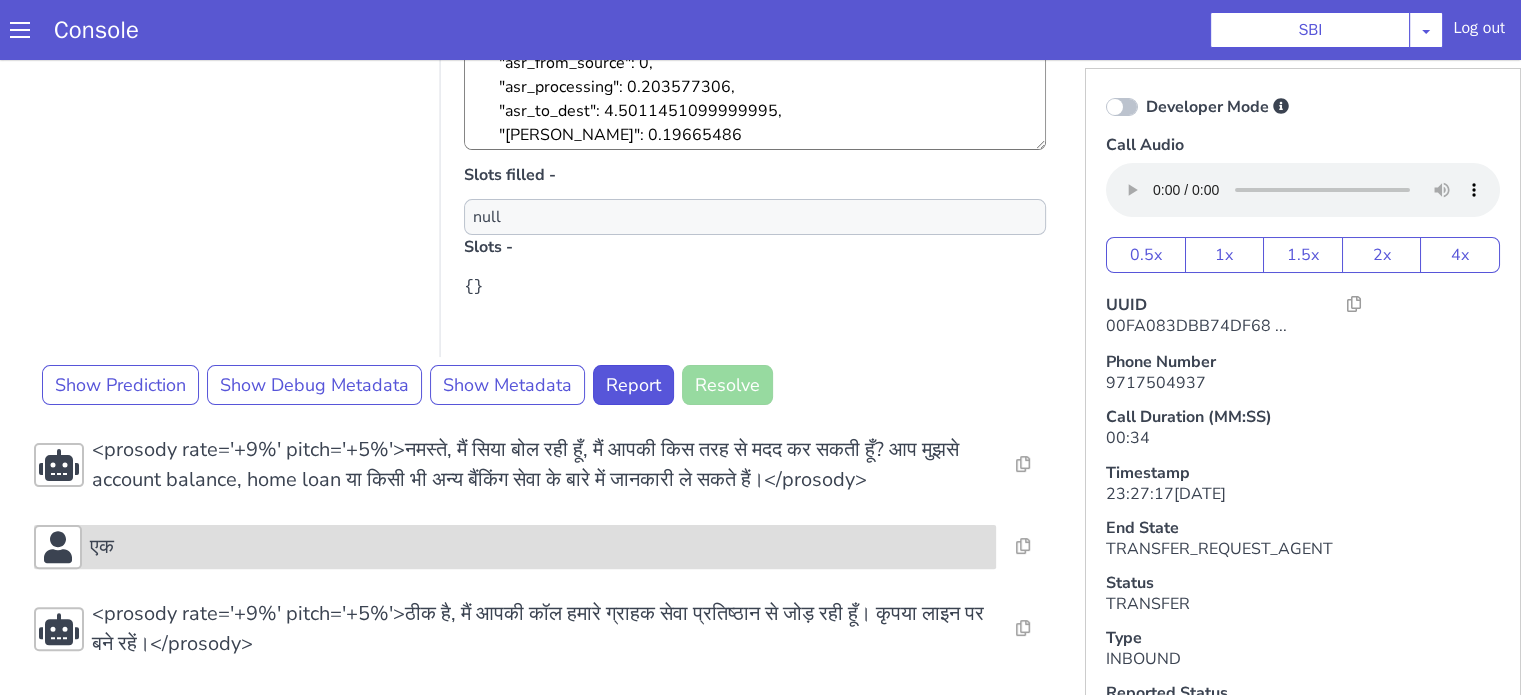 click on "एक" at bounding box center [490, 627] 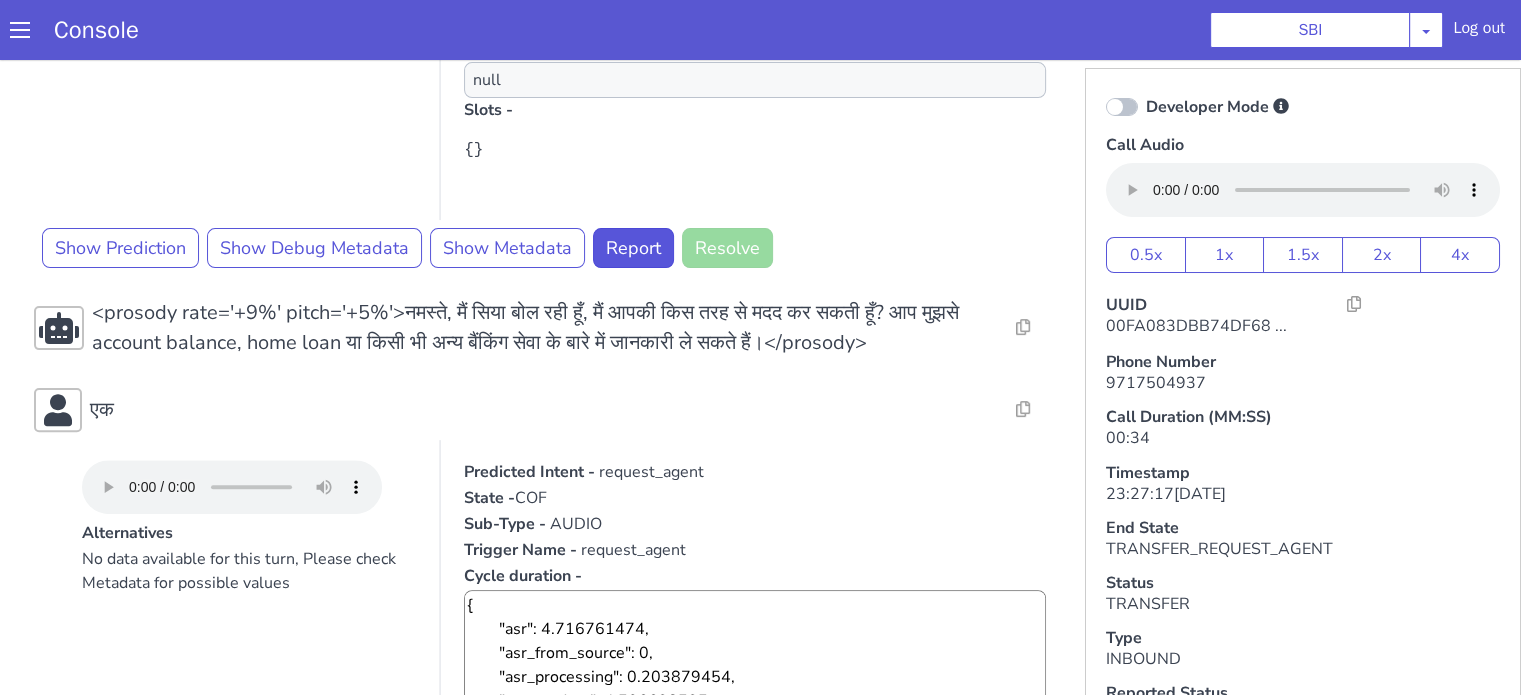 scroll, scrollTop: 780, scrollLeft: 0, axis: vertical 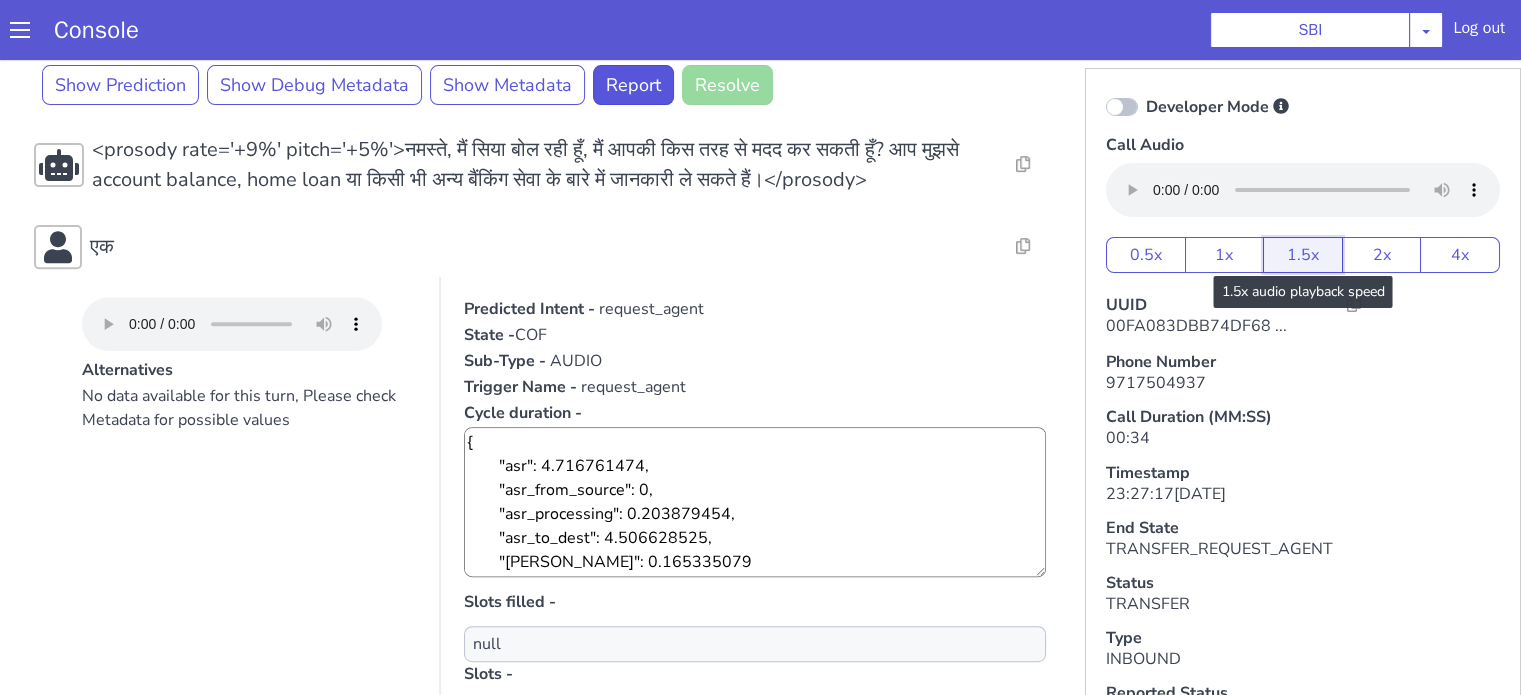 click on "1.5x" at bounding box center (1255, 459) 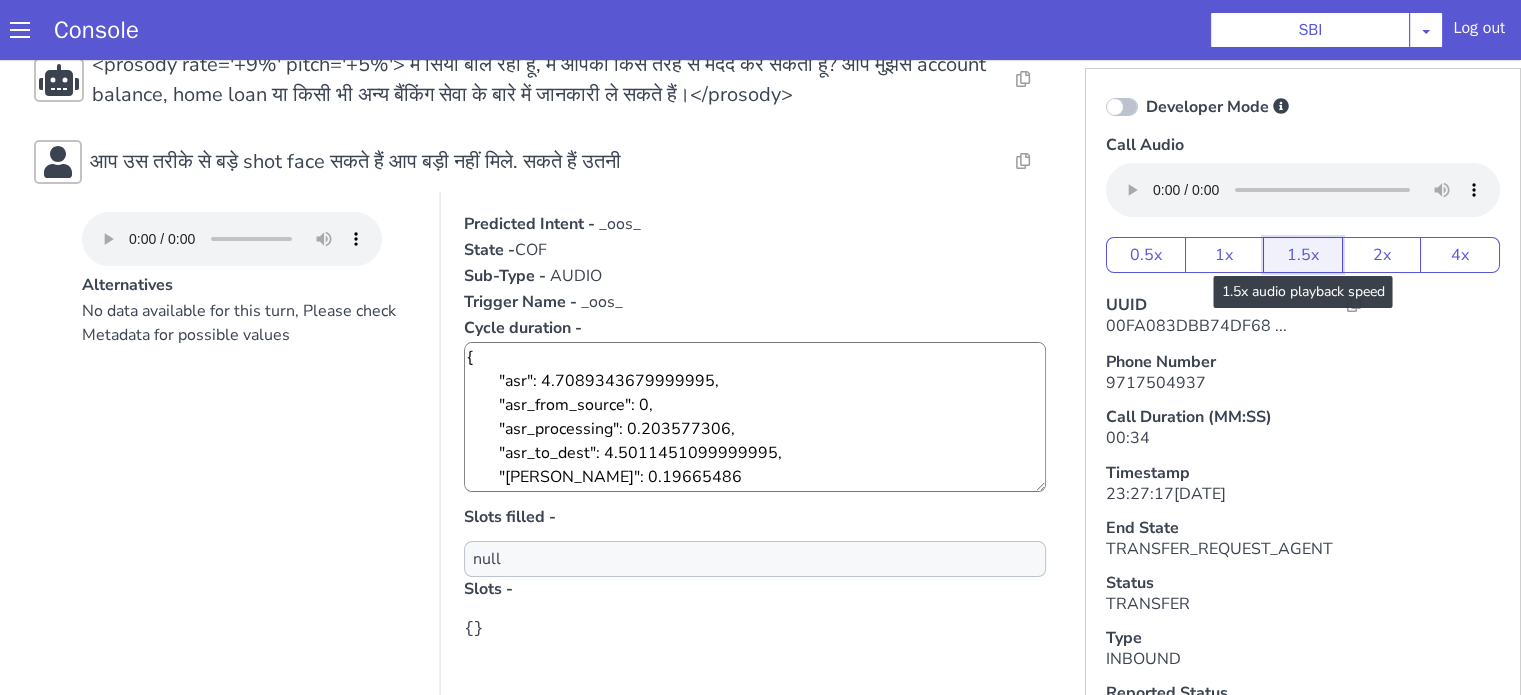 scroll, scrollTop: 0, scrollLeft: 0, axis: both 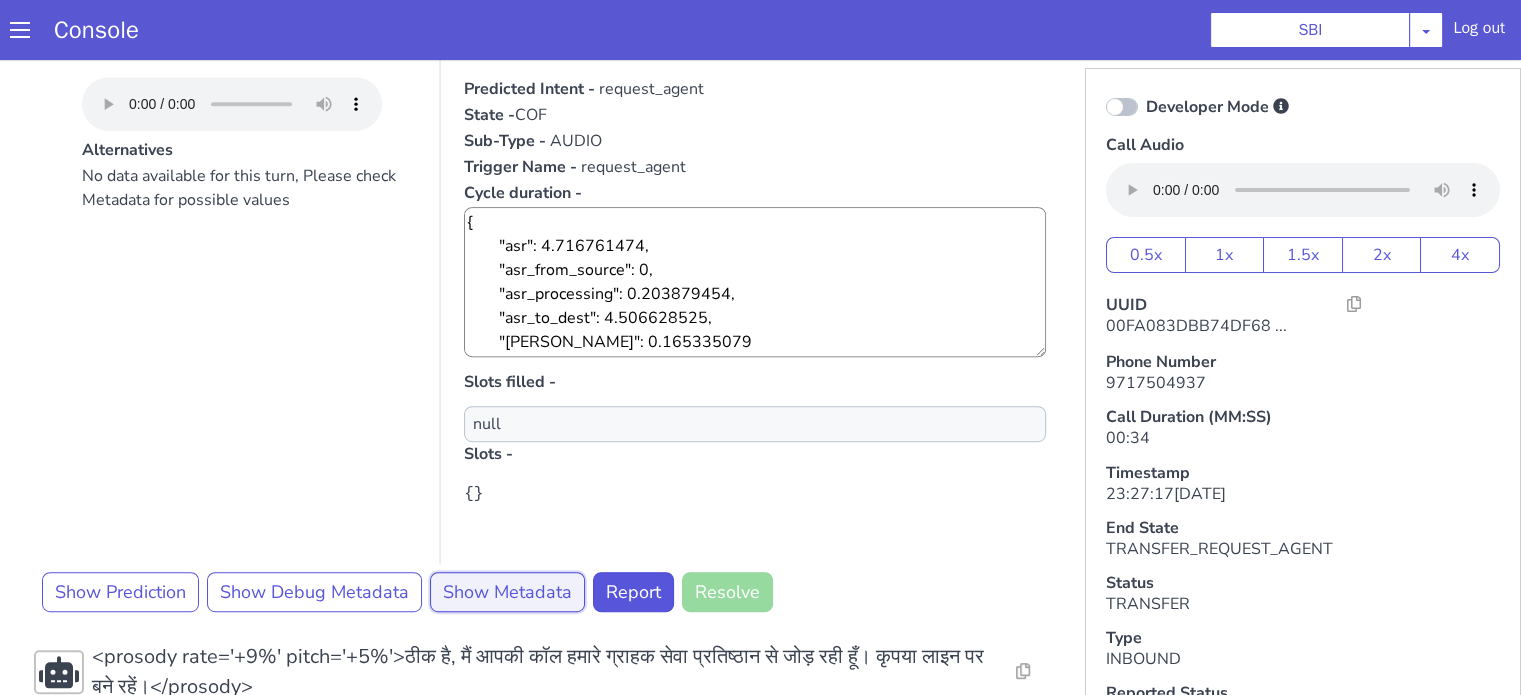 click on "Show Metadata" at bounding box center (2072, 761) 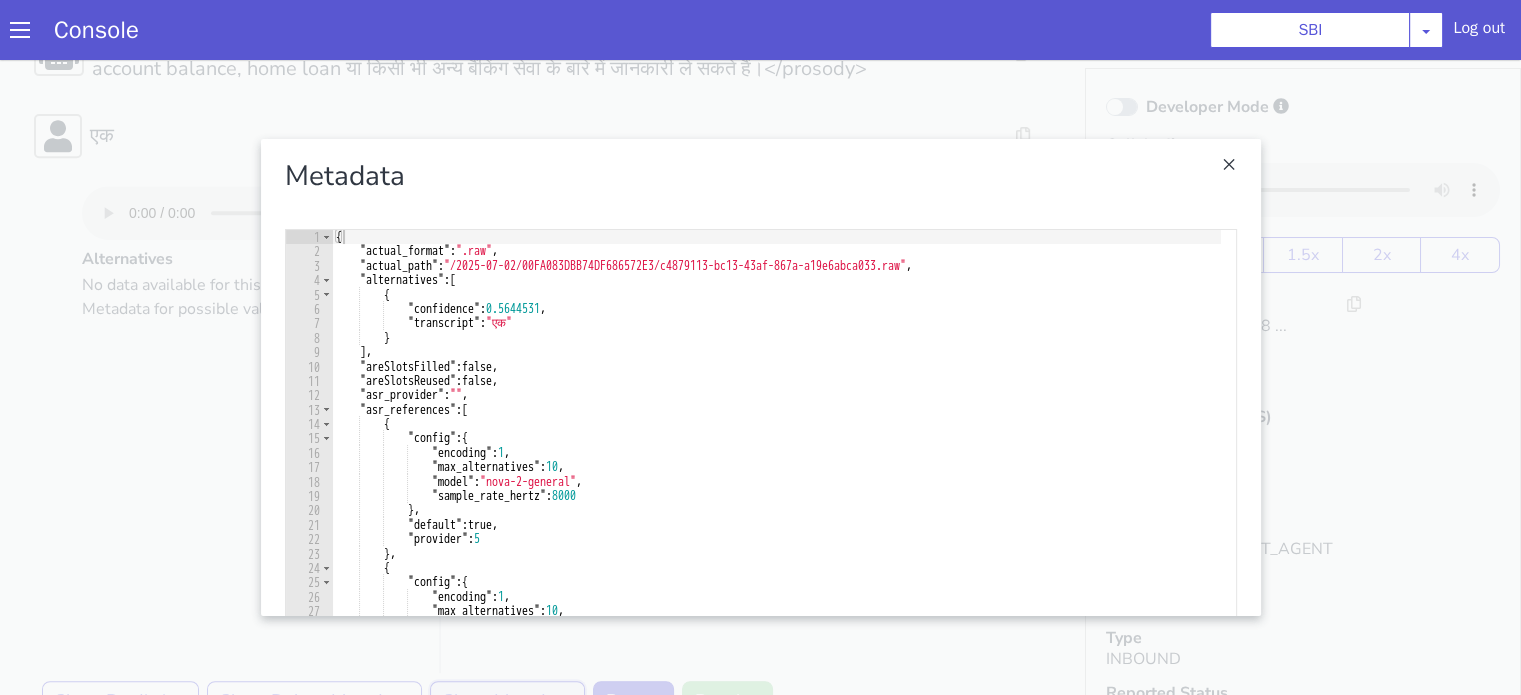 scroll, scrollTop: 800, scrollLeft: 0, axis: vertical 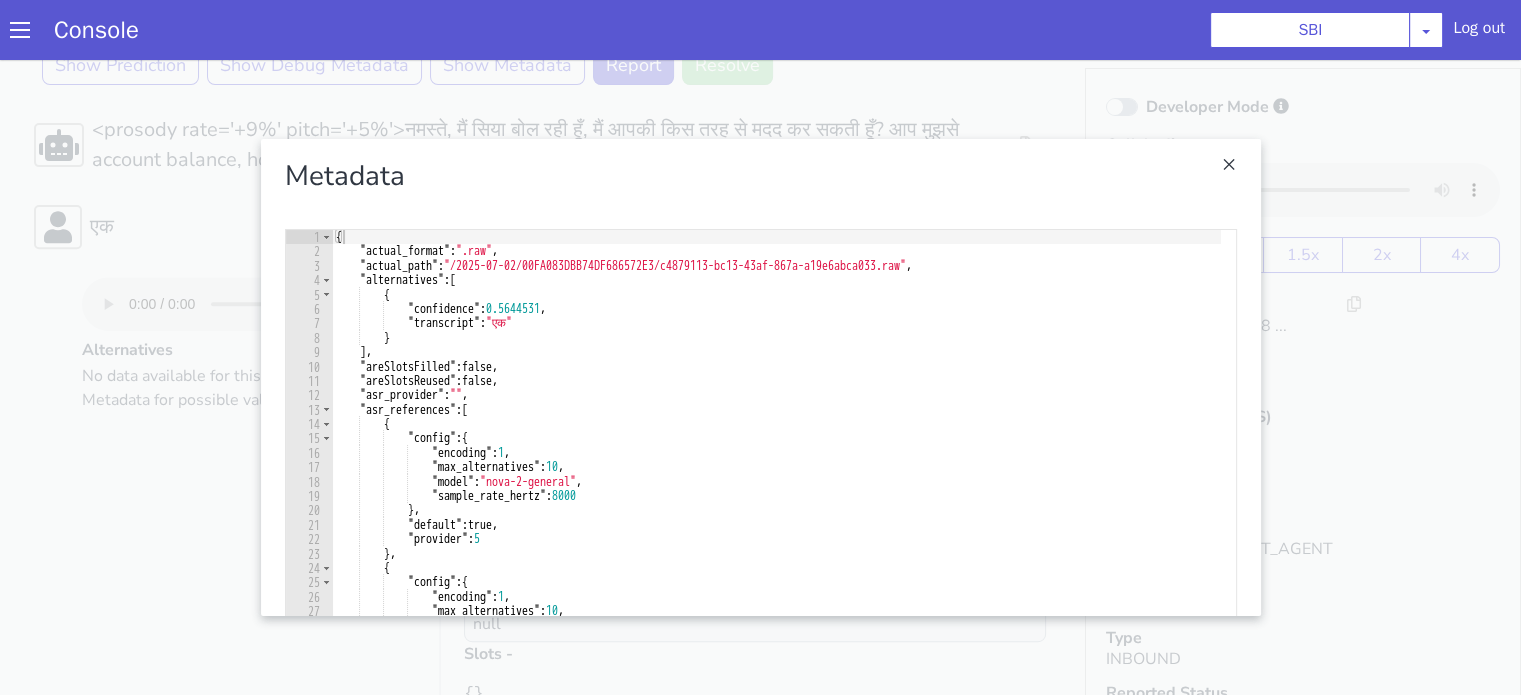 drag, startPoint x: 43, startPoint y: 566, endPoint x: 110, endPoint y: 534, distance: 74.24958 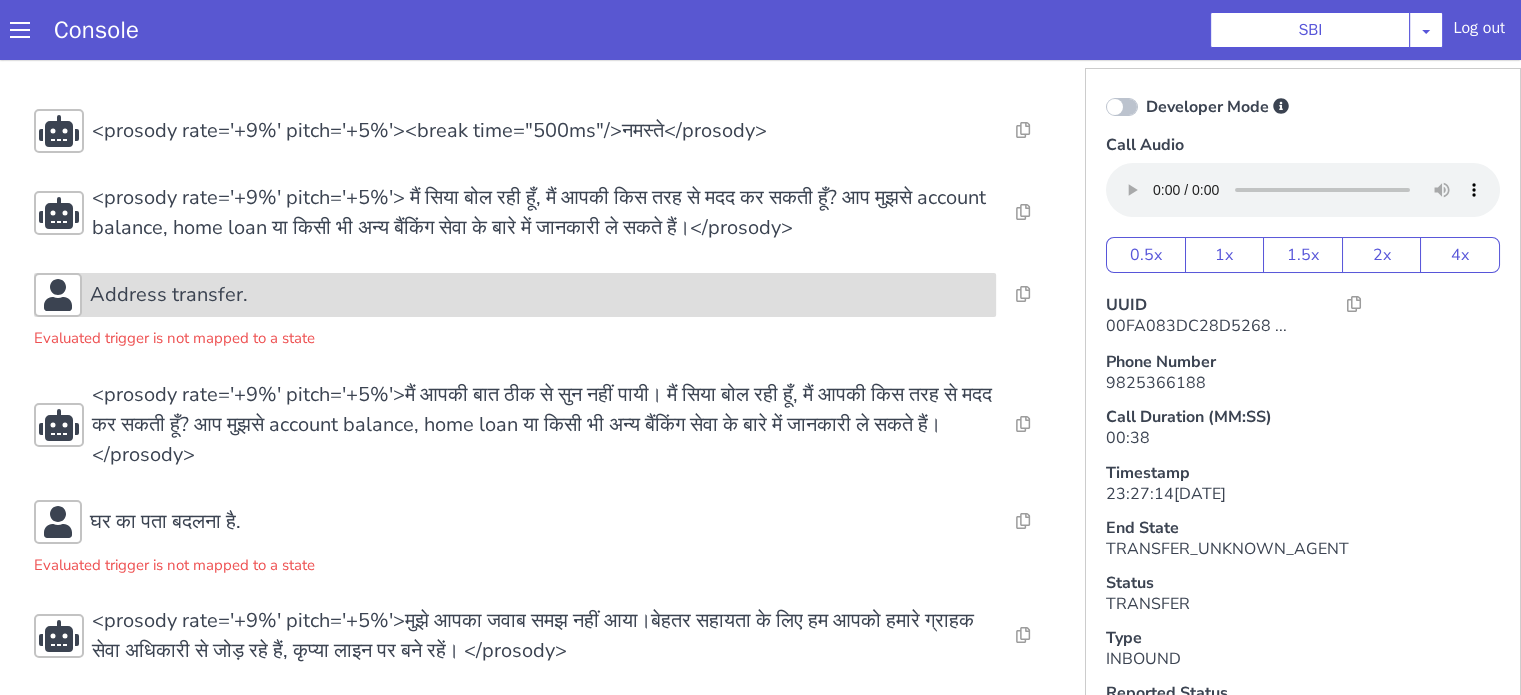 scroll, scrollTop: 11, scrollLeft: 0, axis: vertical 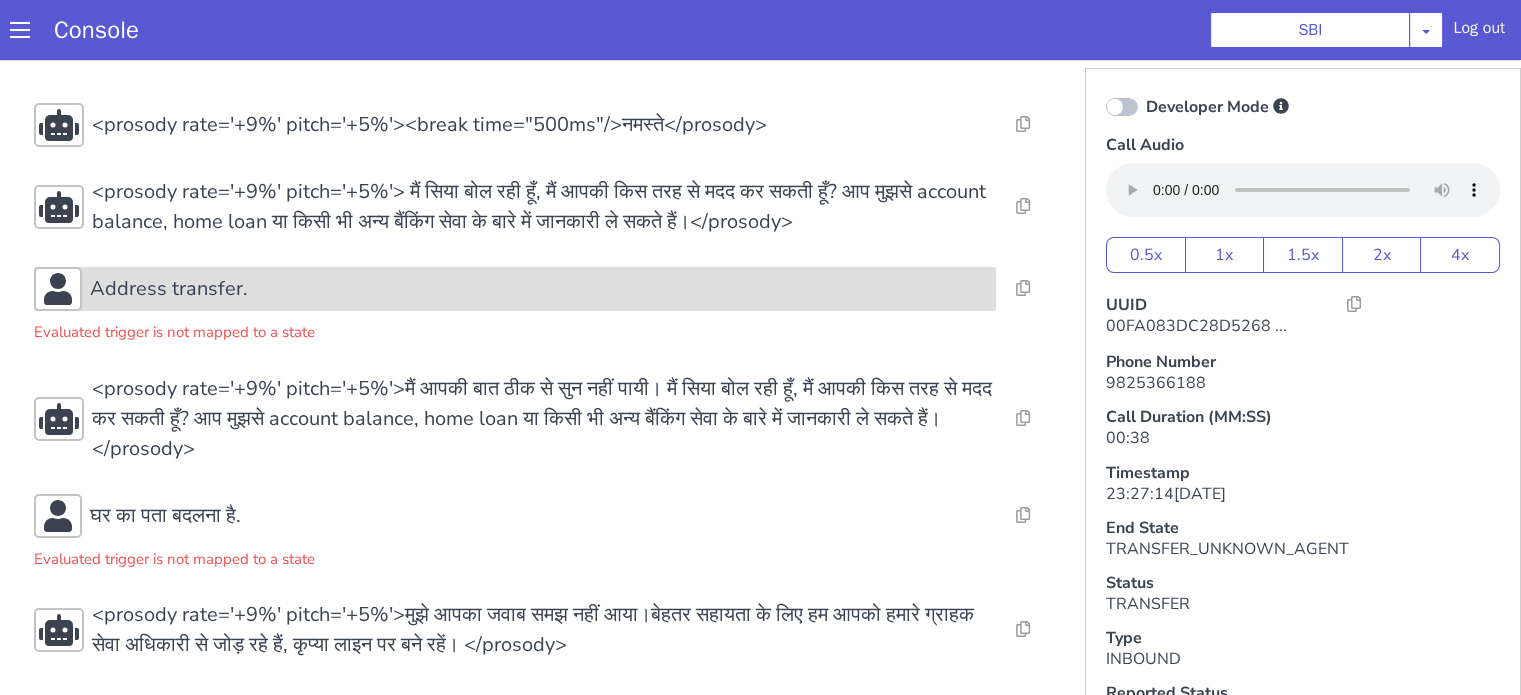 drag, startPoint x: 1595, startPoint y: 1290, endPoint x: 1581, endPoint y: 1290, distance: 14 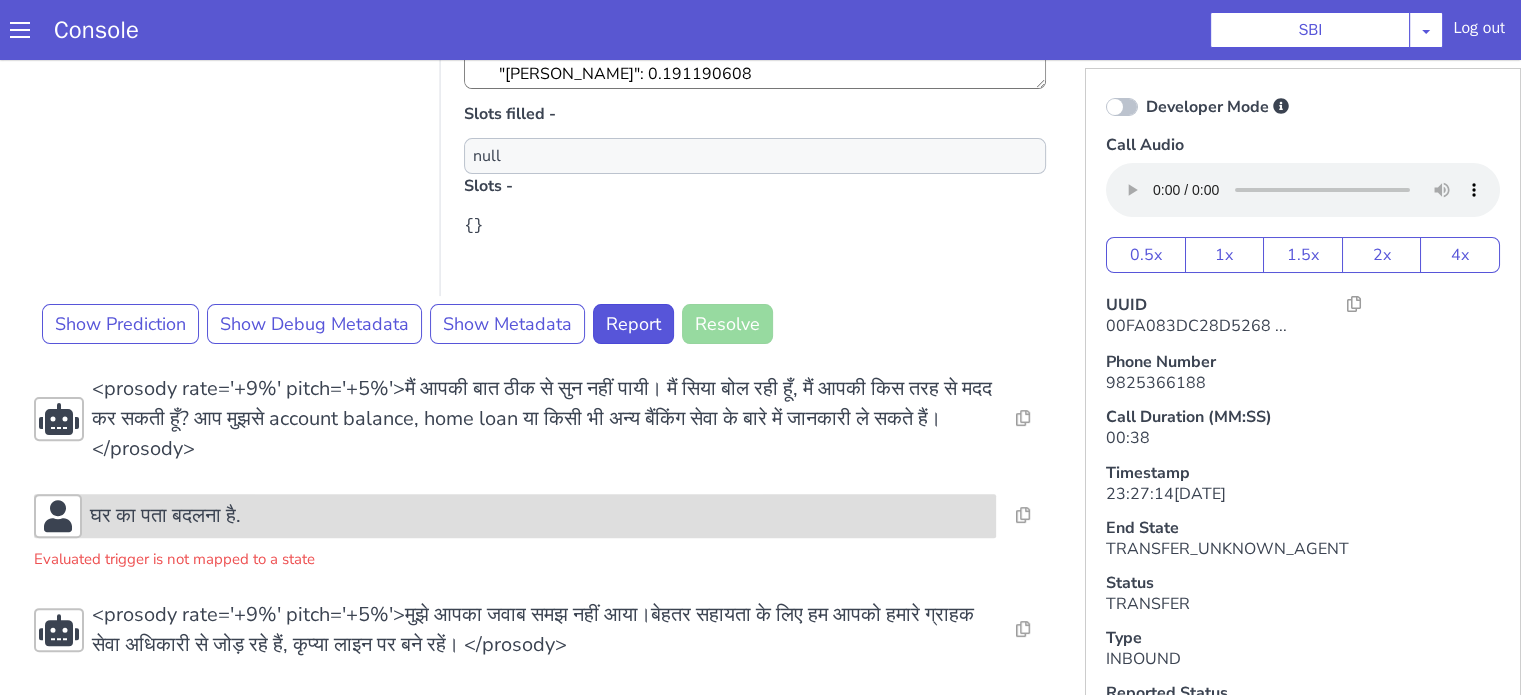 click on "घर का पता बदलना है." at bounding box center [1336, 1615] 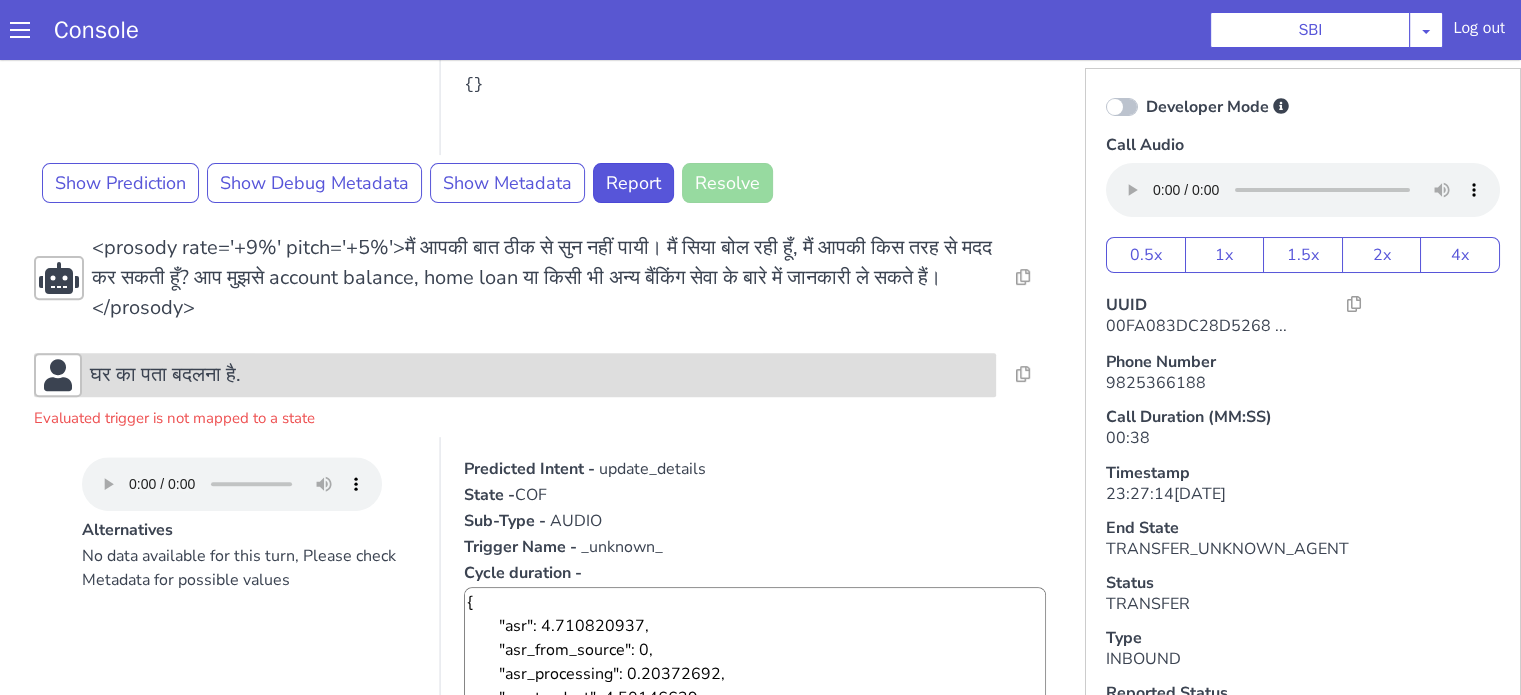 scroll, scrollTop: 800, scrollLeft: 0, axis: vertical 